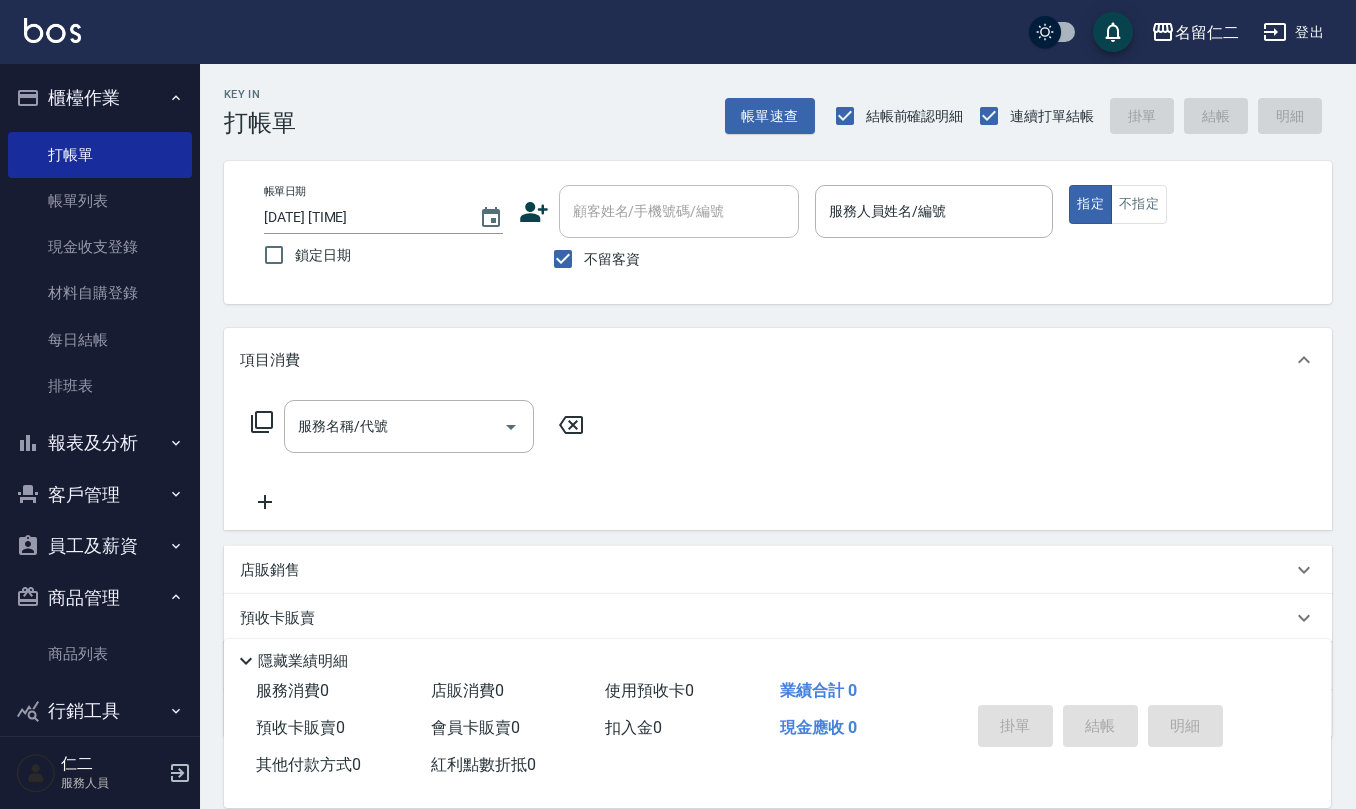 scroll, scrollTop: 0, scrollLeft: 0, axis: both 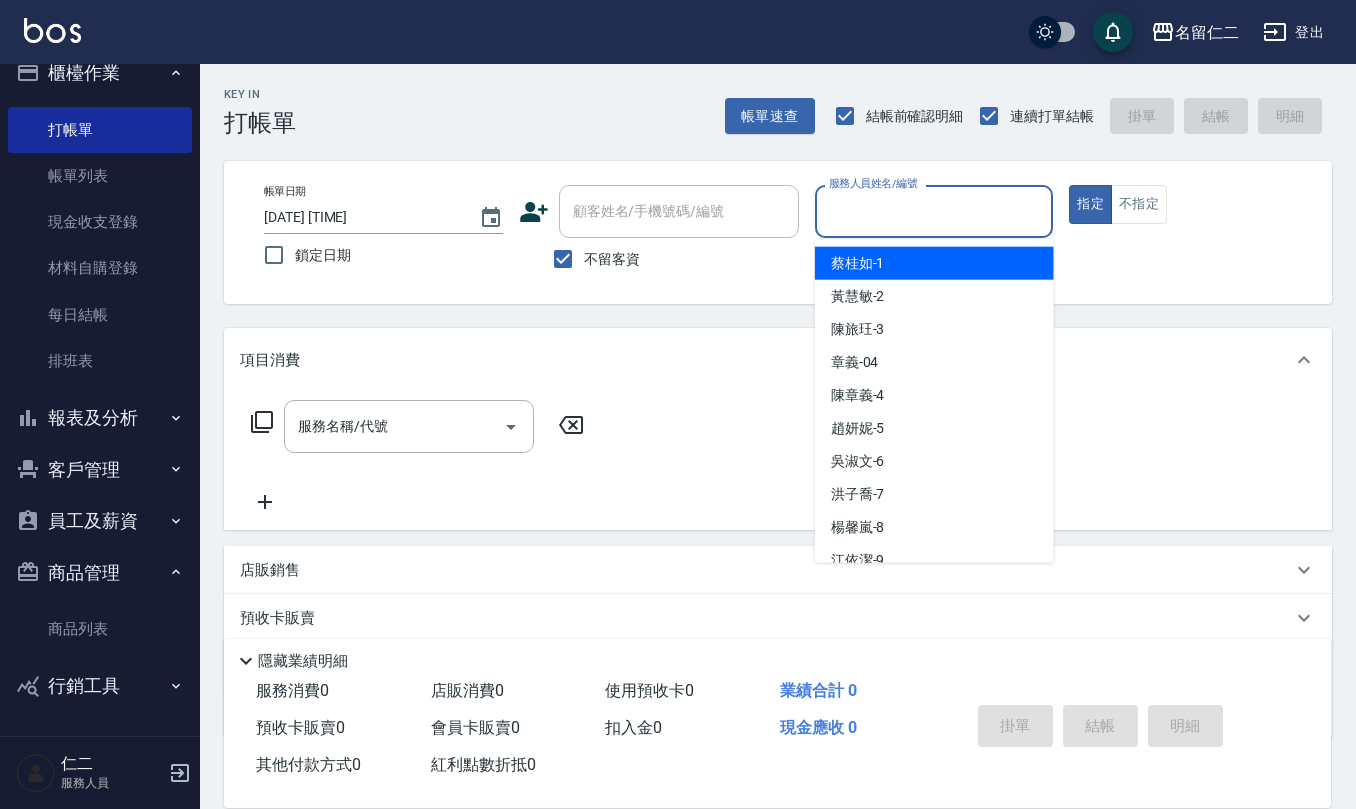 click on "服務人員姓名/編號" at bounding box center [934, 211] 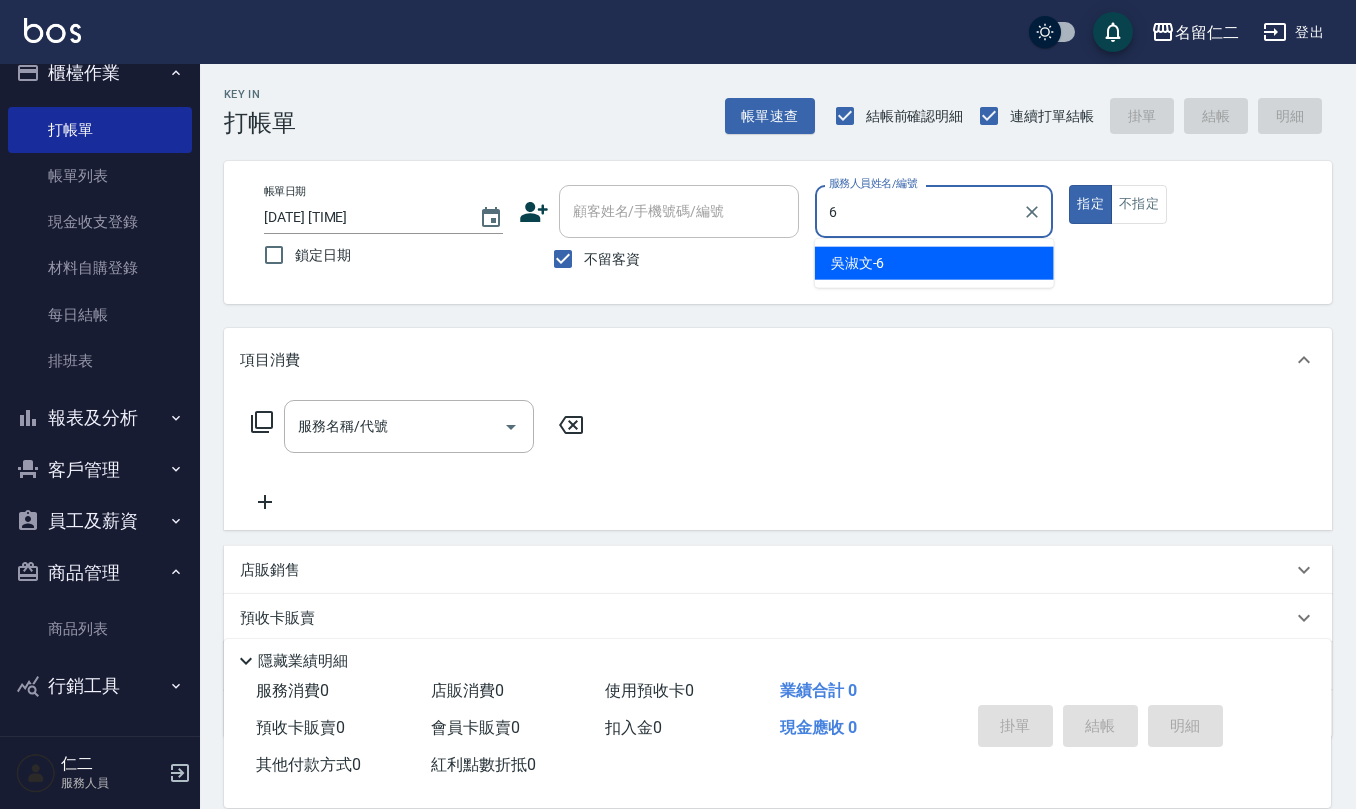type on "吳淑文-6" 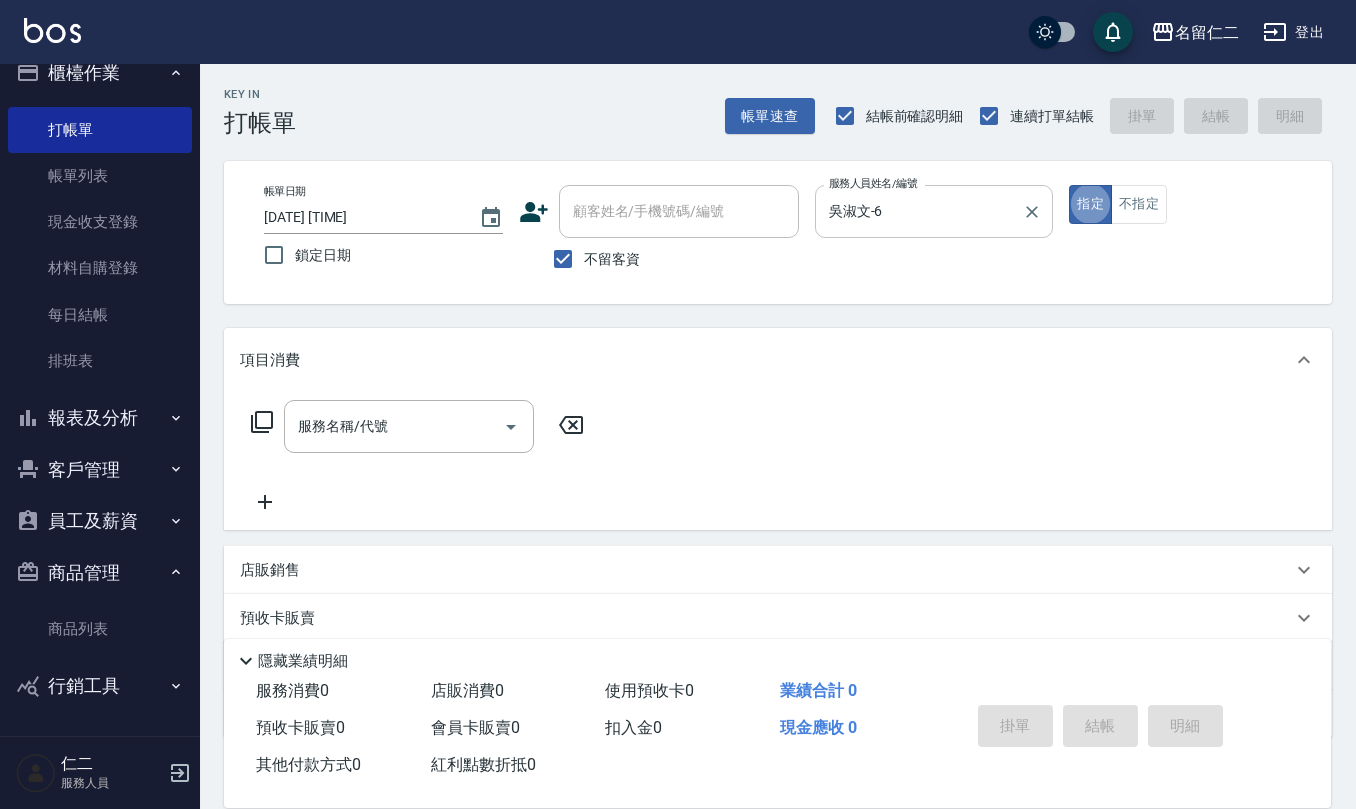 type on "true" 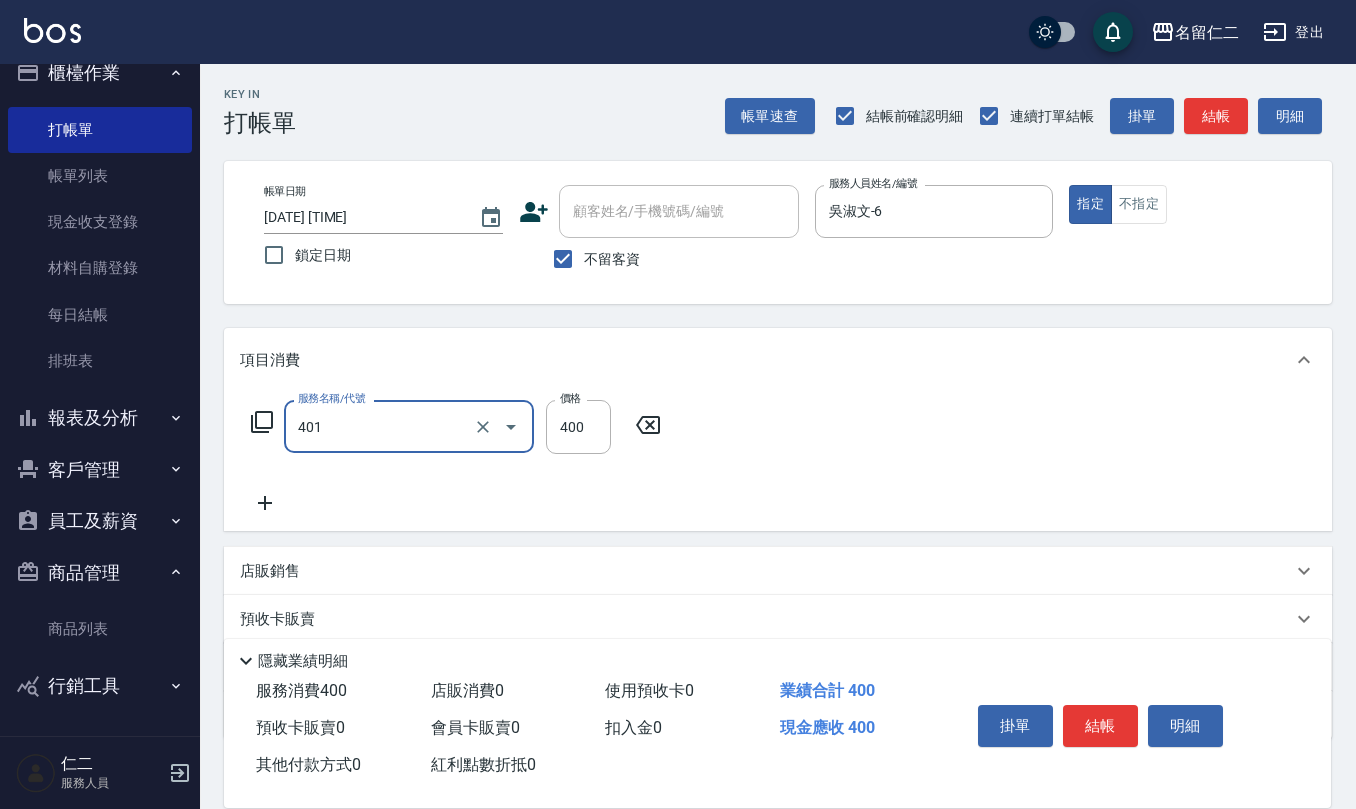type on "剪髮(401)" 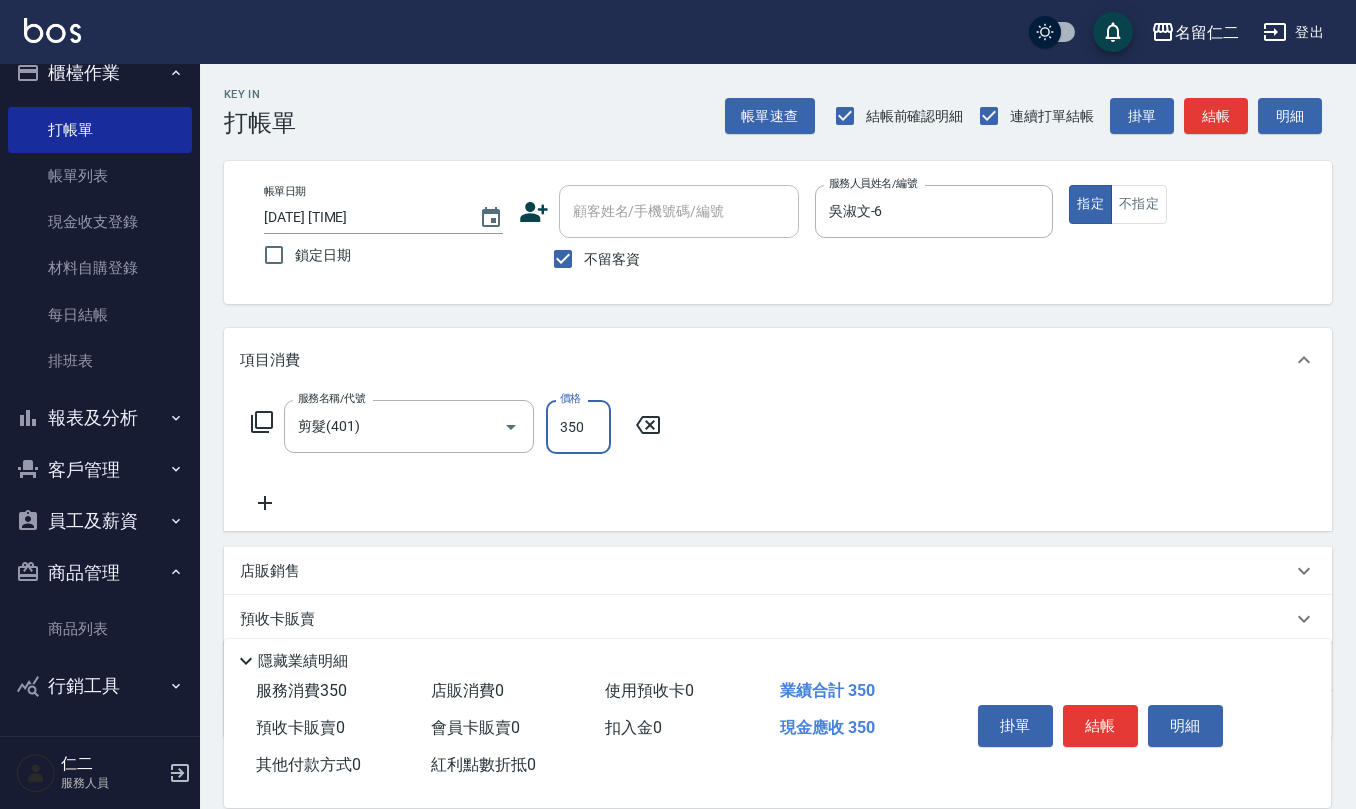type on "350" 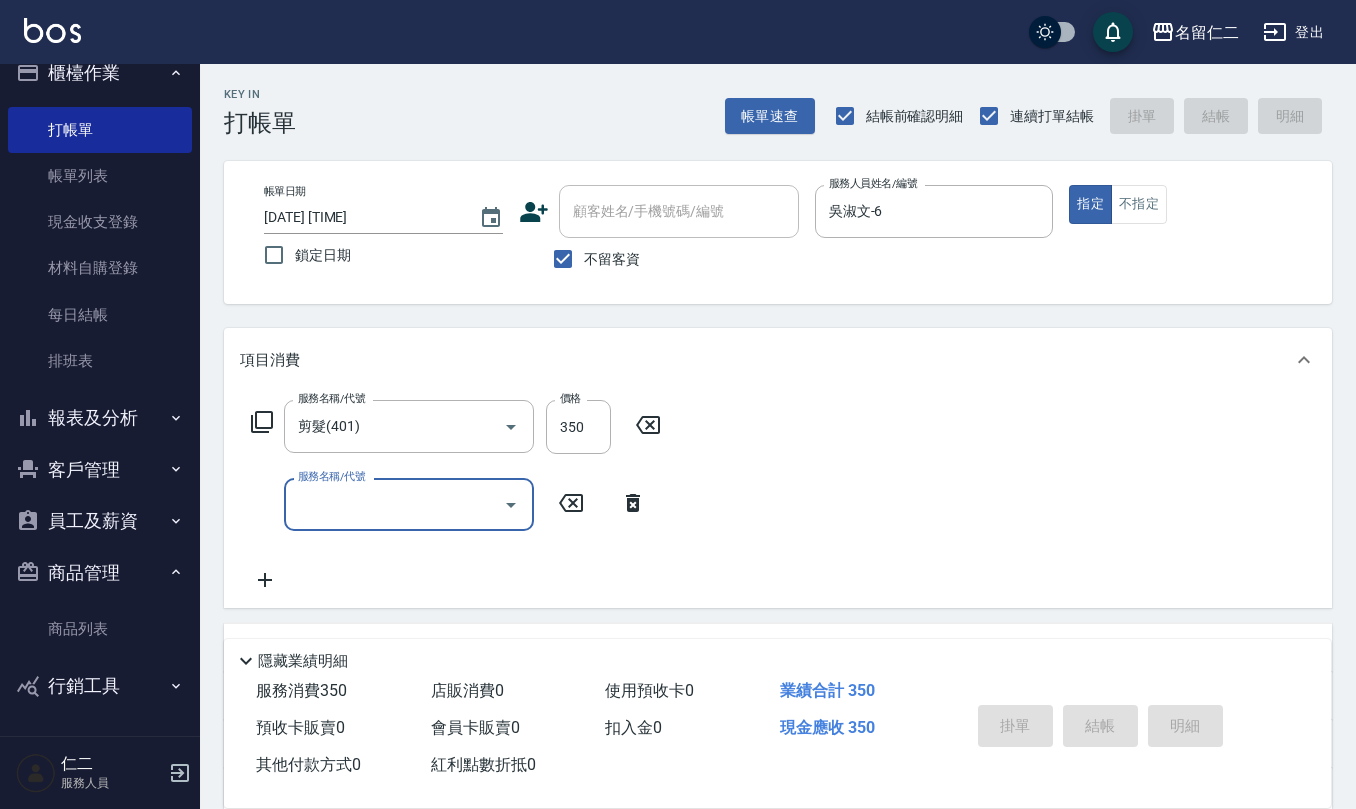 type on "2025/08/07 17:16" 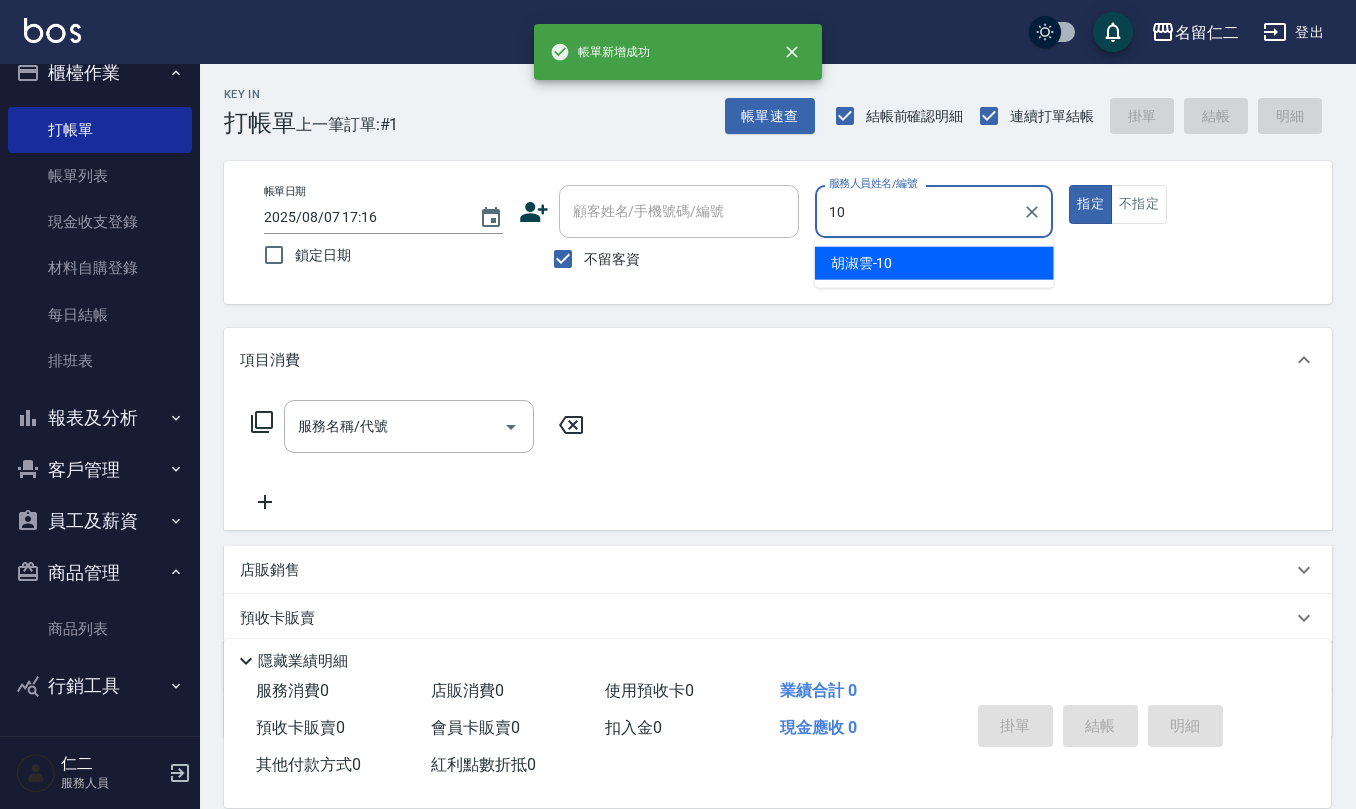 type on "胡淑雲-10" 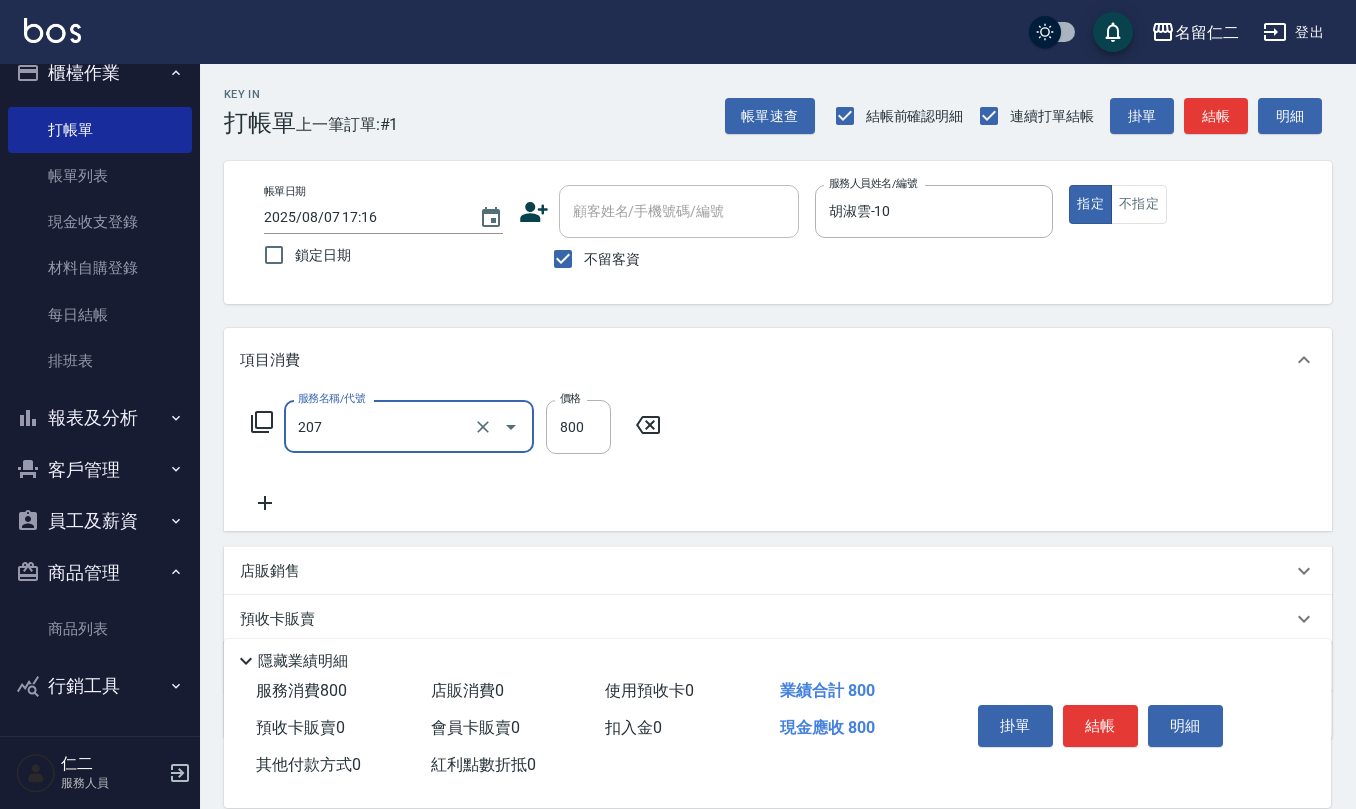 type on "清潔洗(207)" 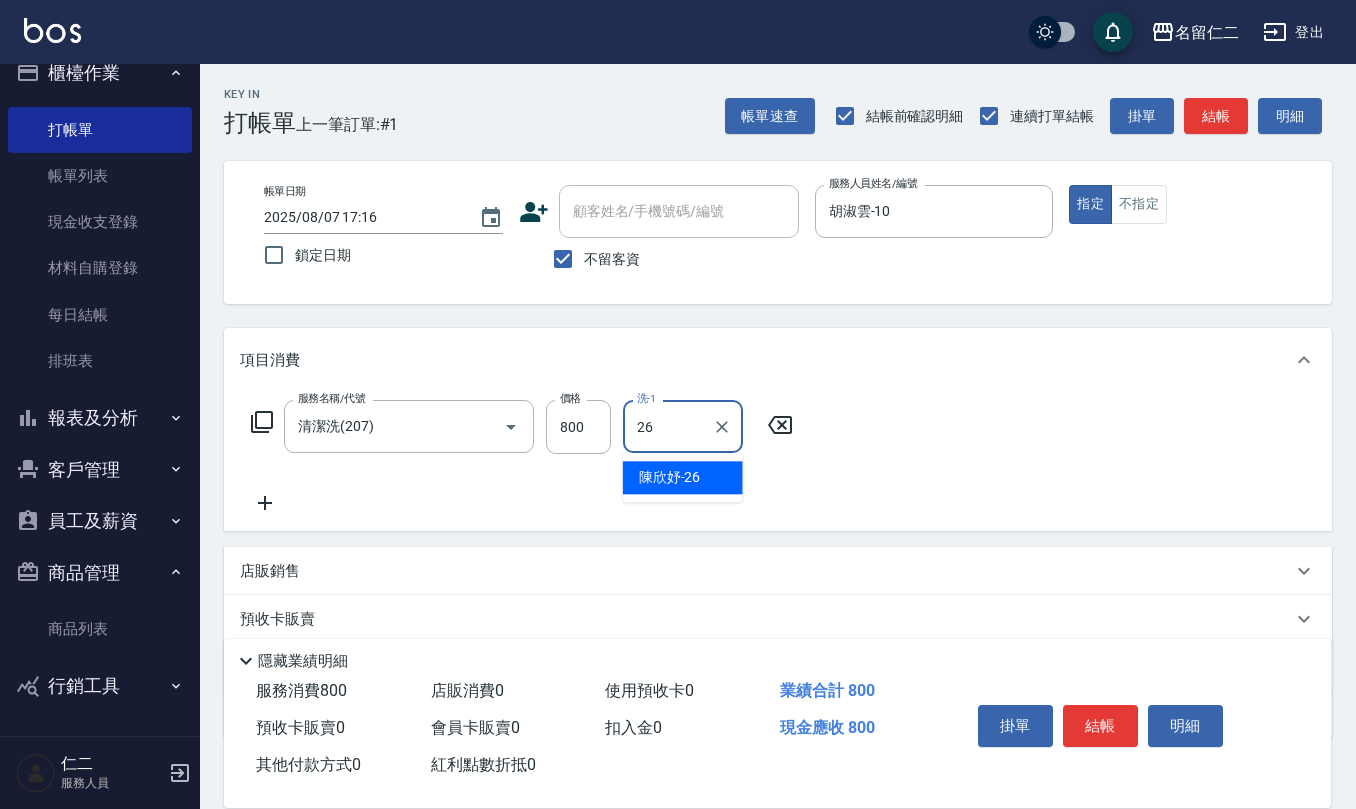 type on "陳欣妤-26" 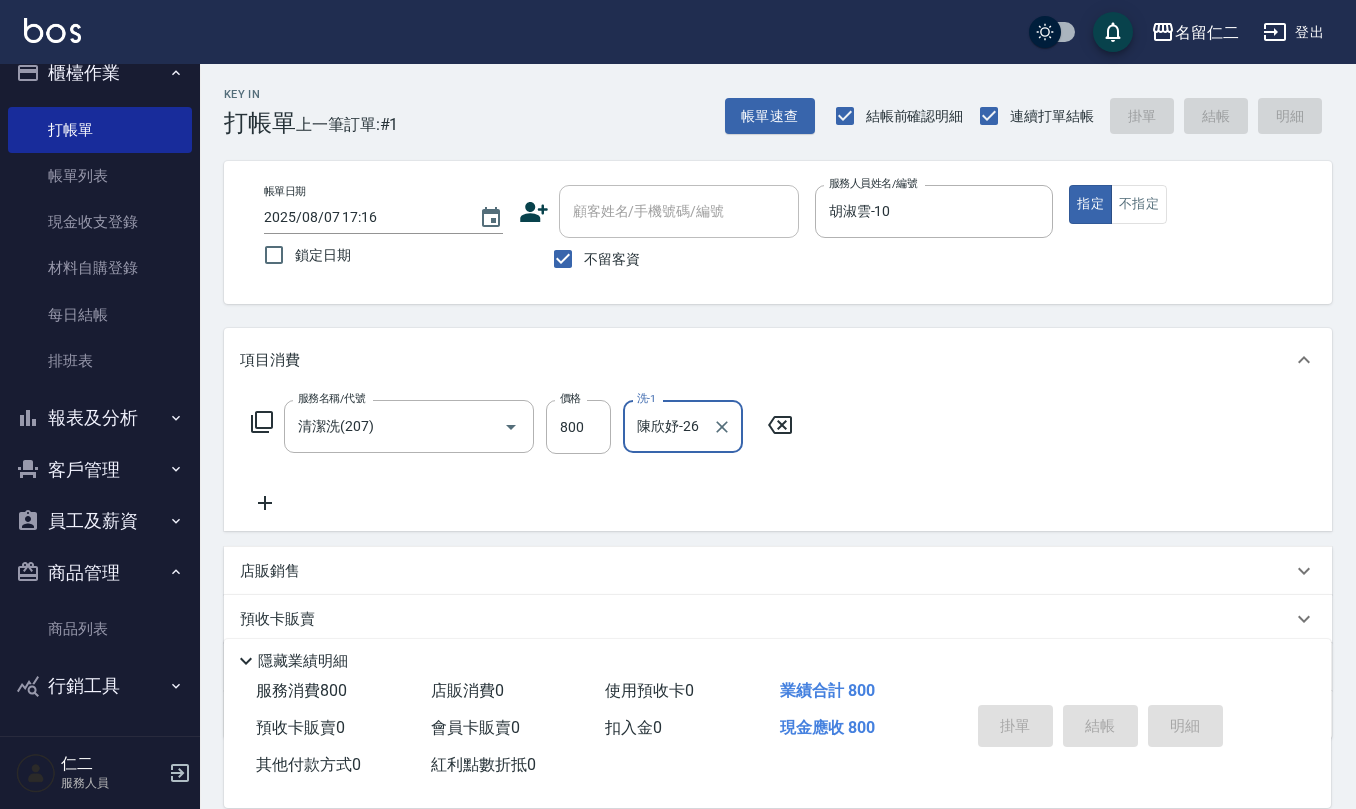 type 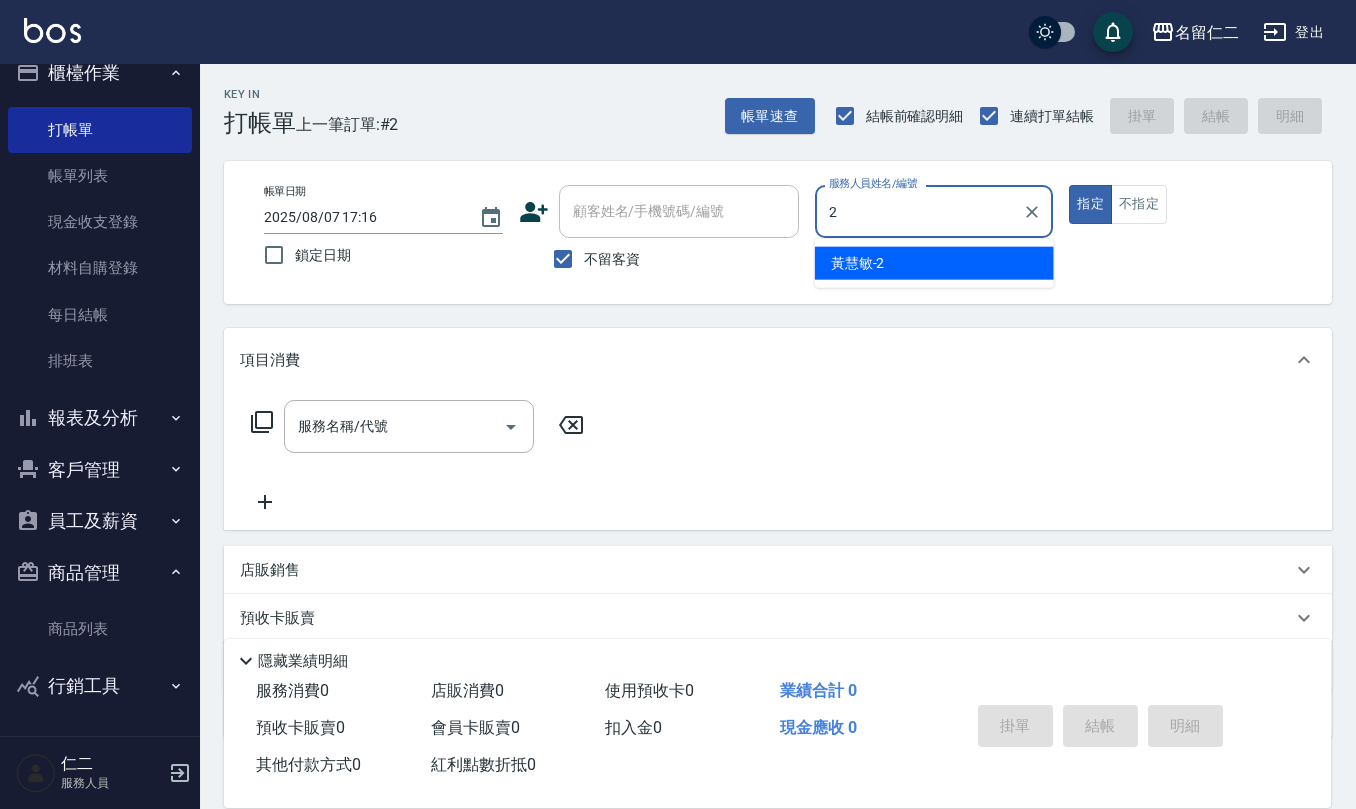 type on "黃慧敏-2" 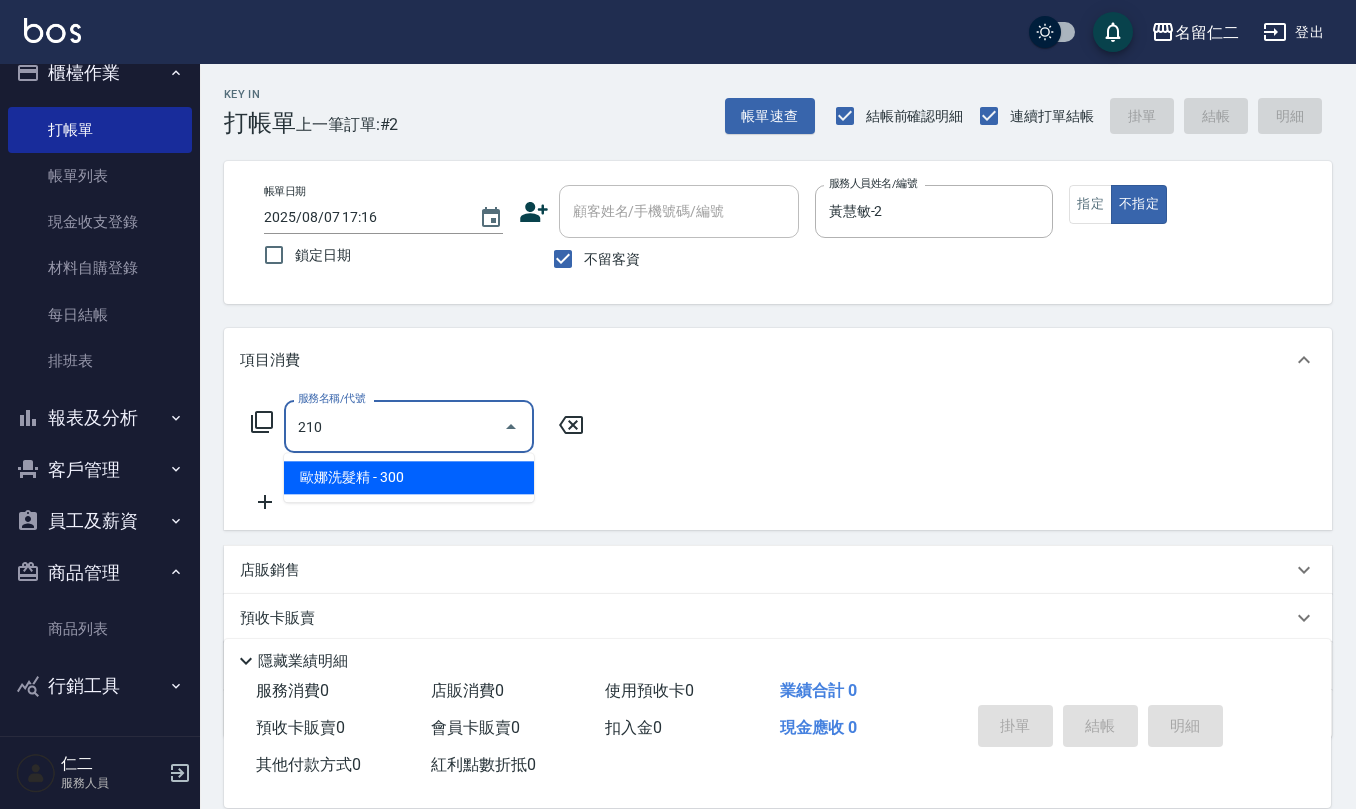 type on "歐娜洗髮精(210)" 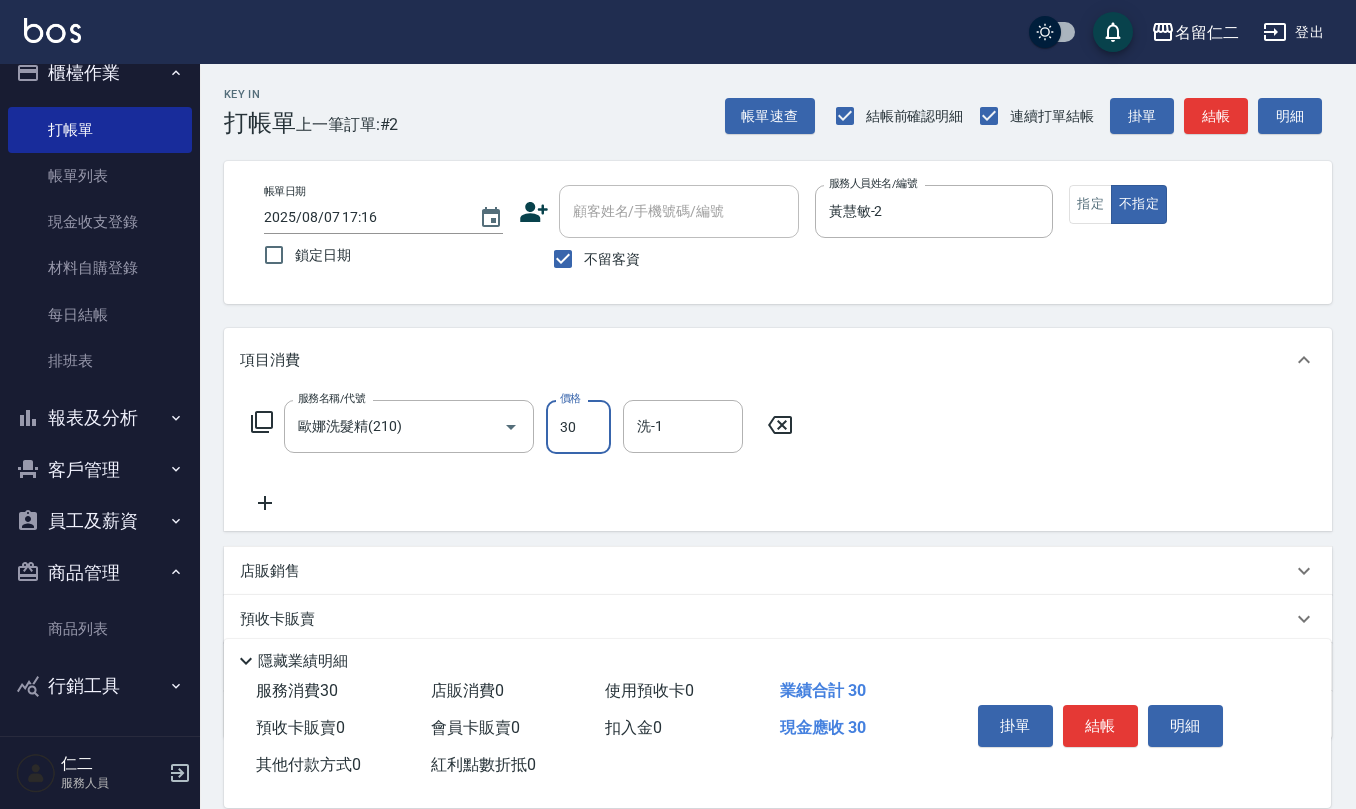 type on "300" 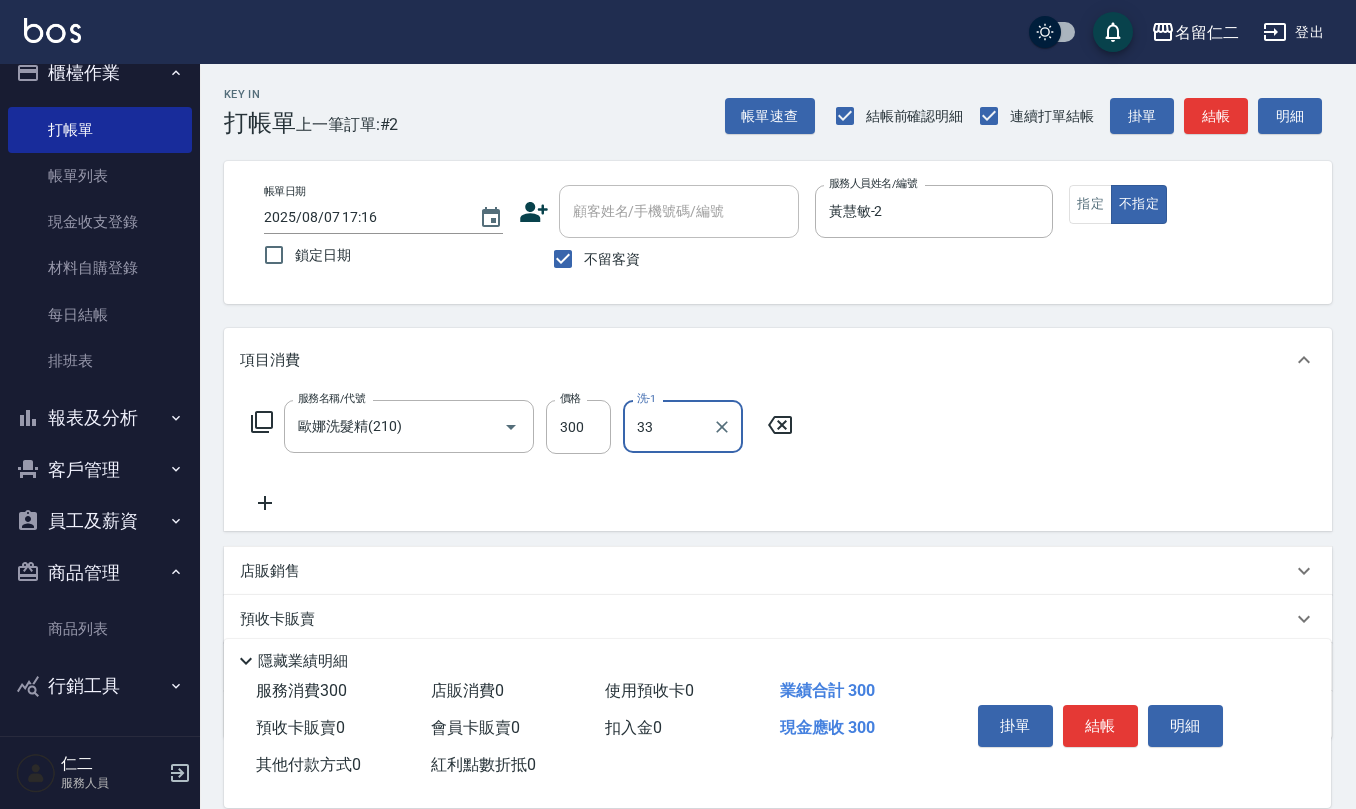 type on "竹儀-33" 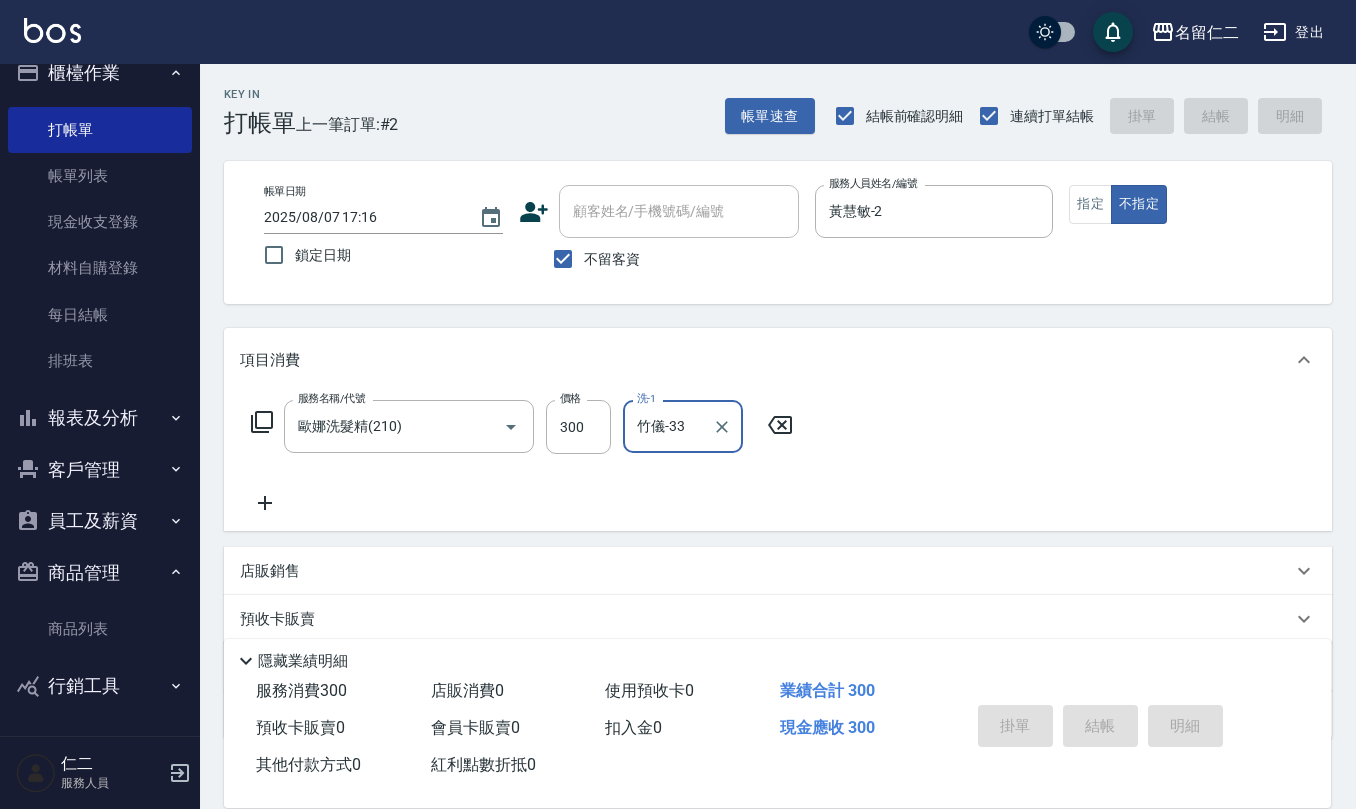 type on "[DATE] [TIME]" 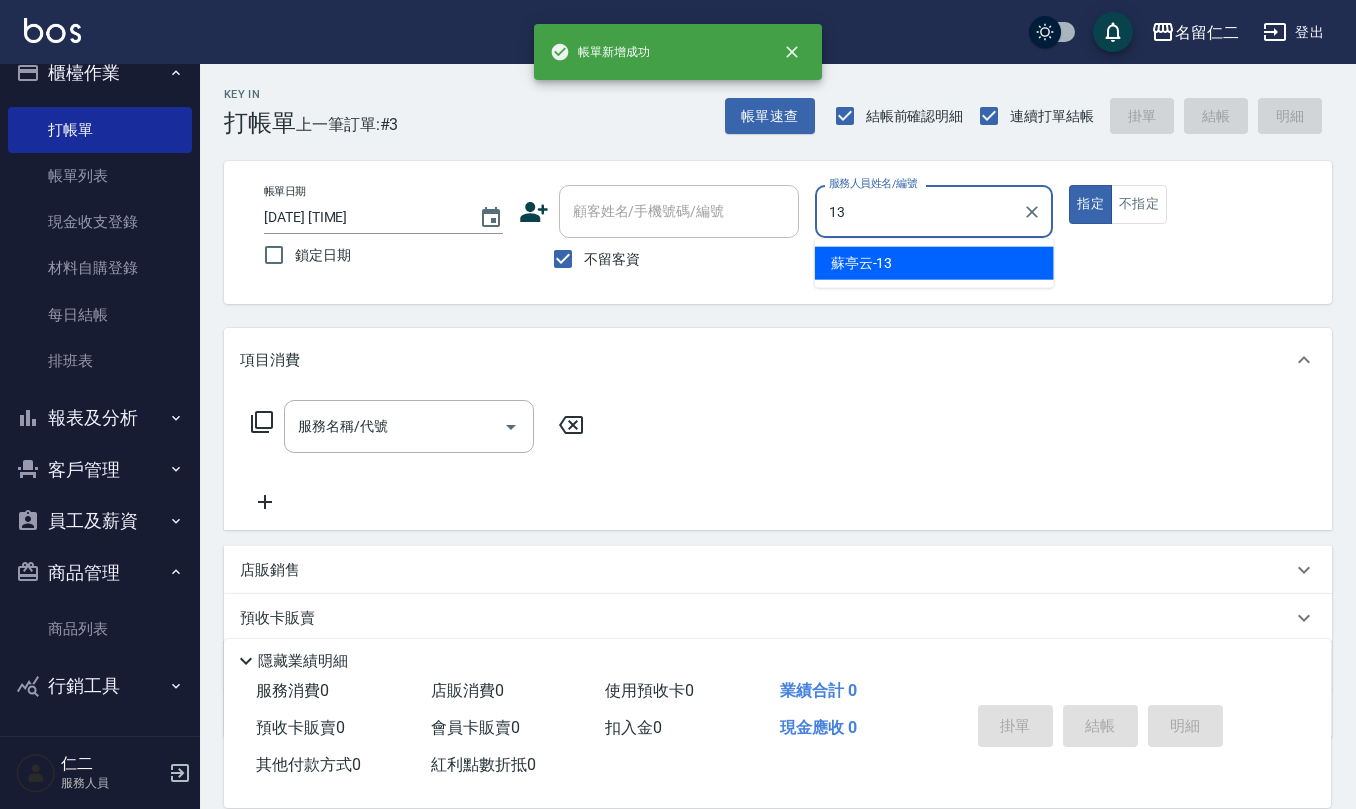 type on "[NAME]" 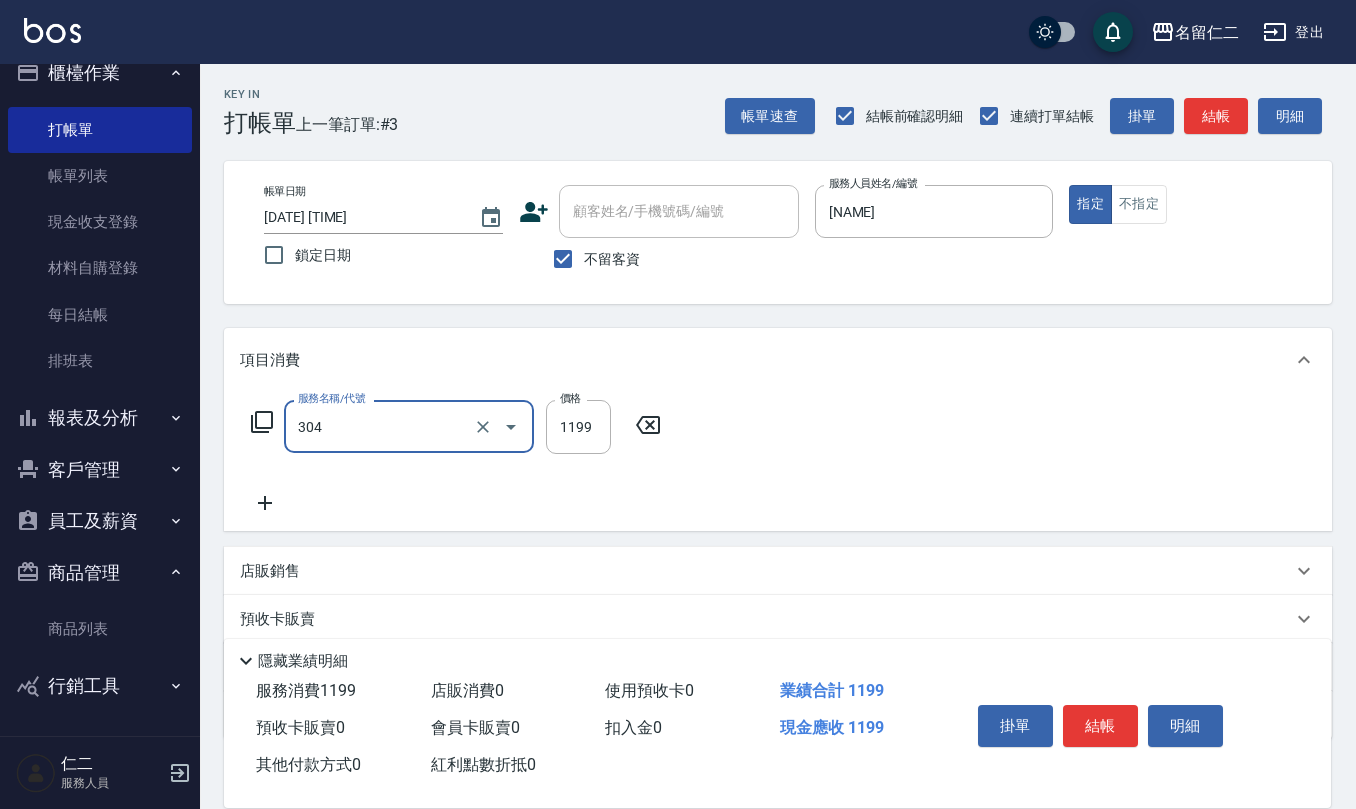 type on "離子燙(特價)(304)" 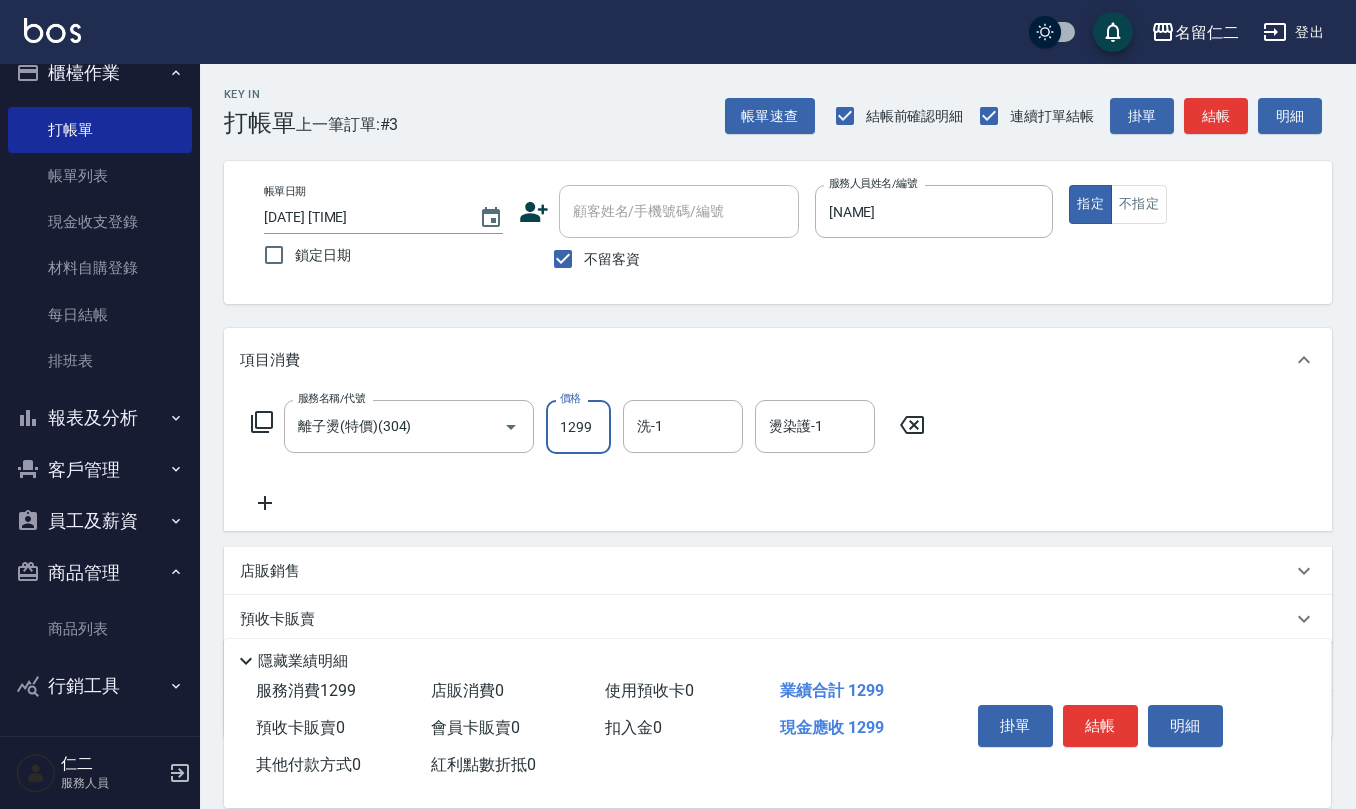 type on "1299" 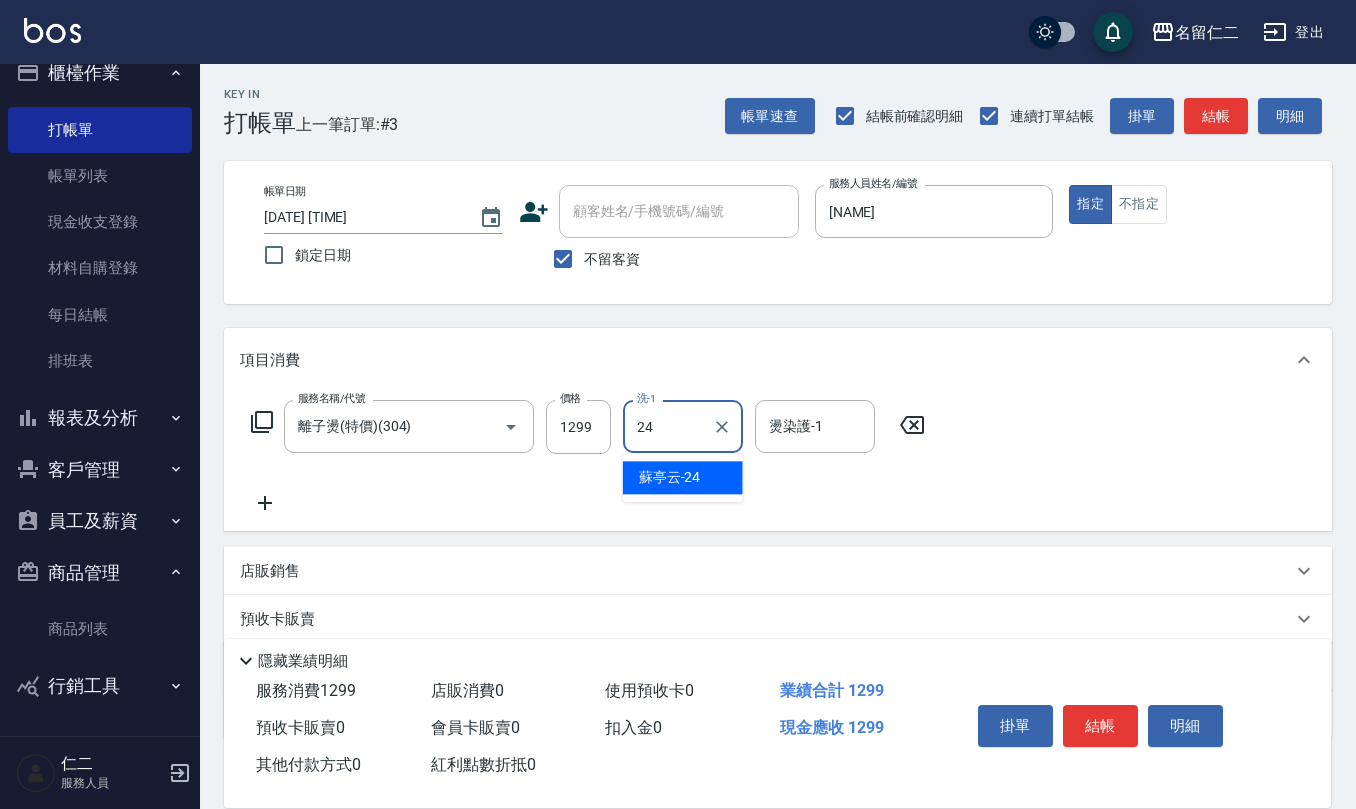 type on "蘇亭云-24" 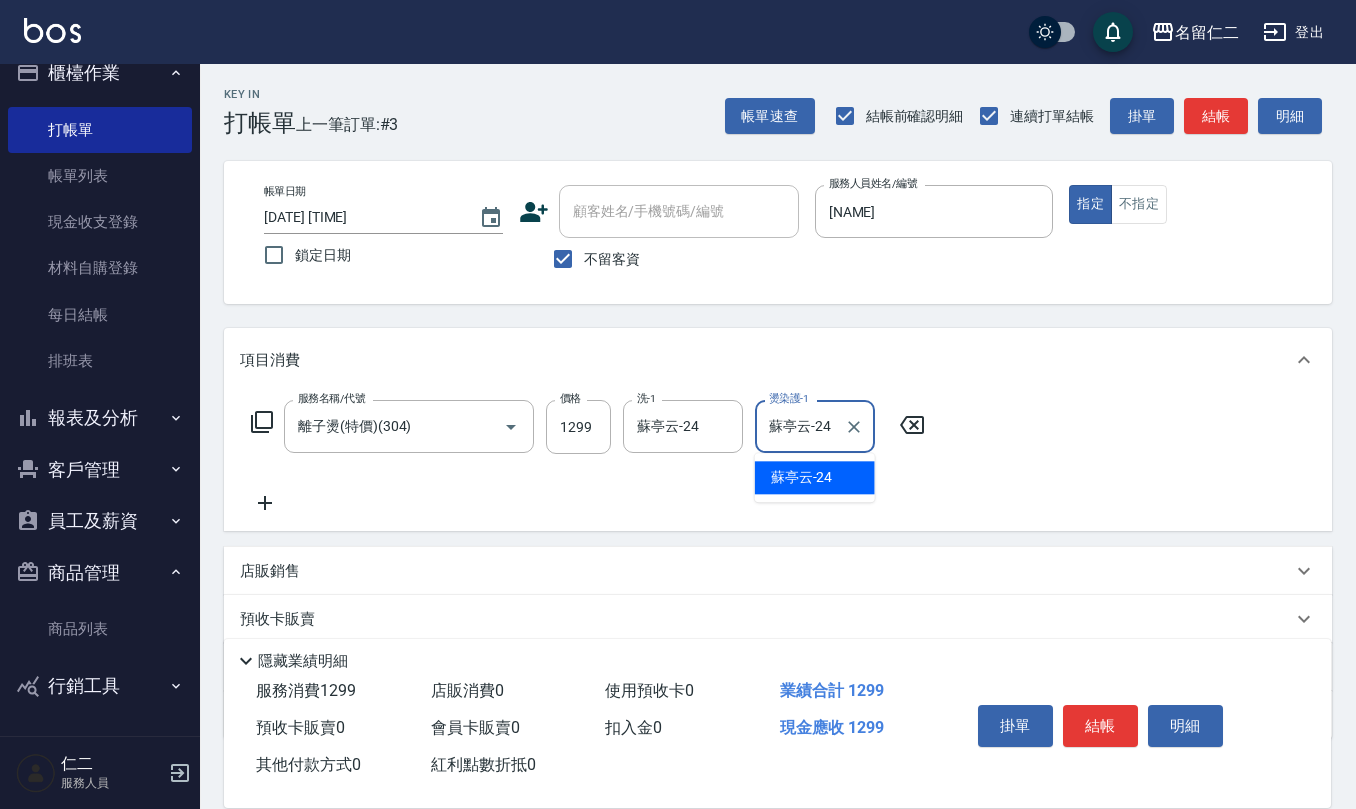 type on "蘇亭云-24" 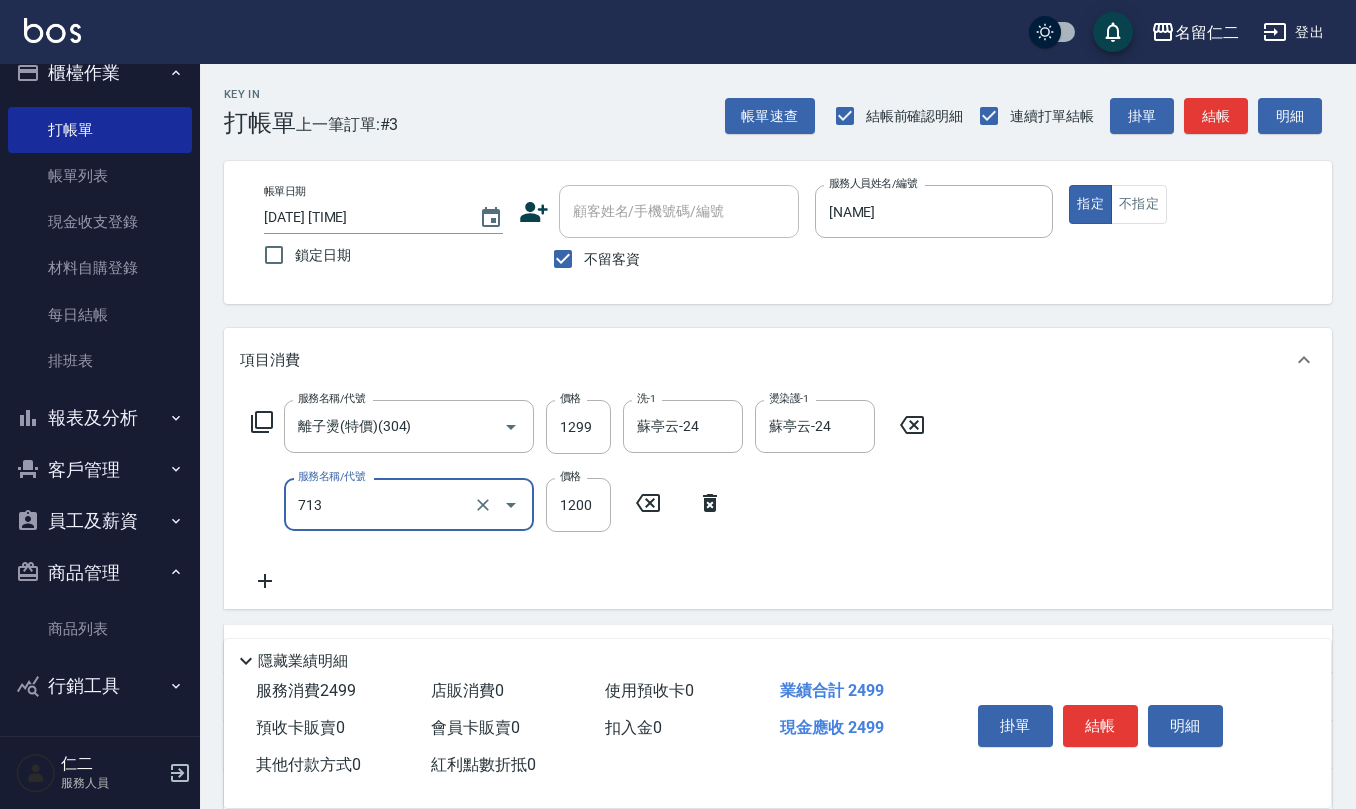 type on "水樣結構式1200(713)" 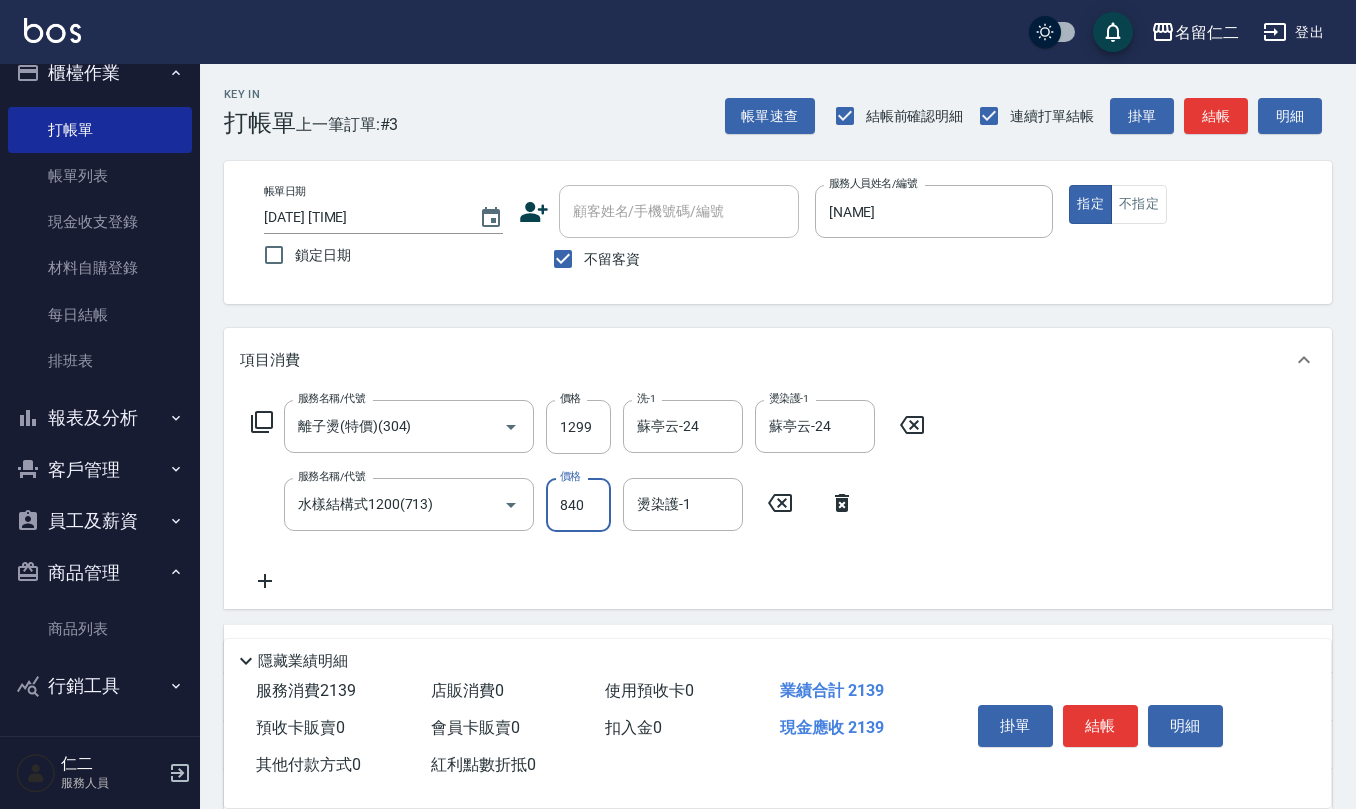 type on "840" 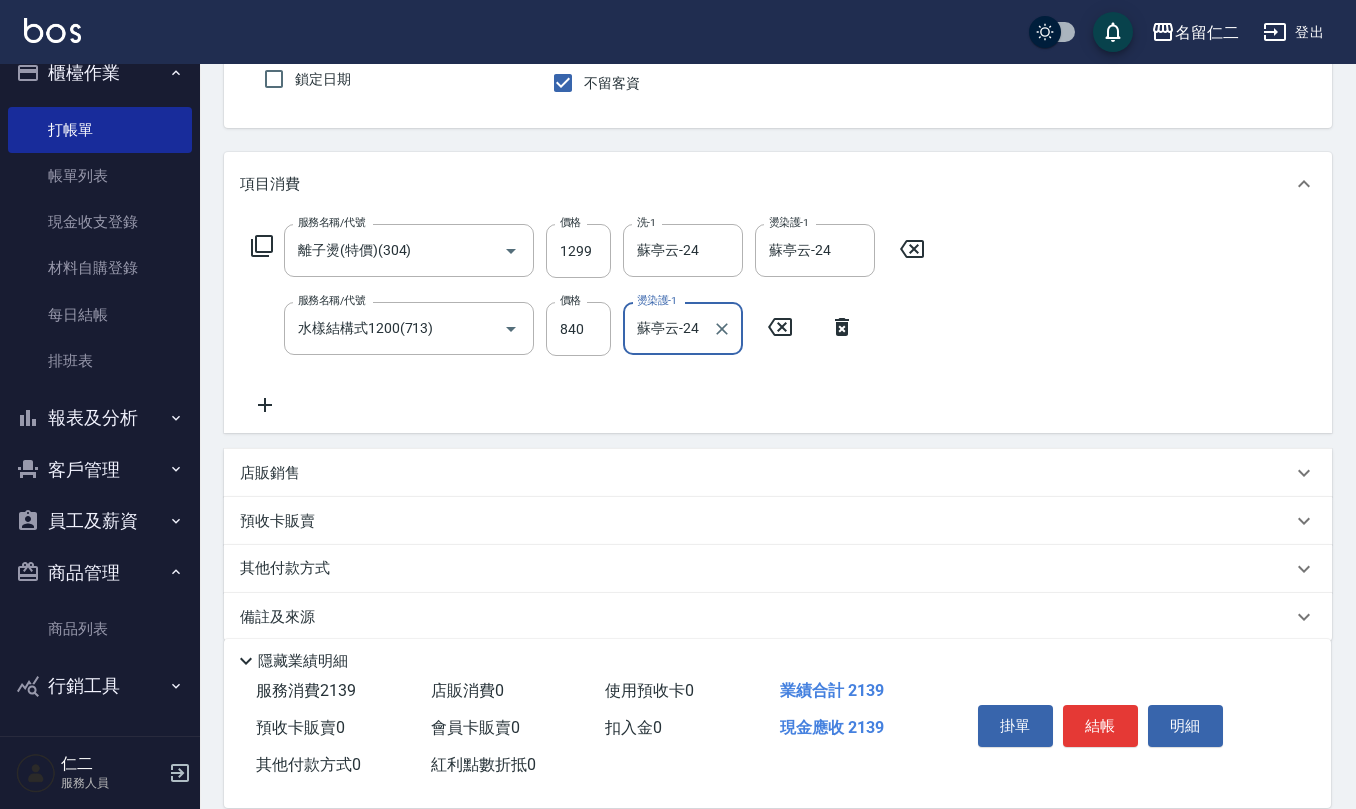 scroll, scrollTop: 196, scrollLeft: 0, axis: vertical 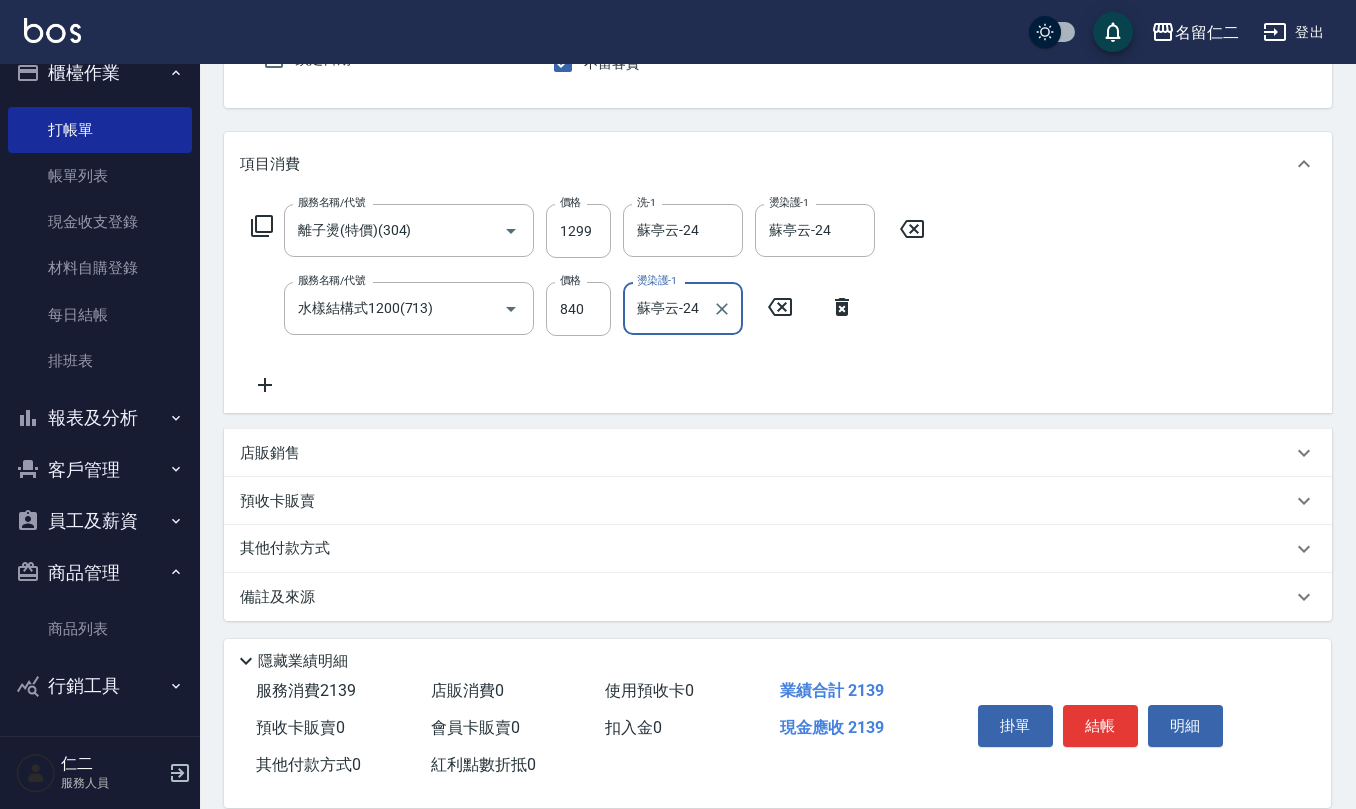 type on "蘇亭云-24" 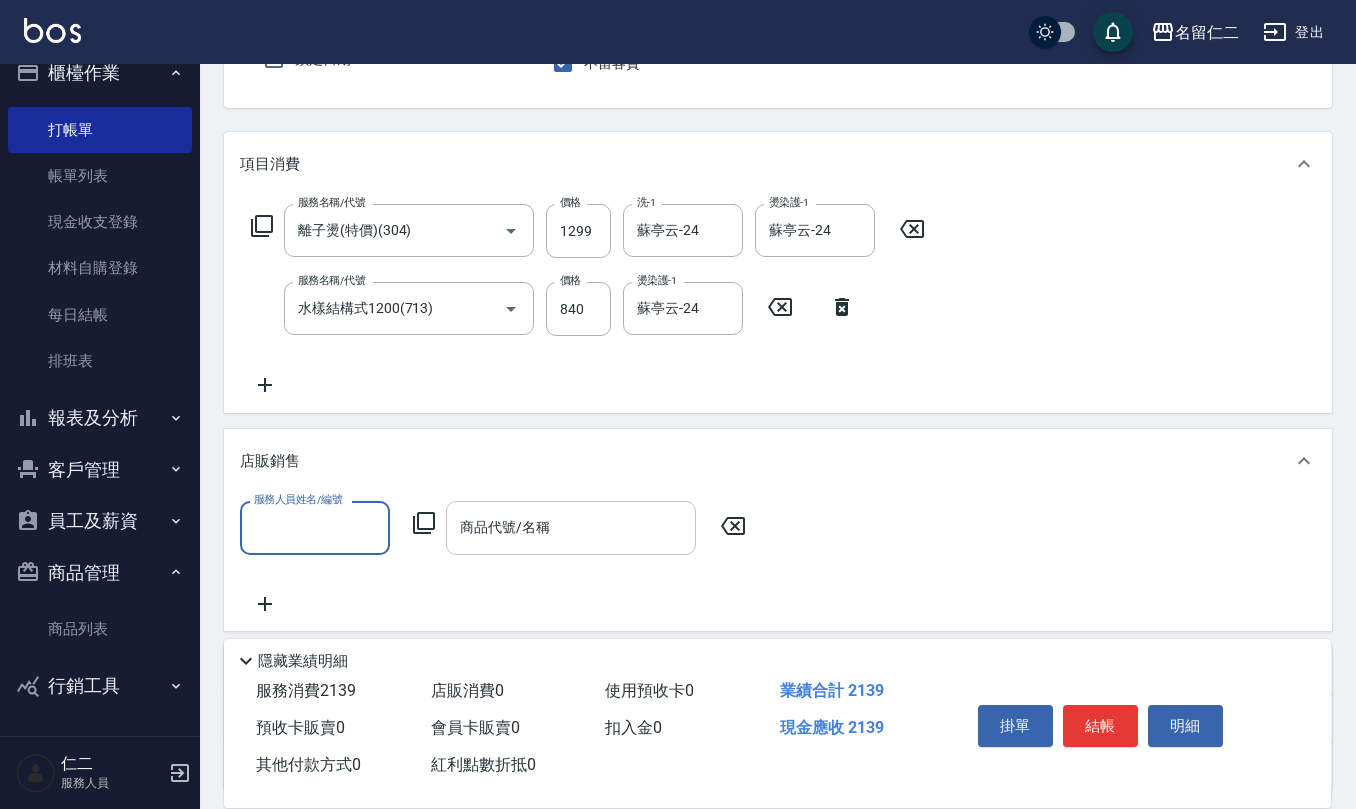 scroll, scrollTop: 1, scrollLeft: 0, axis: vertical 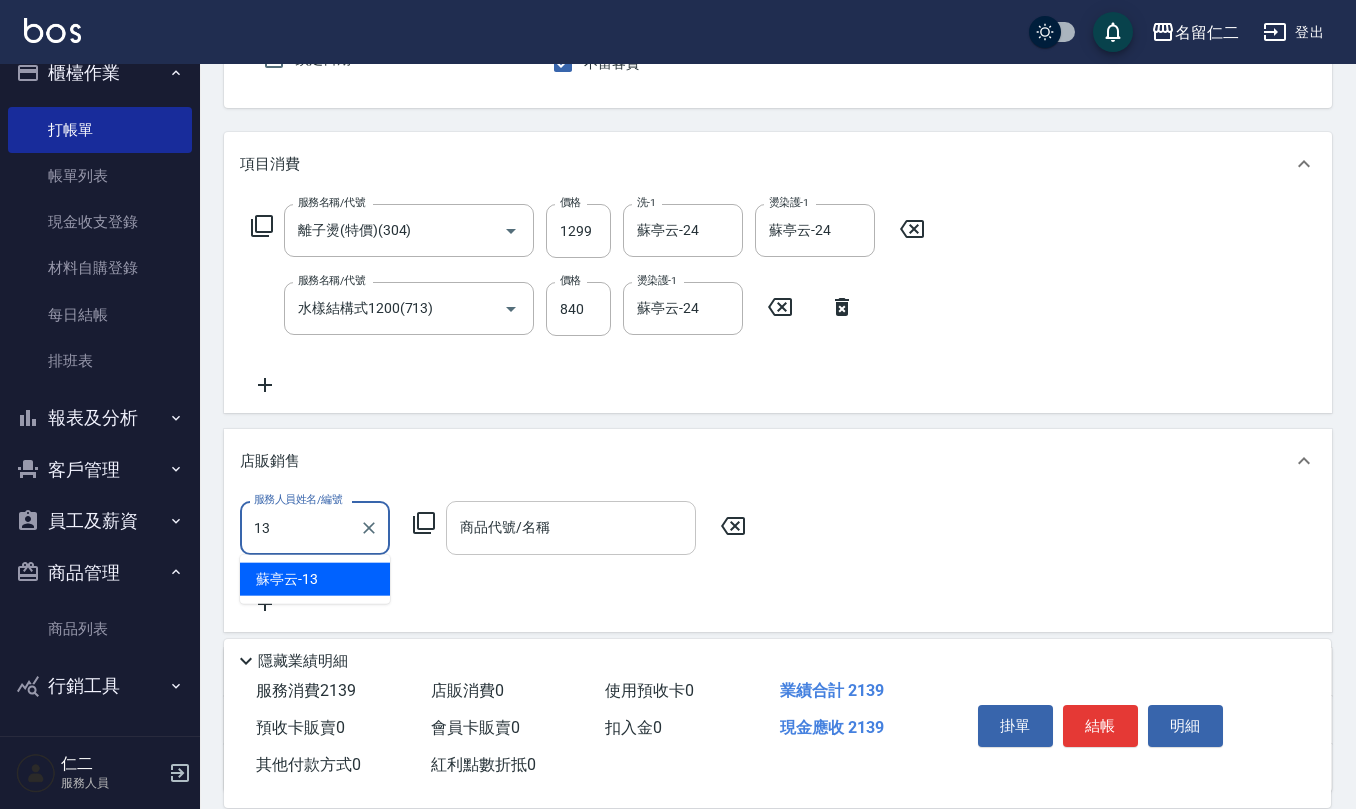 type on "[NAME]" 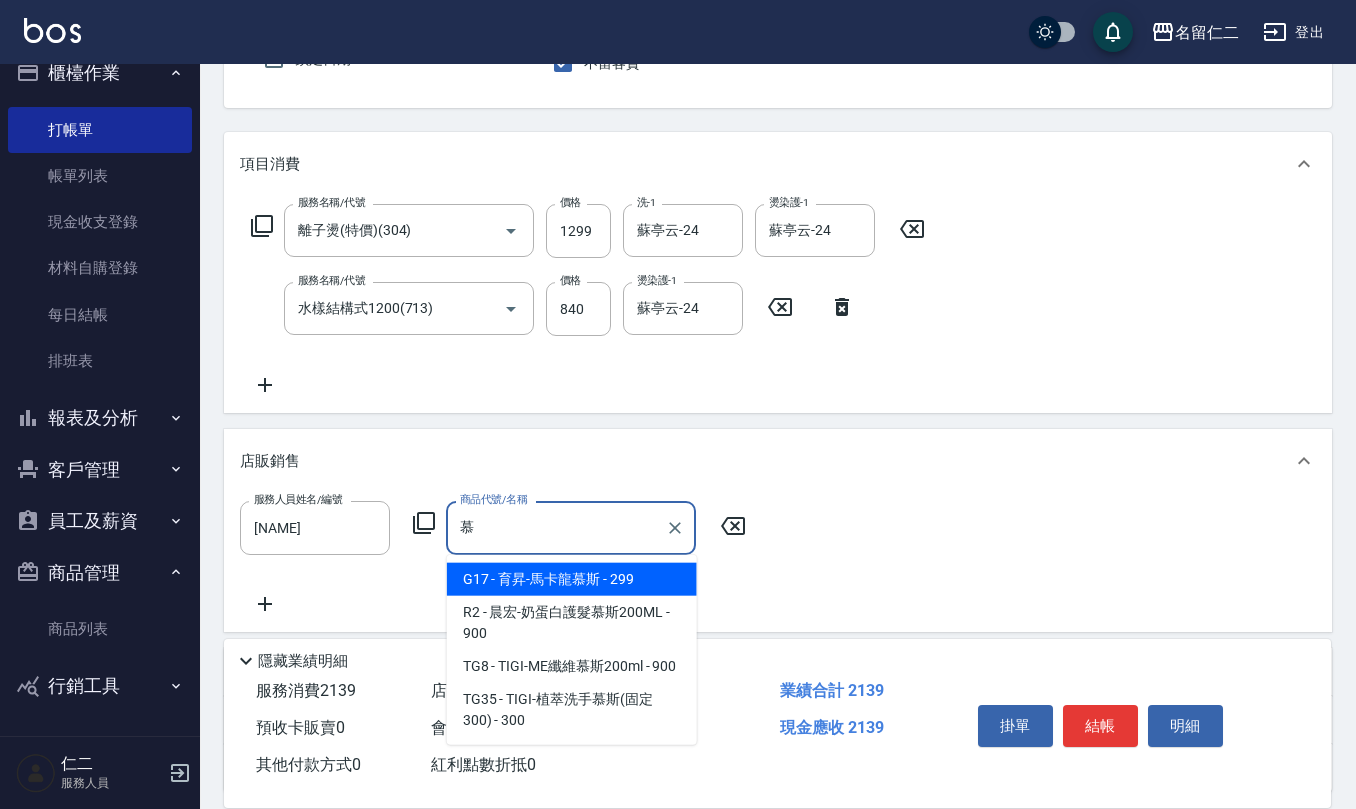 type on "[PRODUCT]" 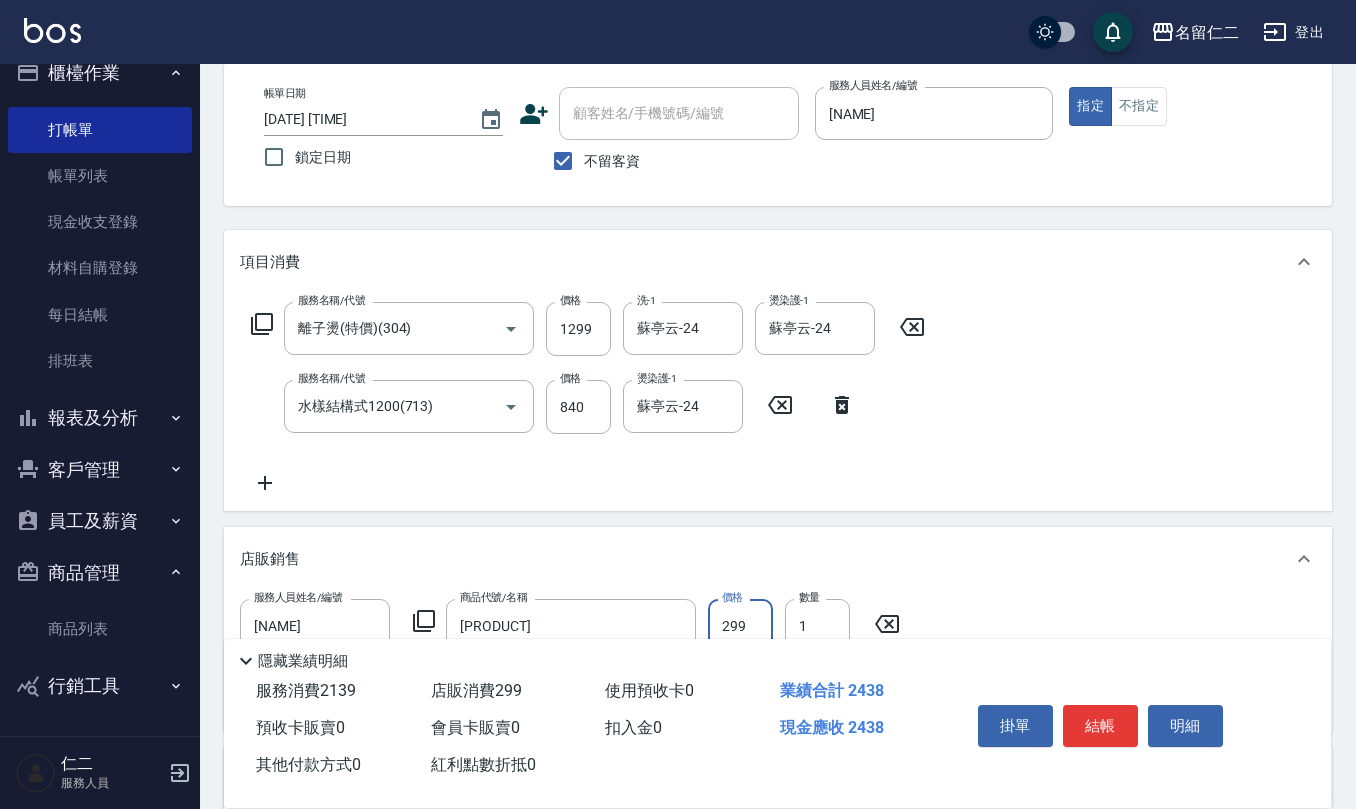 scroll, scrollTop: 0, scrollLeft: 0, axis: both 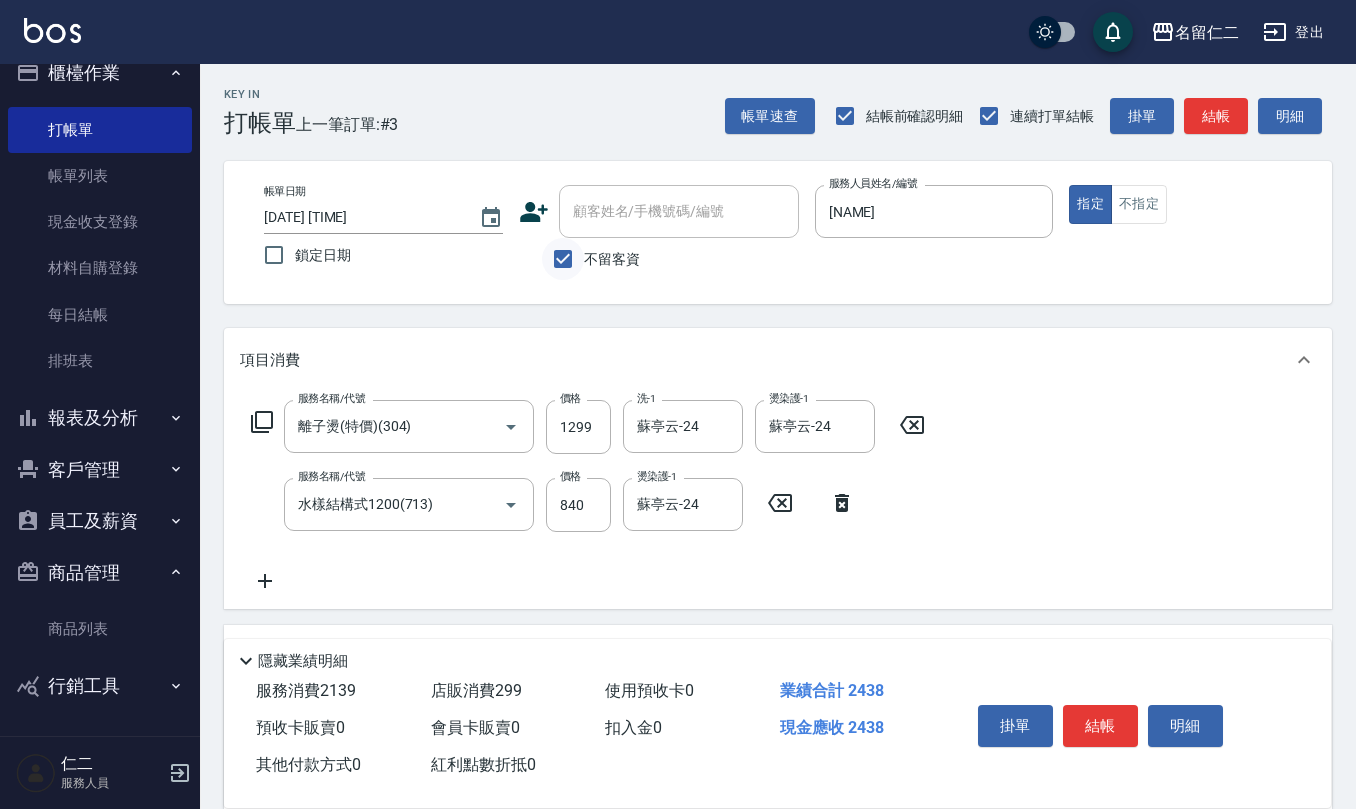 click on "不留客資" at bounding box center (563, 259) 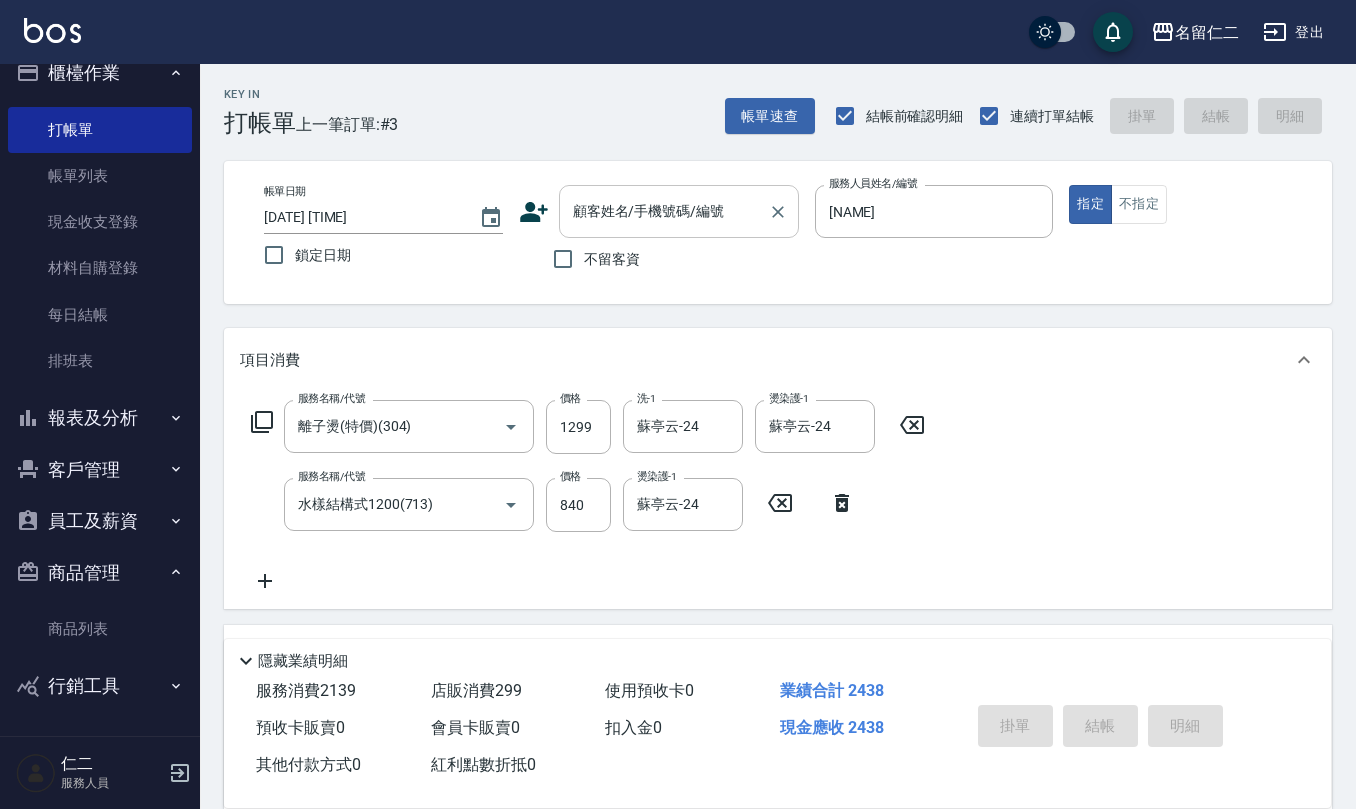 click on "顧客姓名/手機號碼/編號" at bounding box center (664, 211) 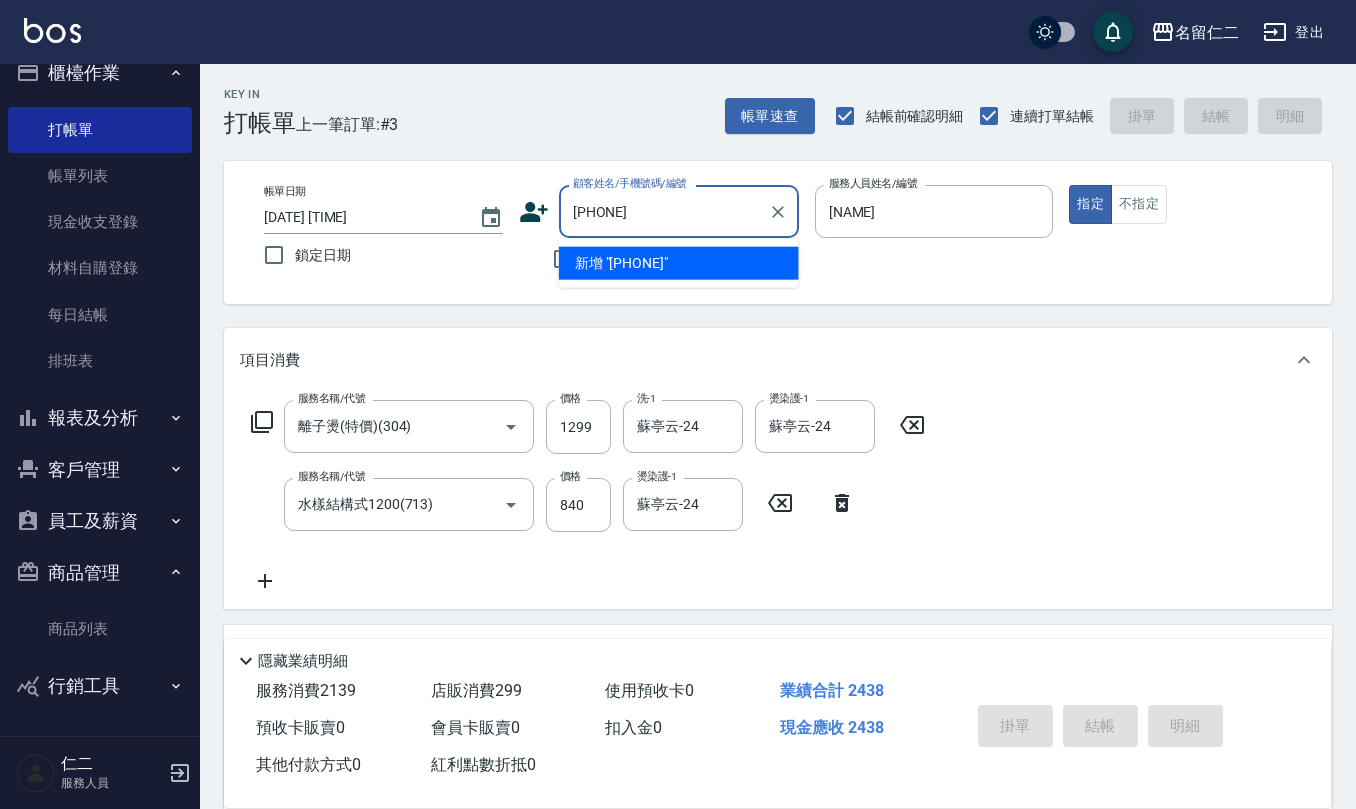 drag, startPoint x: 676, startPoint y: 209, endPoint x: 414, endPoint y: 225, distance: 262.4881 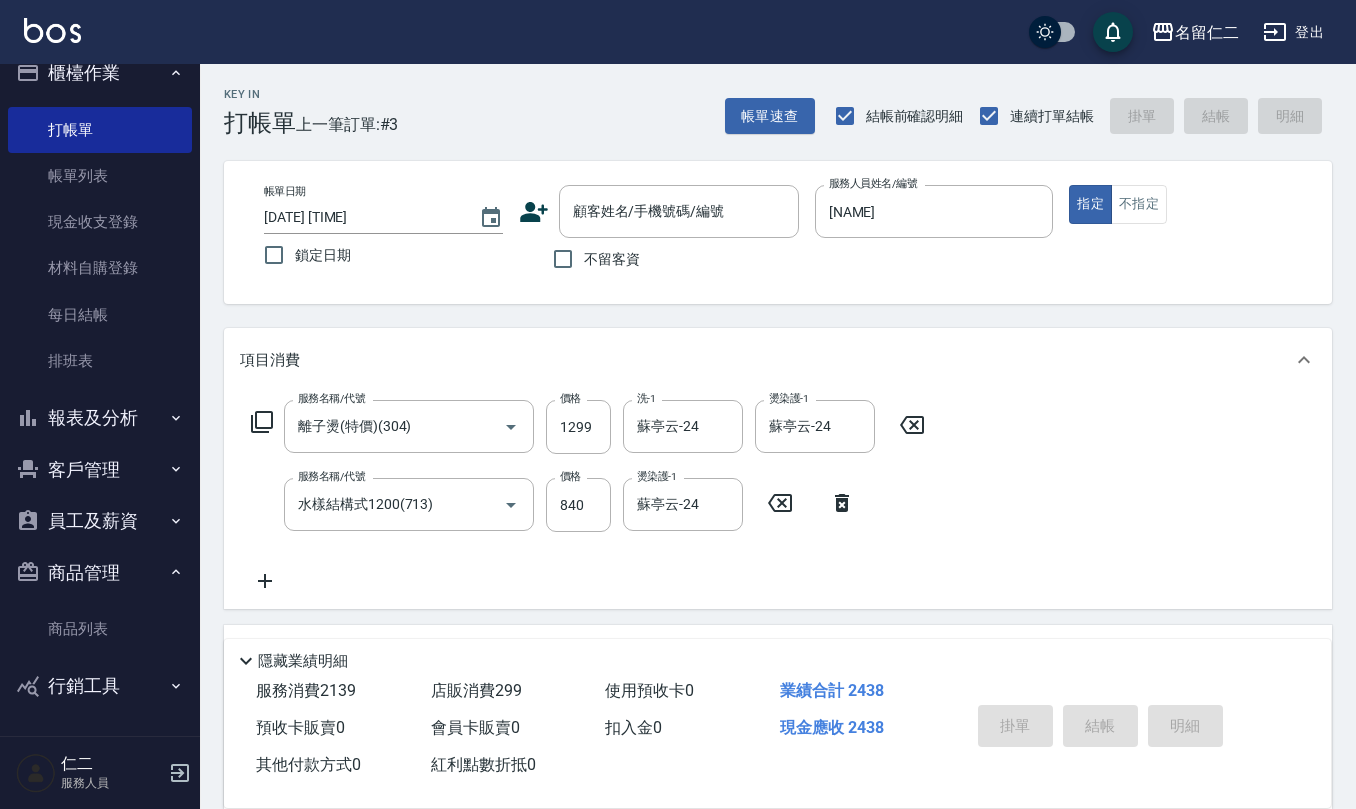 click 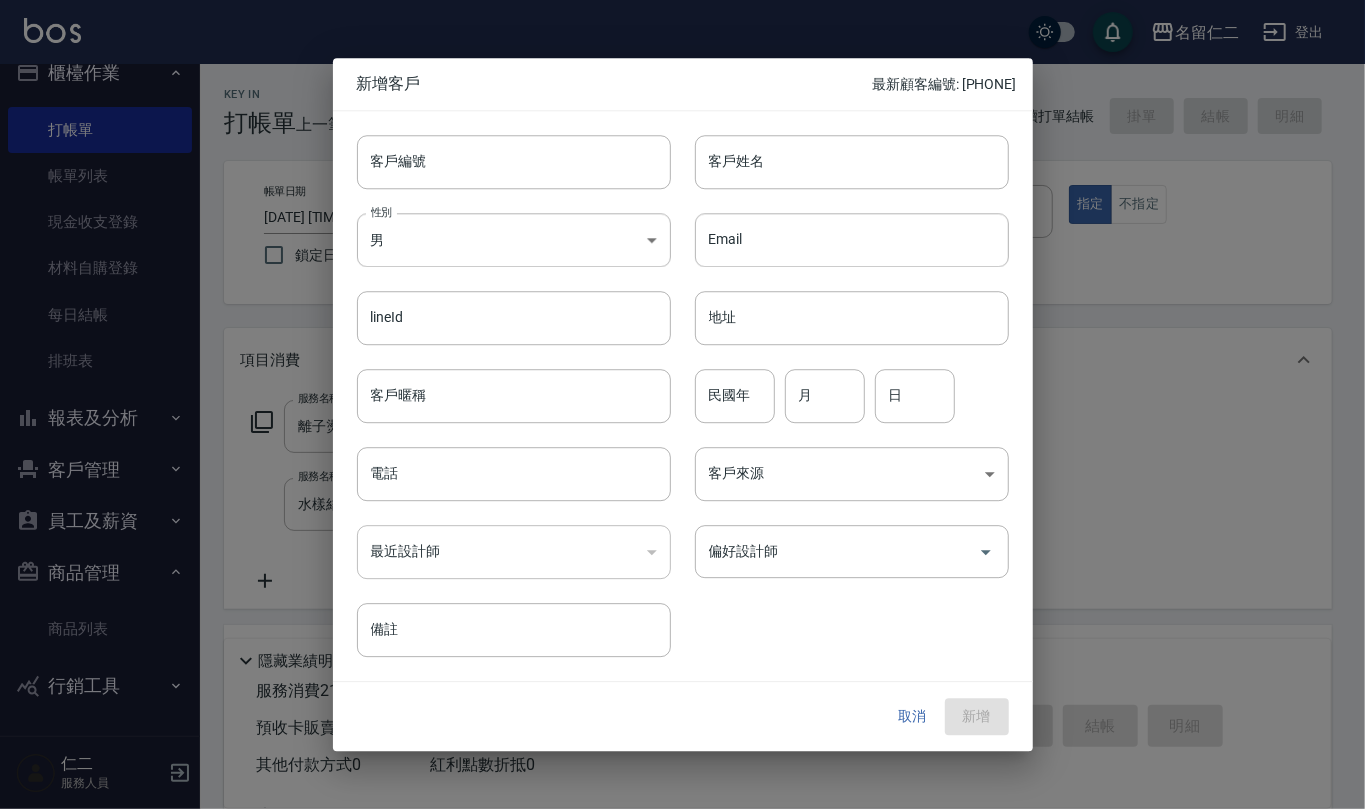 click on "客戶編號 客戶編號" at bounding box center [502, 150] 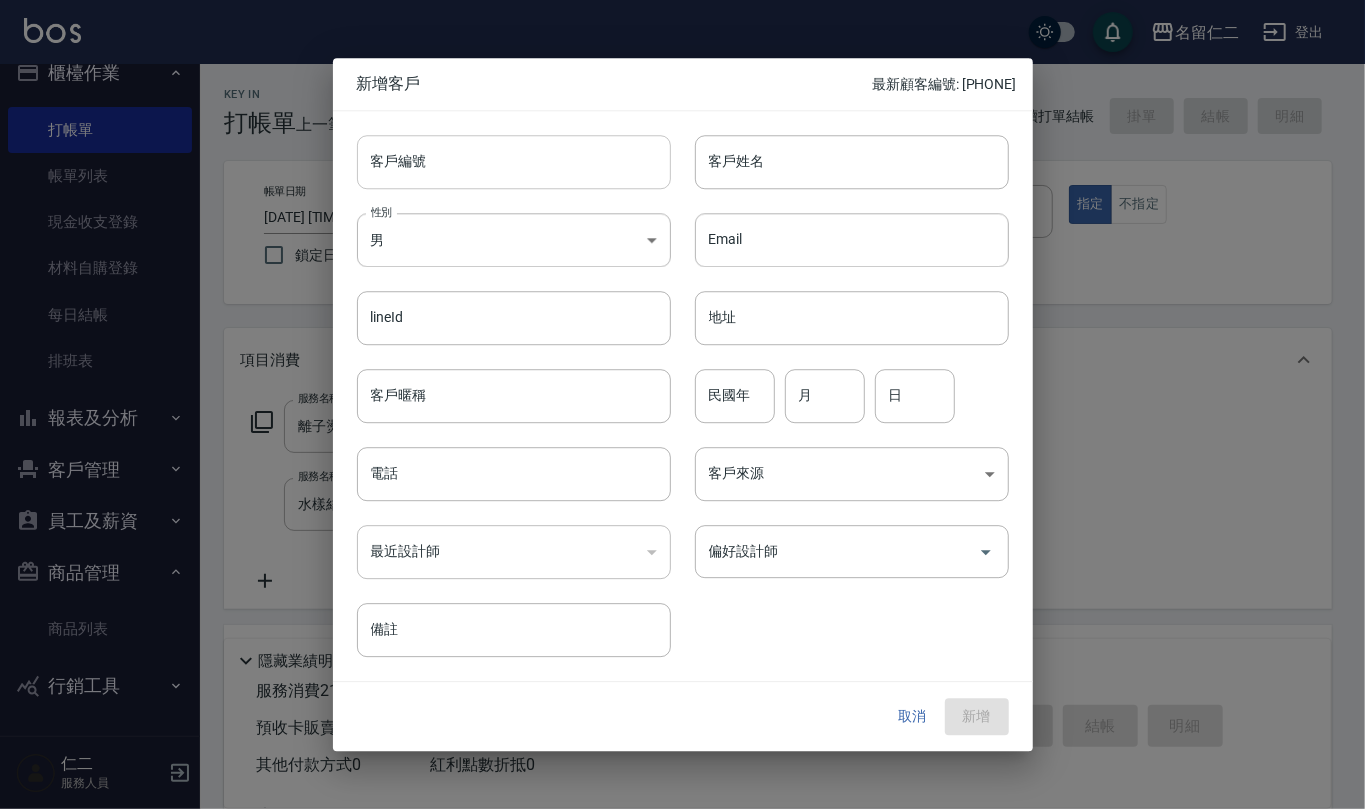 click on "客戶編號" at bounding box center (514, 162) 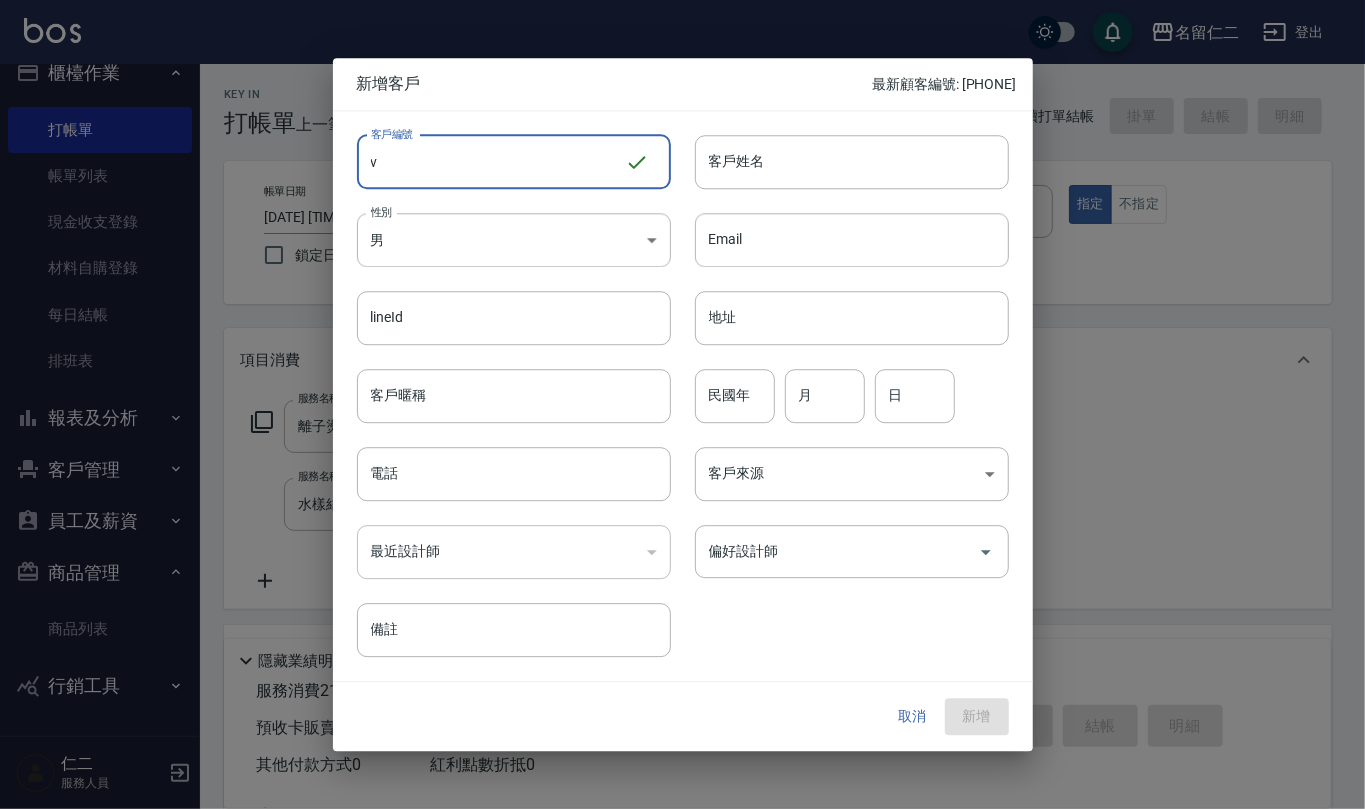 drag, startPoint x: 397, startPoint y: 169, endPoint x: 166, endPoint y: 142, distance: 232.57257 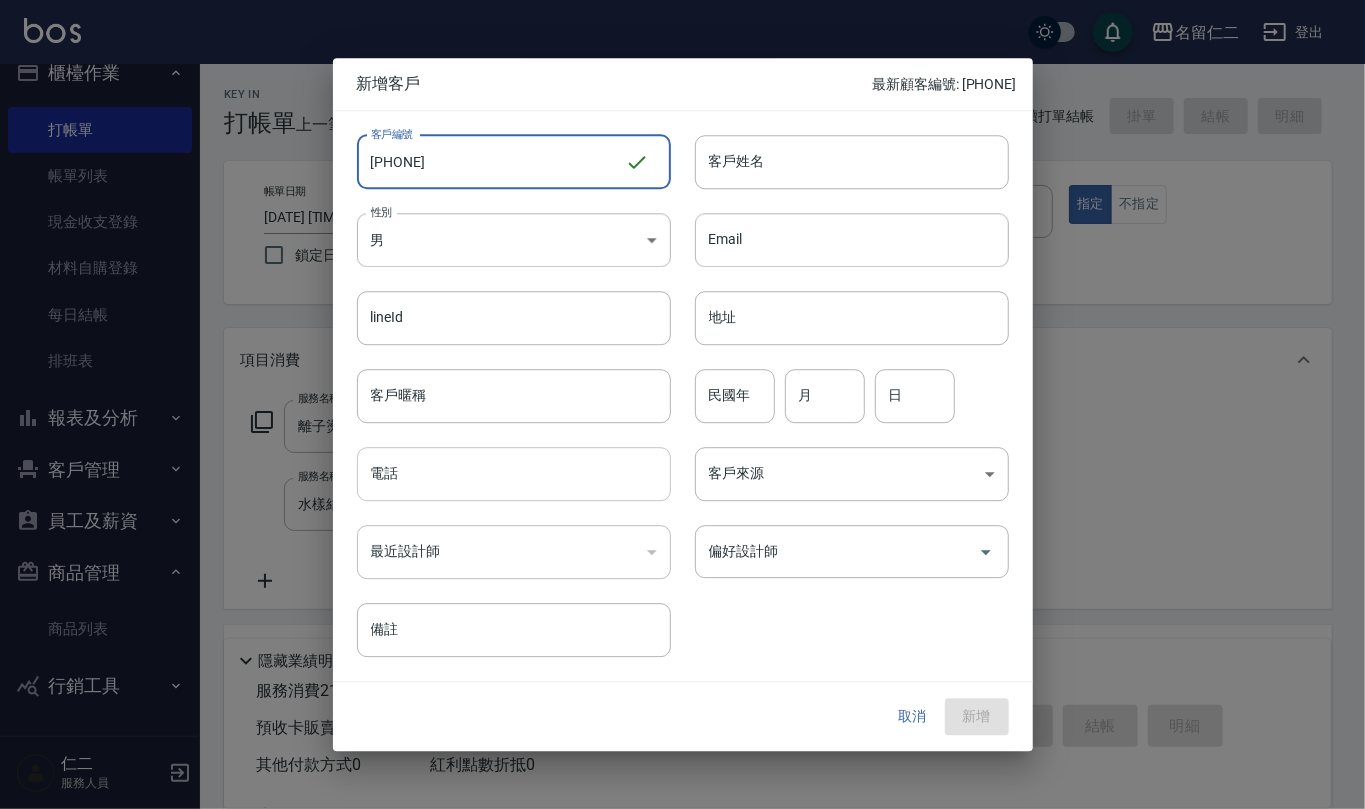 type on "[PHONE]" 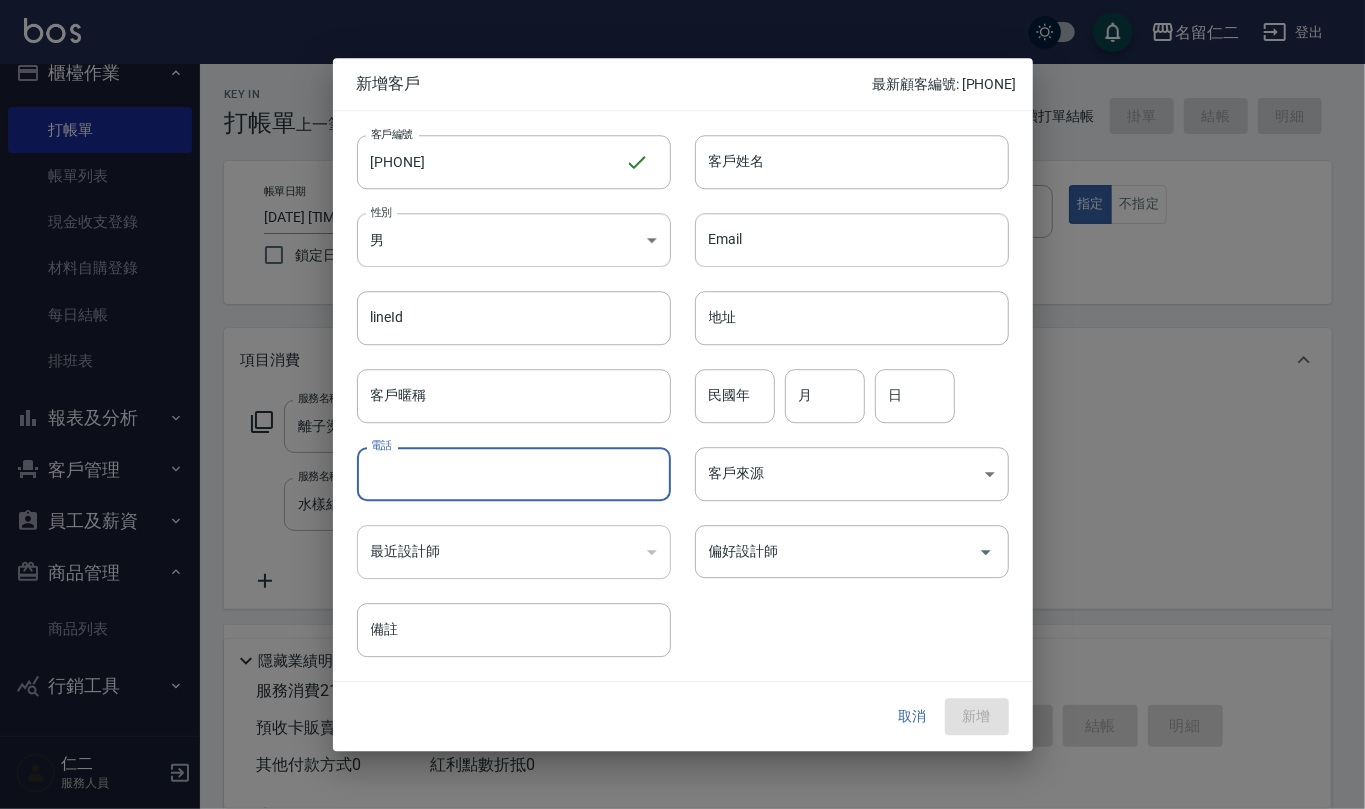 click on "電話" at bounding box center [514, 474] 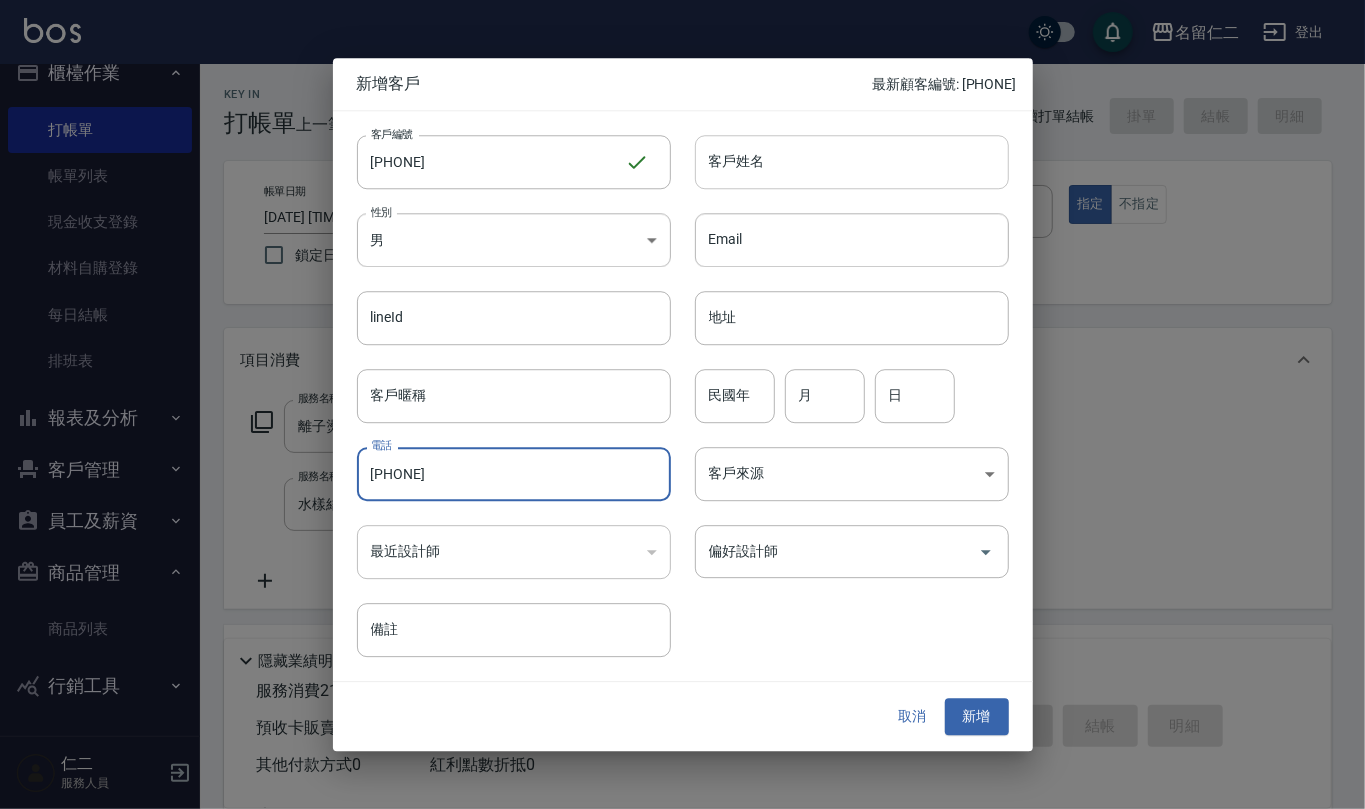 type on "[PHONE]" 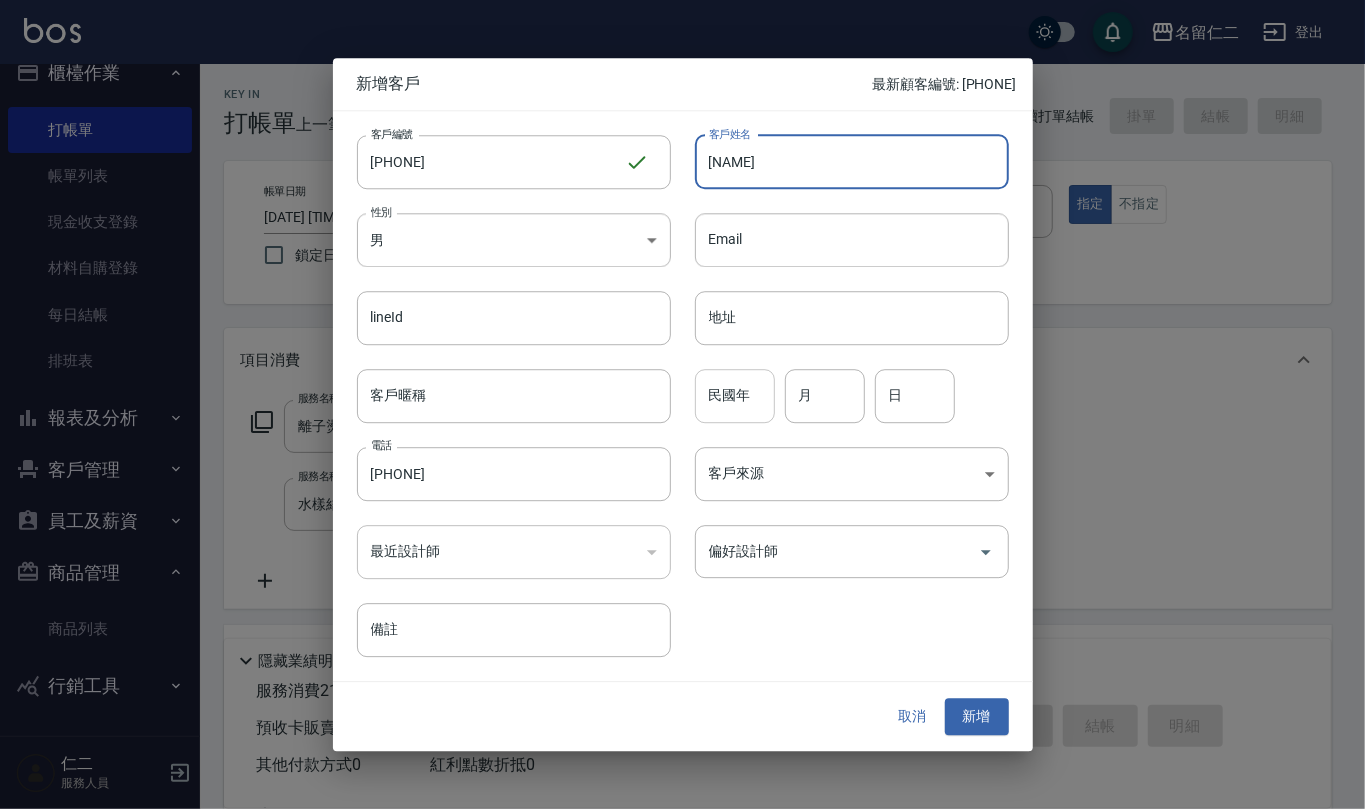 type on "[NAME]" 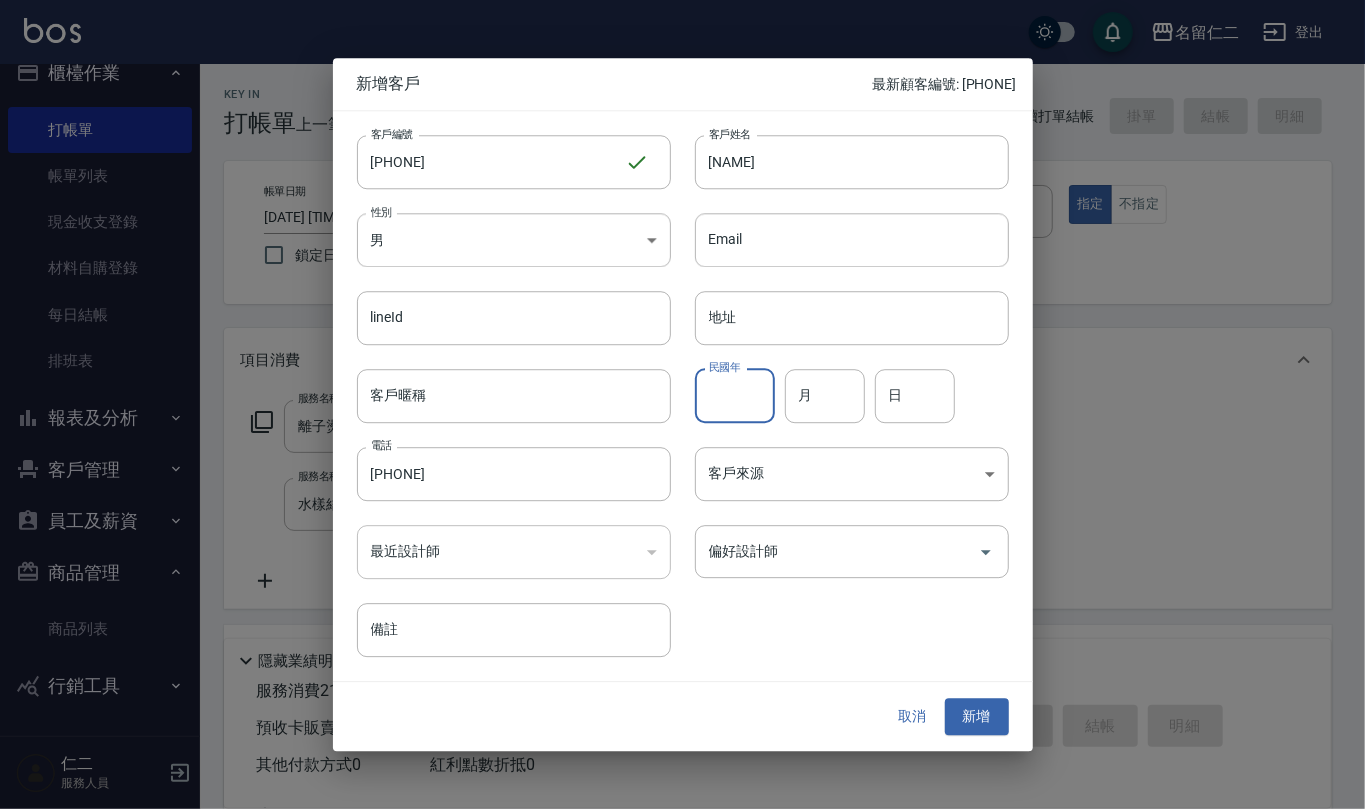 click on "民國年" at bounding box center (735, 396) 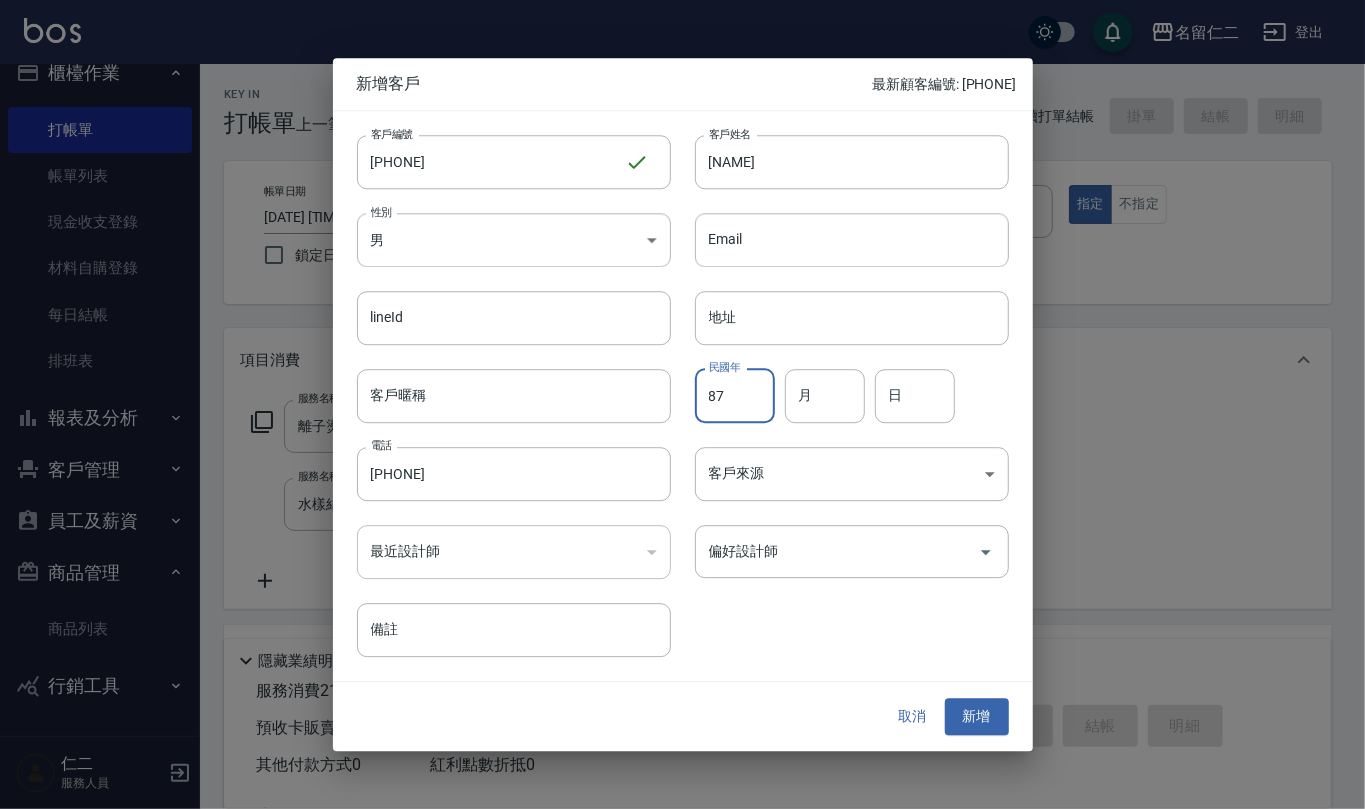 type on "87" 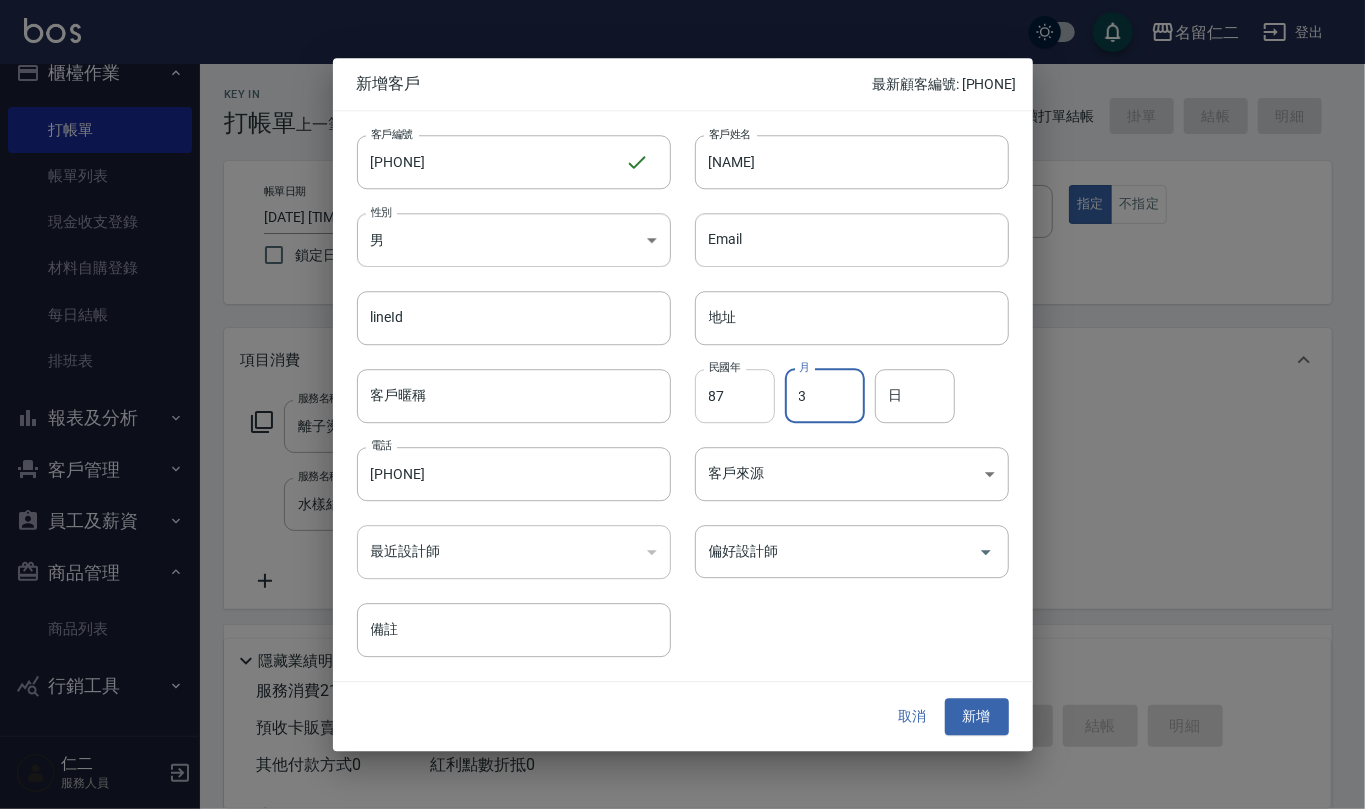 type on "3" 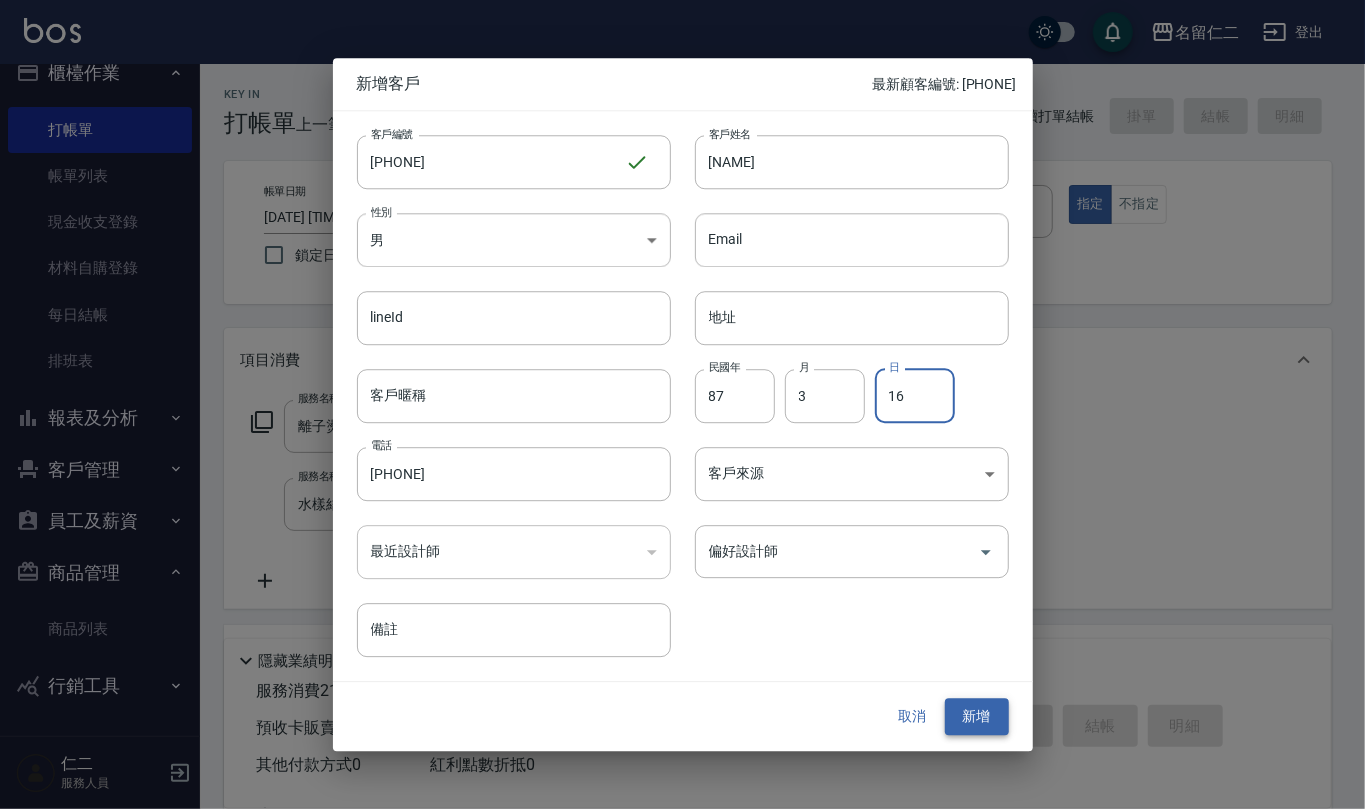 type on "16" 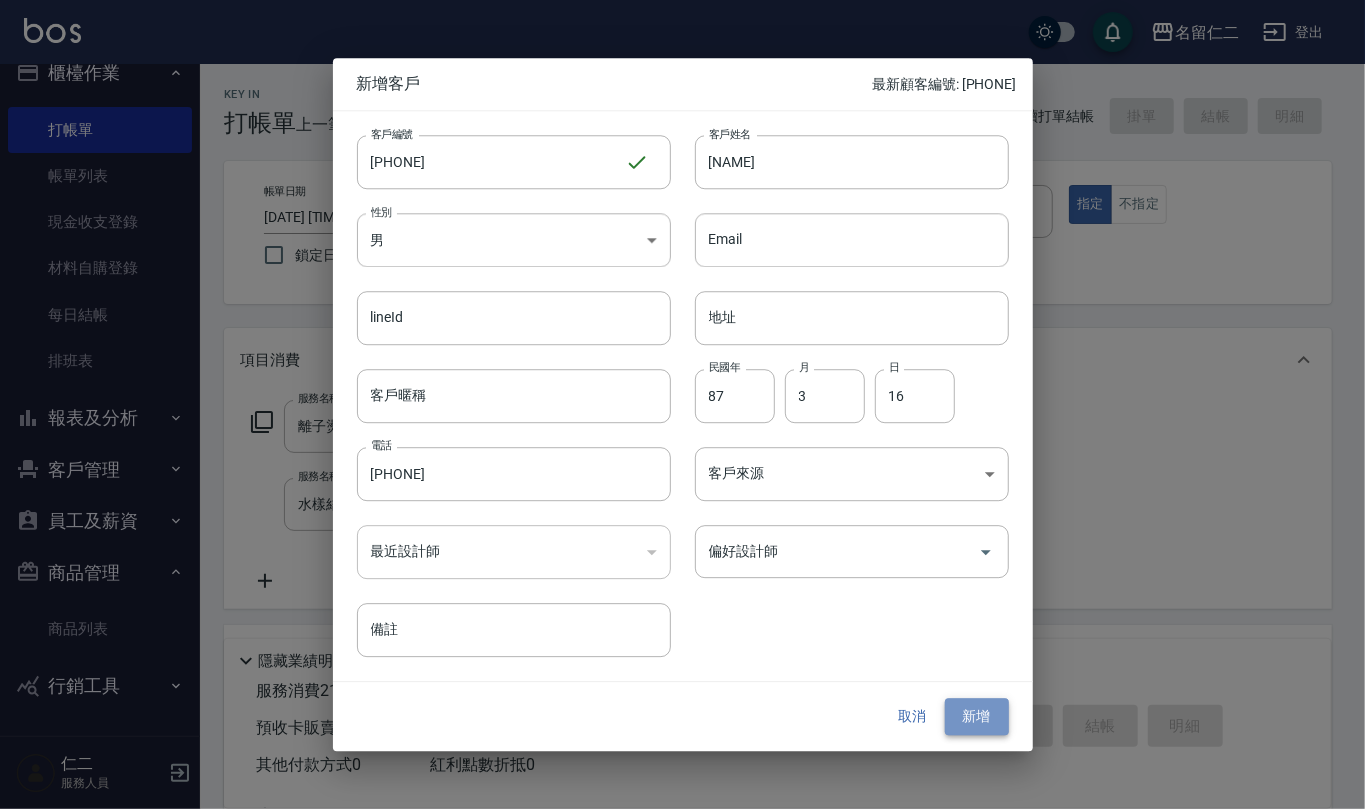 click on "新增" at bounding box center (977, 717) 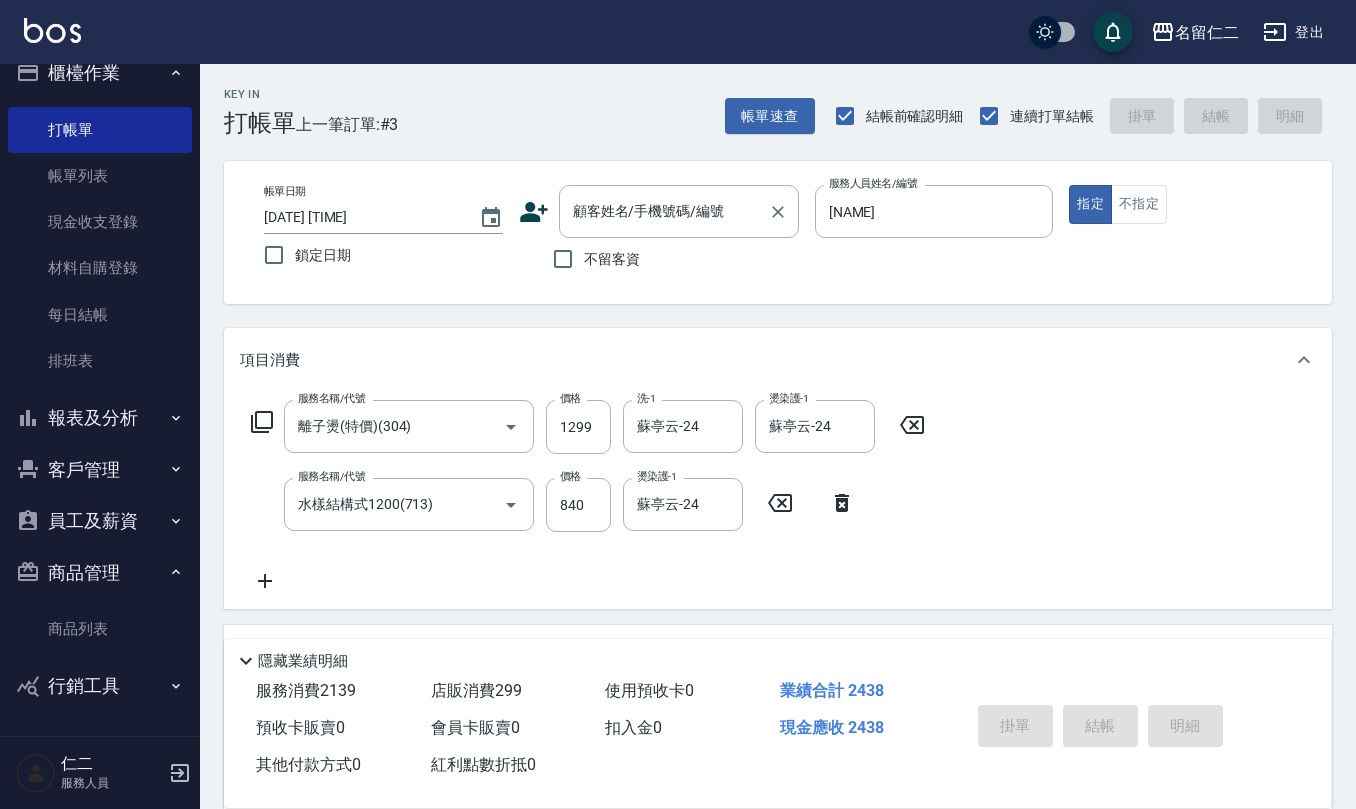 click on "顧客姓名/手機號碼/編號" at bounding box center [664, 211] 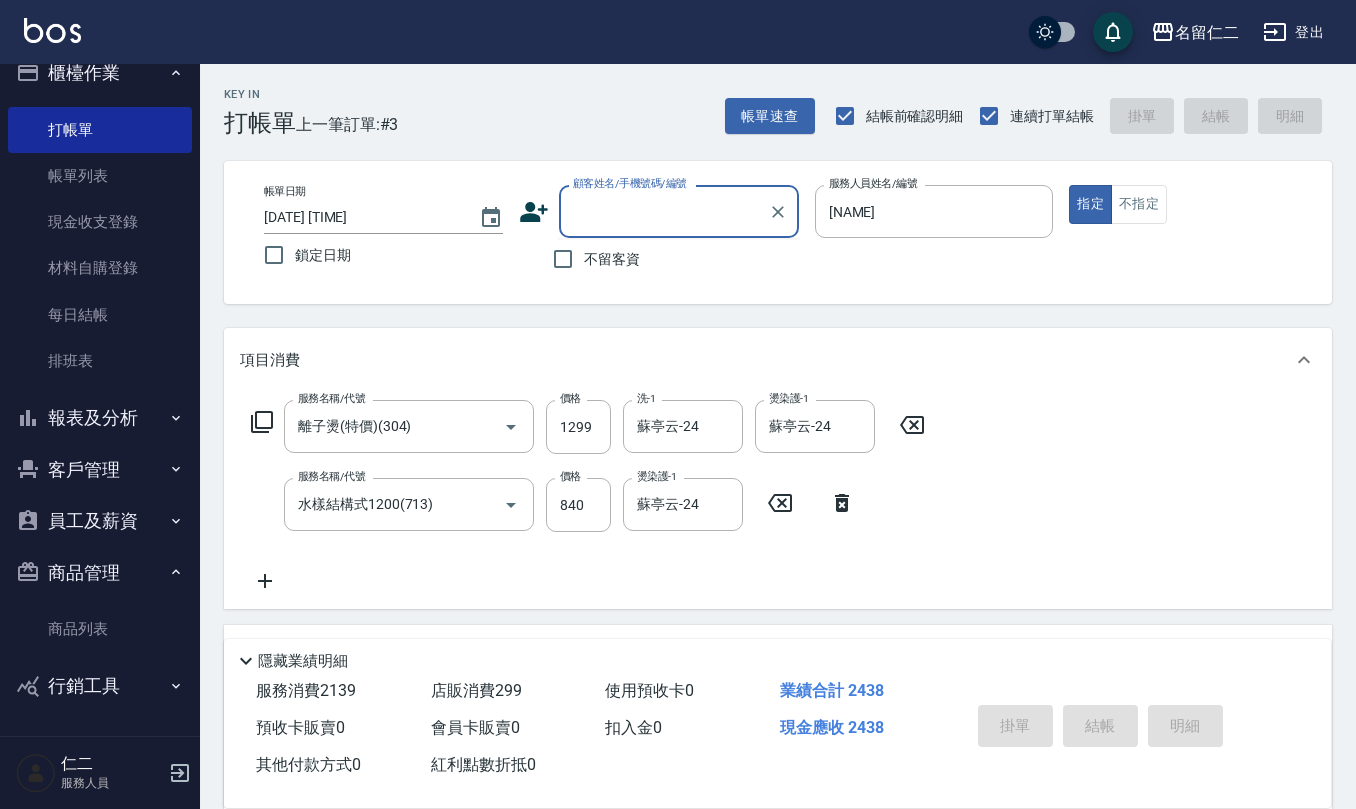 paste on "[PHONE]" 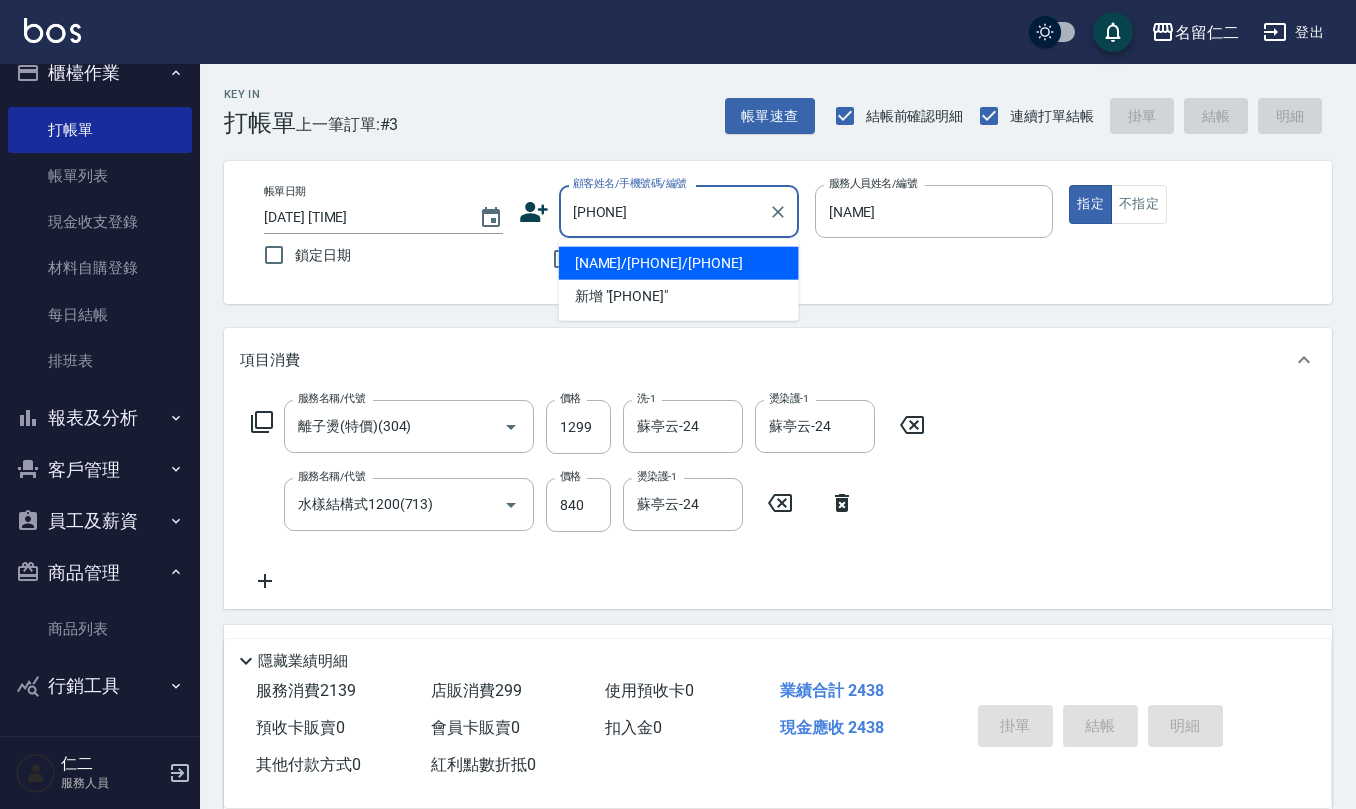 type on "[NAME]/[PHONE]/[PHONE]" 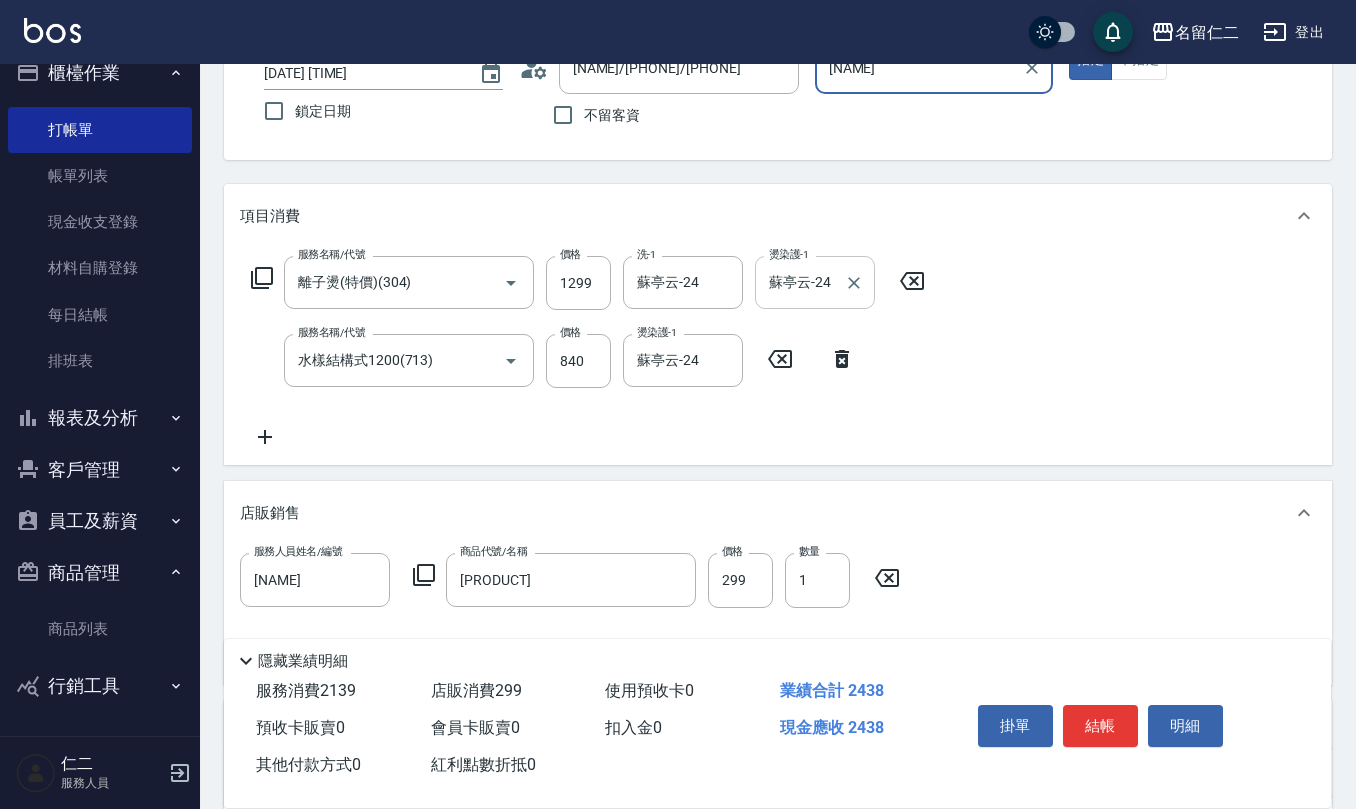 scroll, scrollTop: 0, scrollLeft: 0, axis: both 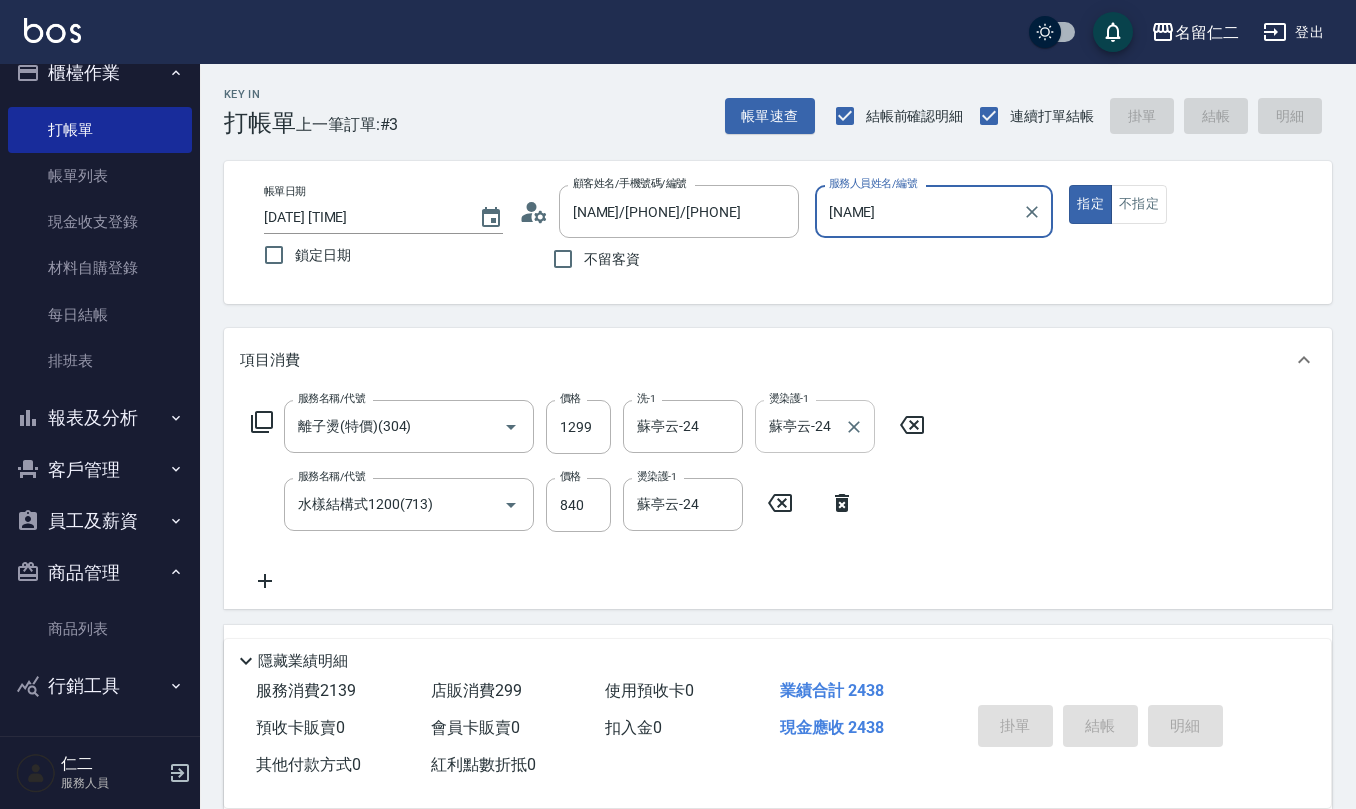 type on "2025/08/07 17:18" 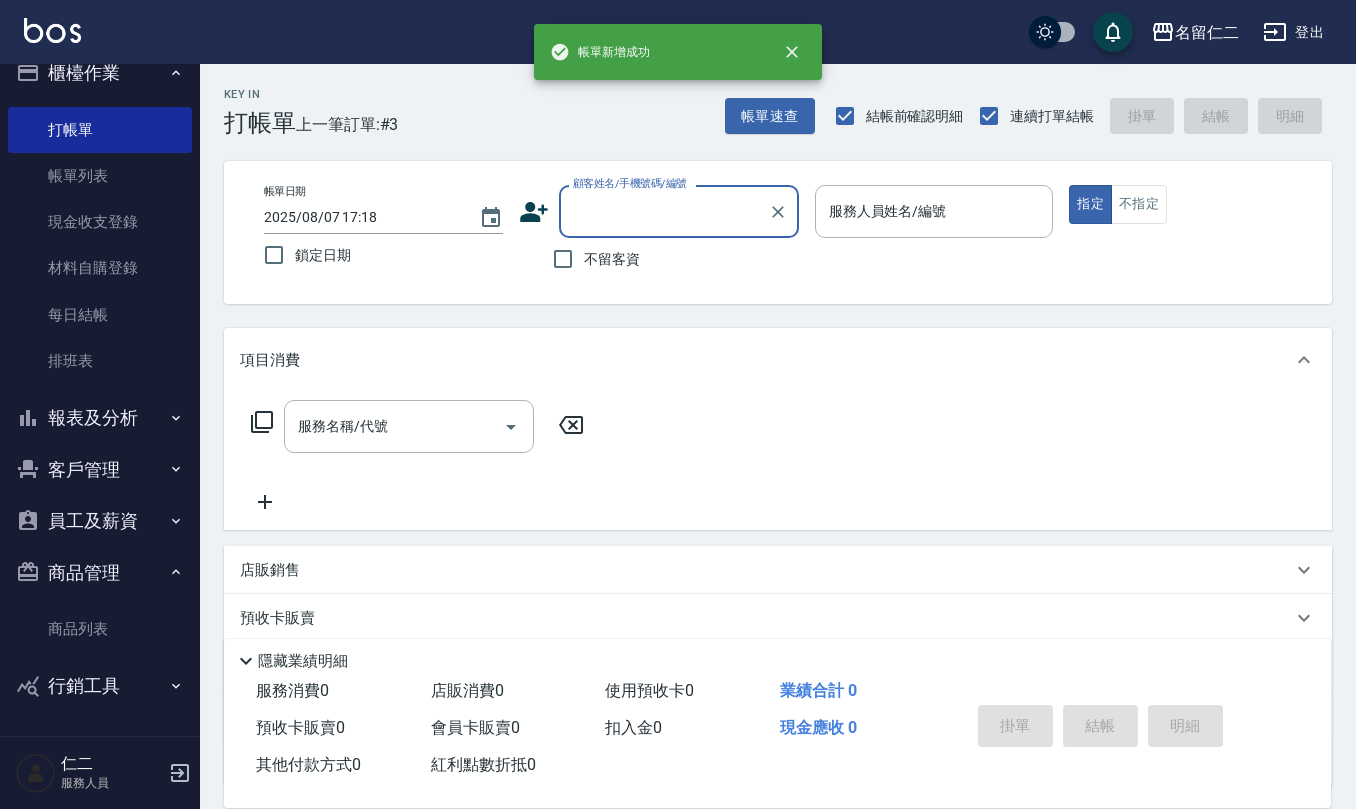 scroll, scrollTop: 0, scrollLeft: 0, axis: both 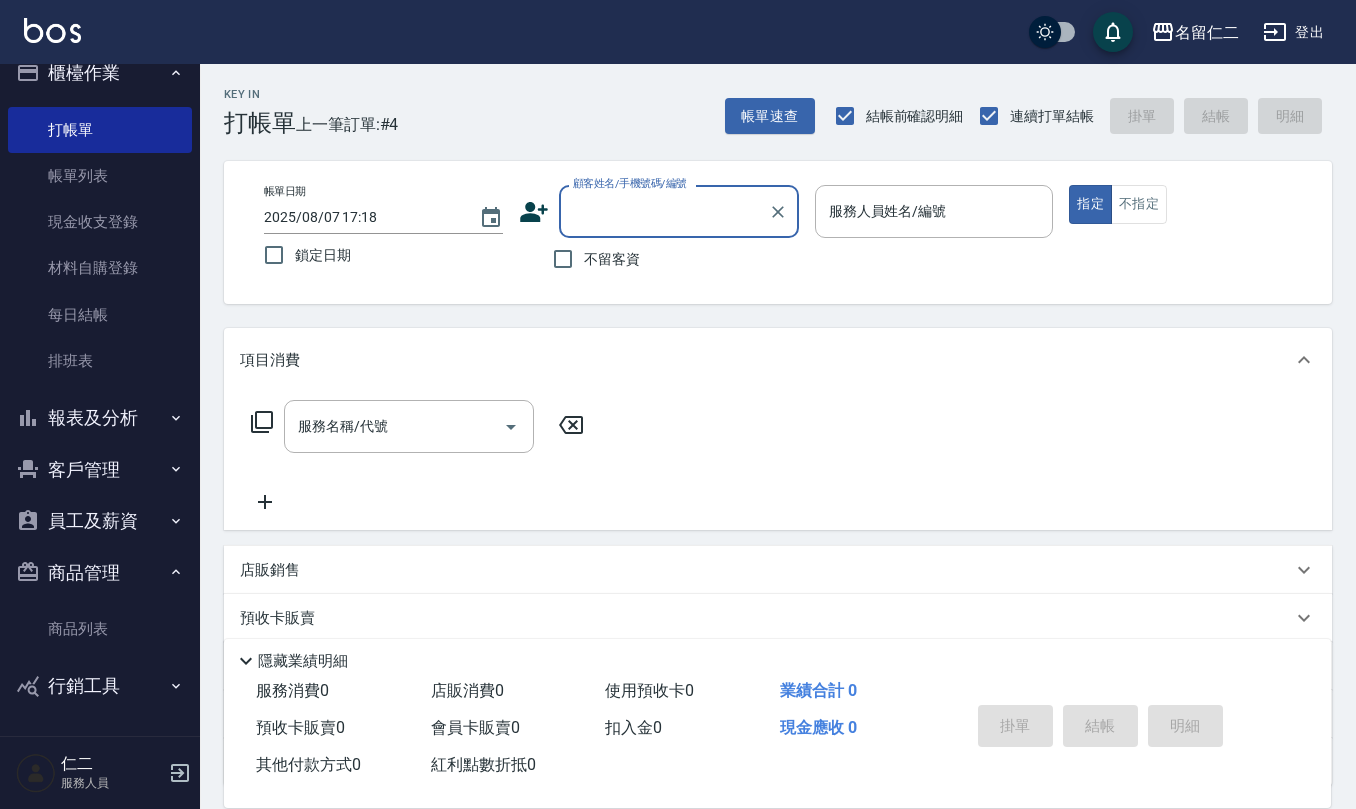 click on "不留客資" at bounding box center (612, 259) 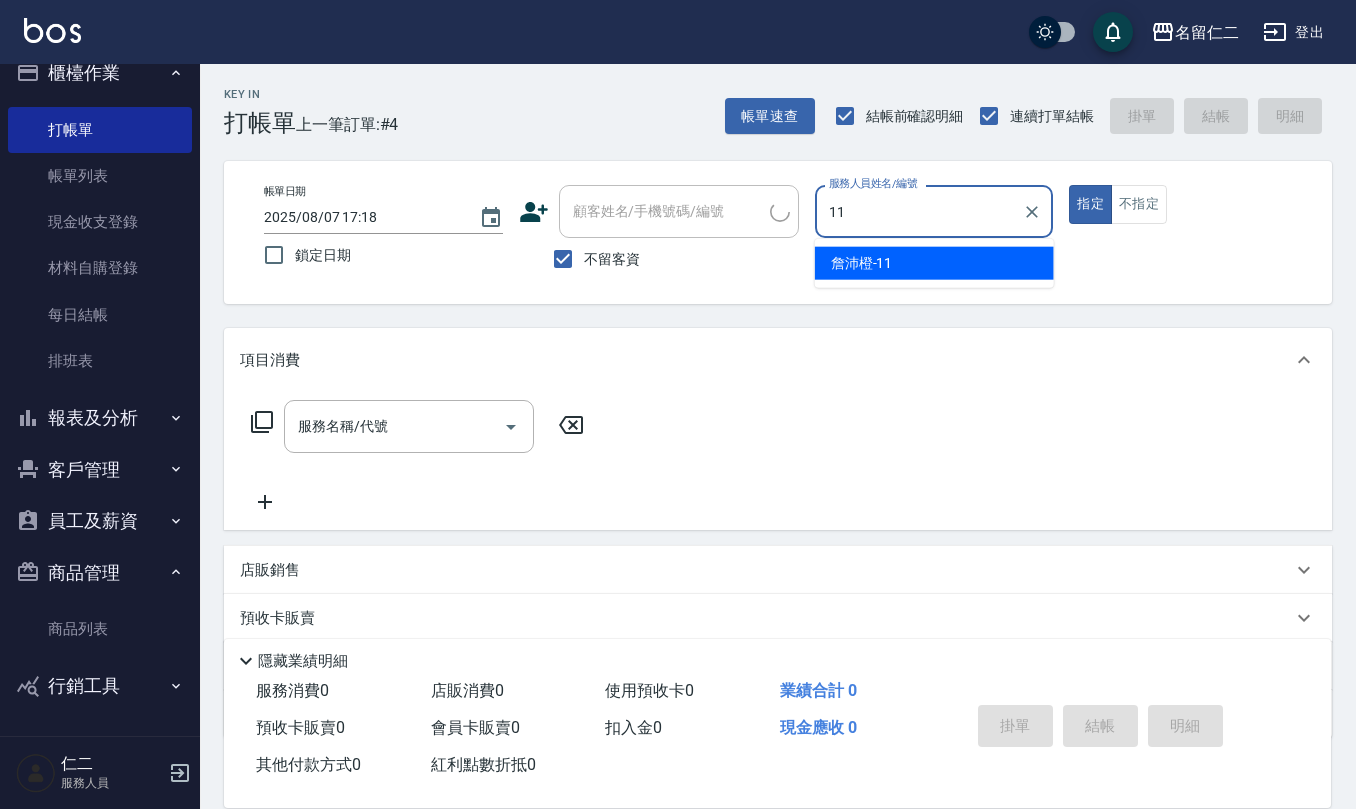 type on "11" 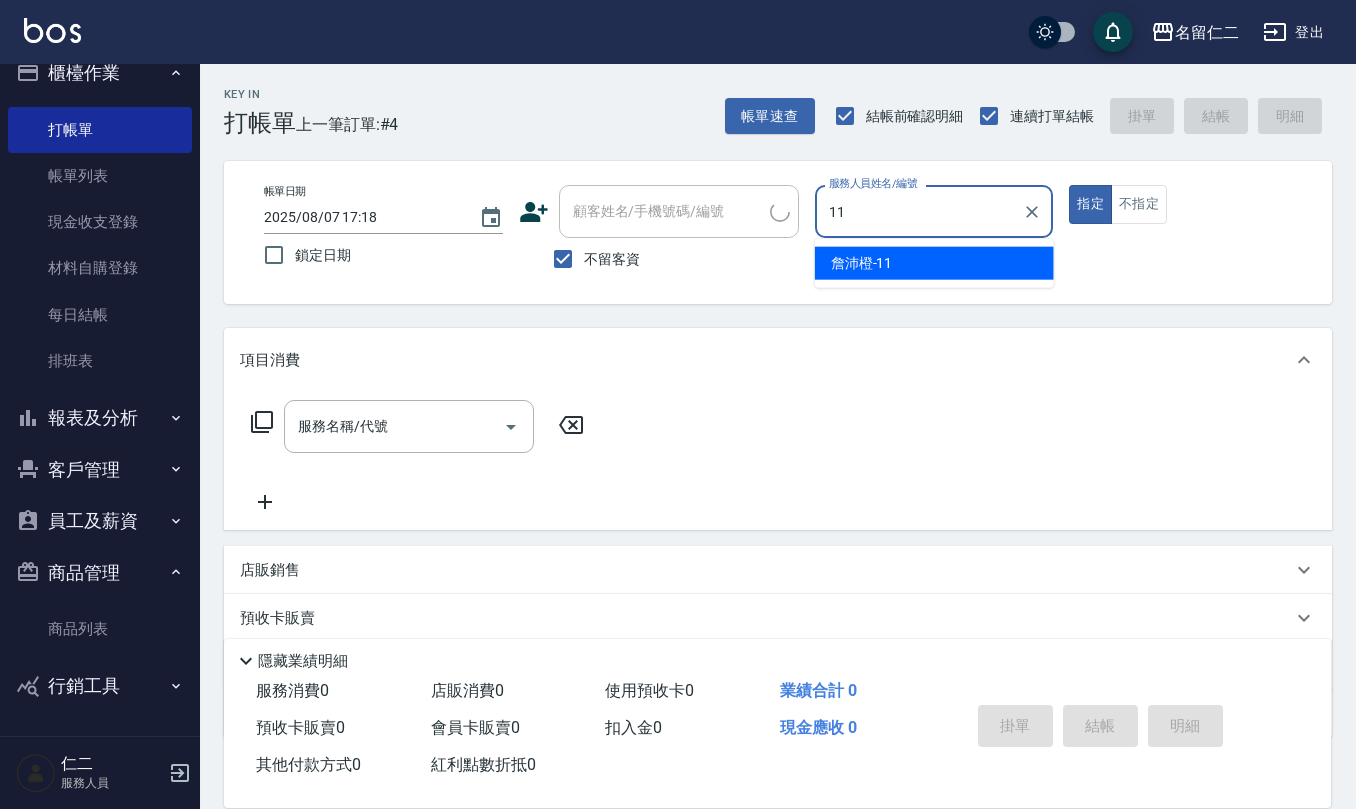 type on "[NAME]/[PHONE]/" 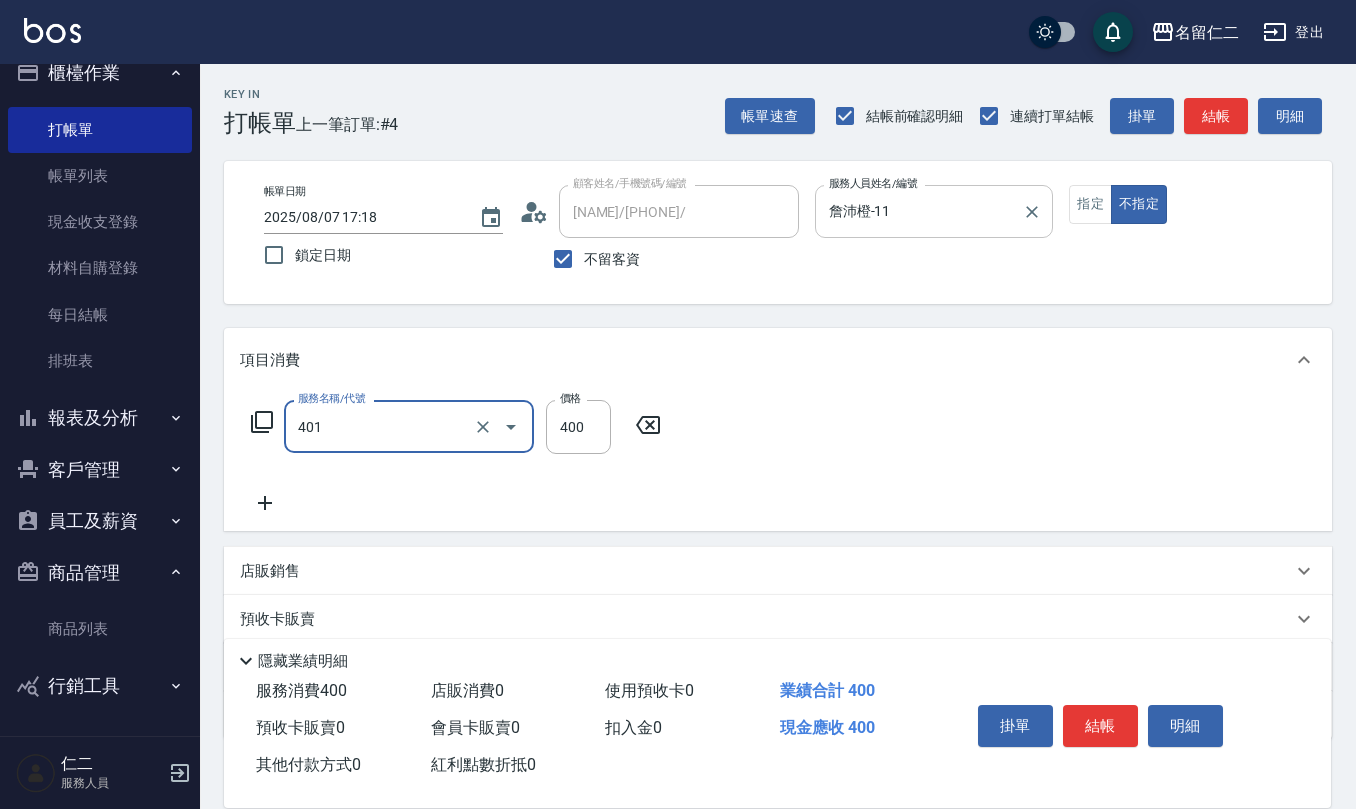 type on "剪髮(401)" 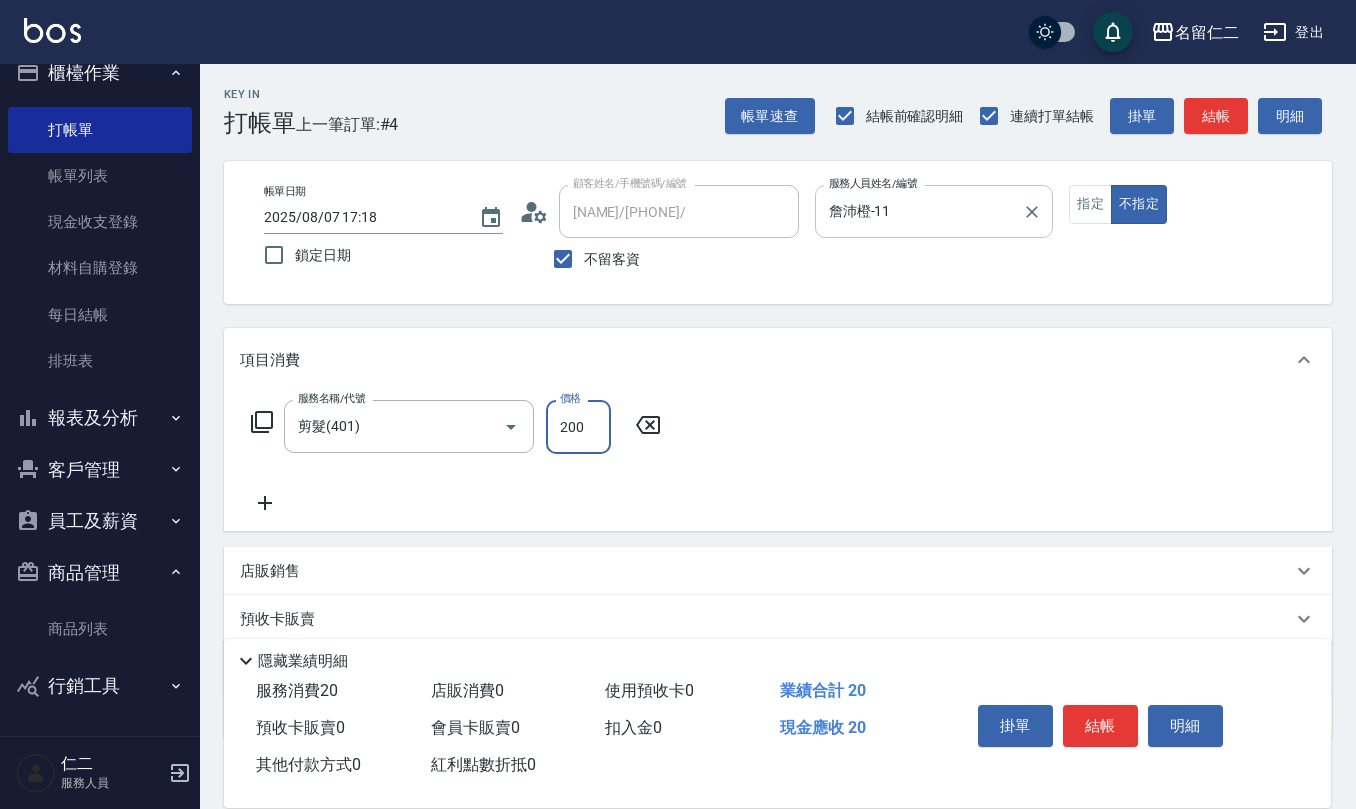 type on "200" 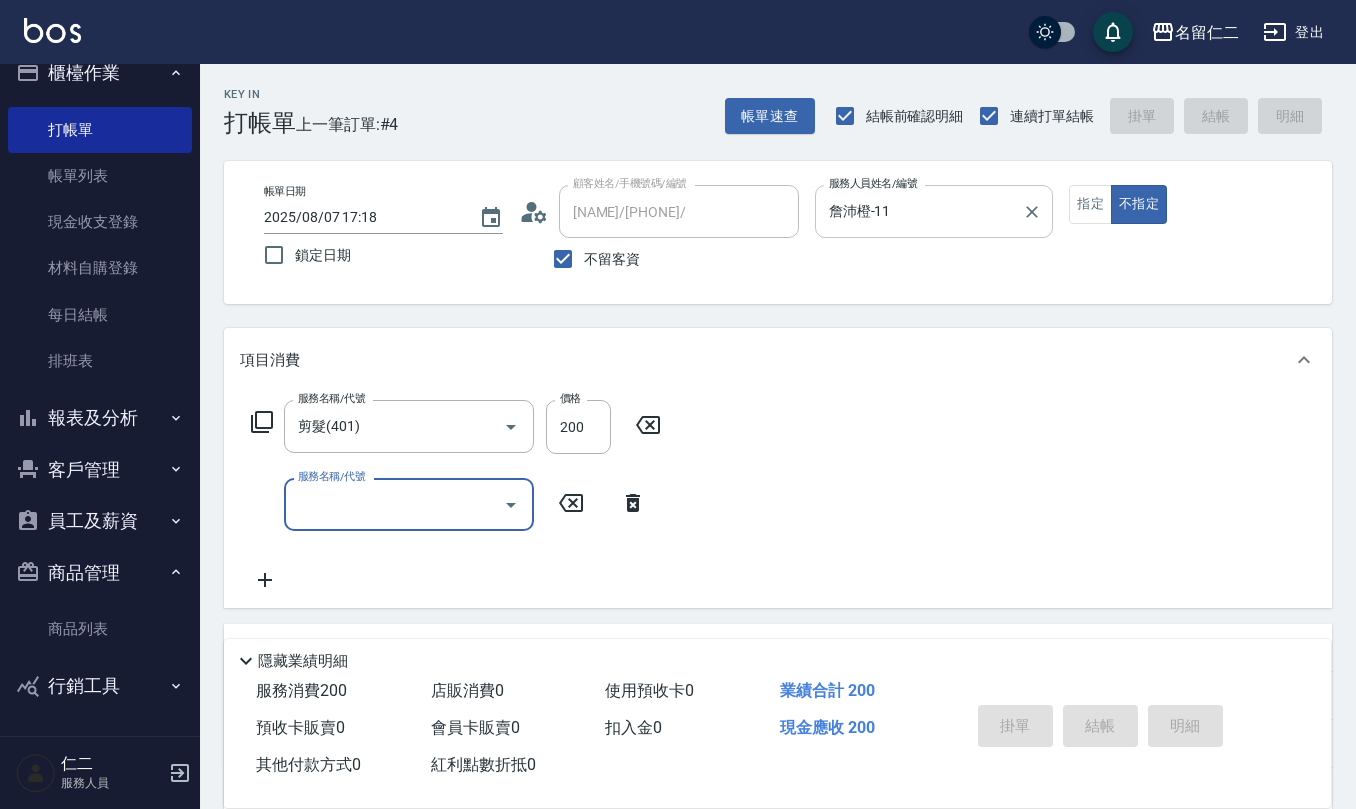 type 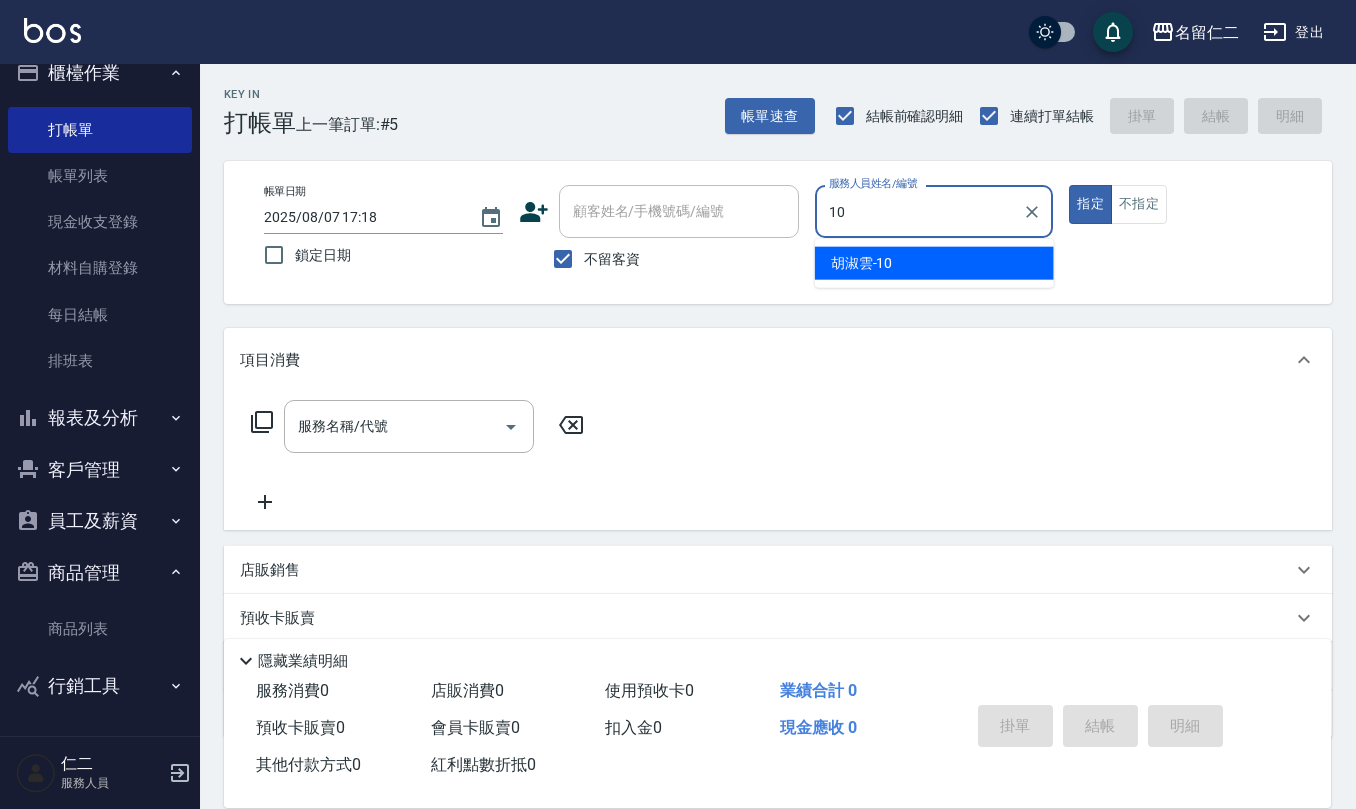 type on "胡淑雲-10" 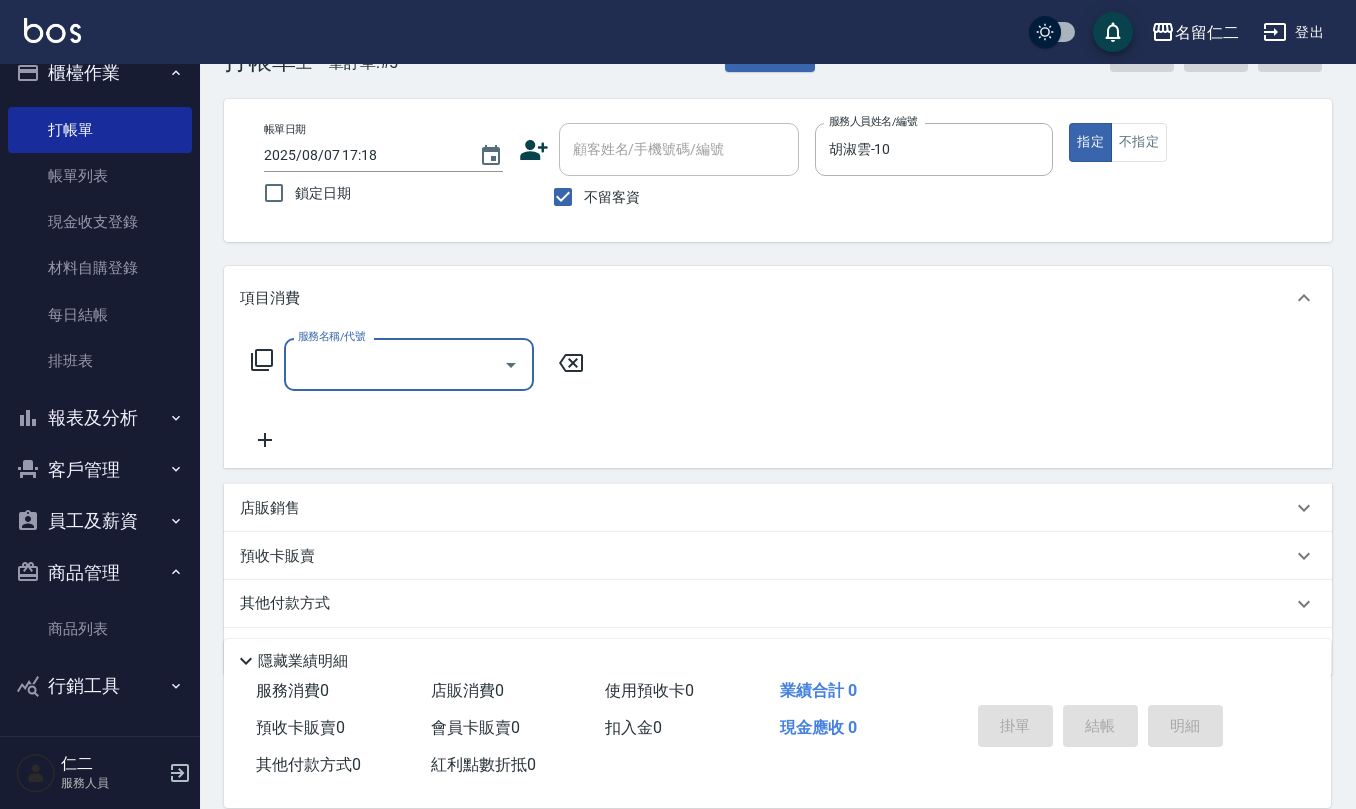 scroll, scrollTop: 117, scrollLeft: 0, axis: vertical 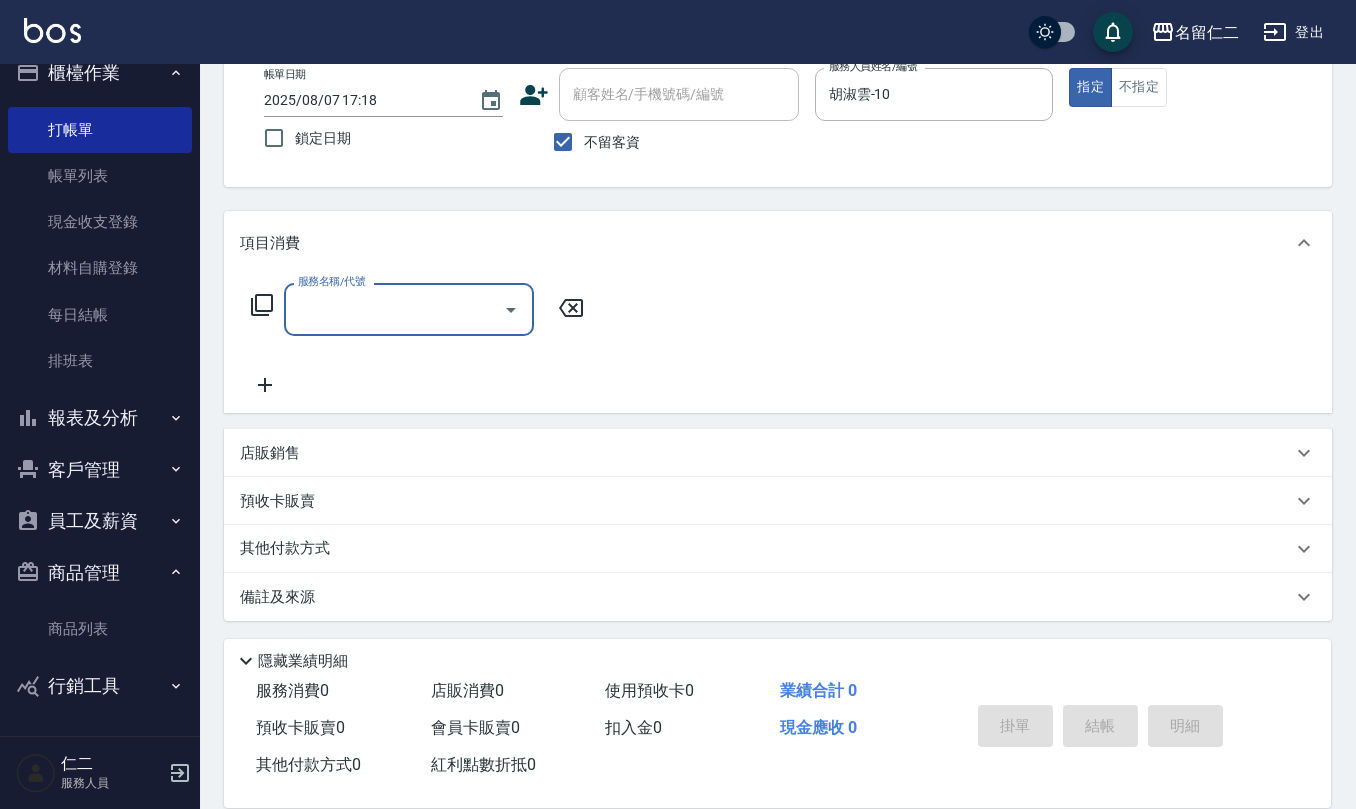 click on "店販銷售" at bounding box center (778, 453) 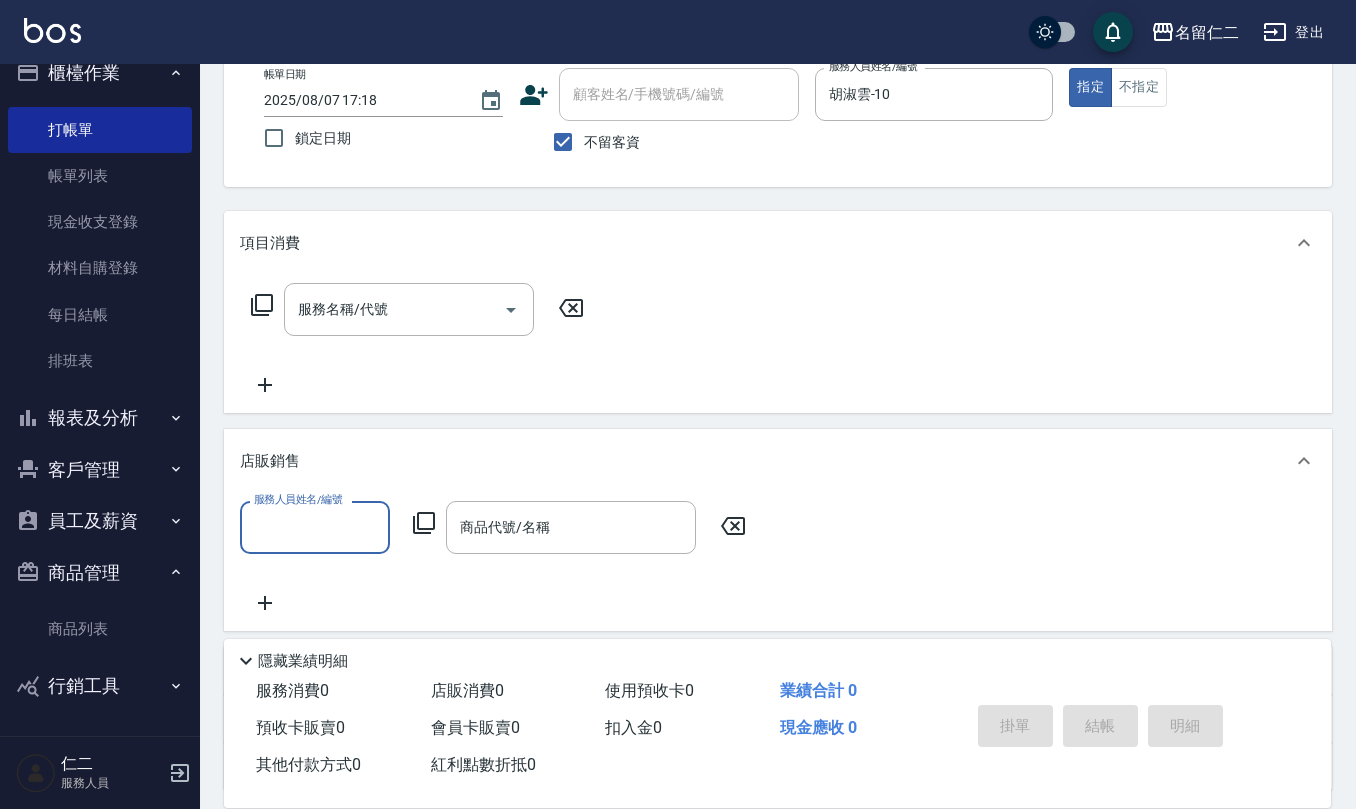 scroll, scrollTop: 0, scrollLeft: 0, axis: both 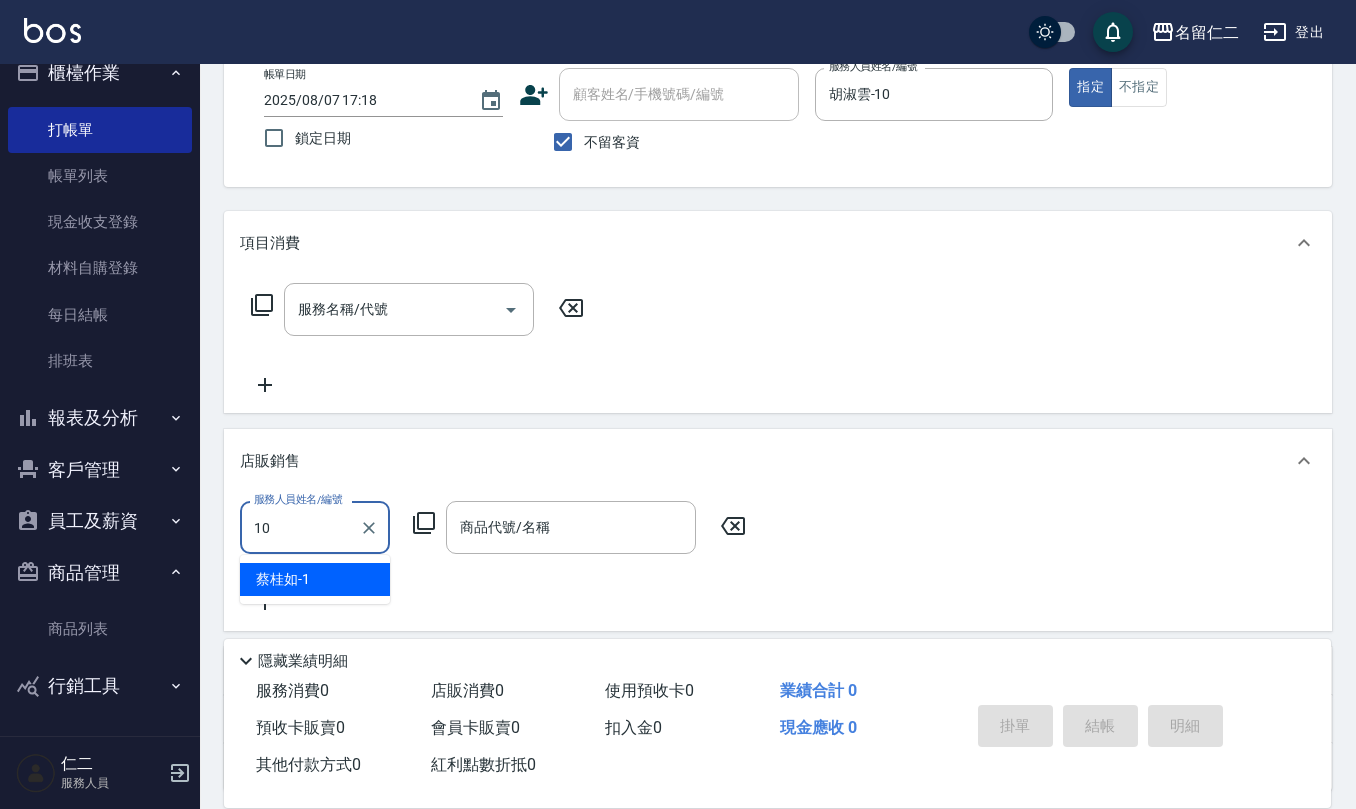 type on "胡淑雲-10" 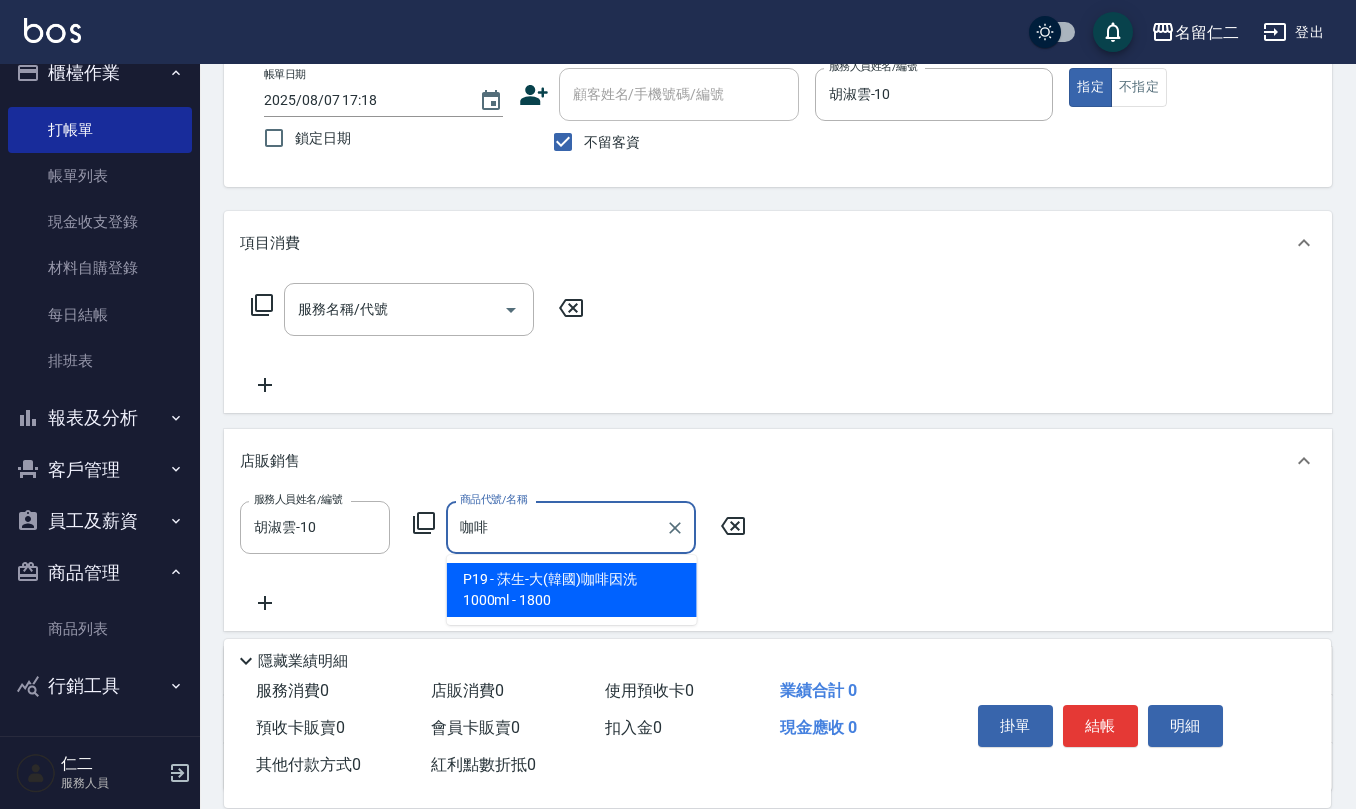 type on "莯生-大(韓國)咖啡因洗1000ml" 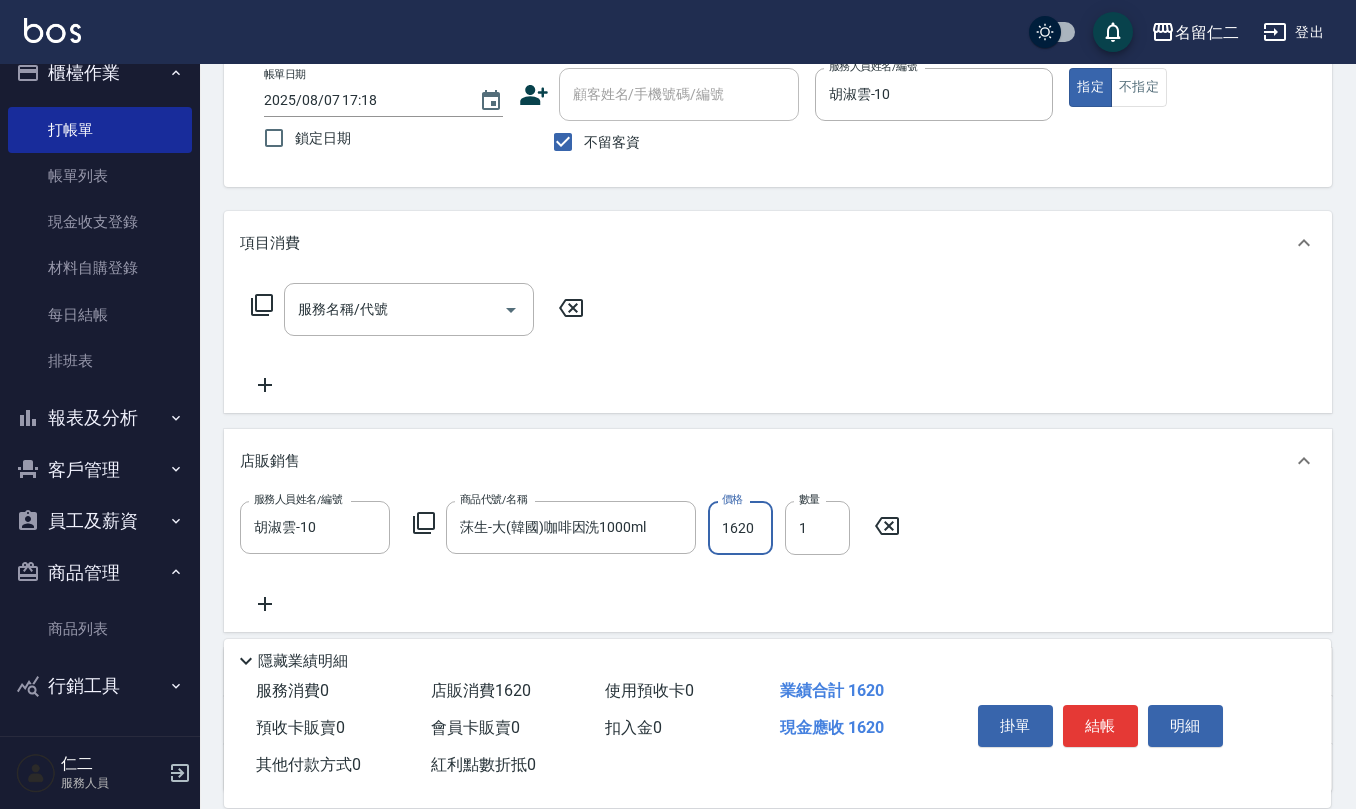 type on "1620" 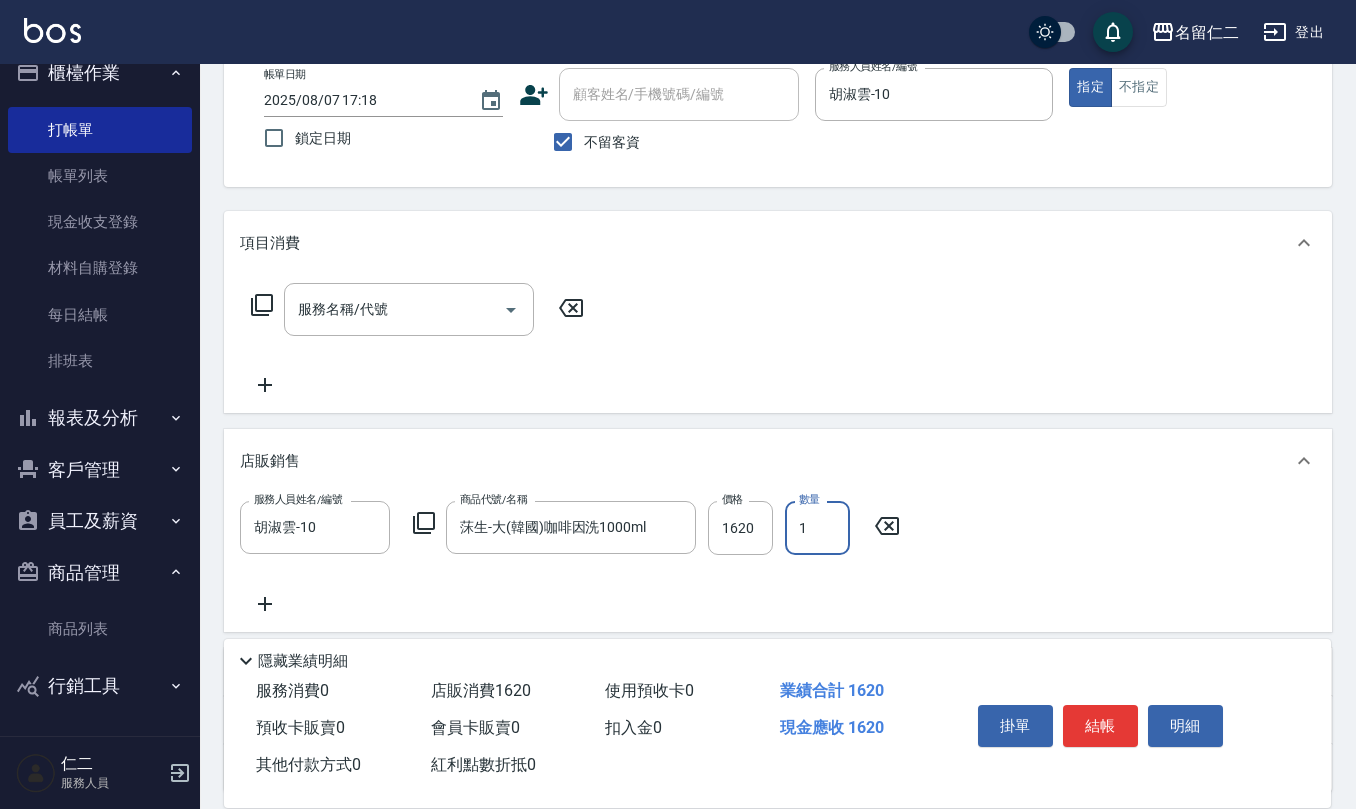 scroll, scrollTop: 0, scrollLeft: 0, axis: both 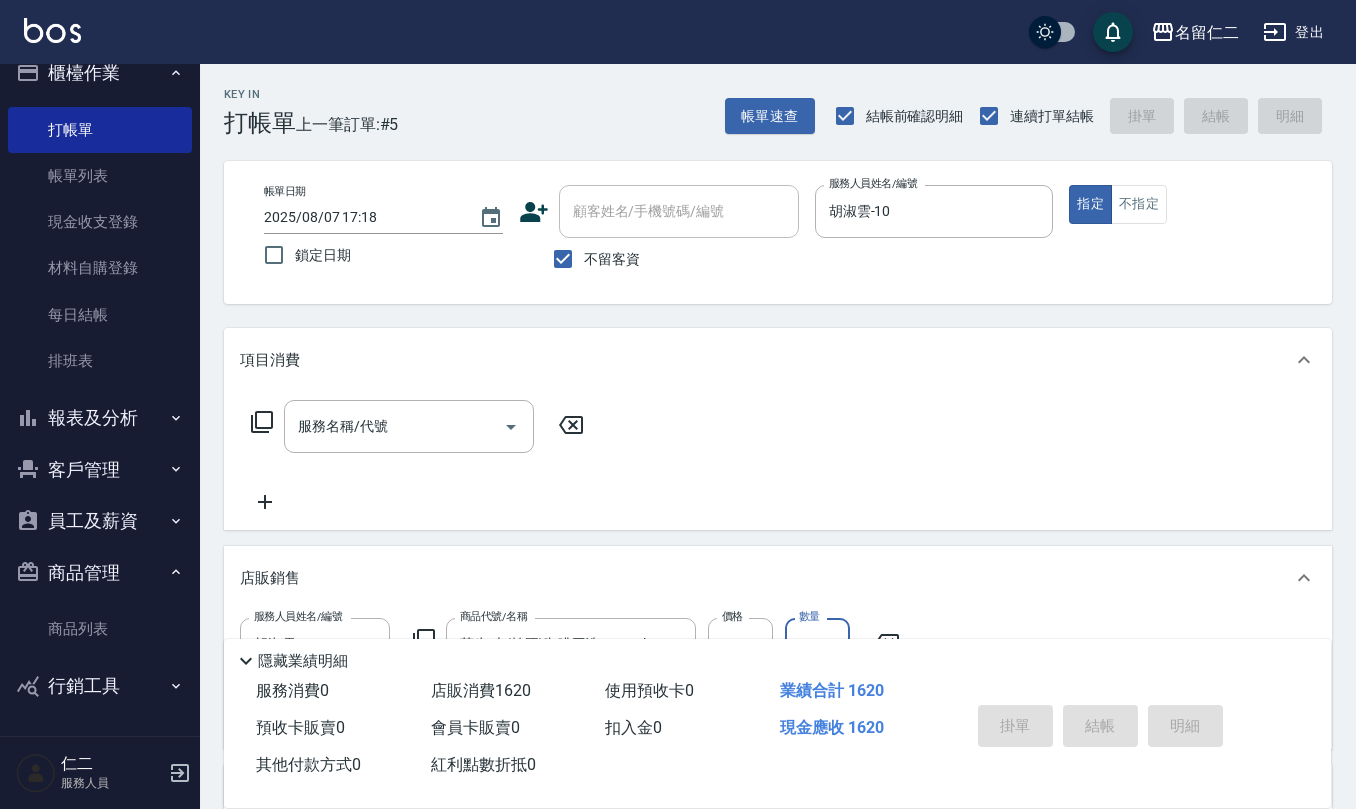 type 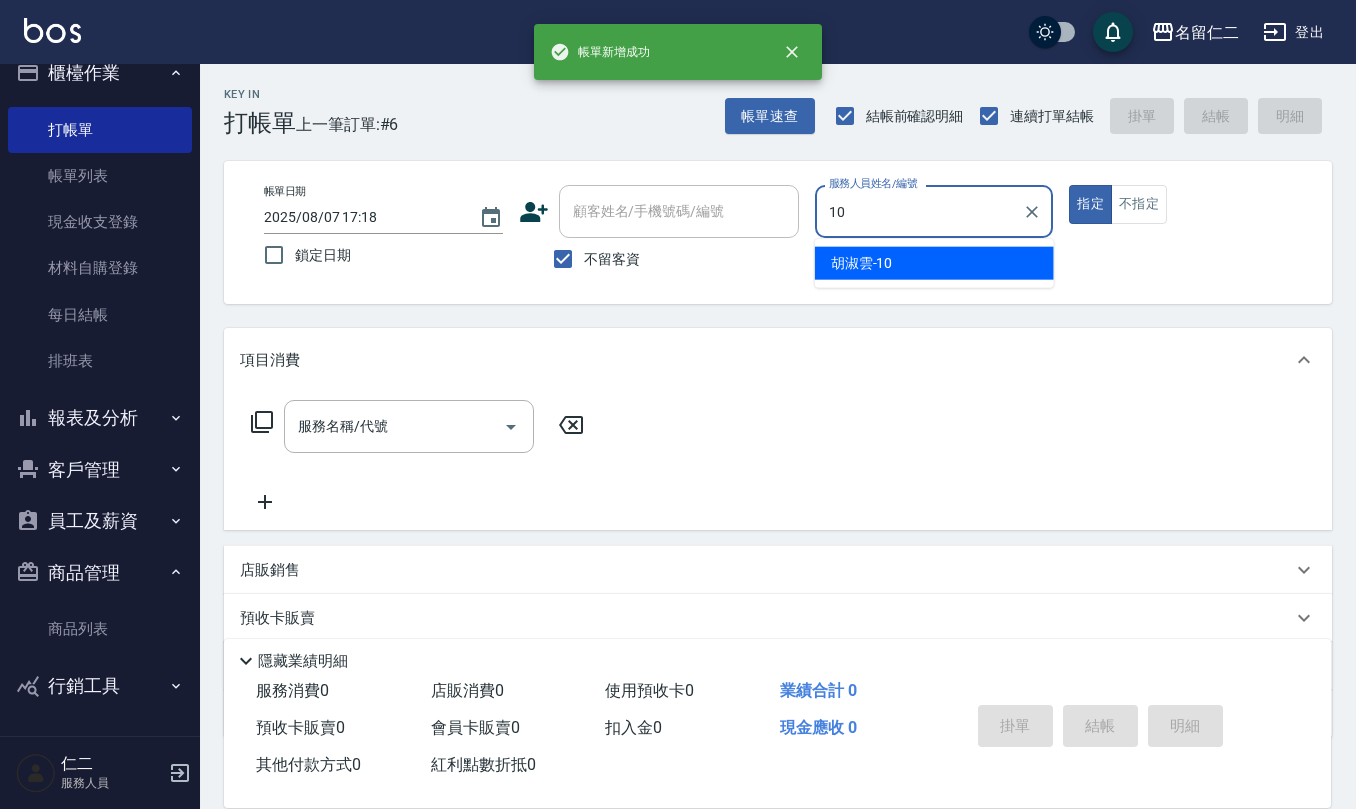 type on "胡淑雲-10" 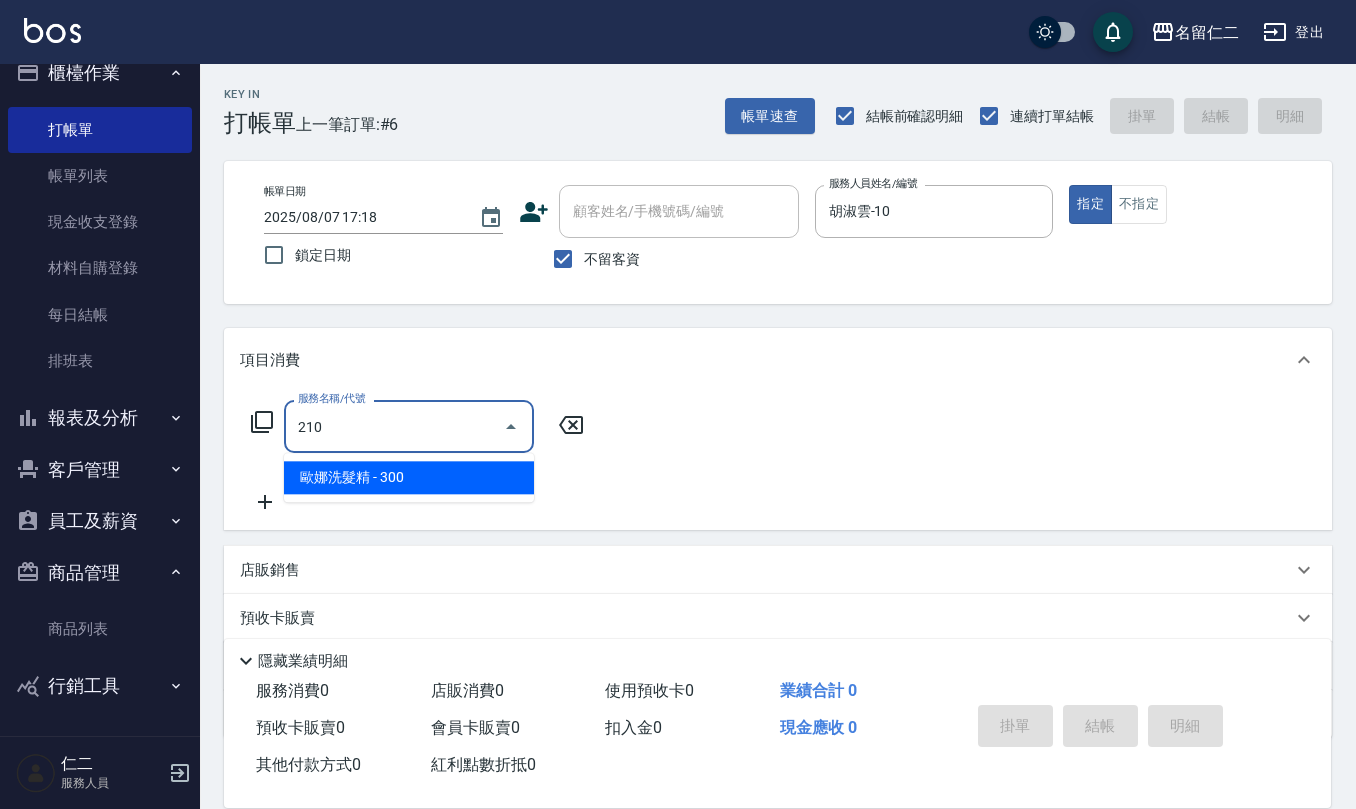 type on "歐娜洗髮精(210)" 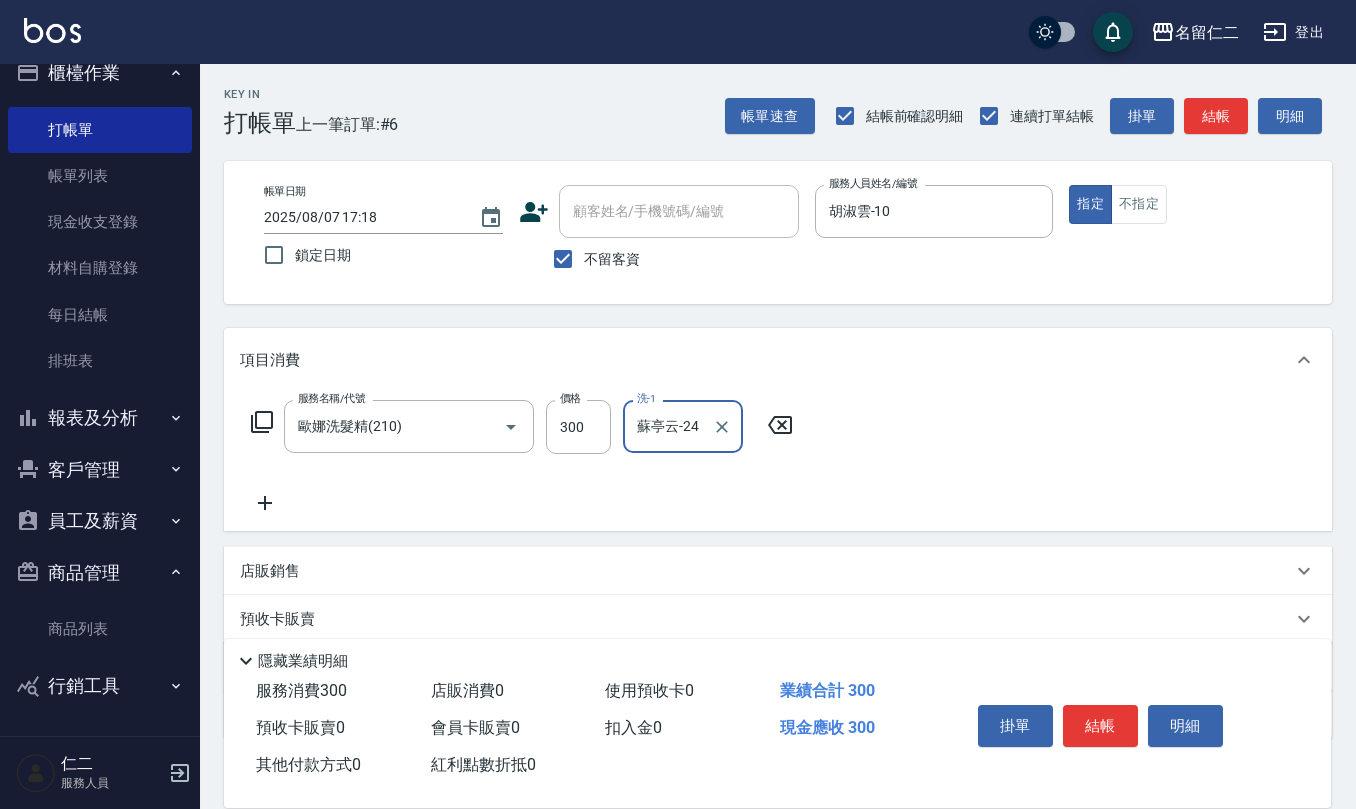type on "蘇亭云-24" 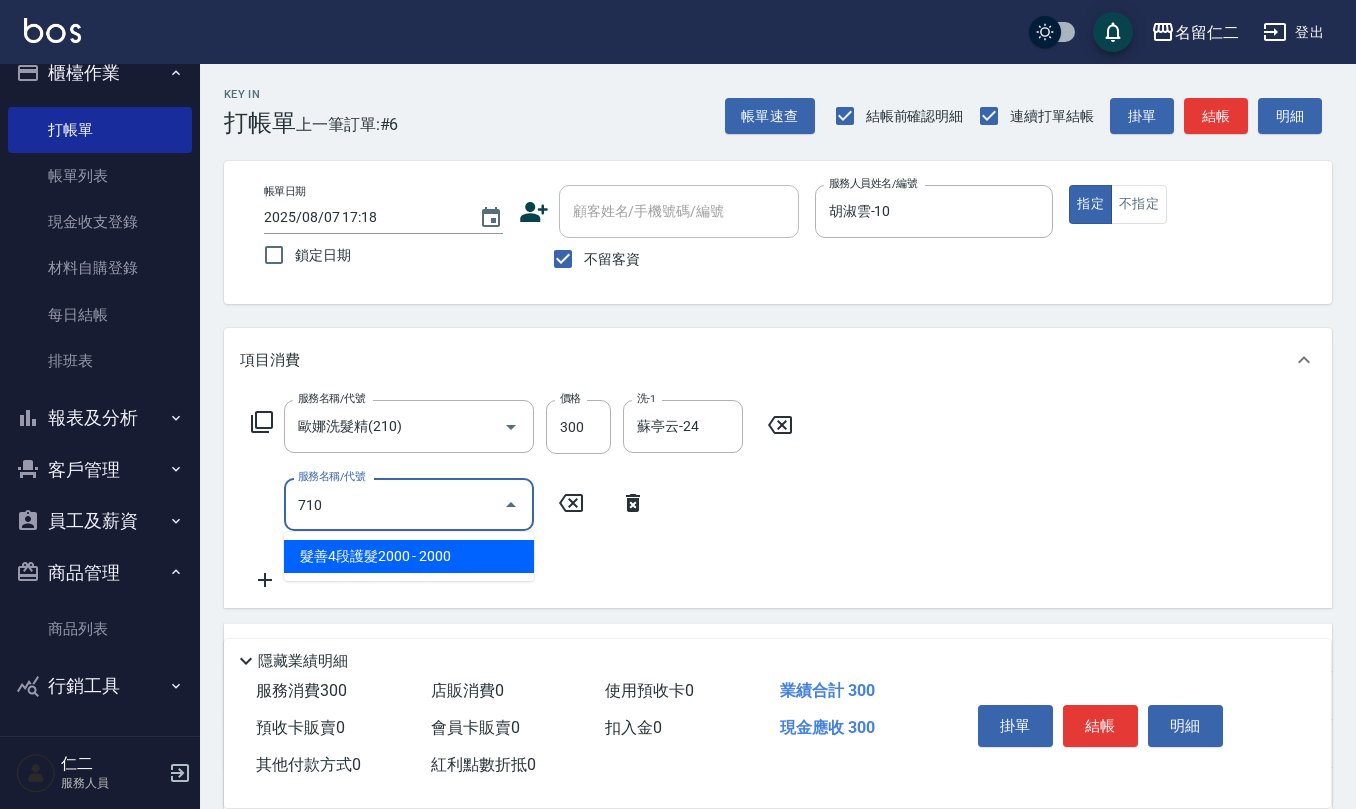 type on "髮善4段護髮2000(710)" 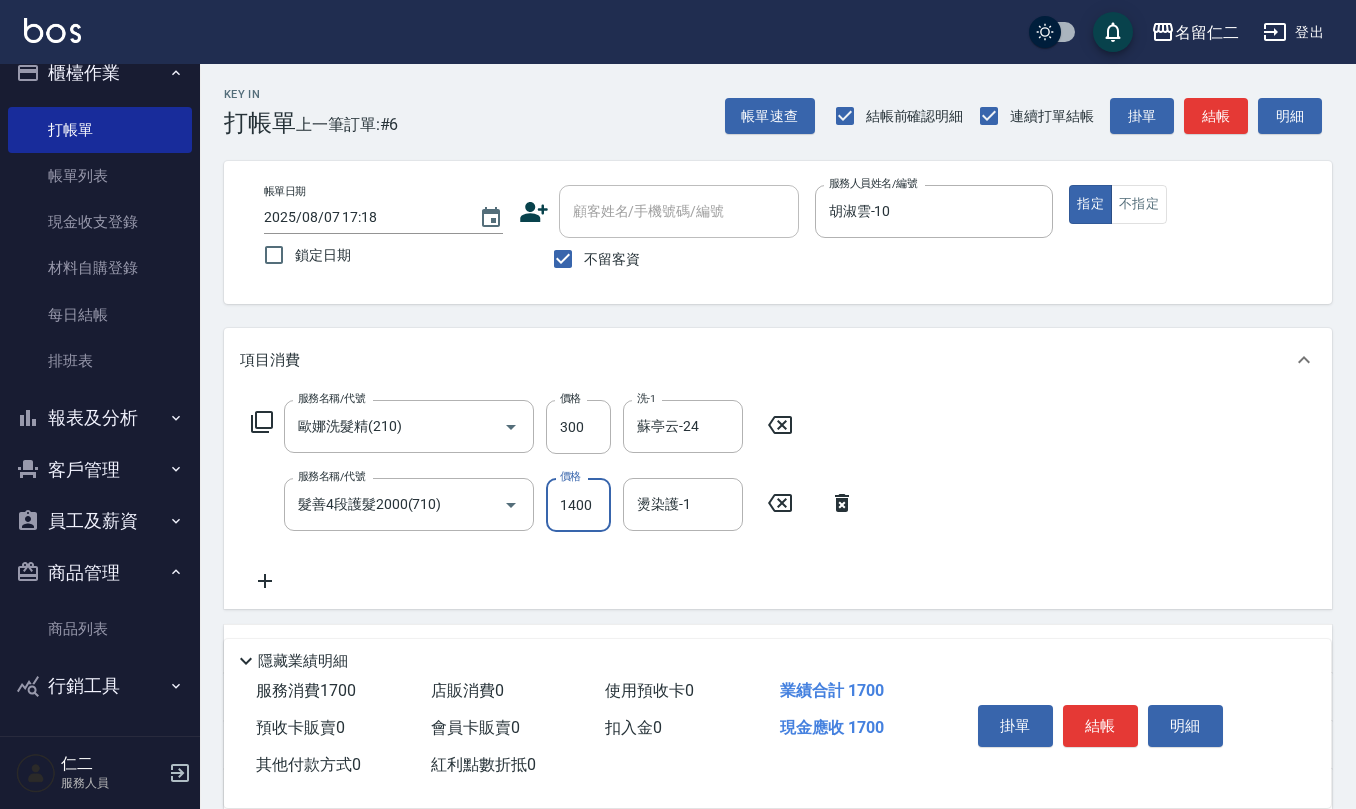 type on "1400" 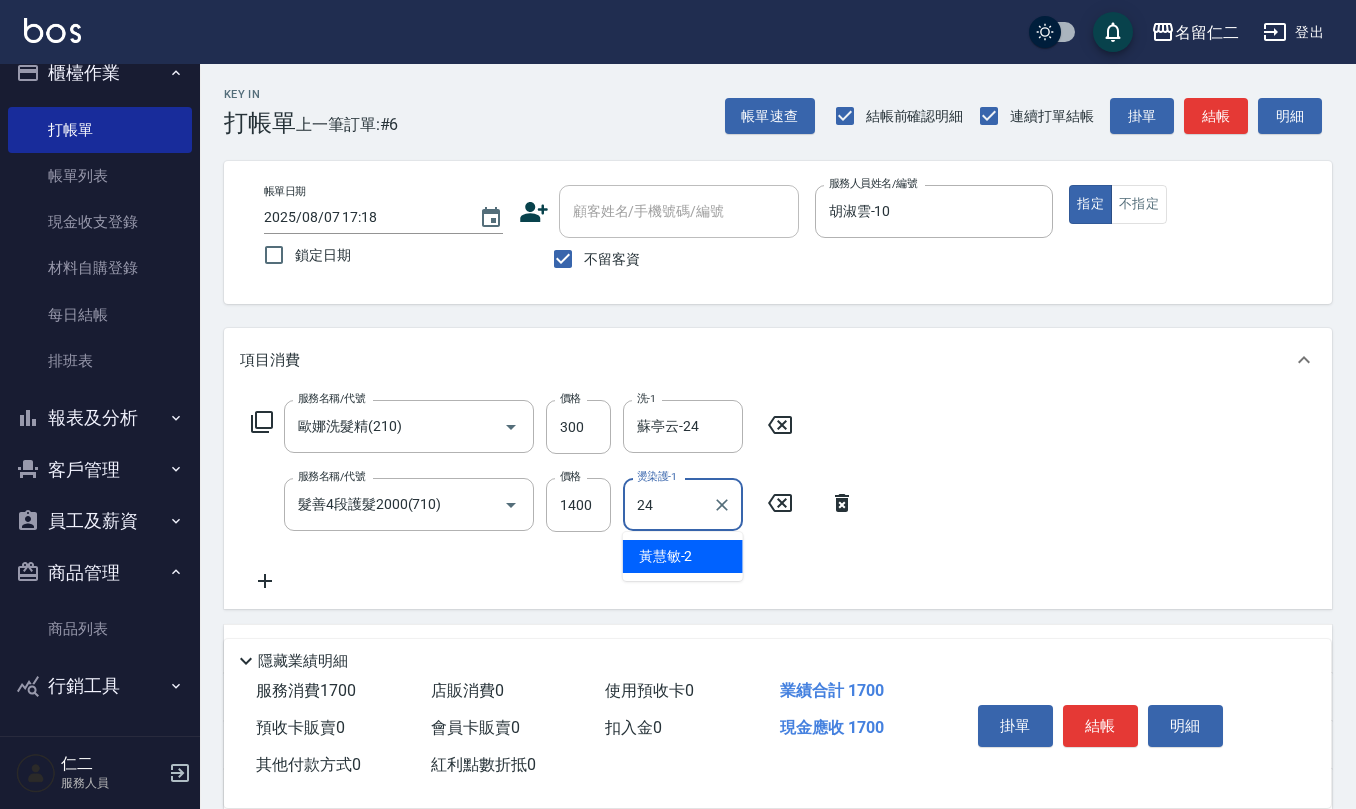 type on "蘇亭云-24" 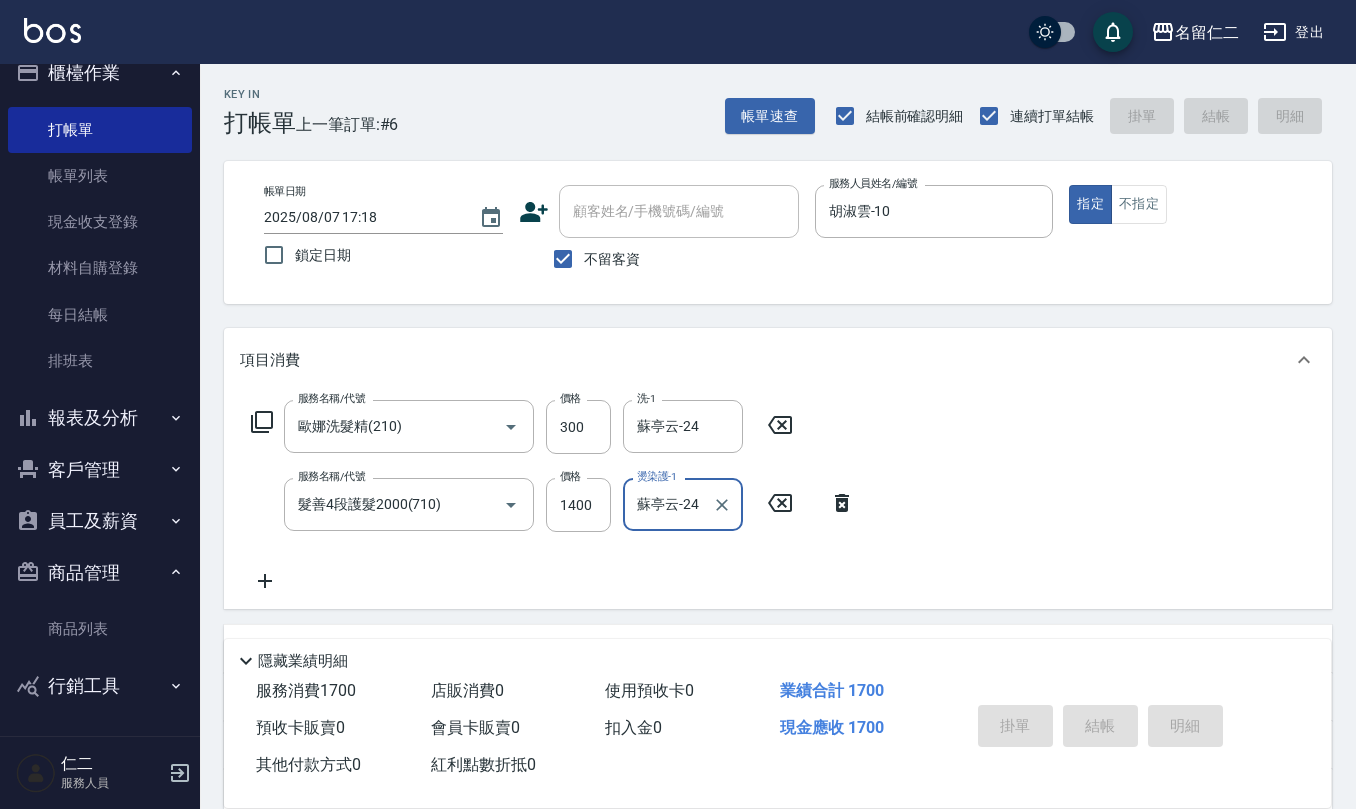 type 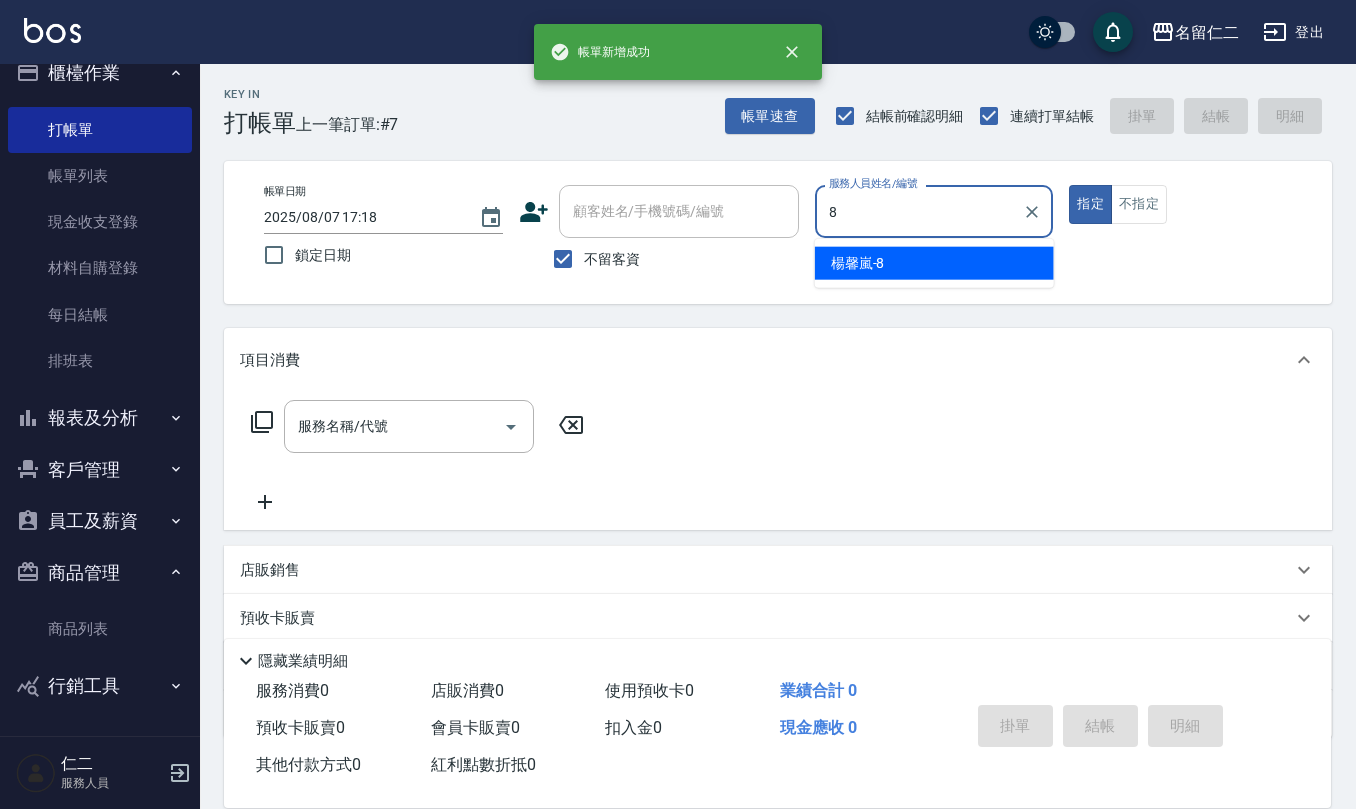 type on "楊馨嵐-8" 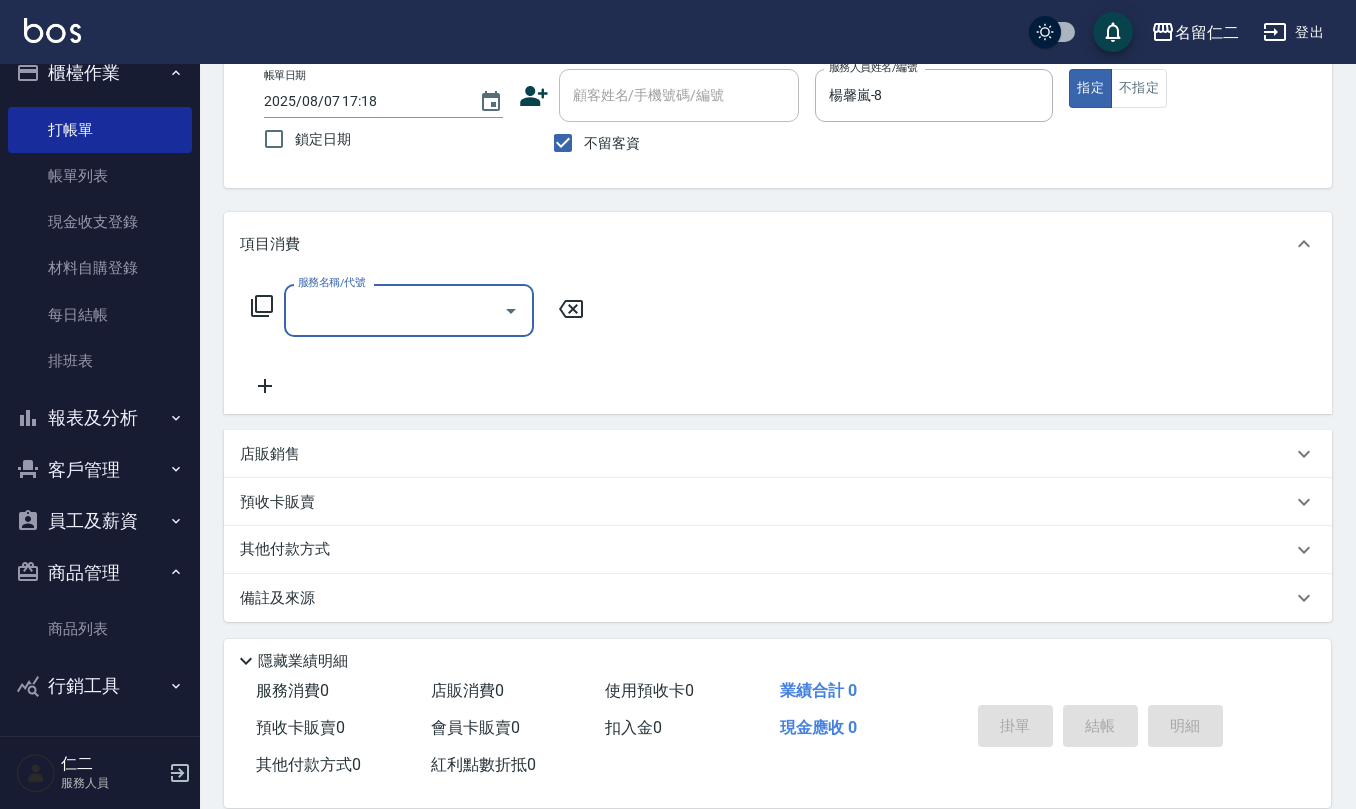 scroll, scrollTop: 117, scrollLeft: 0, axis: vertical 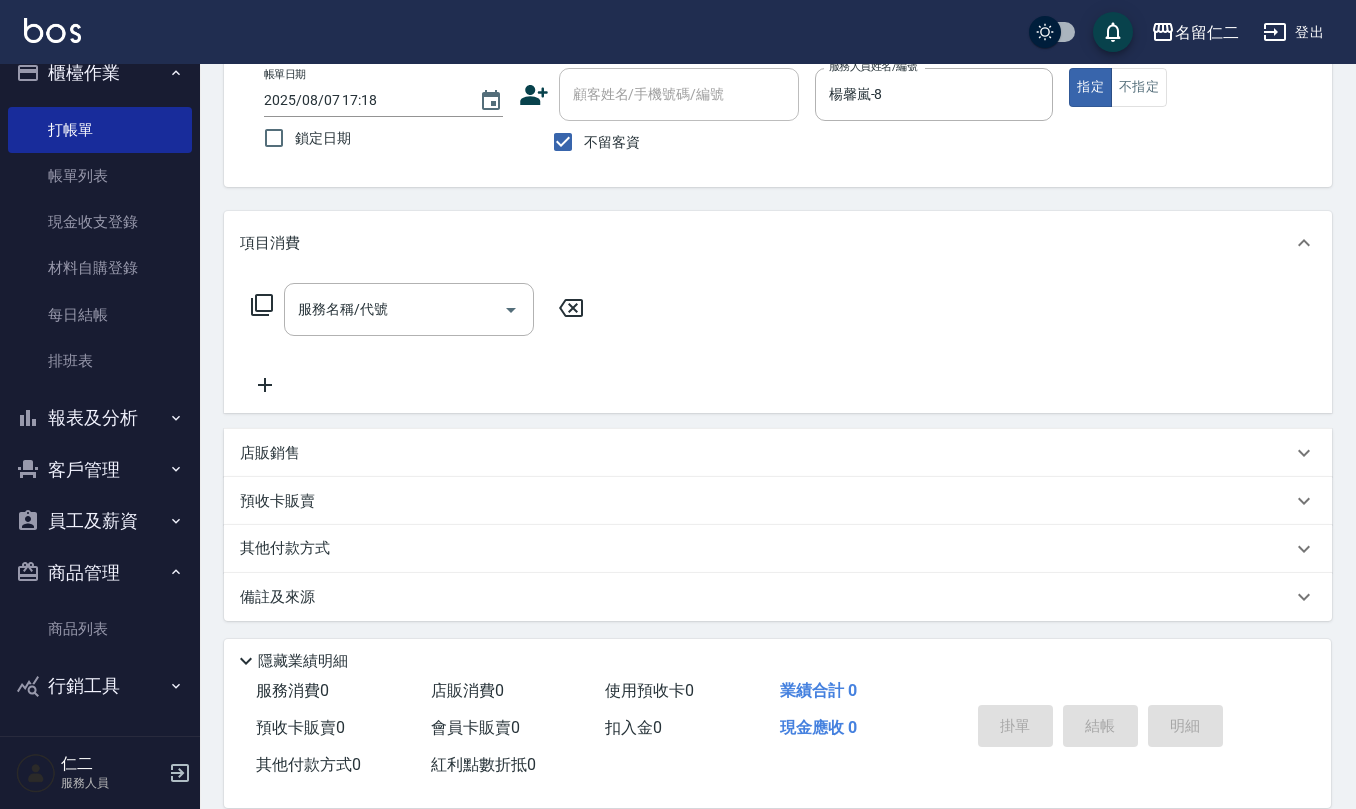 click on "店販銷售" at bounding box center (778, 453) 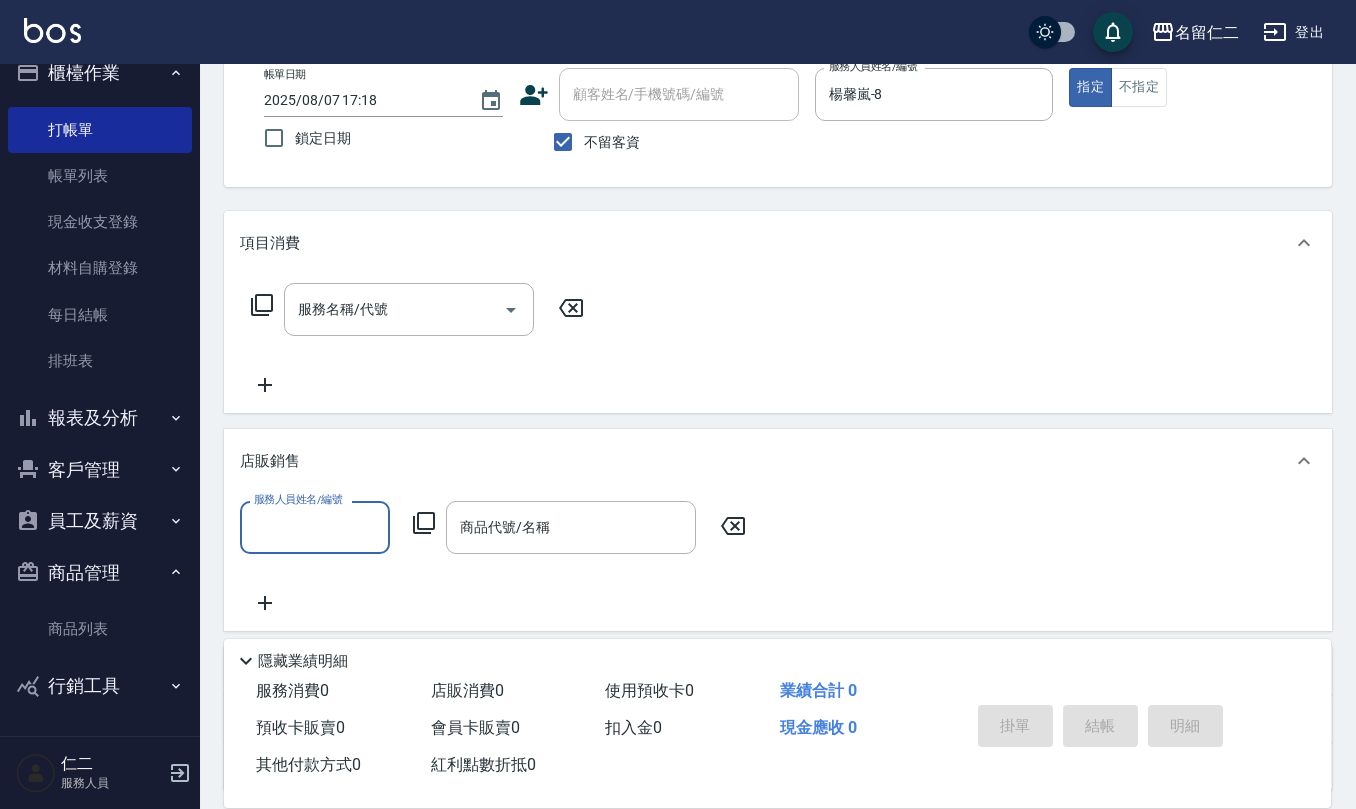 scroll, scrollTop: 0, scrollLeft: 0, axis: both 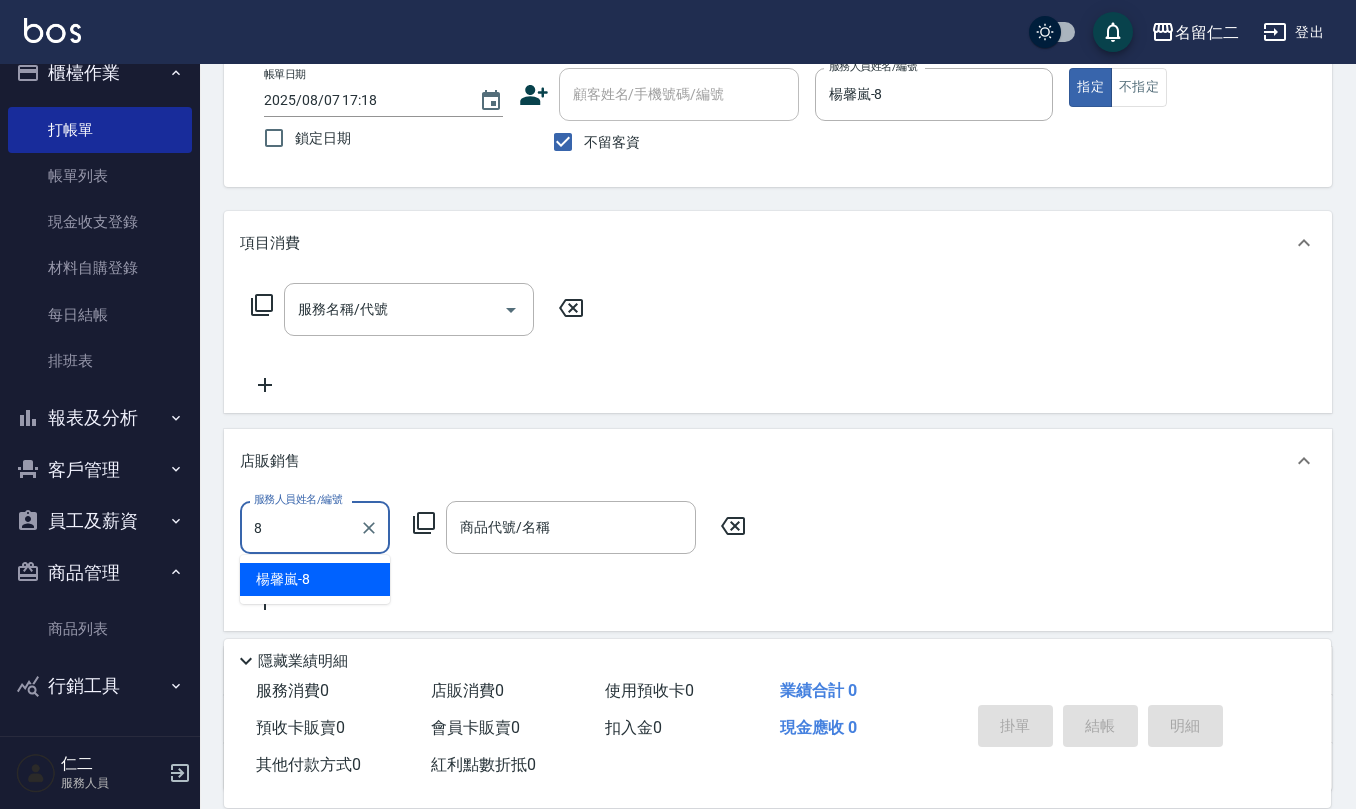 type on "楊馨嵐-8" 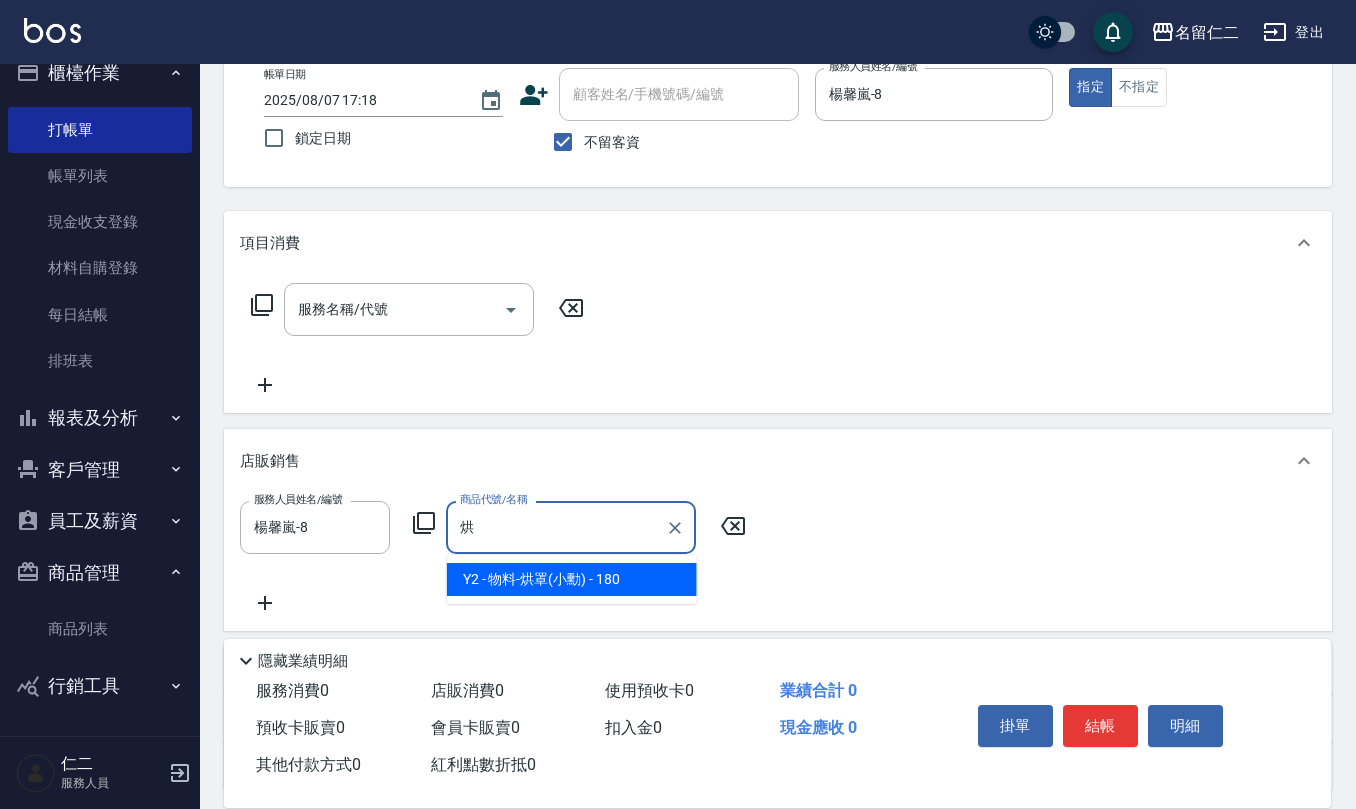 type on "[PRODUCT] ([NAME])" 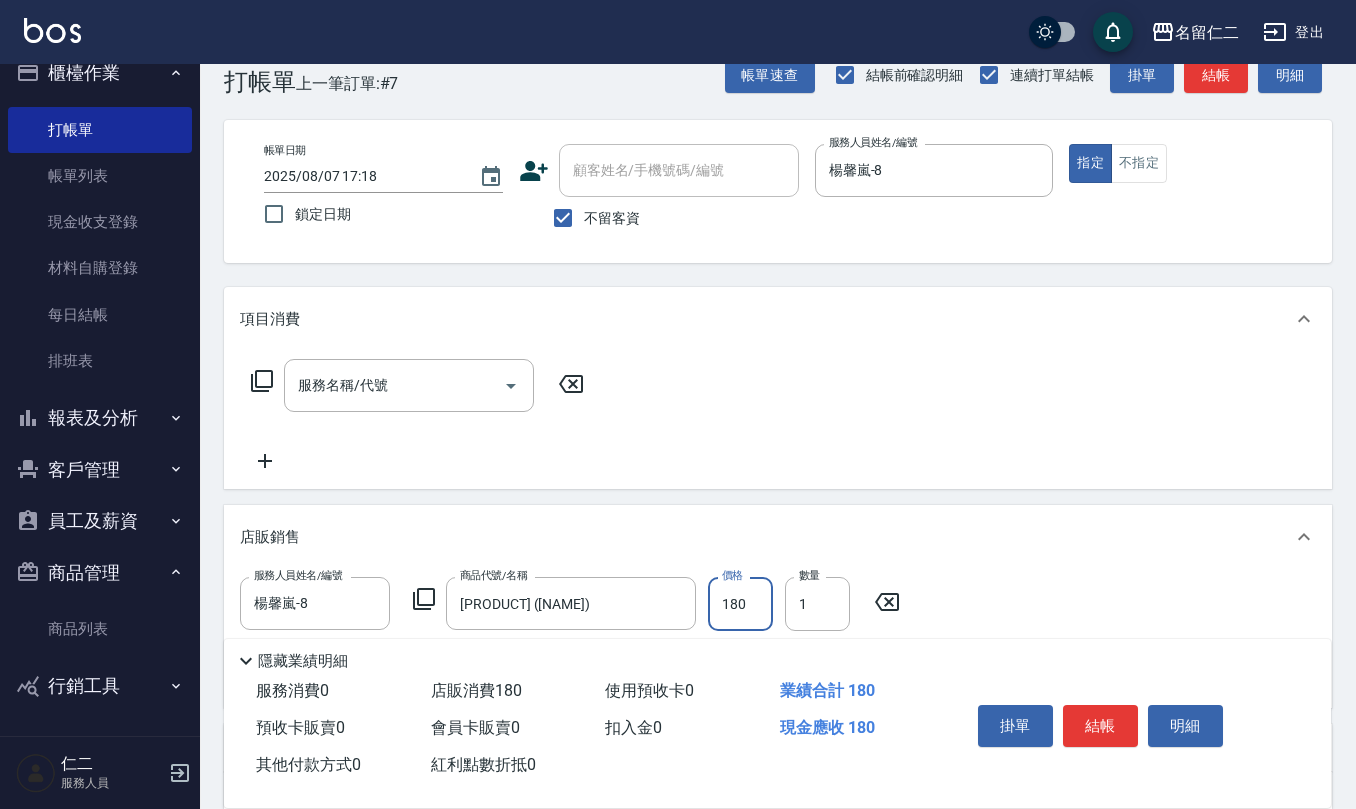 scroll, scrollTop: 0, scrollLeft: 0, axis: both 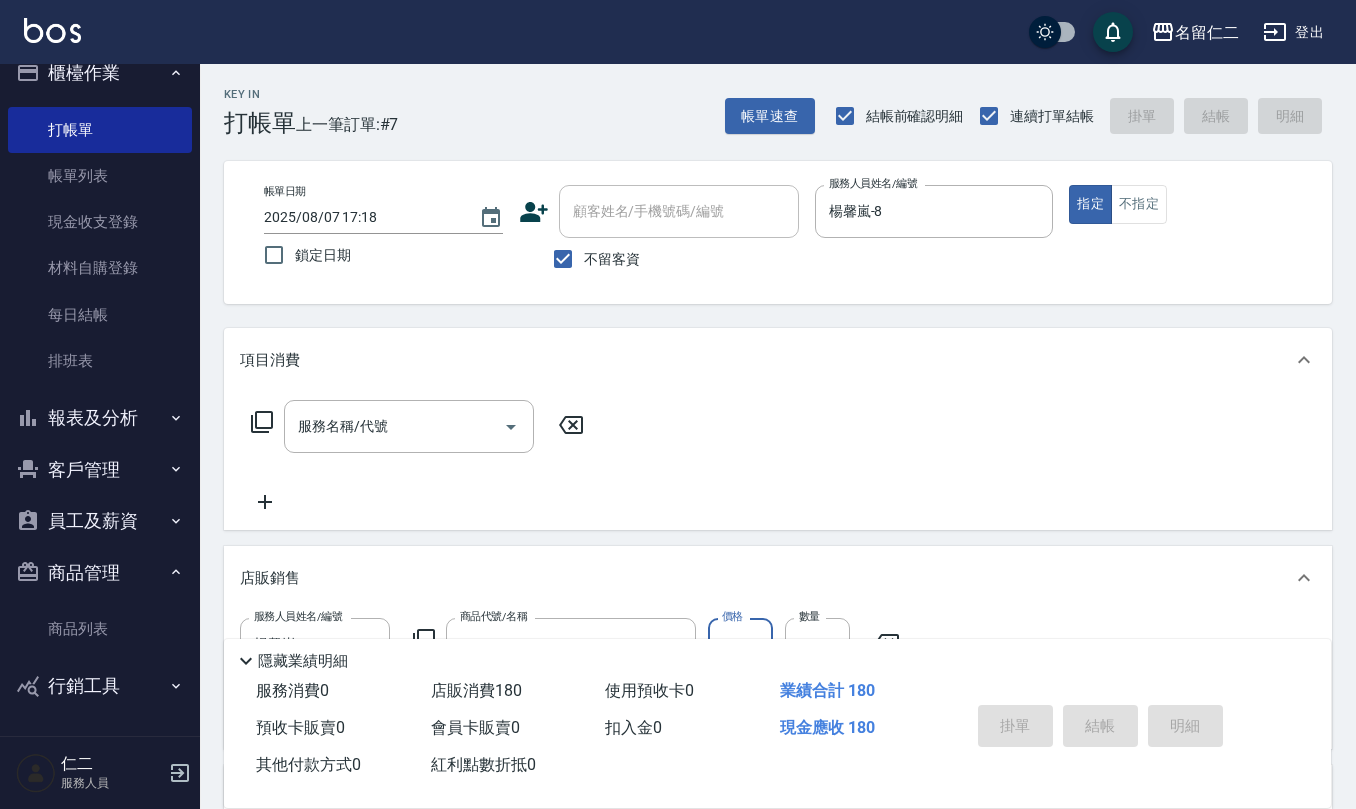 type 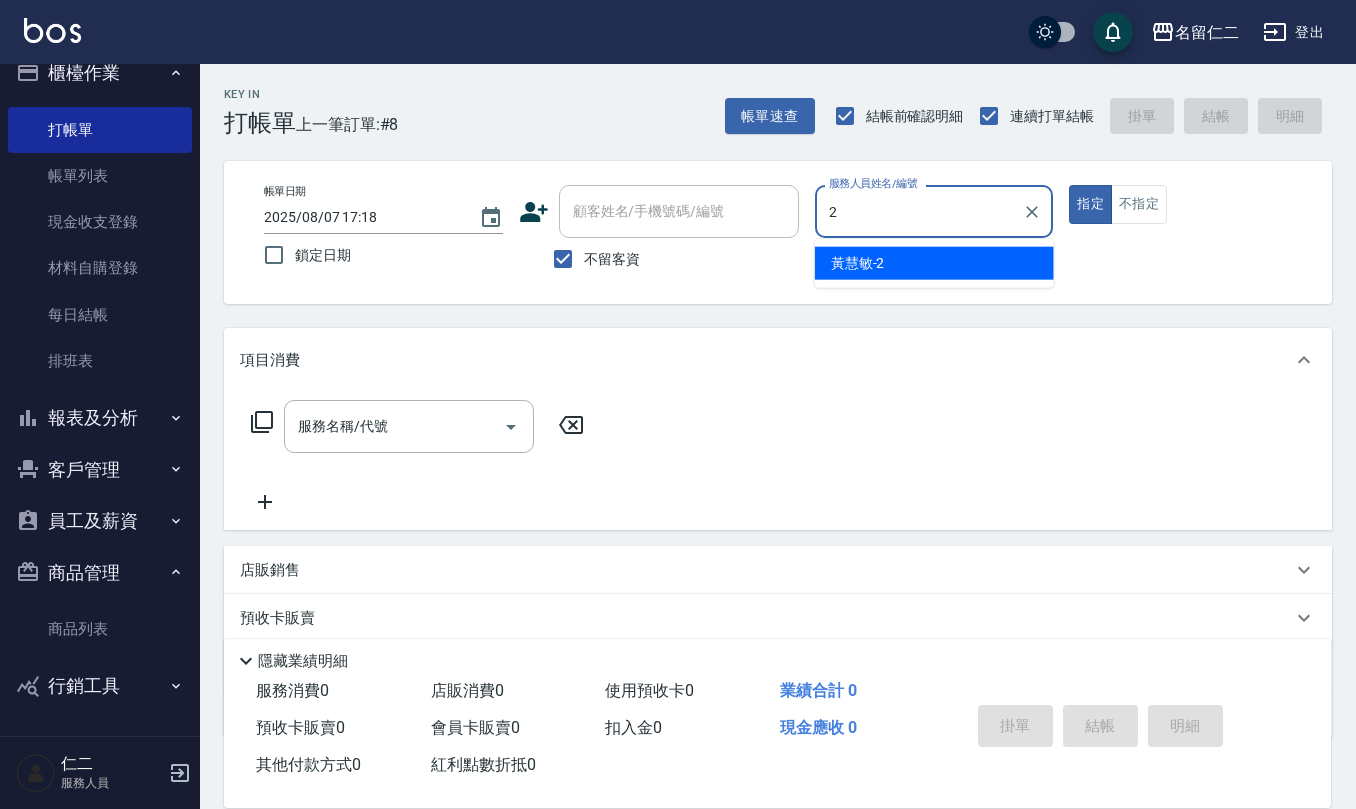 type on "黃慧敏-2" 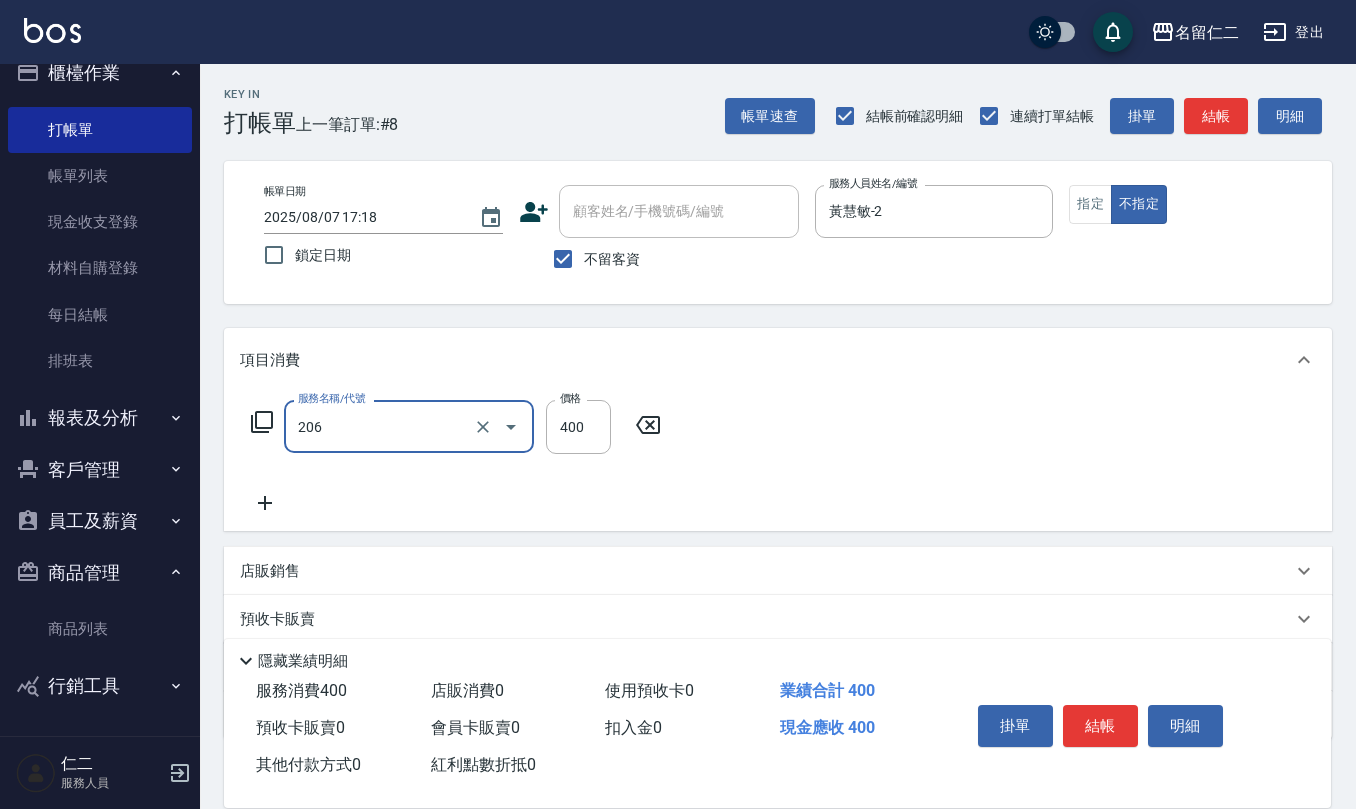 type on "健康洗(206)" 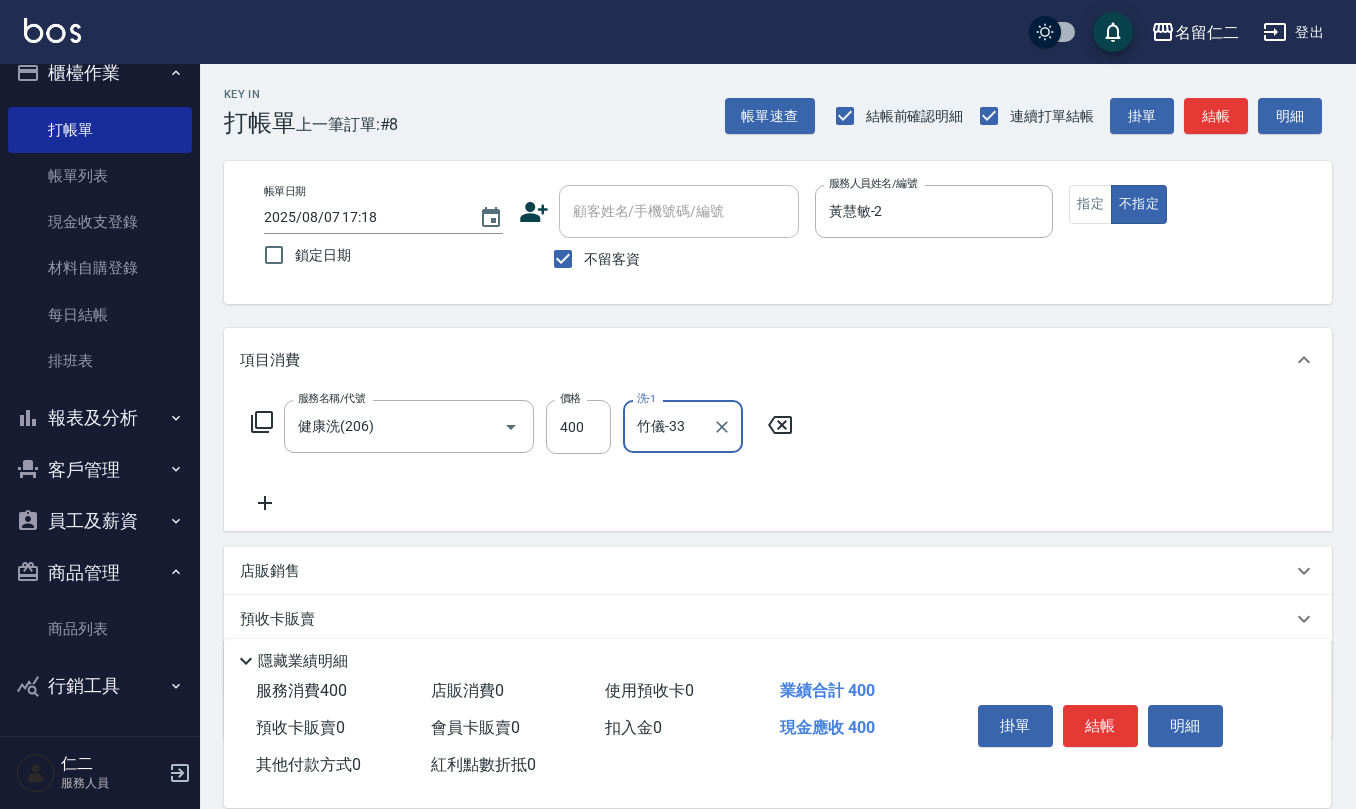 type on "竹儀-33" 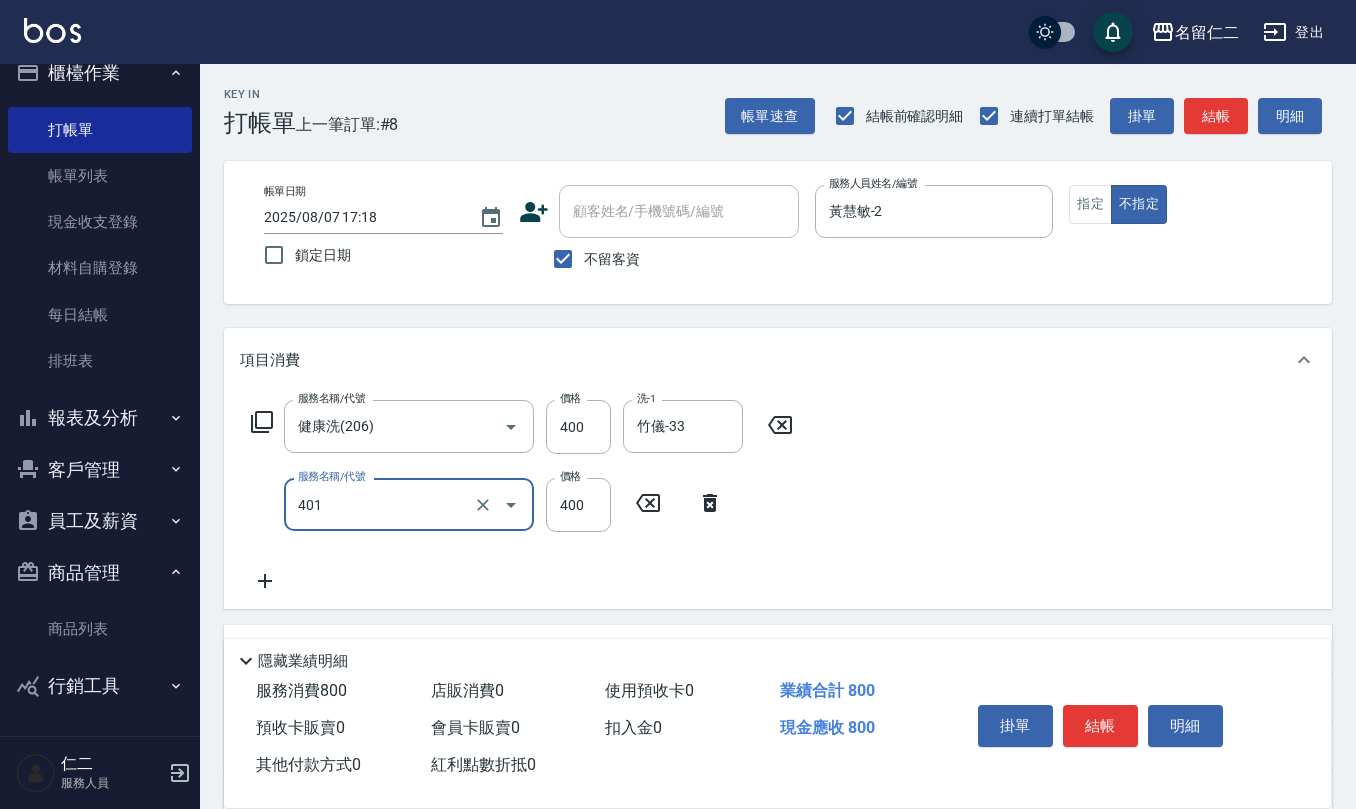 type on "剪髮(401)" 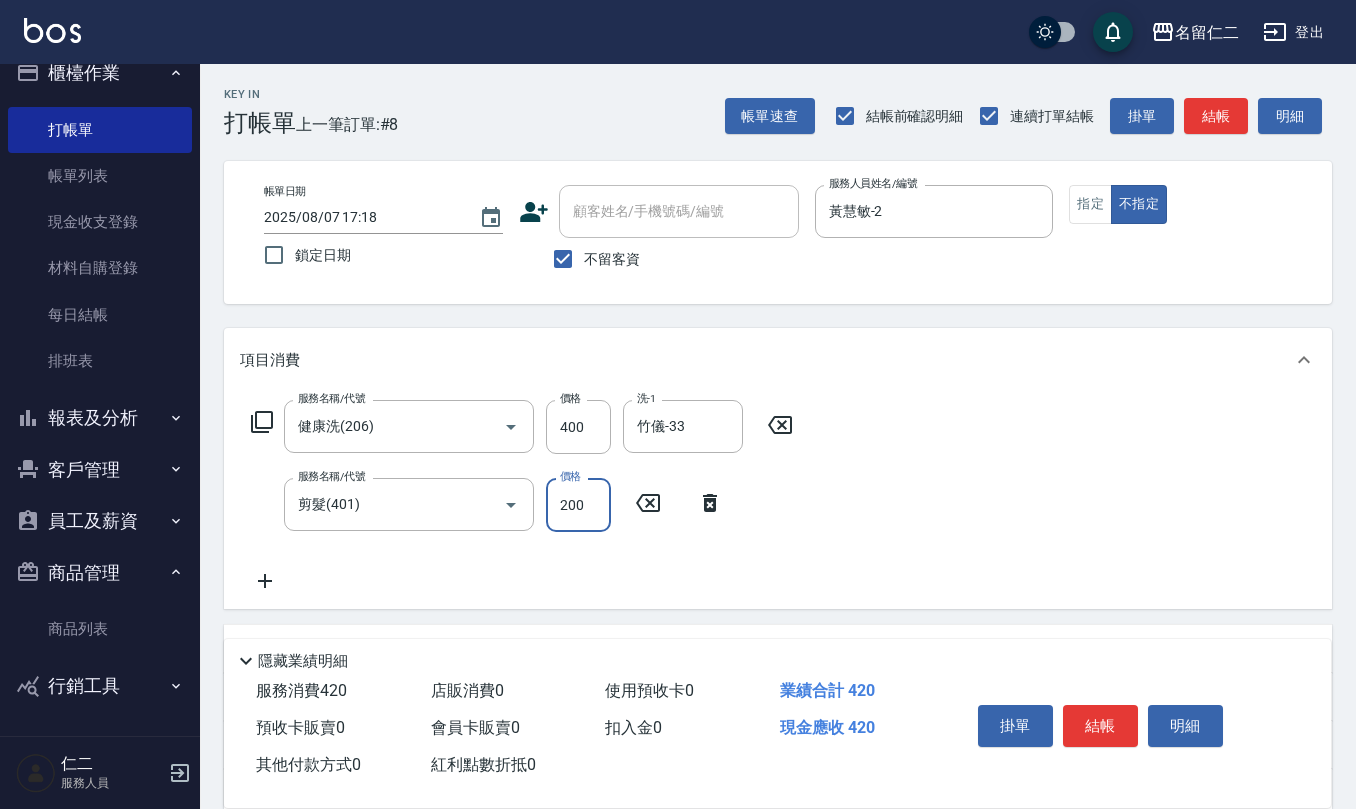 type on "200" 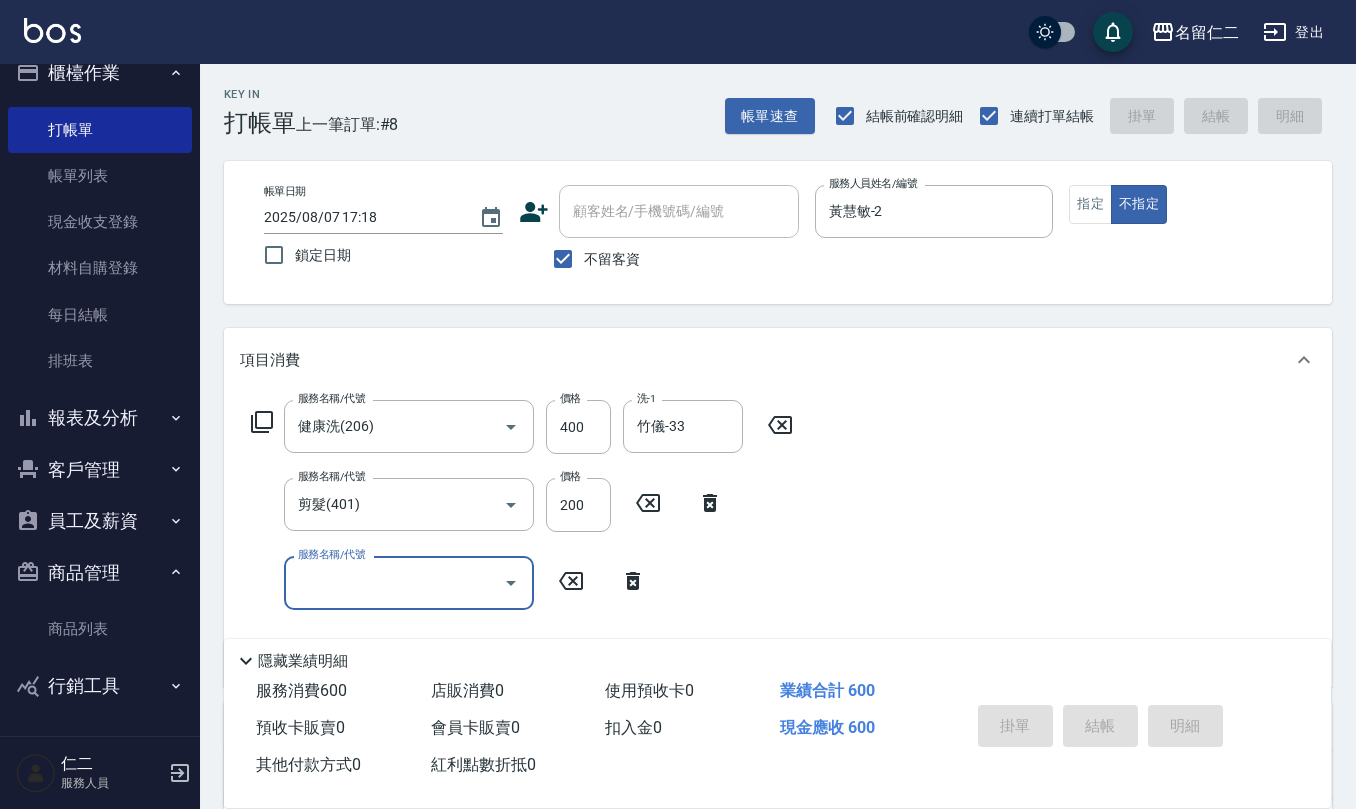 type on "[DATE] [TIME]" 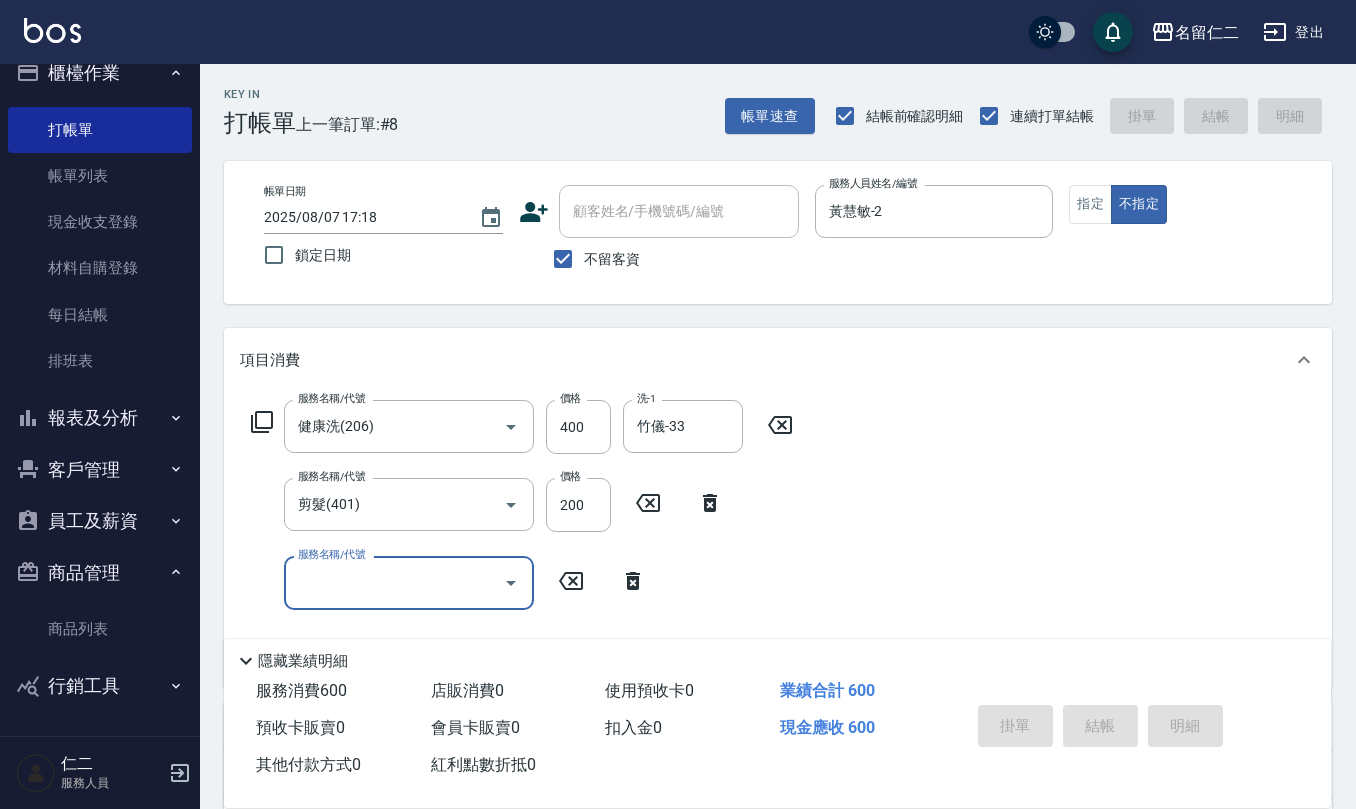 type 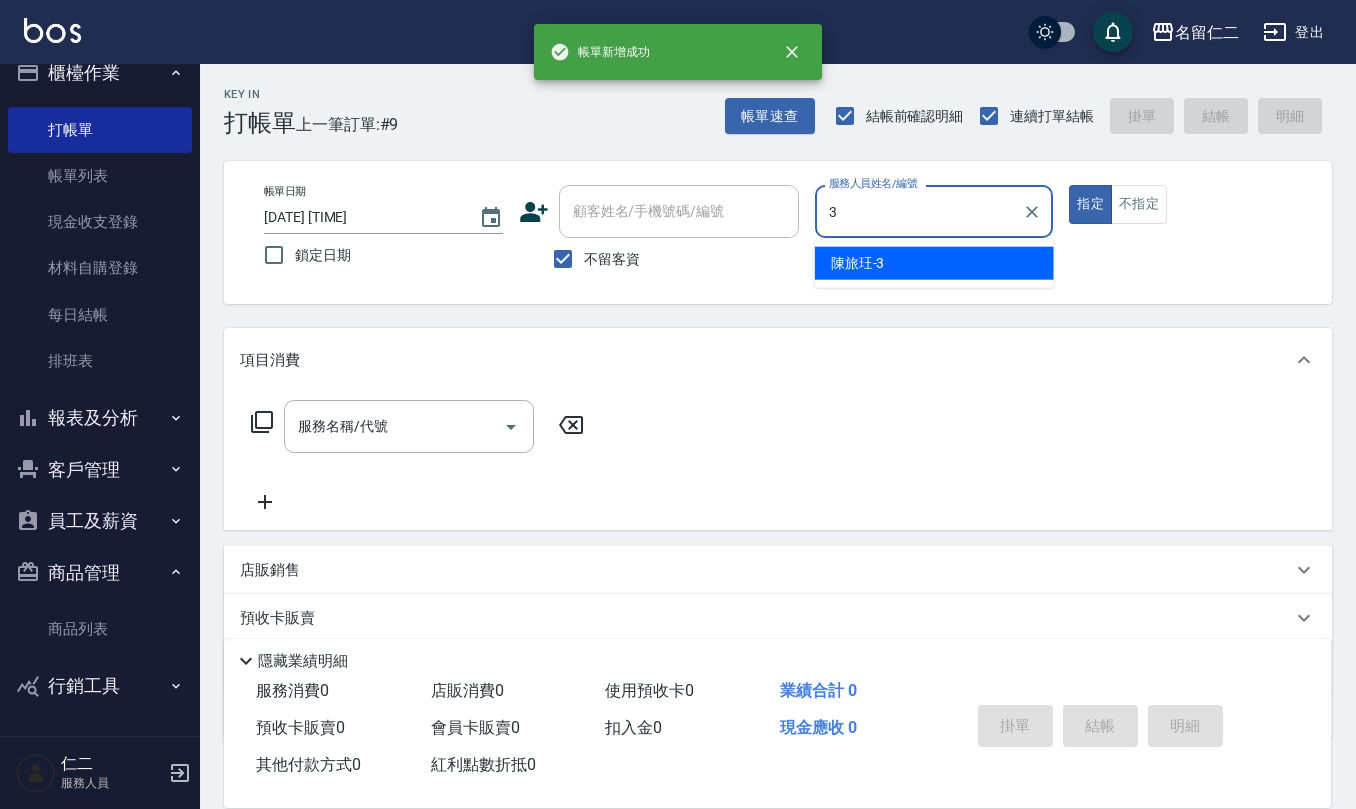 type on "陳旅玨-3" 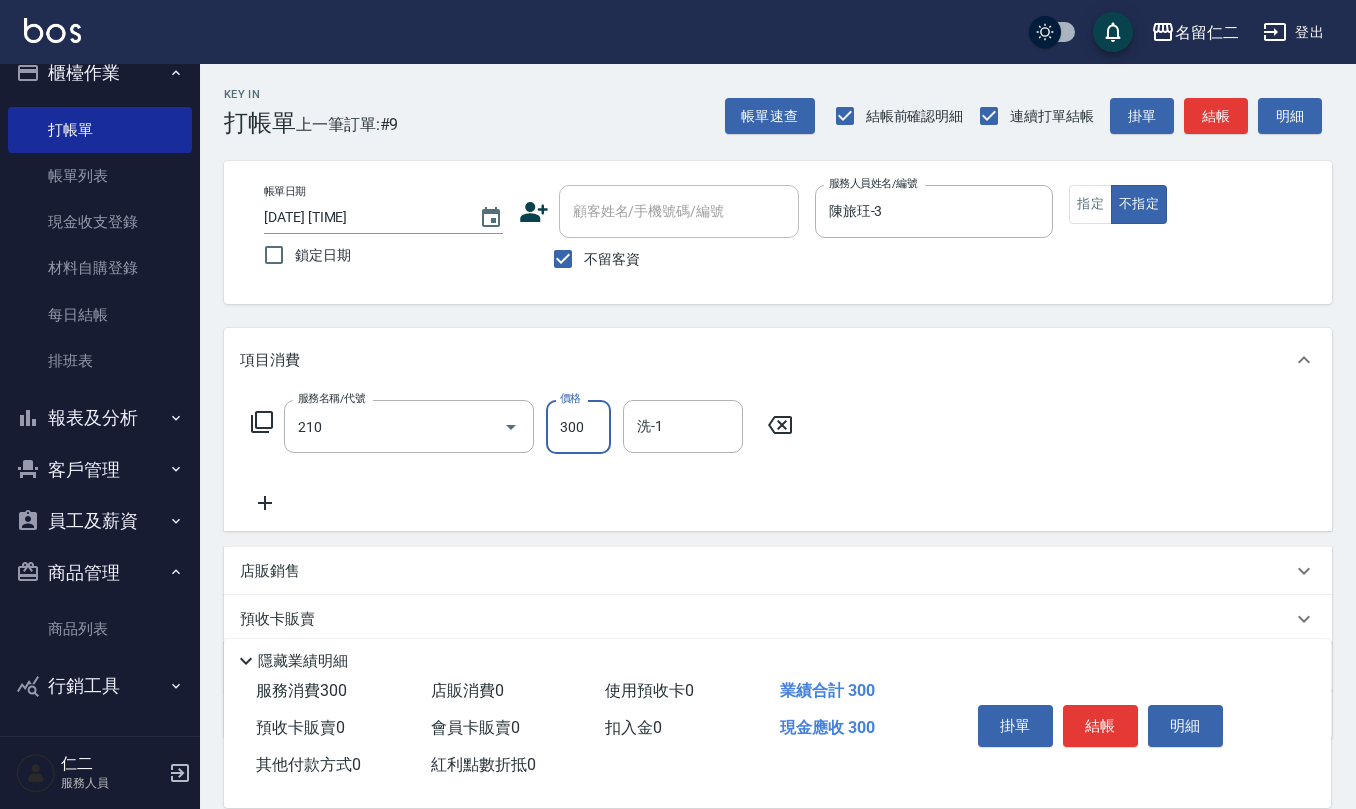 type on "歐娜洗髮精(210)" 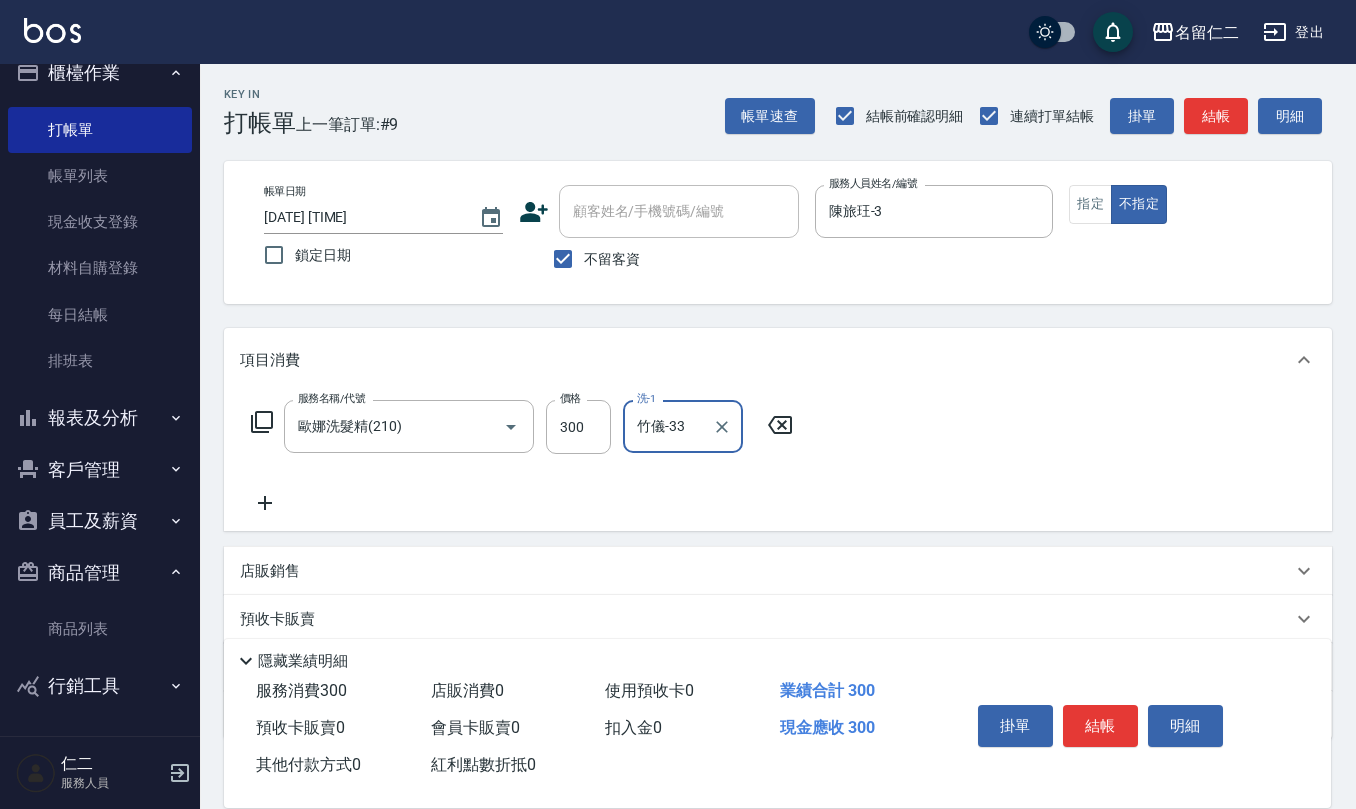 type on "竹儀-33" 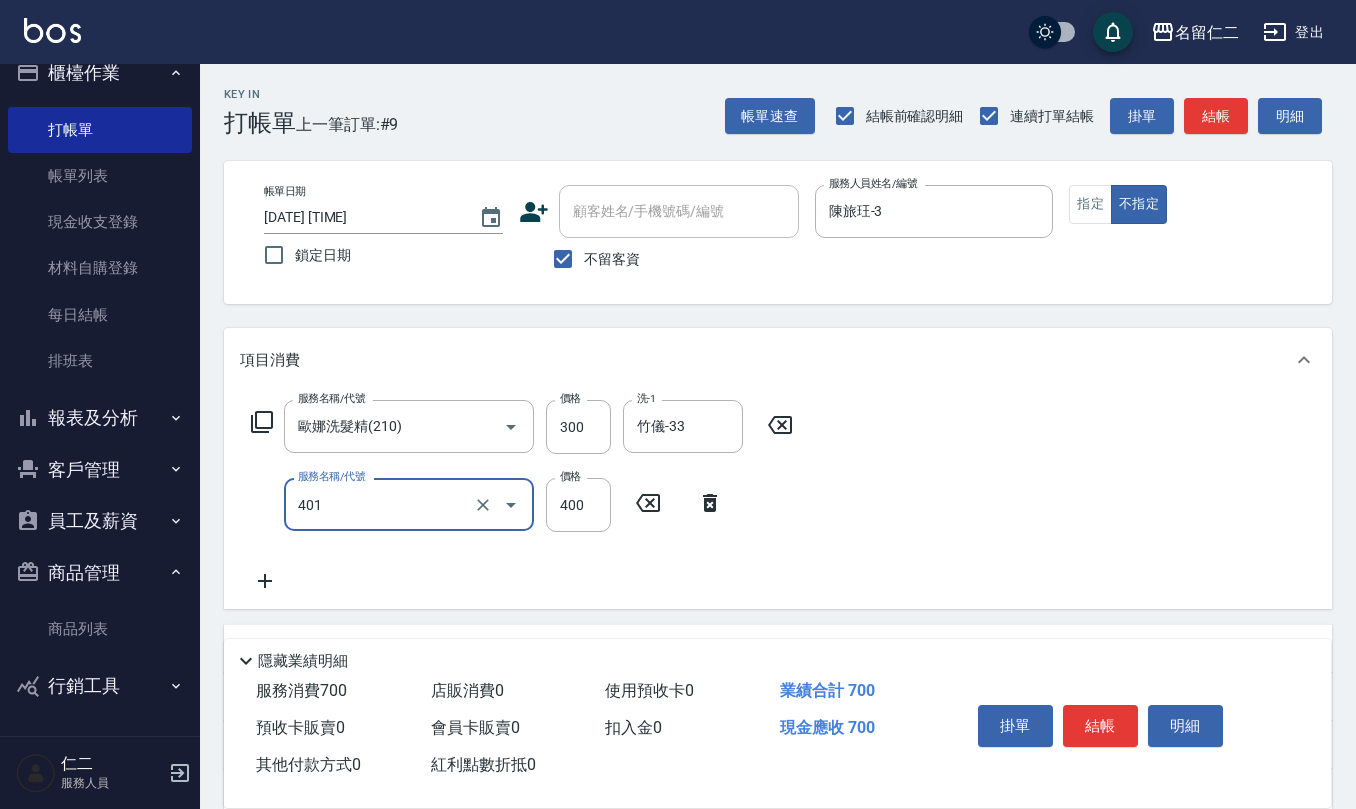 type on "剪髮(401)" 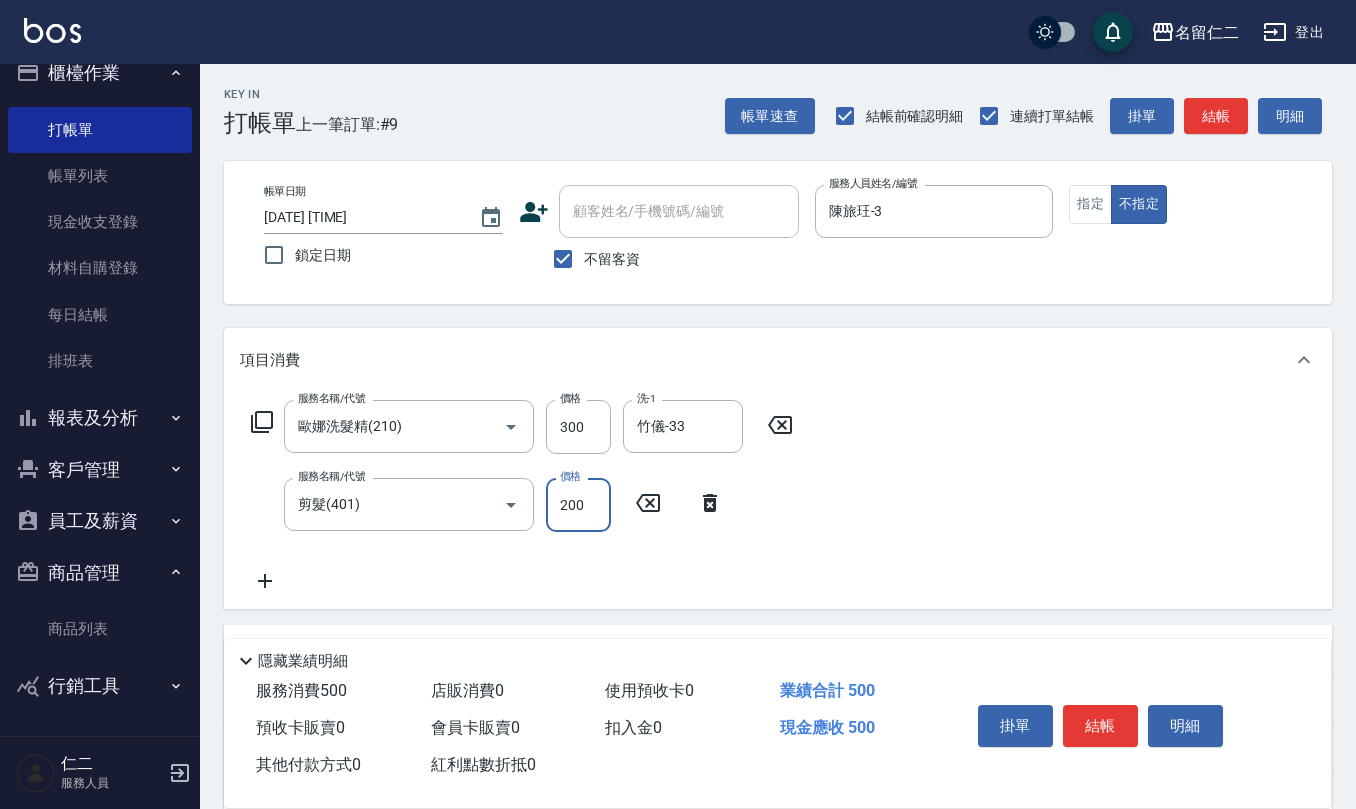 type on "200" 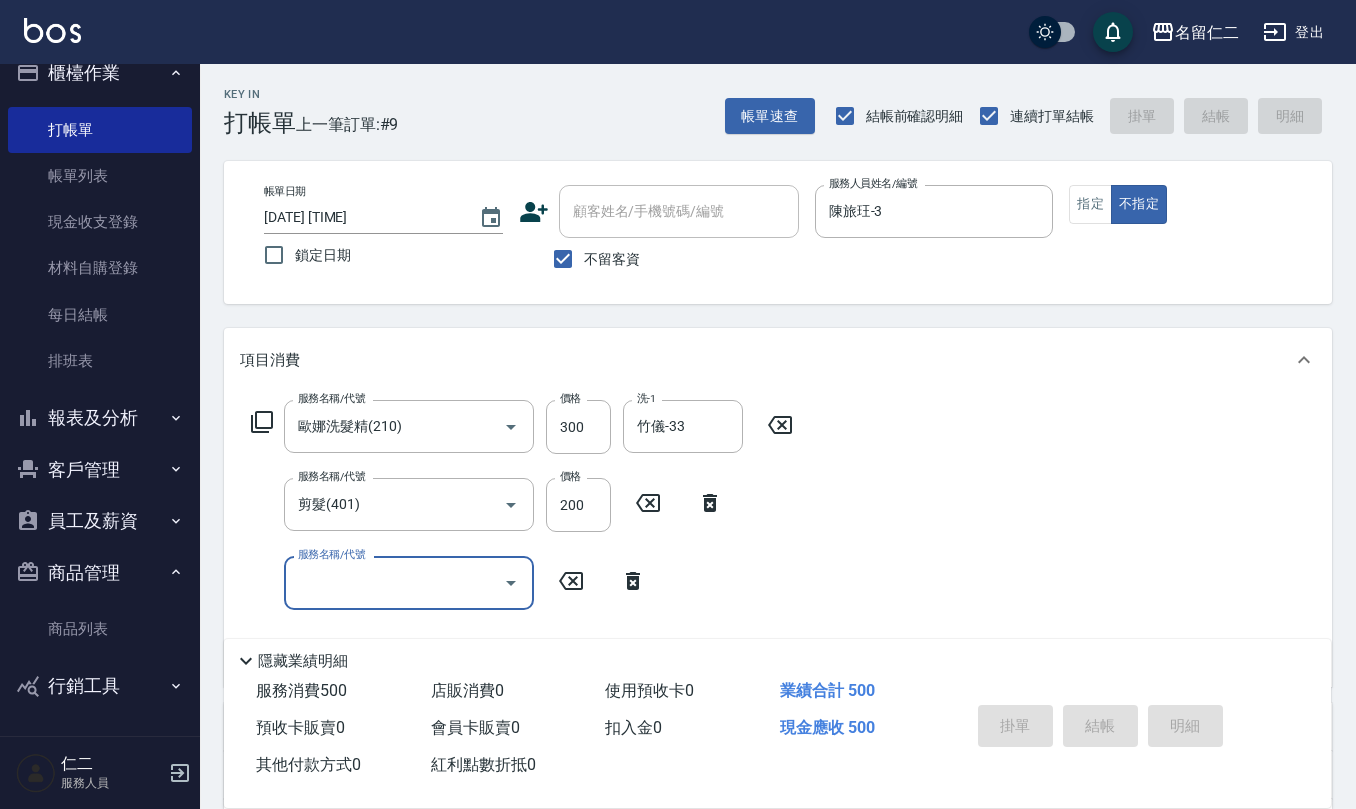 type 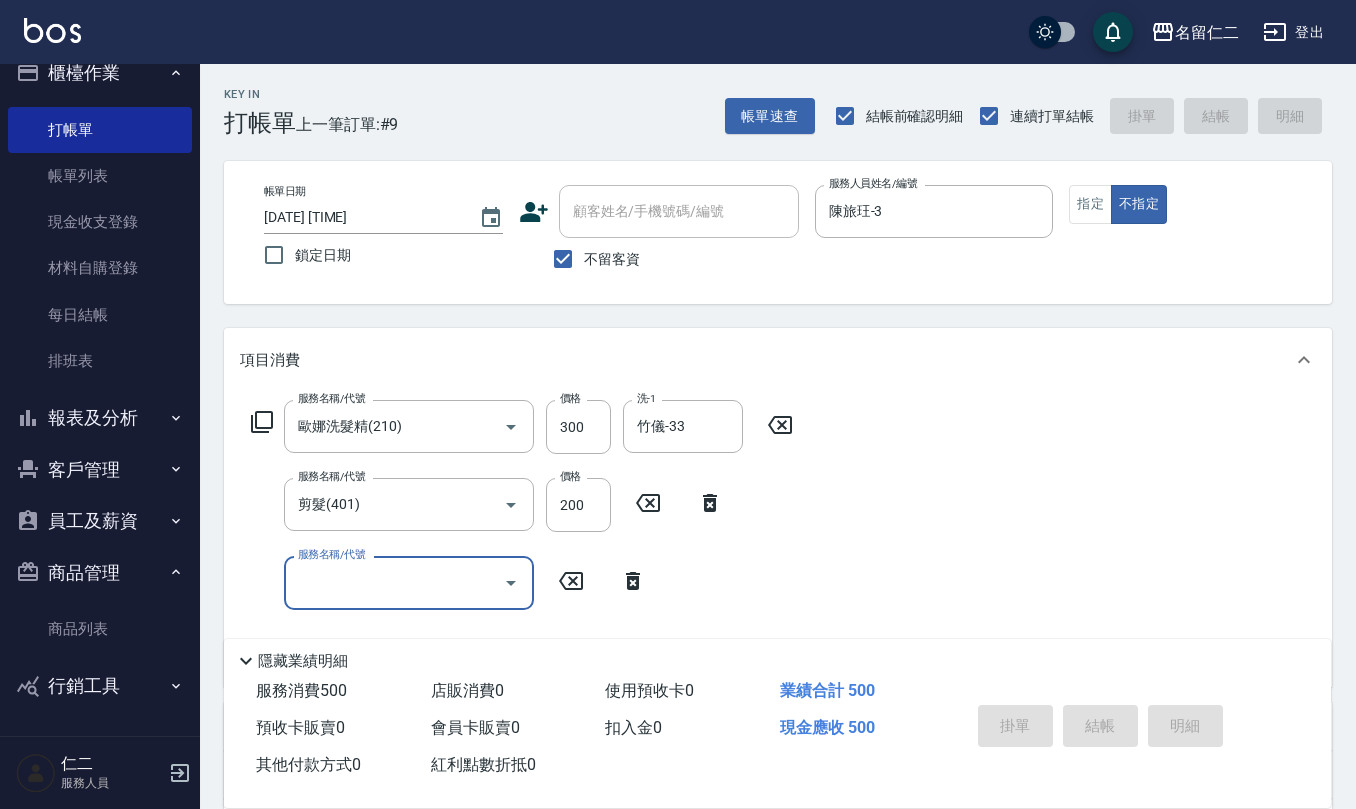 type 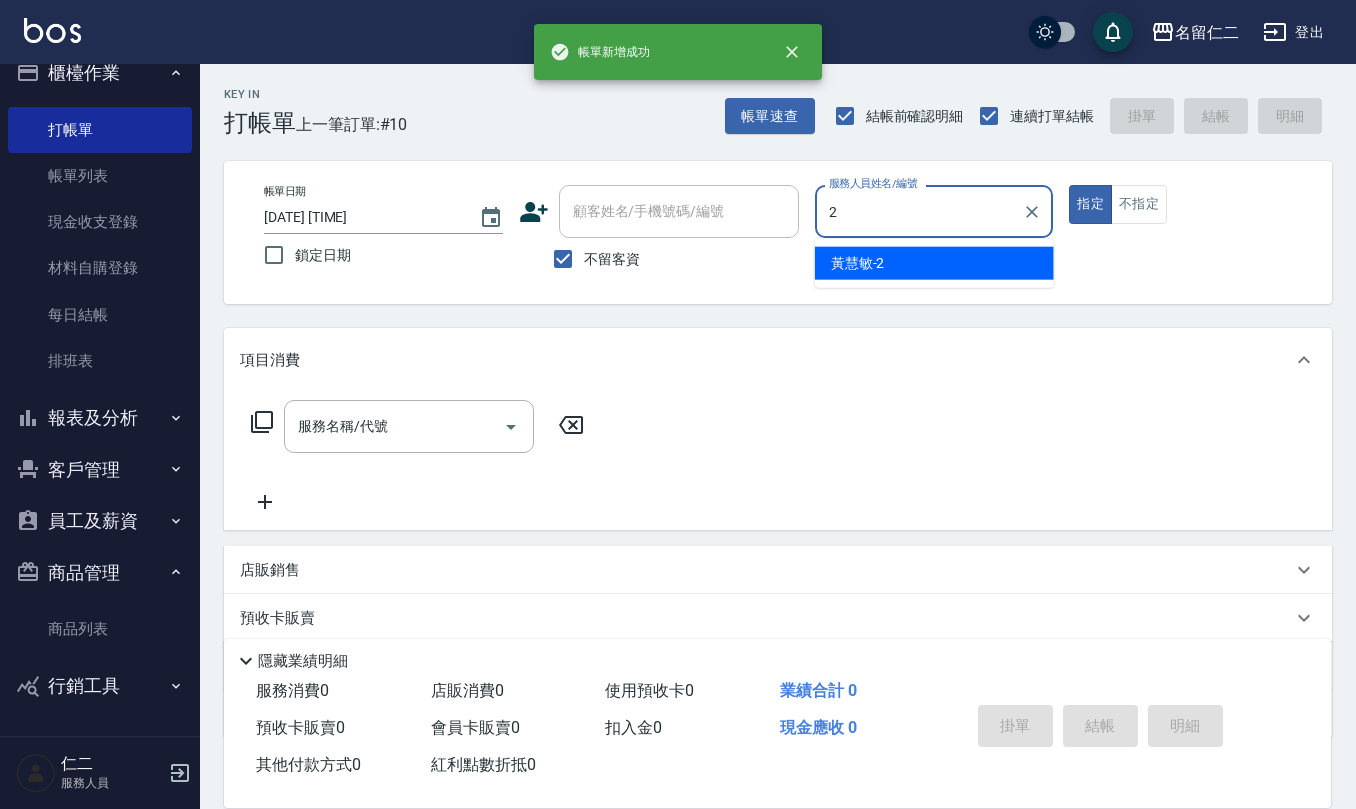type on "黃慧敏-2" 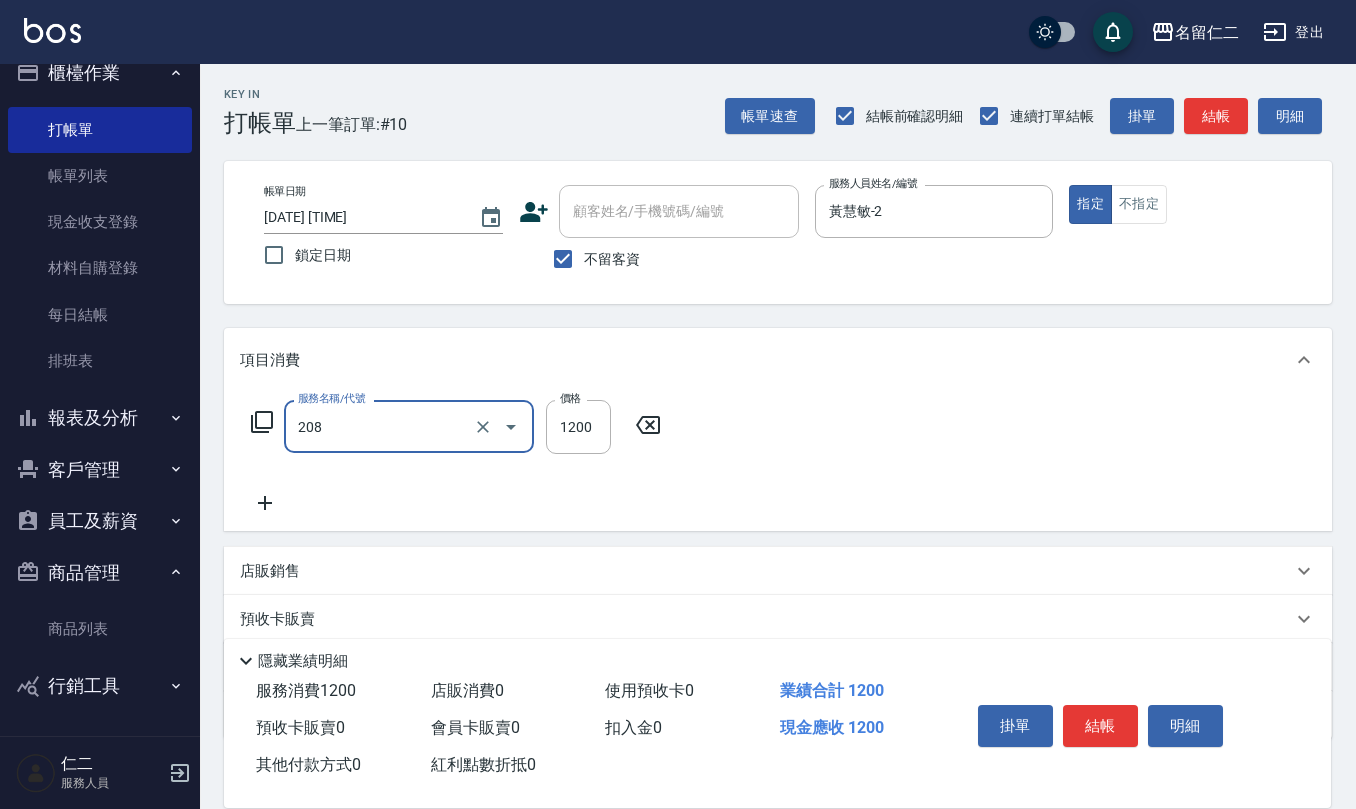 type on "深層洗(208)" 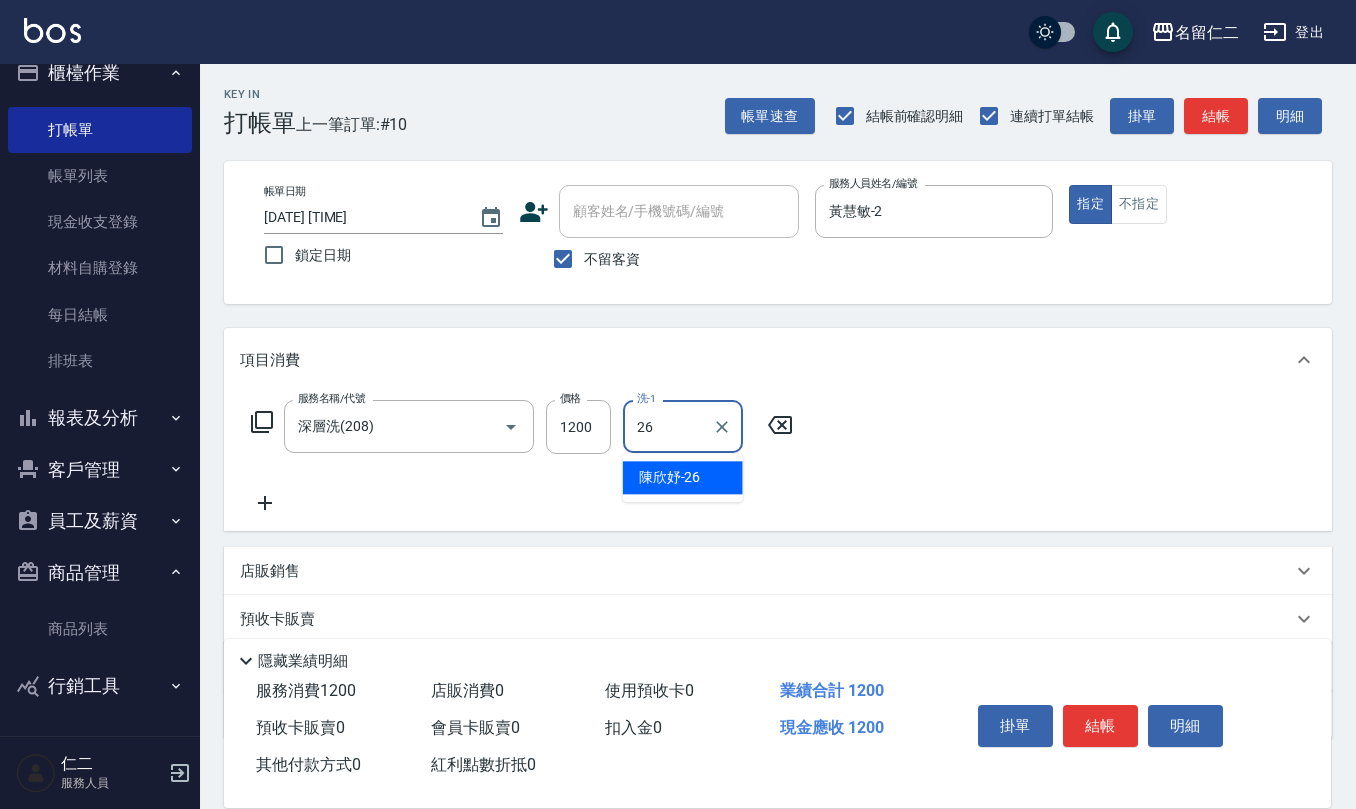 type on "陳欣妤-26" 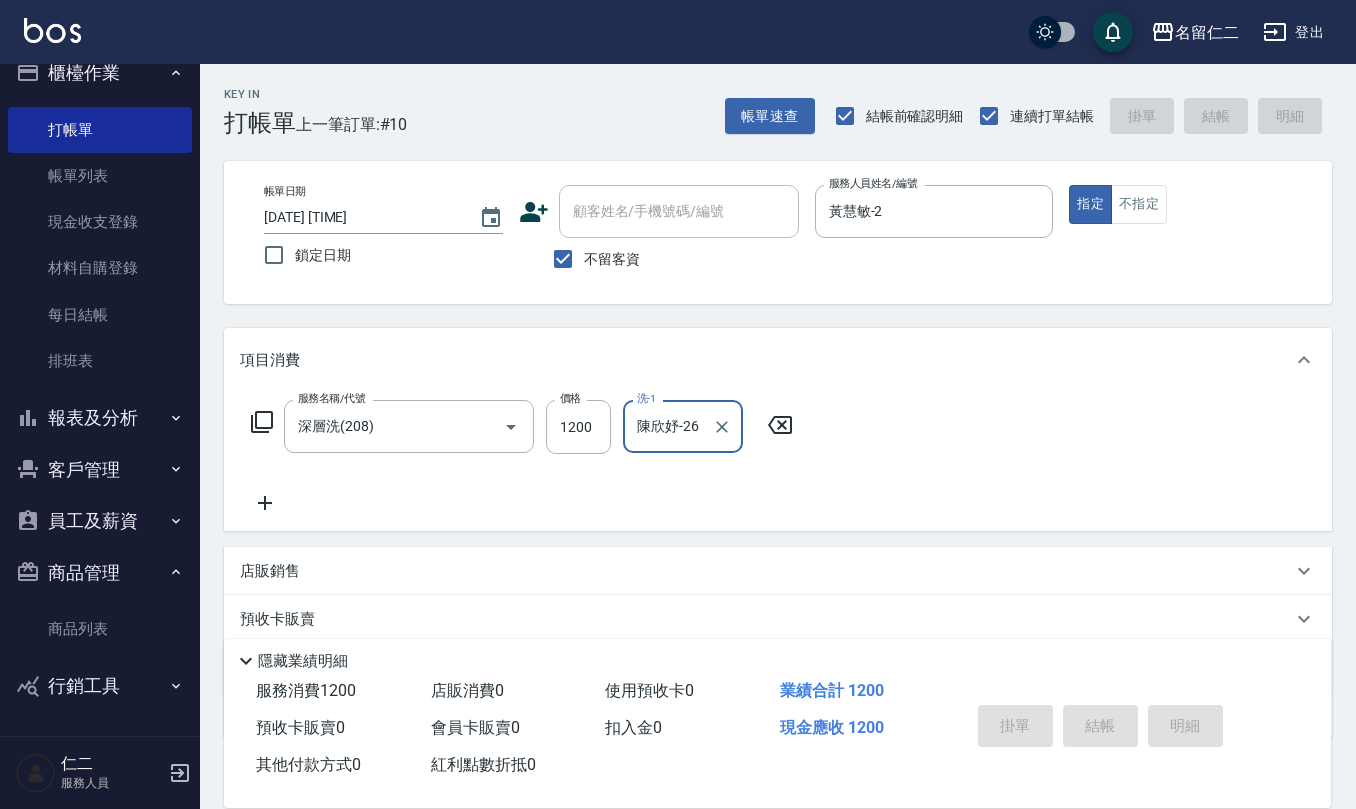 type 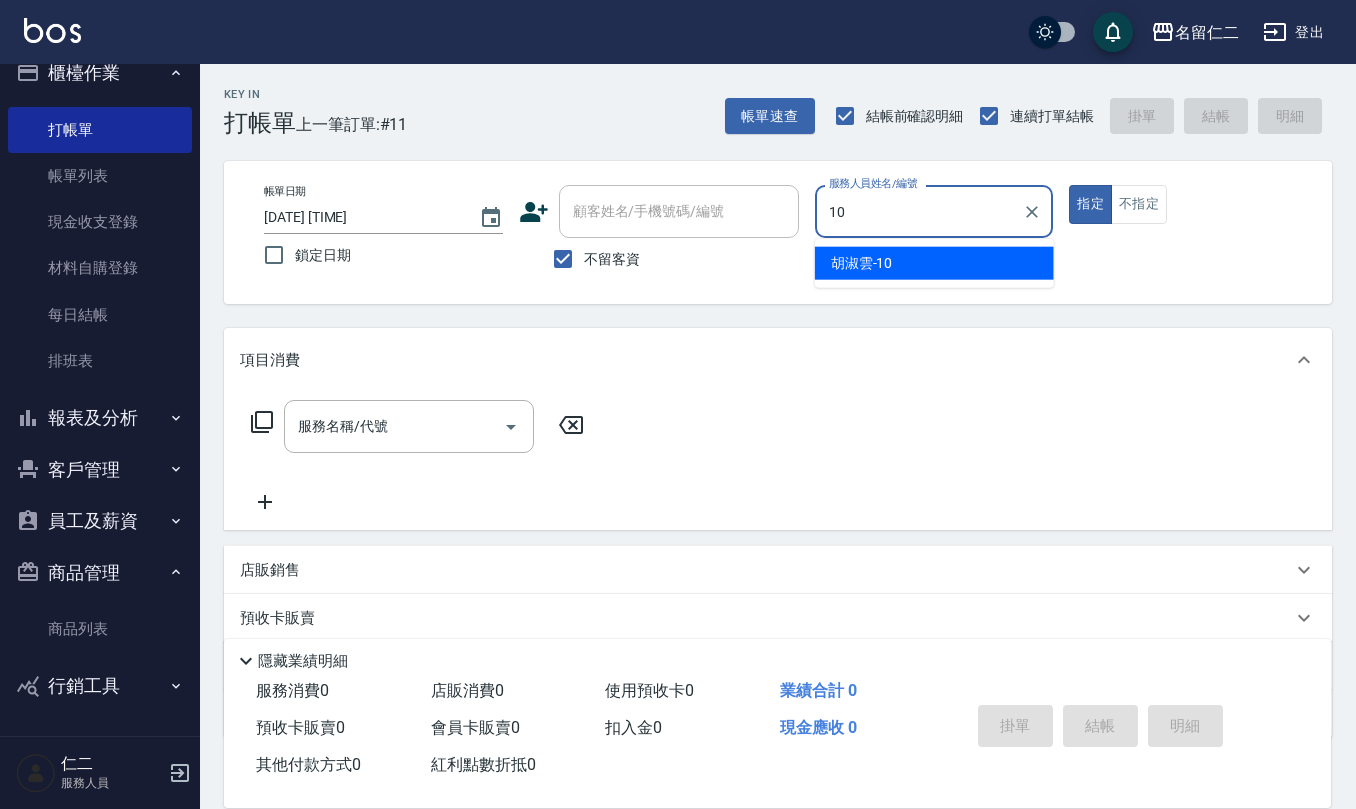 type on "胡淑雲-10" 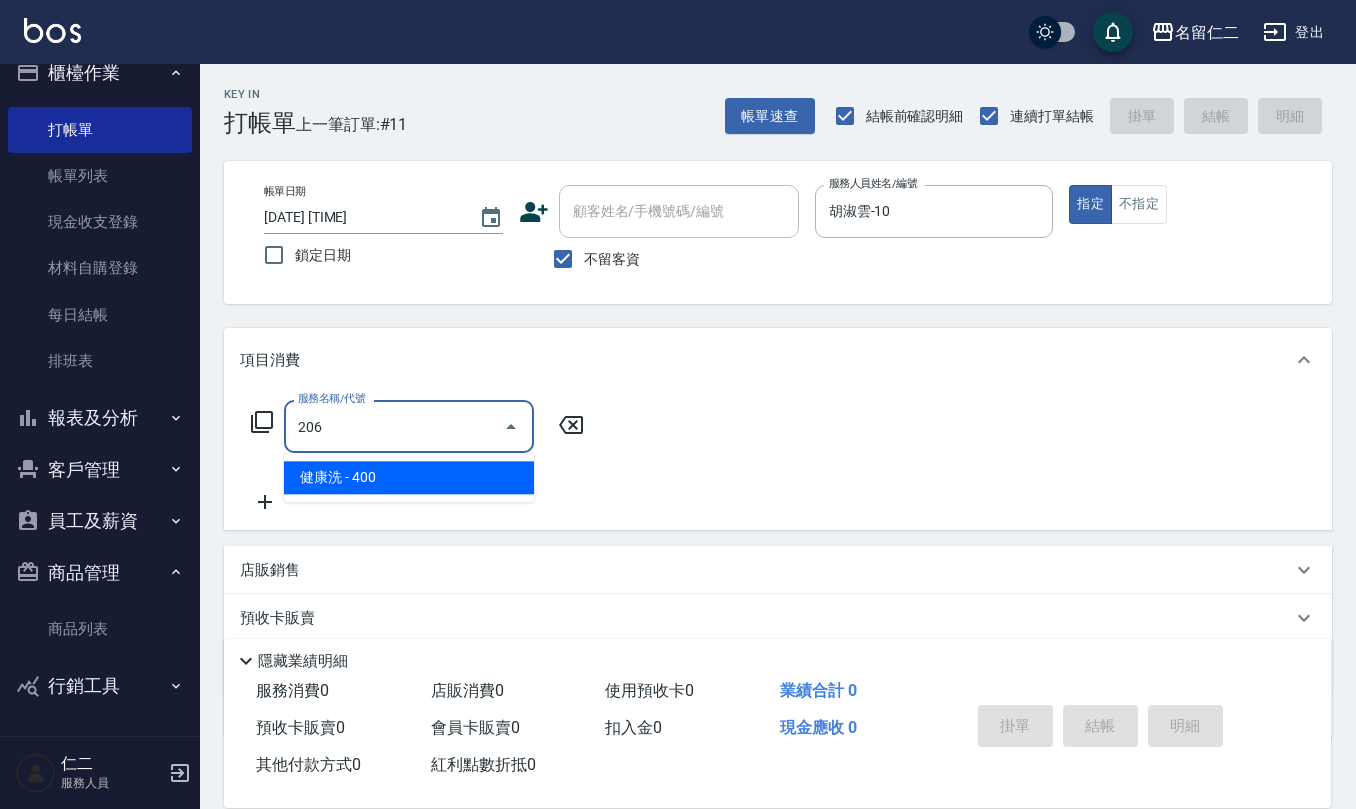 type on "健康洗(206)" 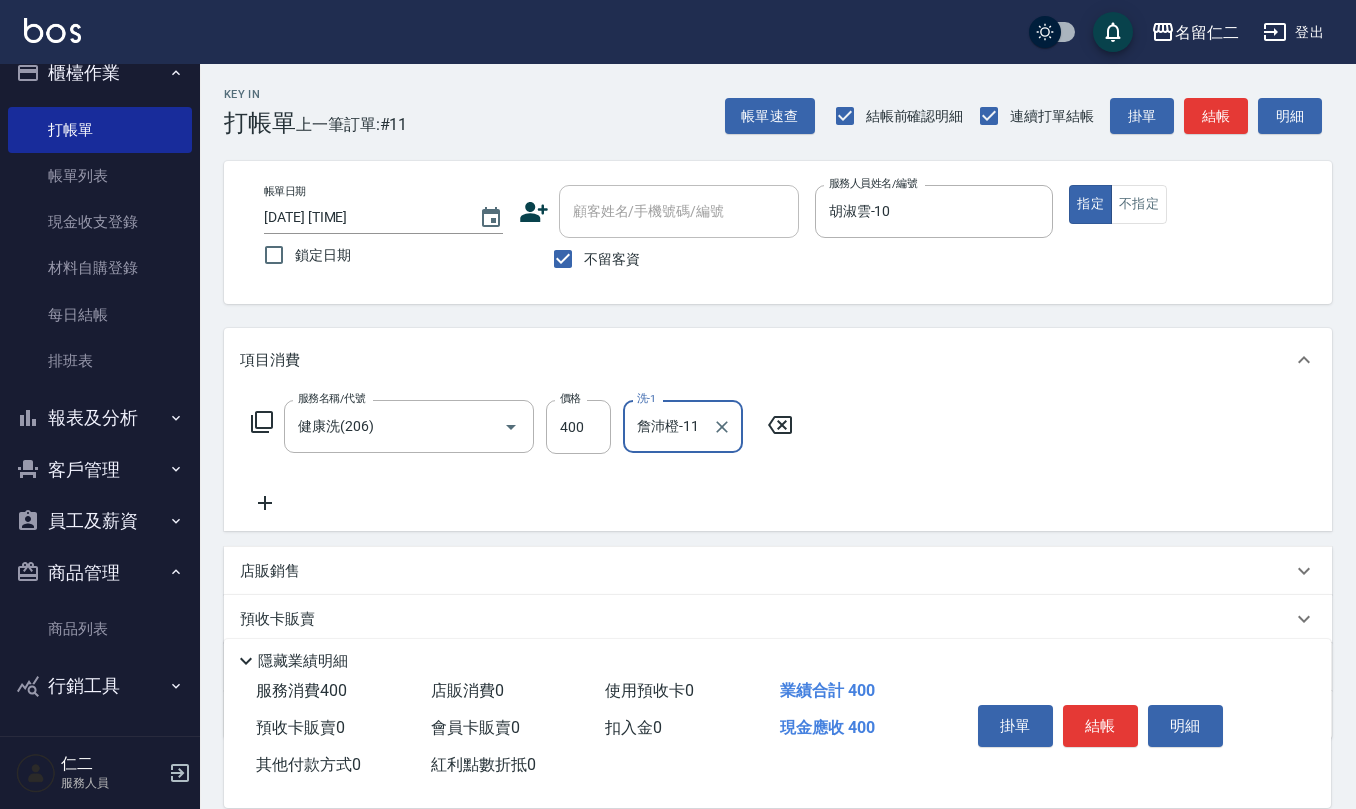 type on "詹沛橙-11" 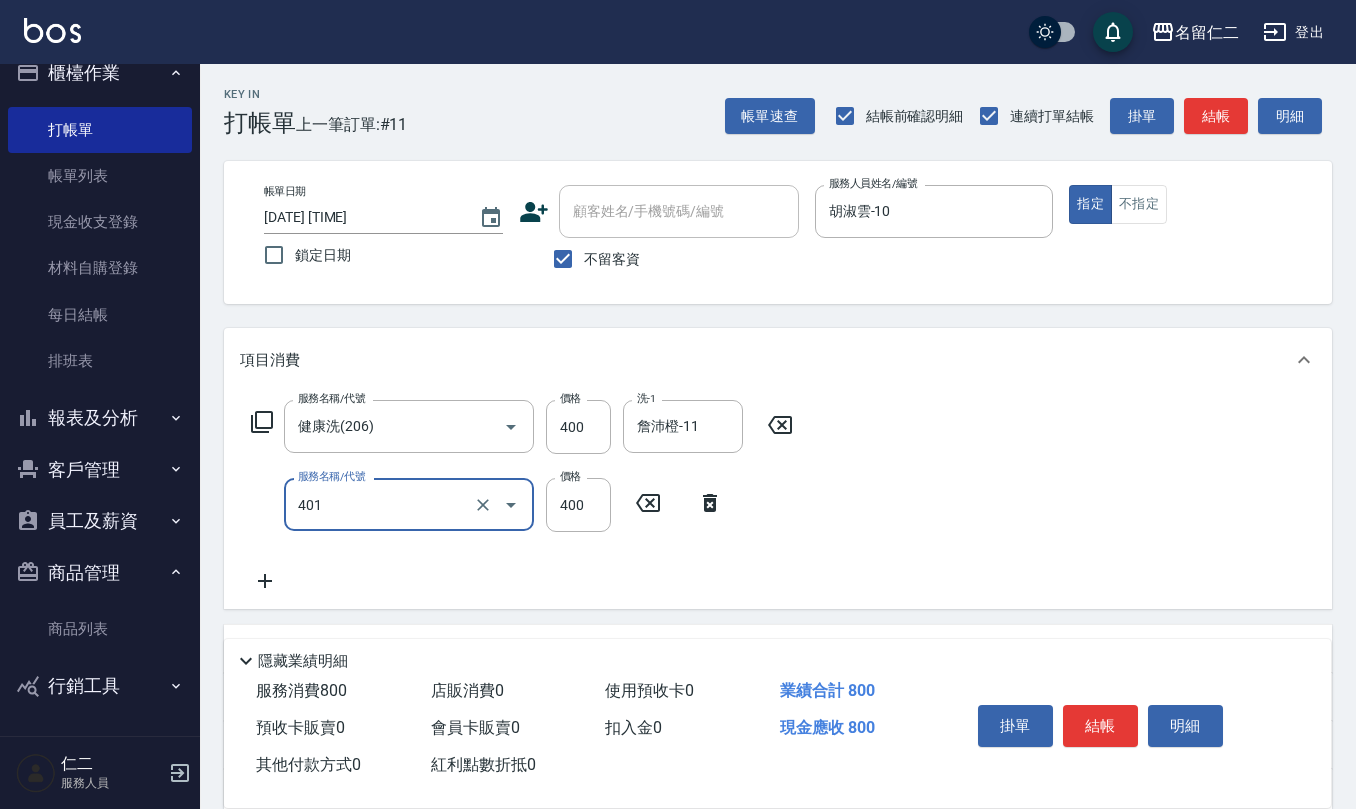 type on "剪髮(401)" 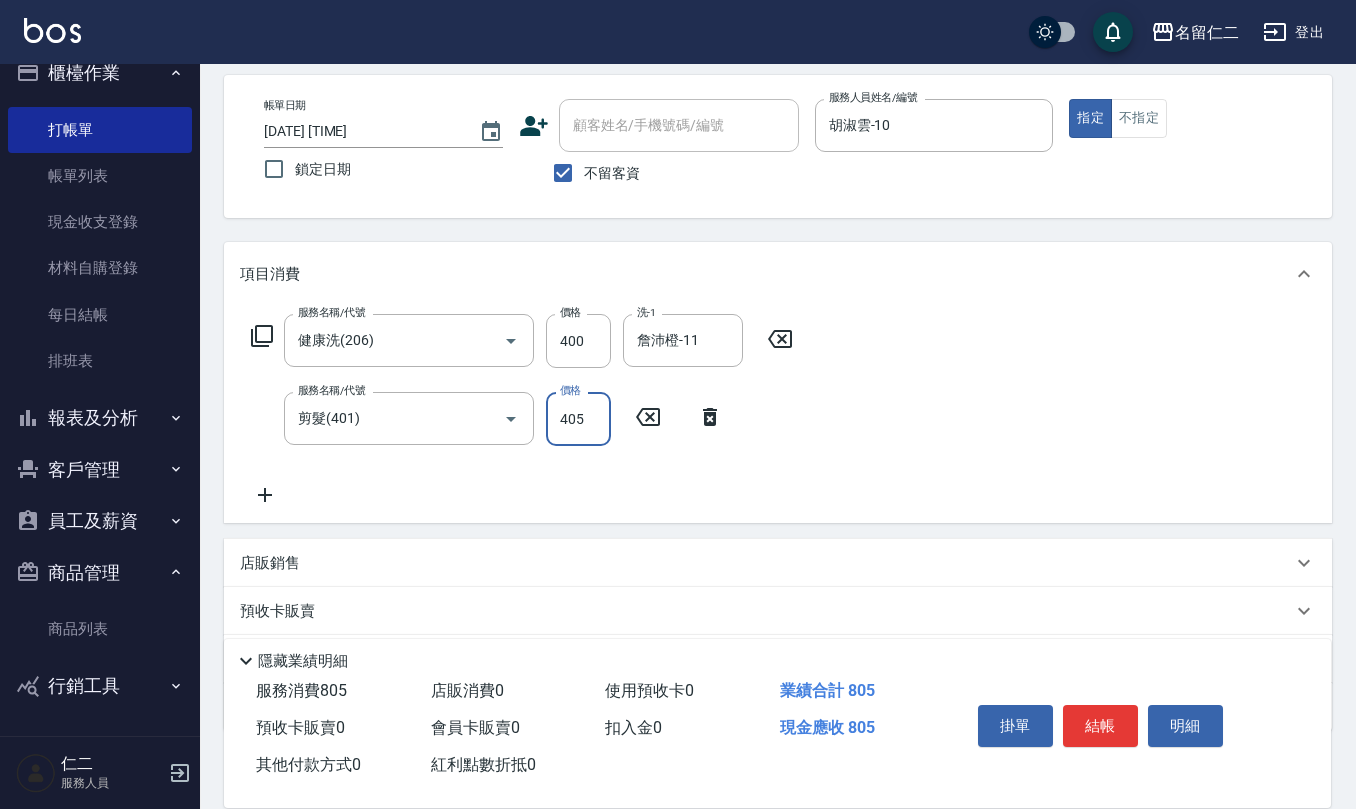 scroll, scrollTop: 133, scrollLeft: 0, axis: vertical 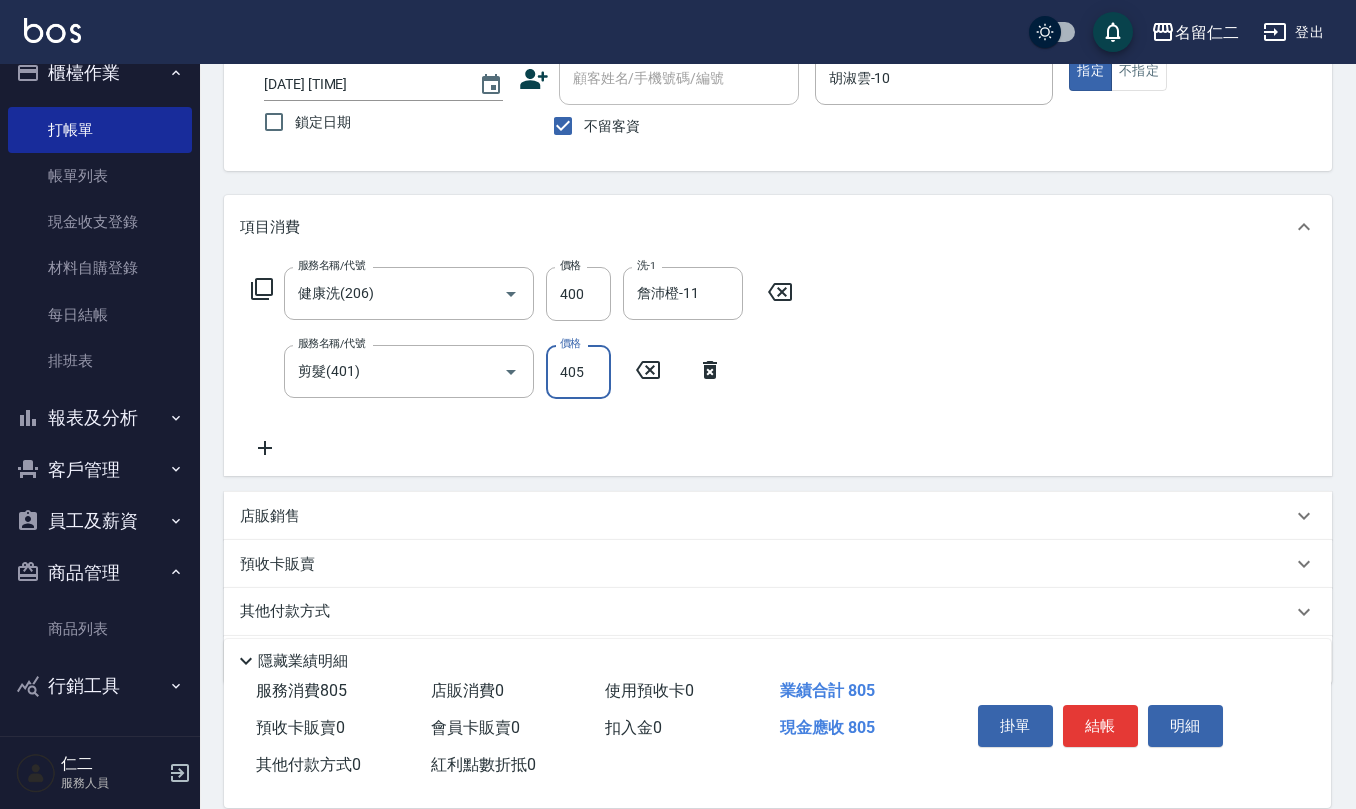 type on "405" 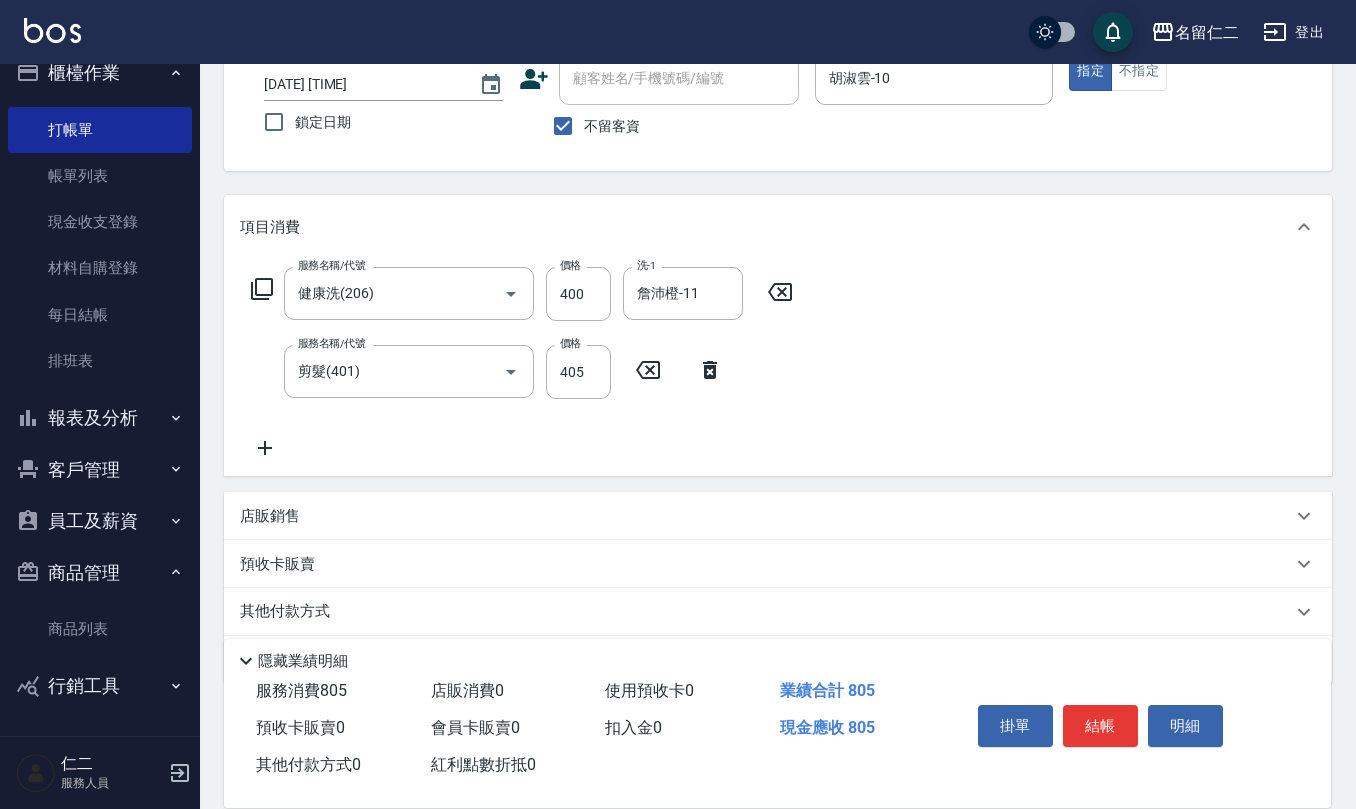 click on "店販銷售" at bounding box center (766, 516) 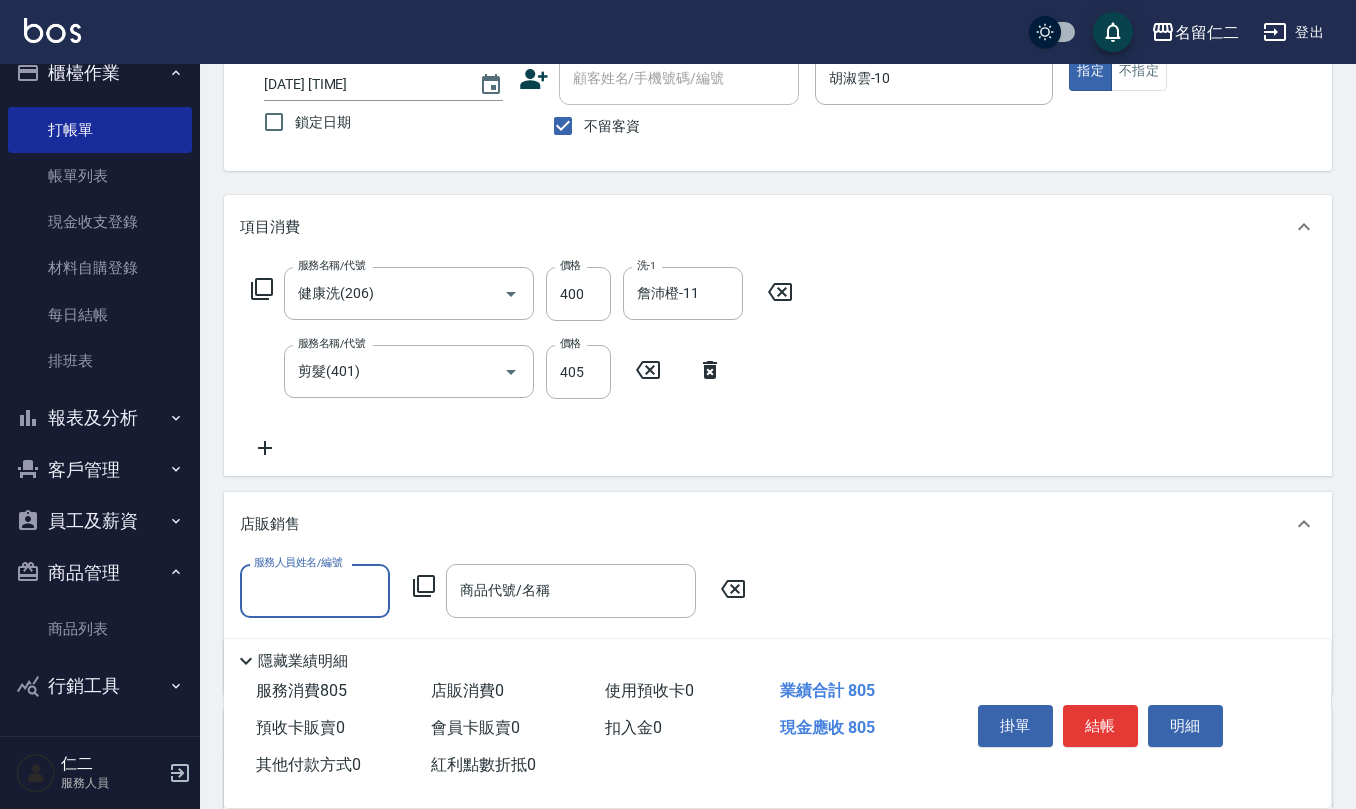 scroll, scrollTop: 0, scrollLeft: 0, axis: both 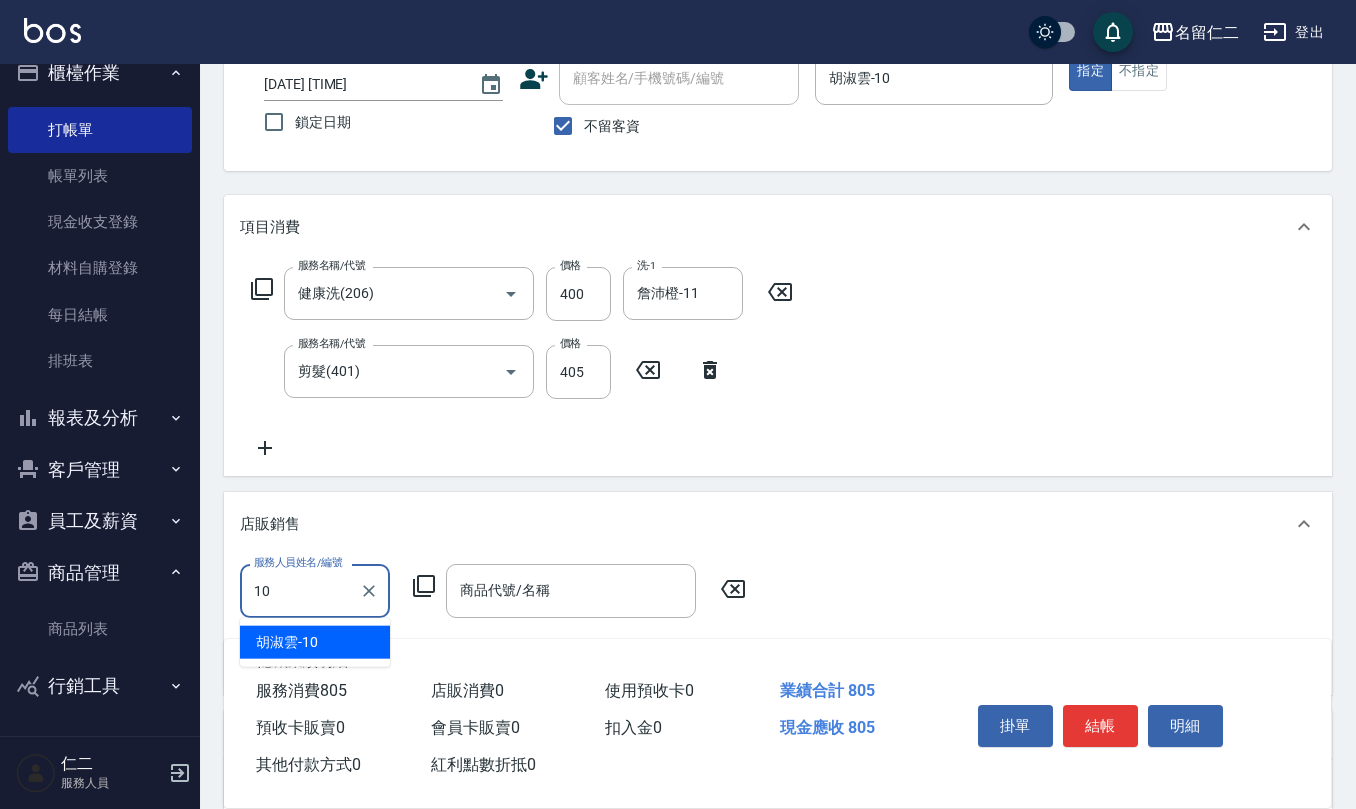 type on "胡淑雲-10" 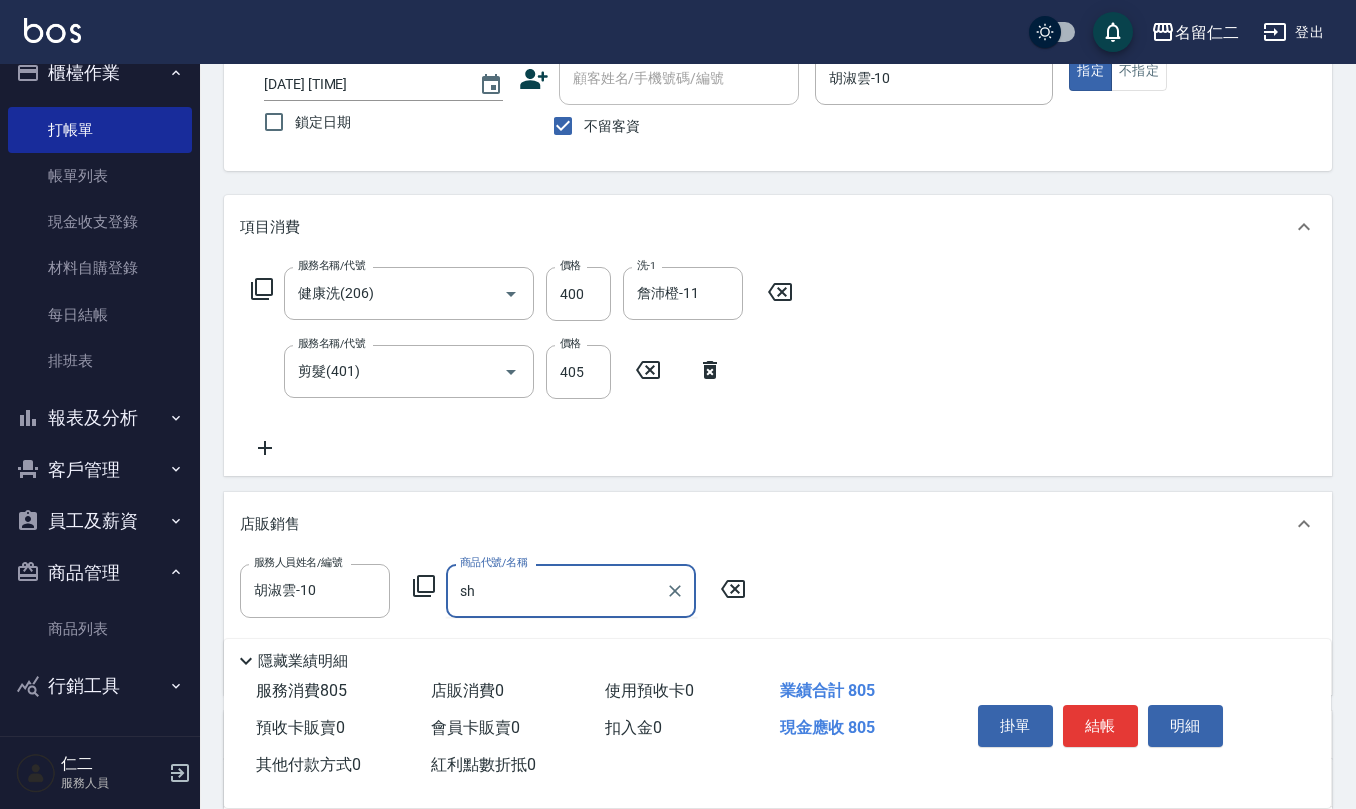 type on "s" 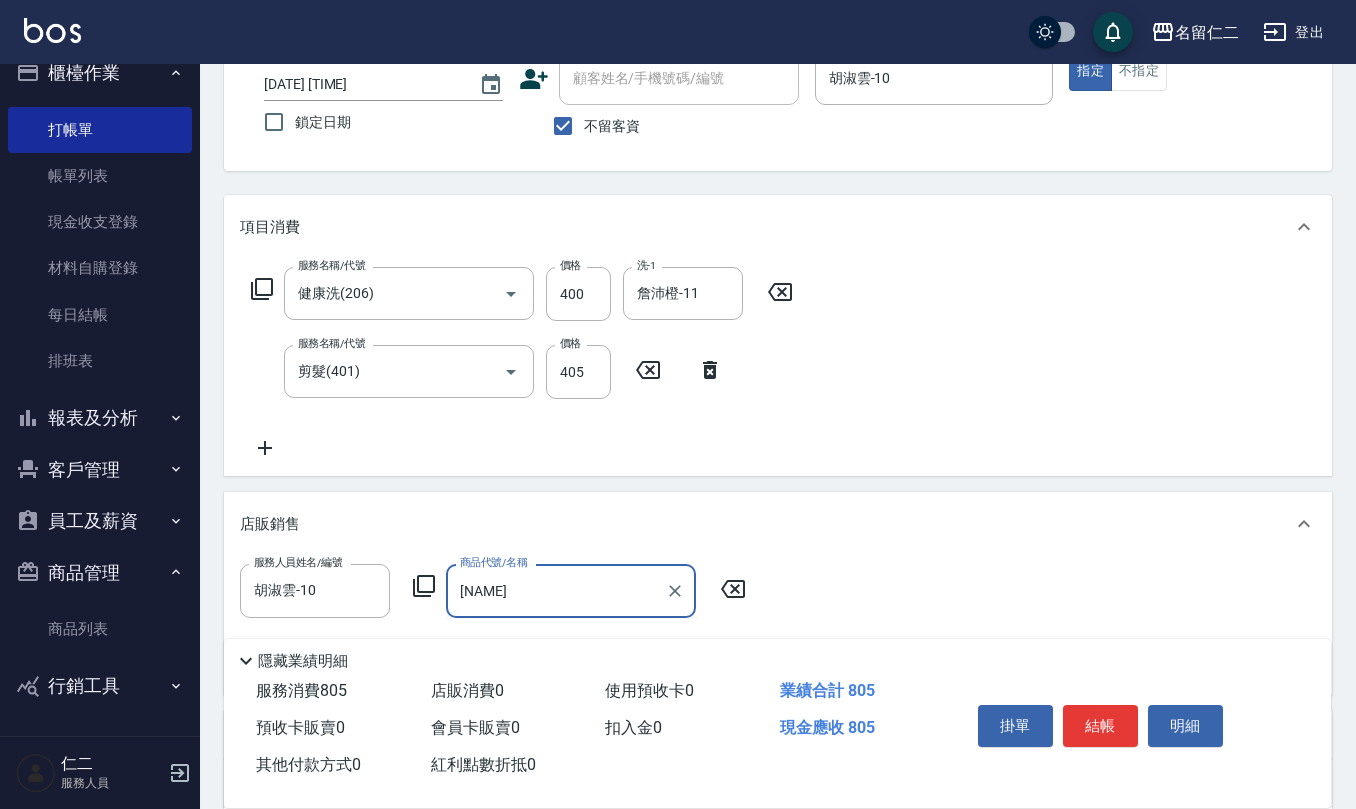 type on "髮" 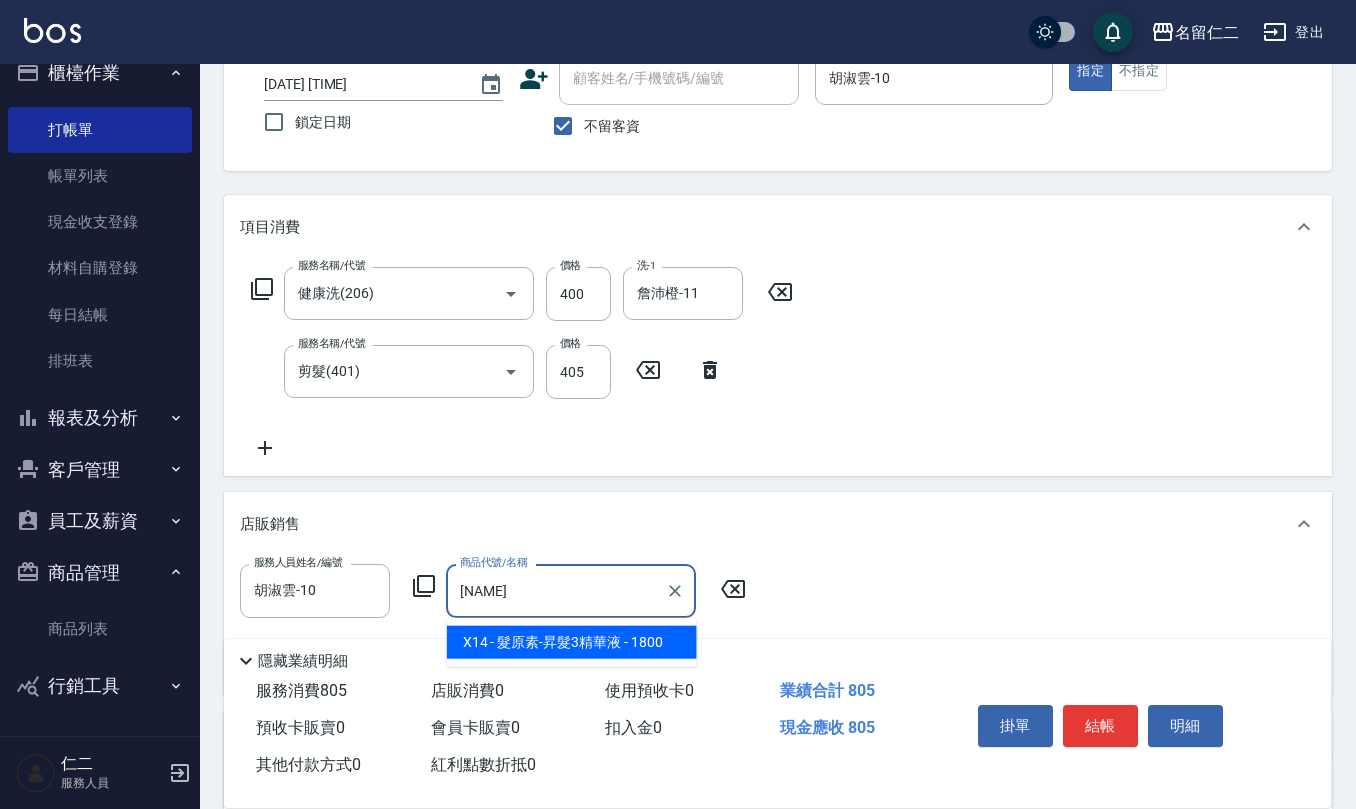 type on "髮原素-昇髮3精華液" 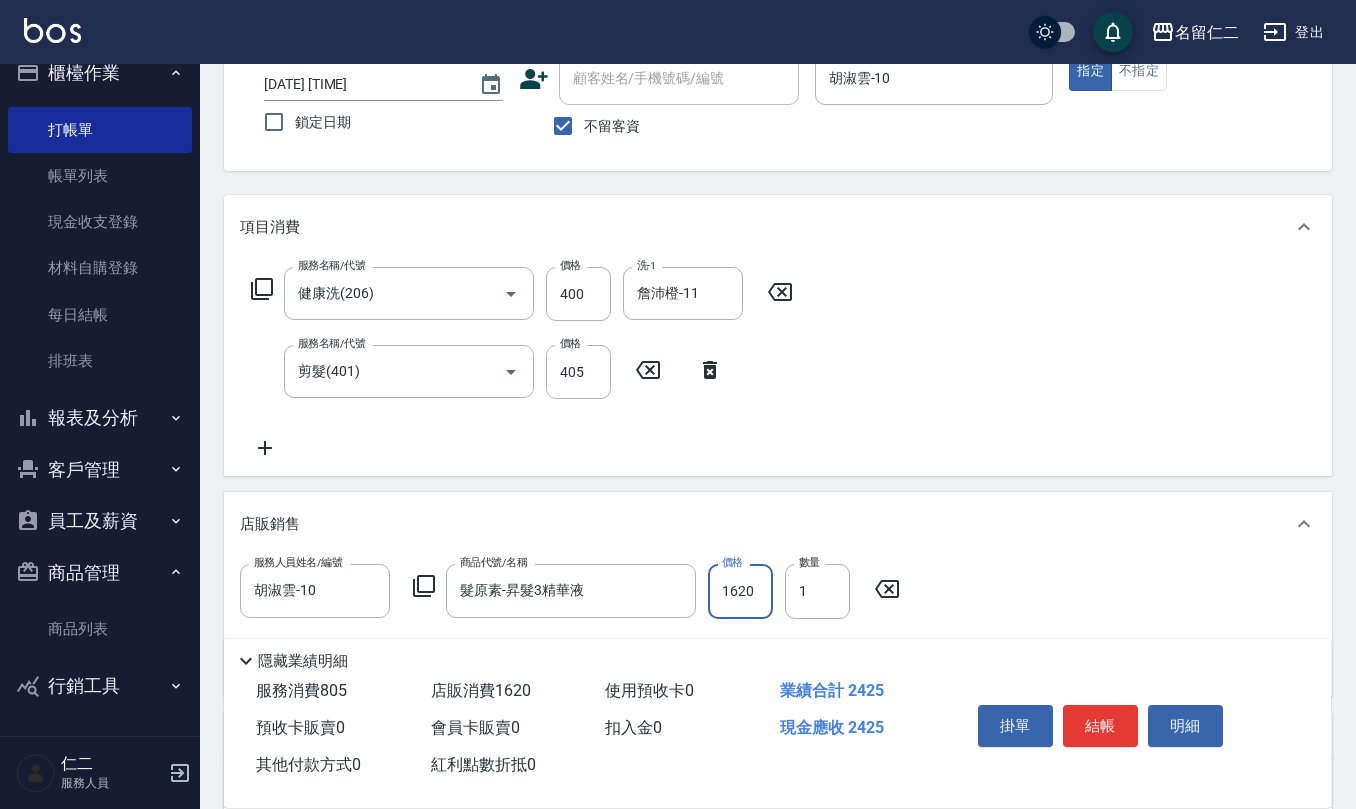 type on "1620" 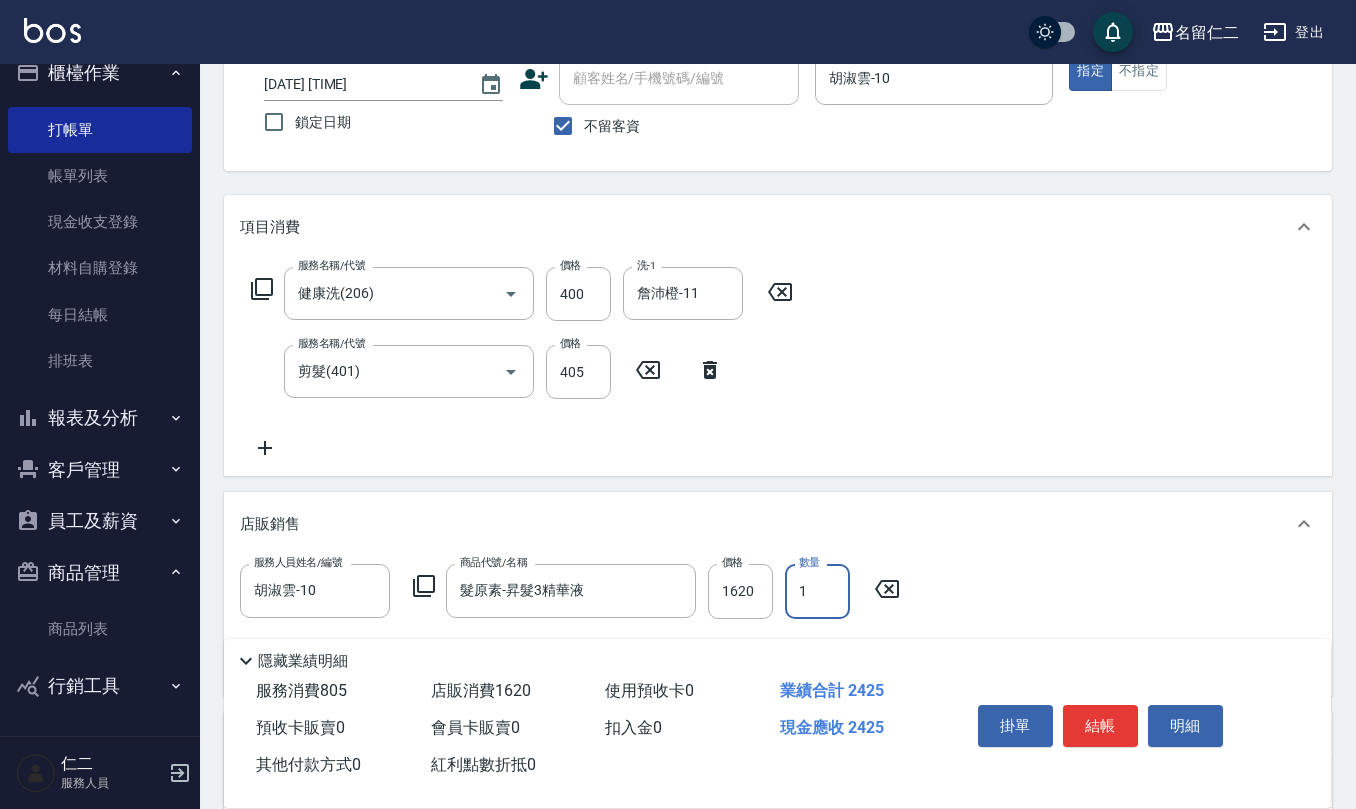 scroll, scrollTop: 0, scrollLeft: 0, axis: both 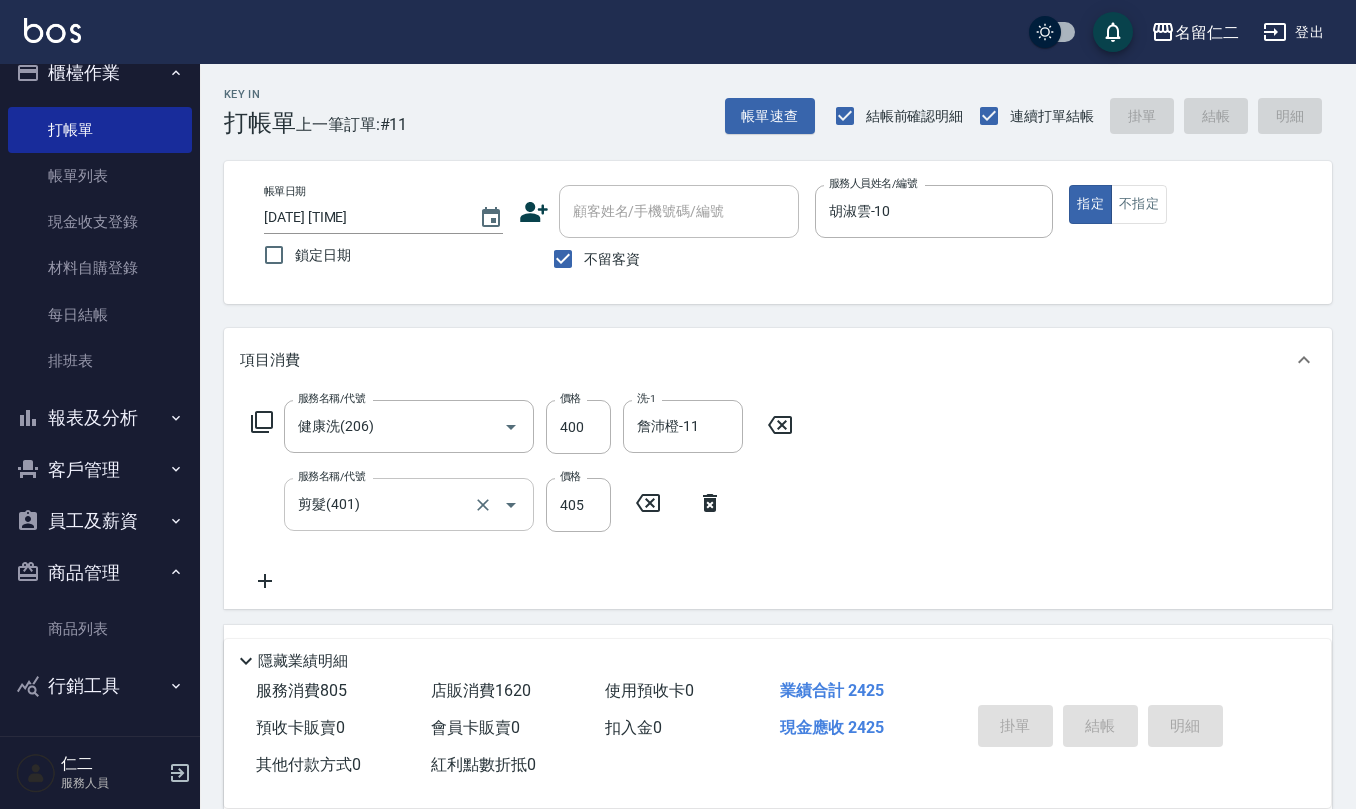 type on "2025/08/07 17:20" 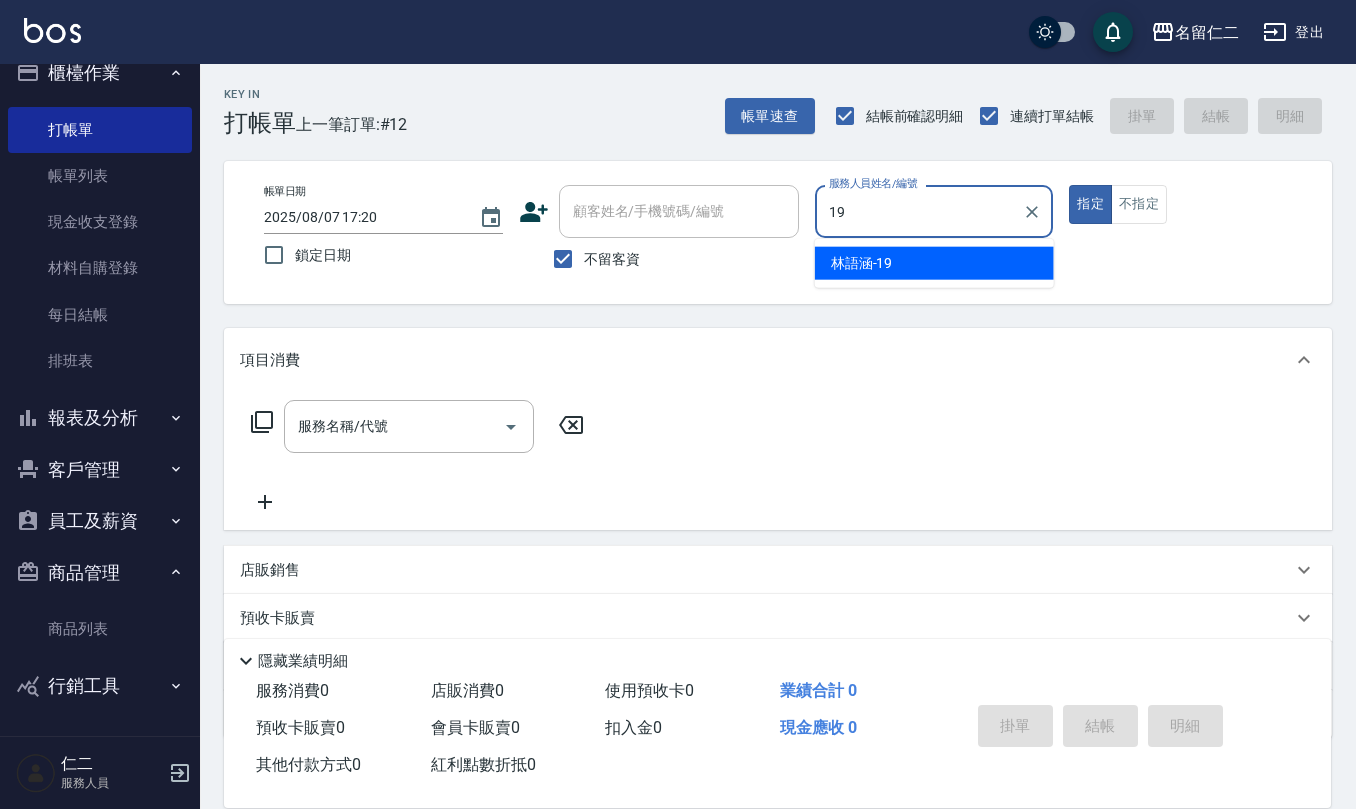 type on "林語涵-19" 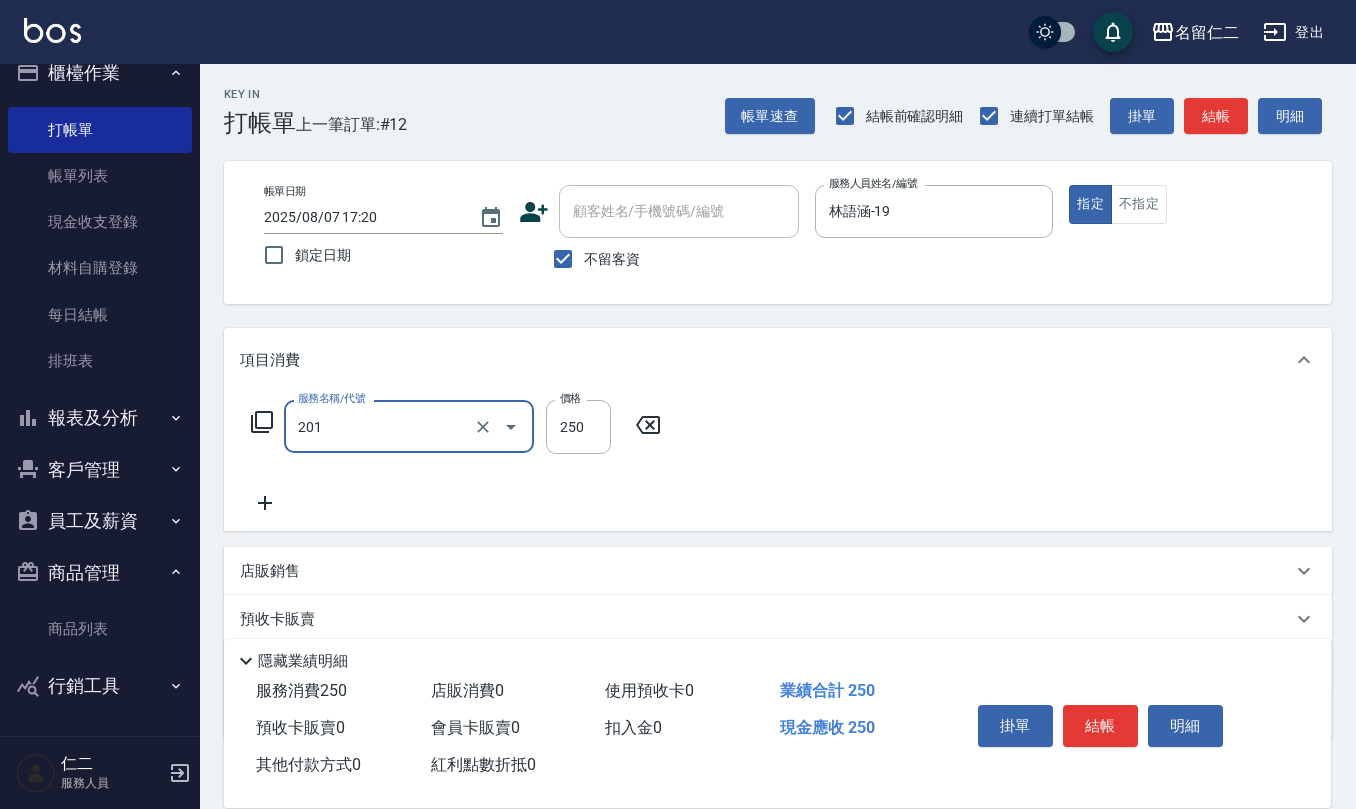 type on "洗髮(201)" 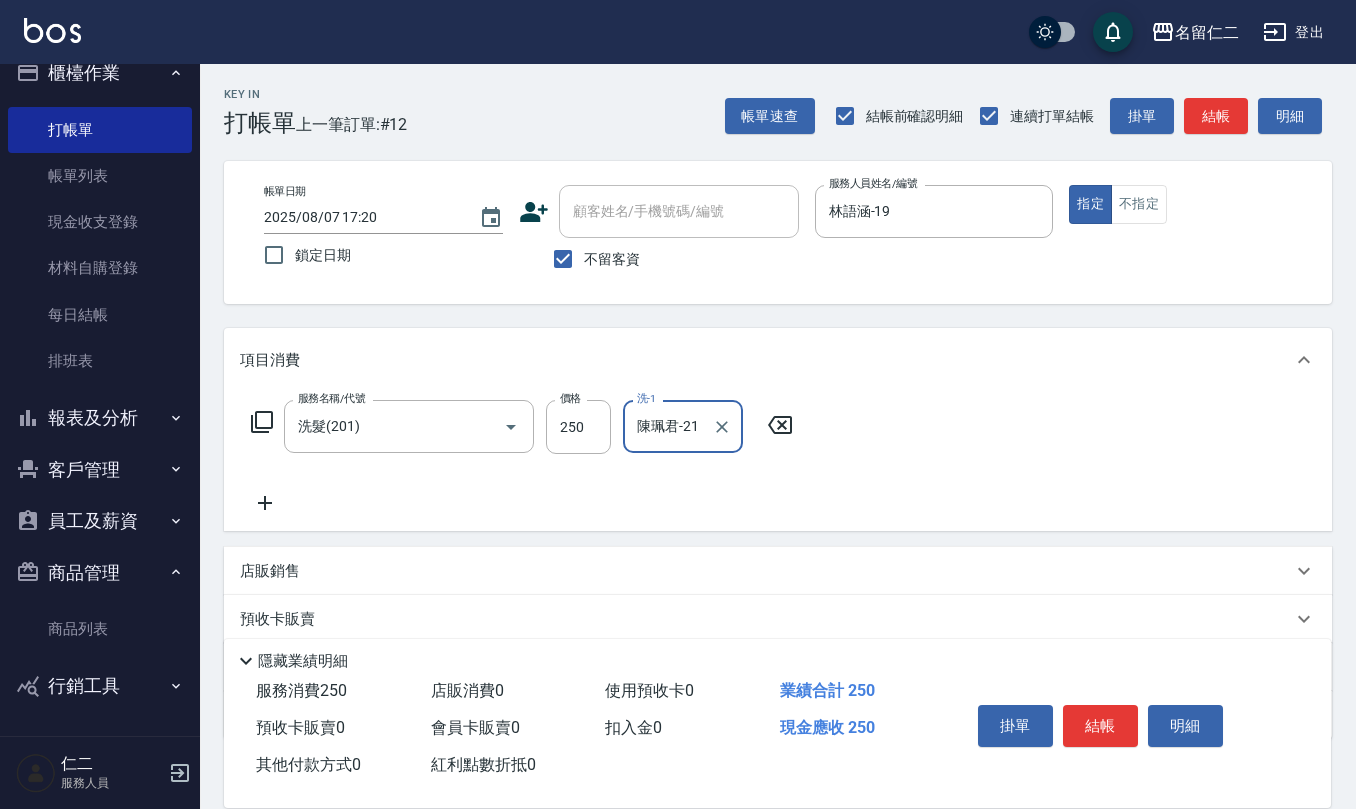 type on "陳珮君-21" 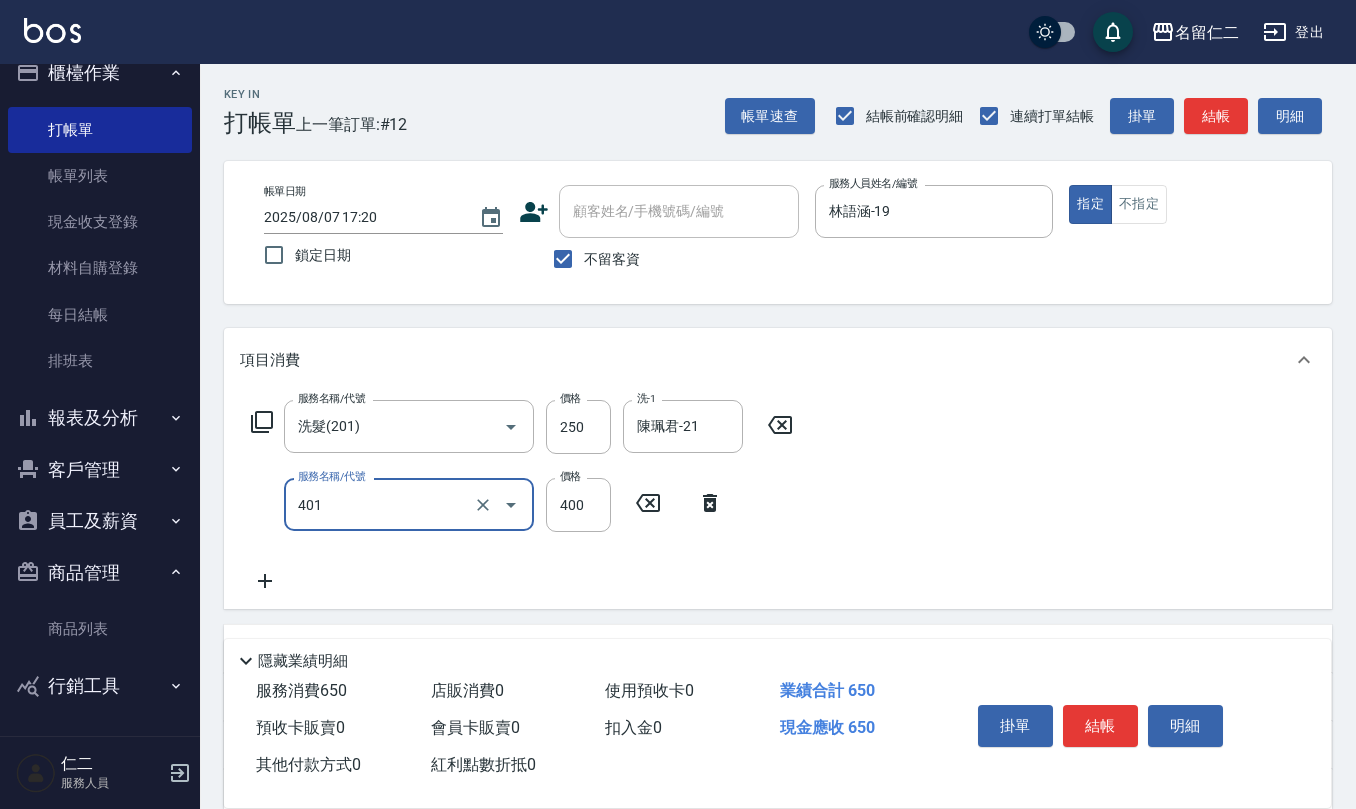 type on "剪髮(401)" 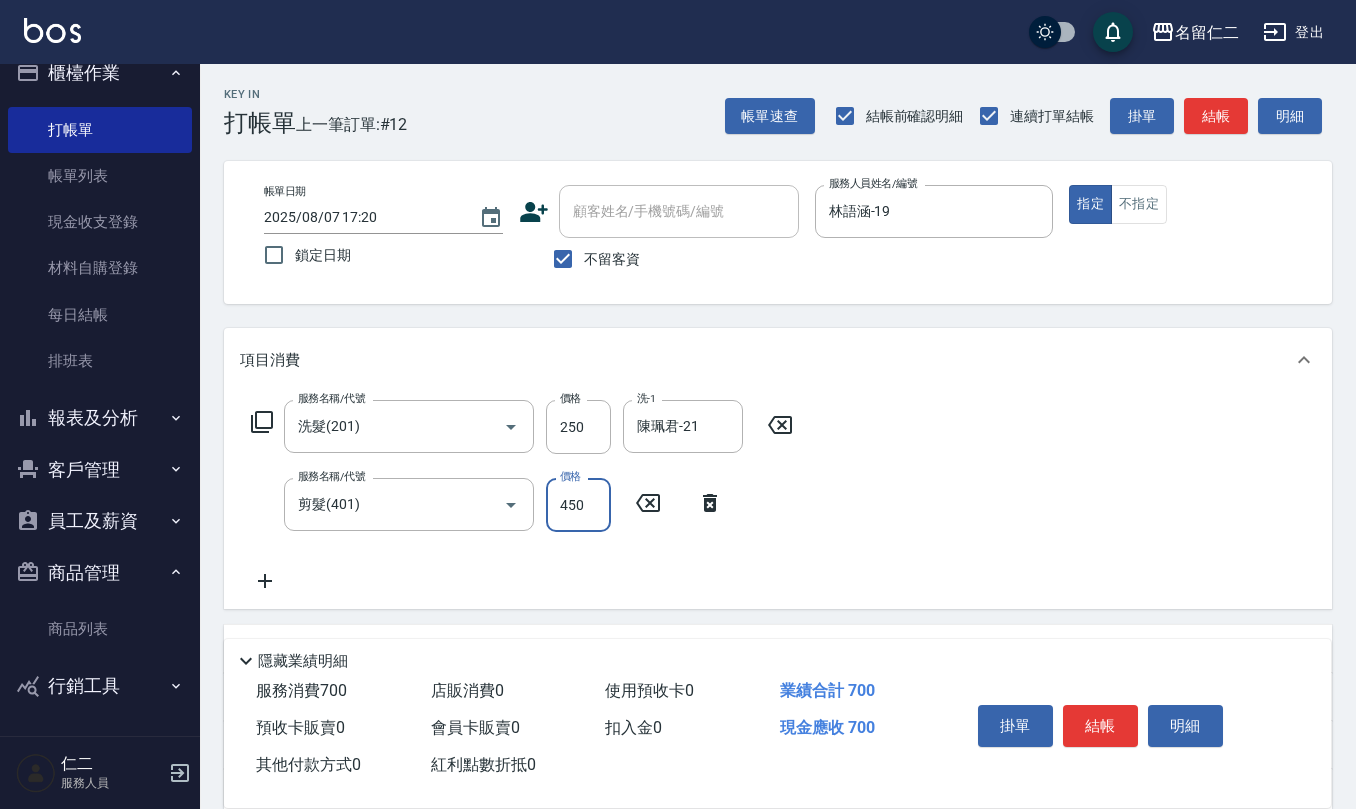 type on "450" 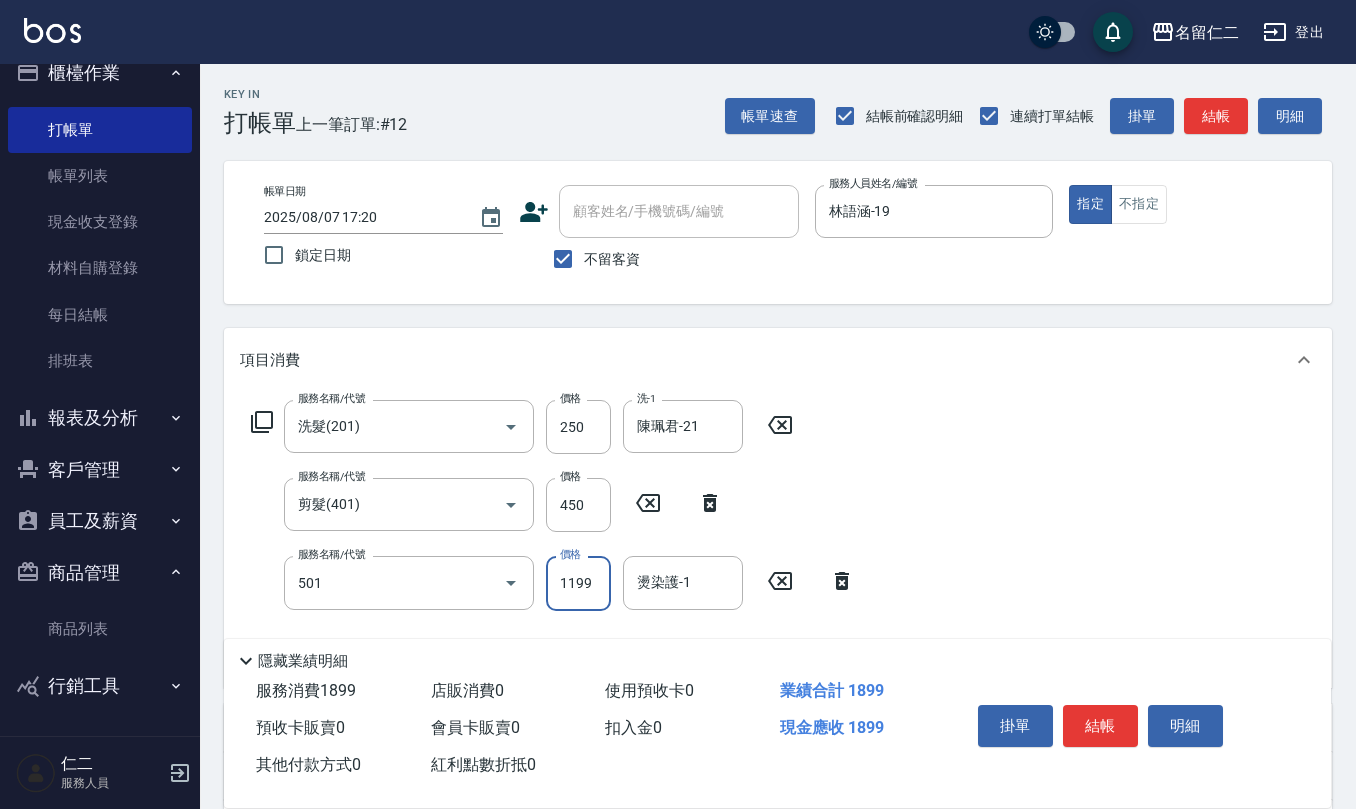 type on "染髮(501)" 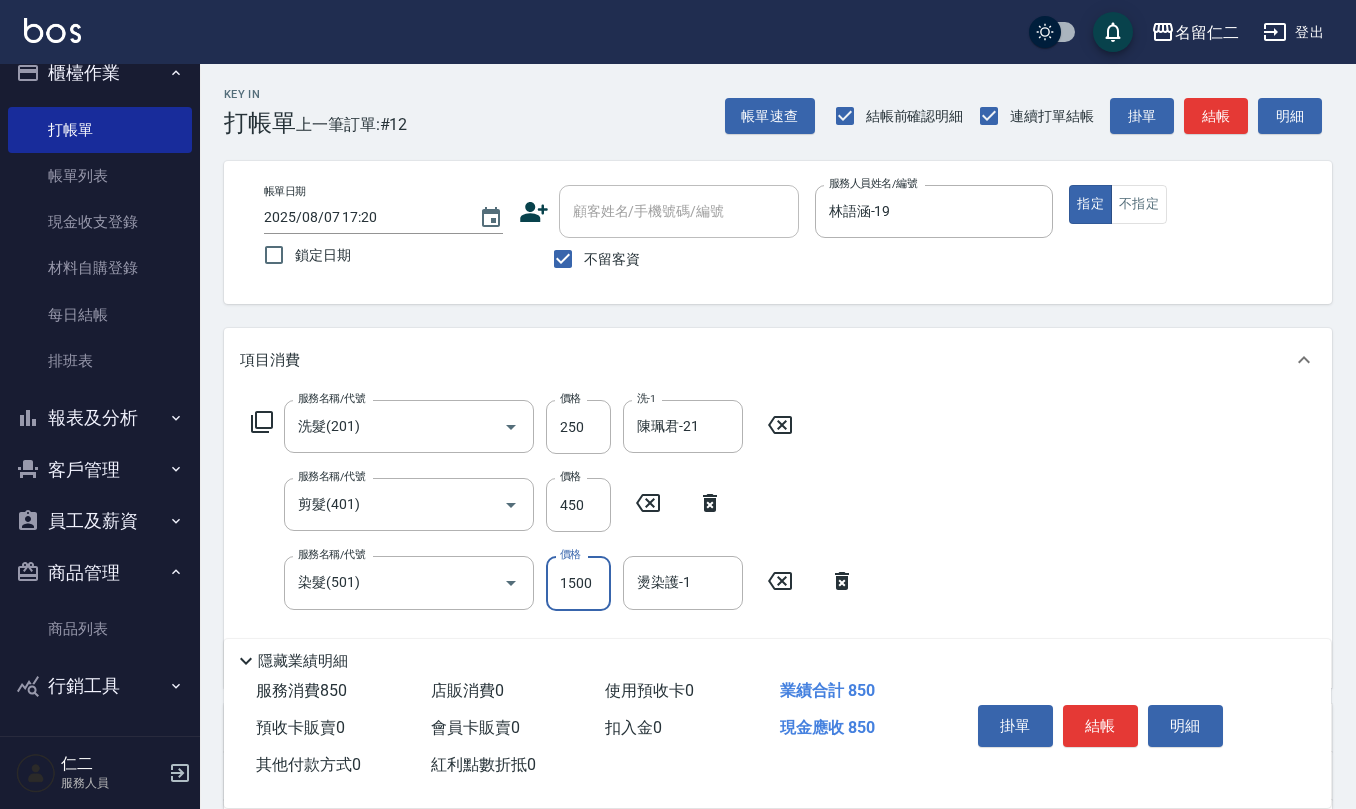 type on "1500" 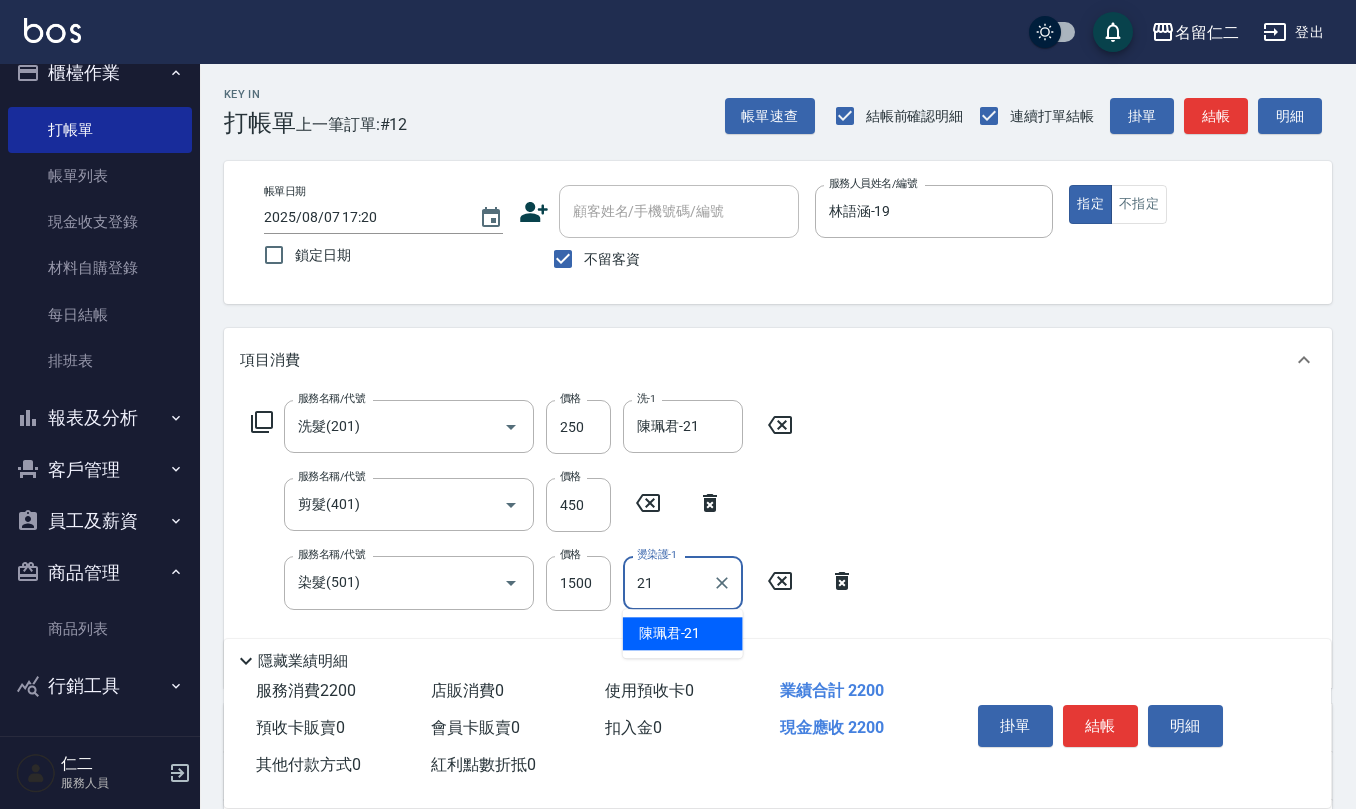 type on "陳珮君-21" 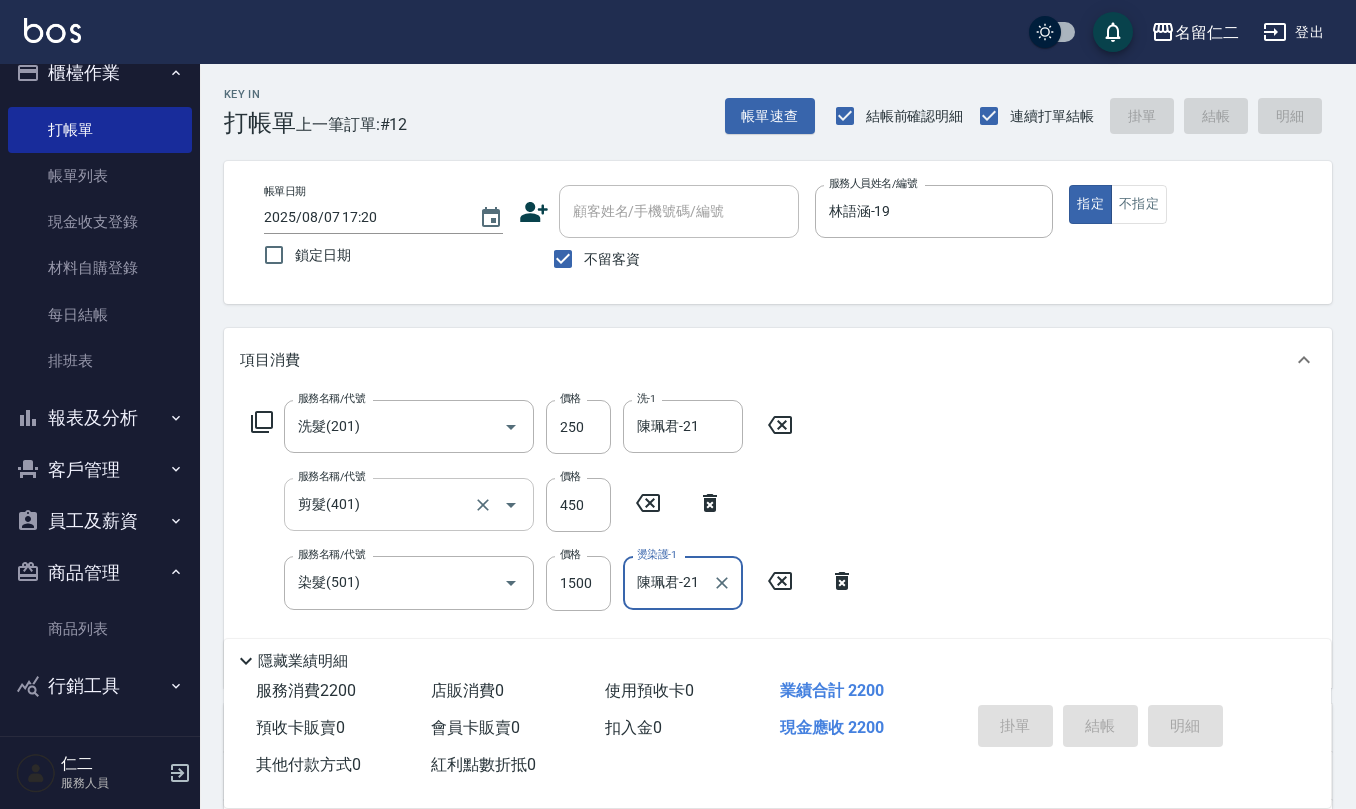 type 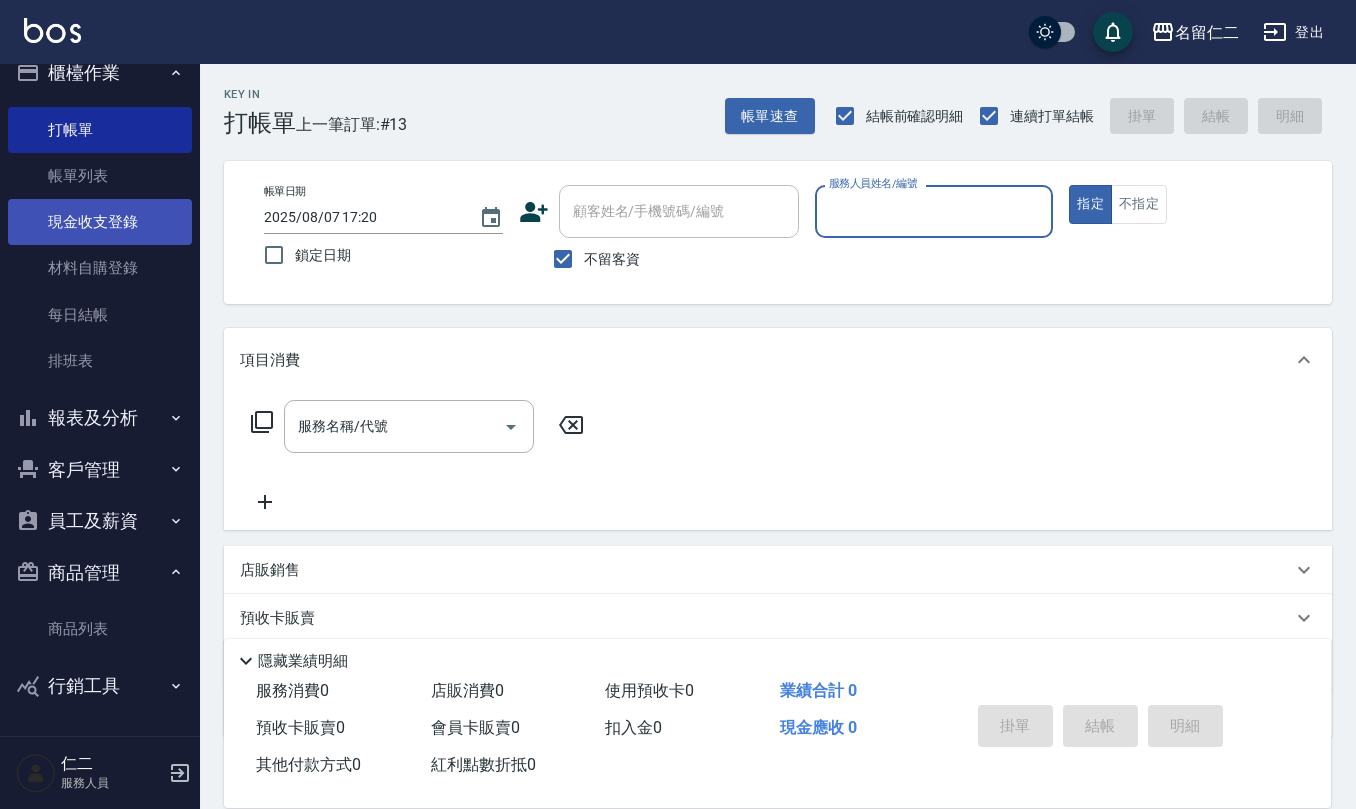 click on "現金收支登錄" at bounding box center (100, 222) 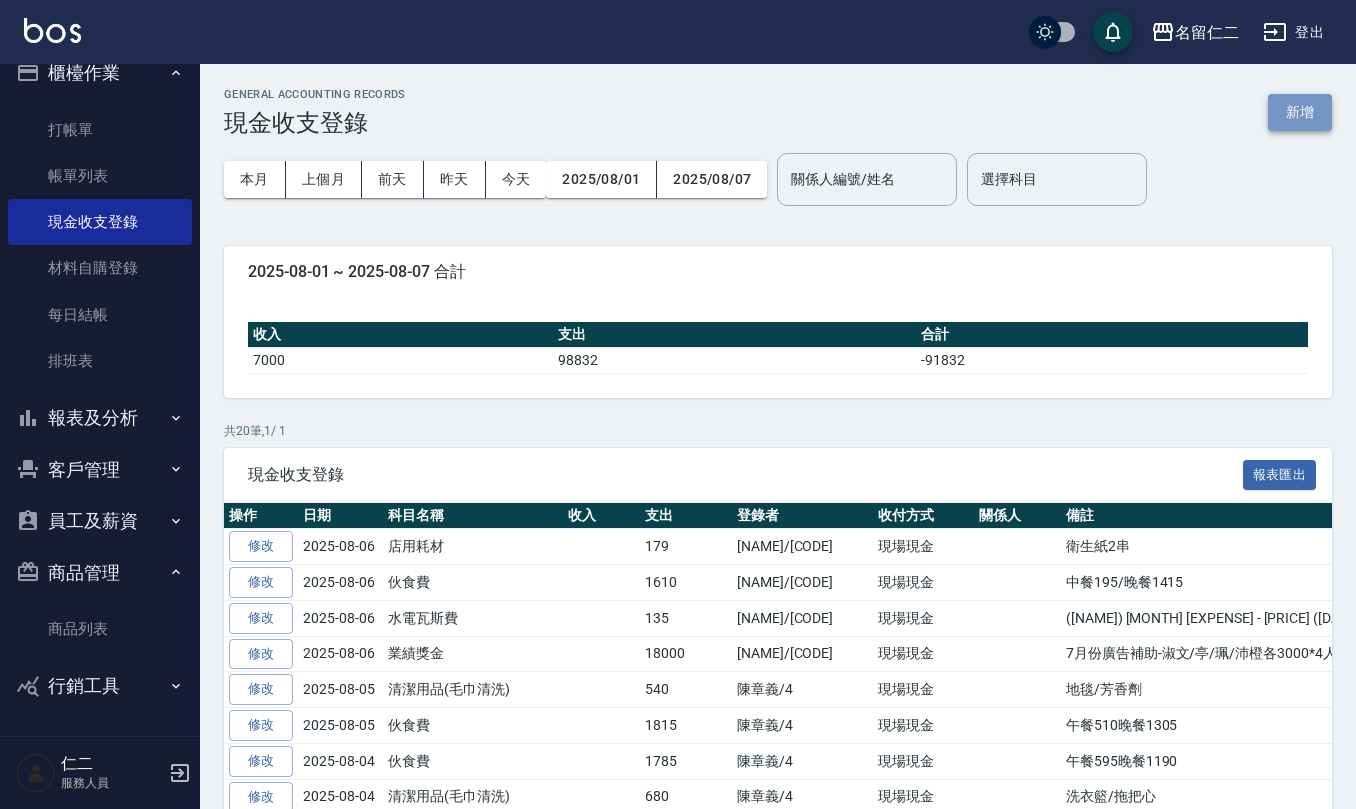 click on "新增" at bounding box center [1300, 112] 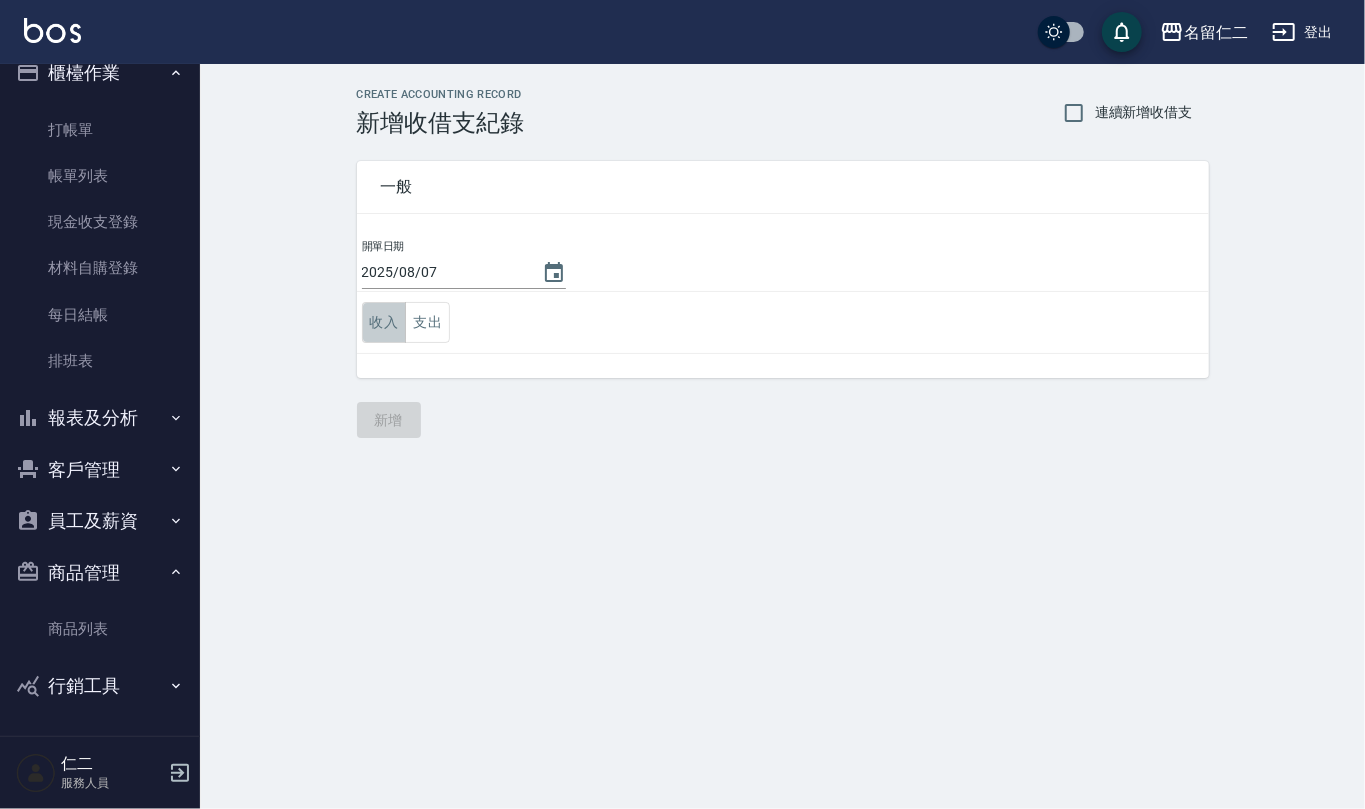 click on "收入" at bounding box center (384, 322) 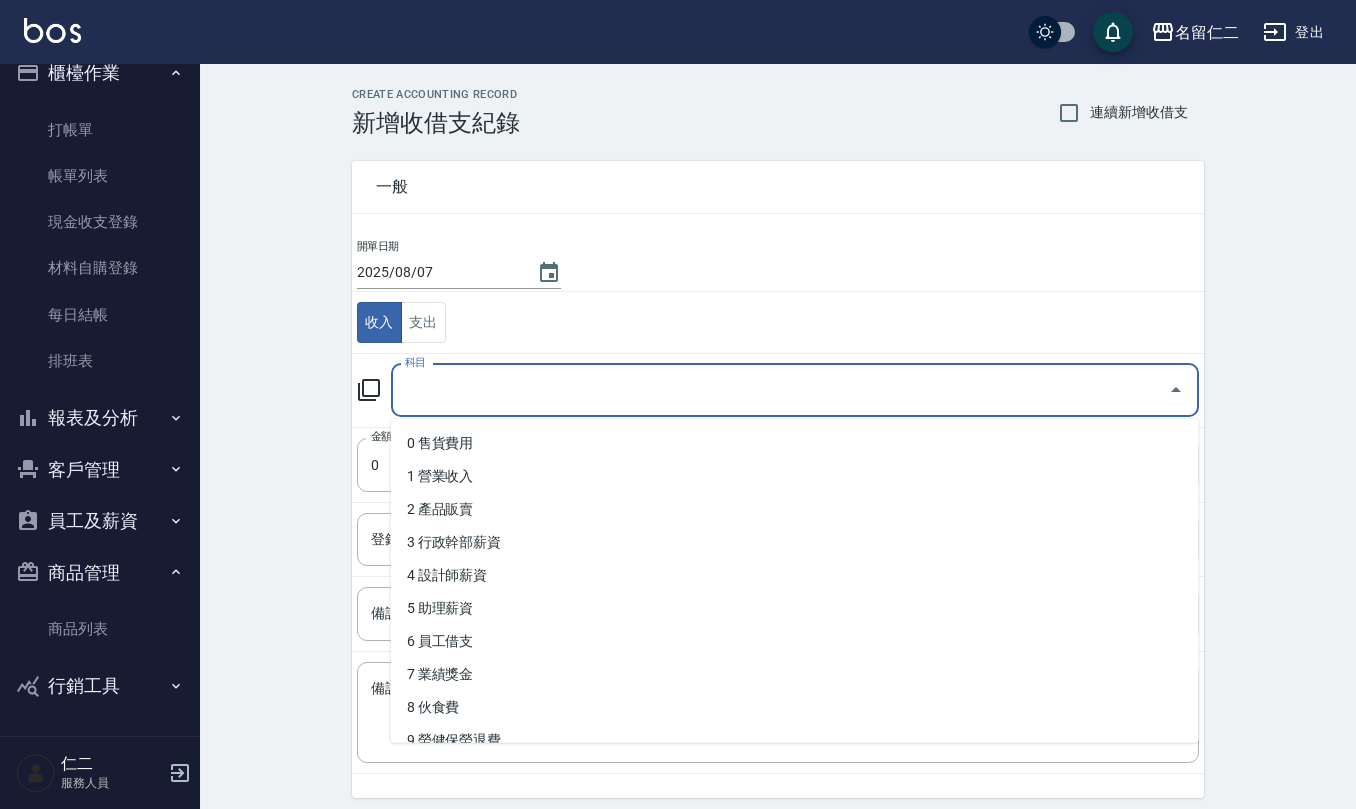 click on "科目" at bounding box center [780, 390] 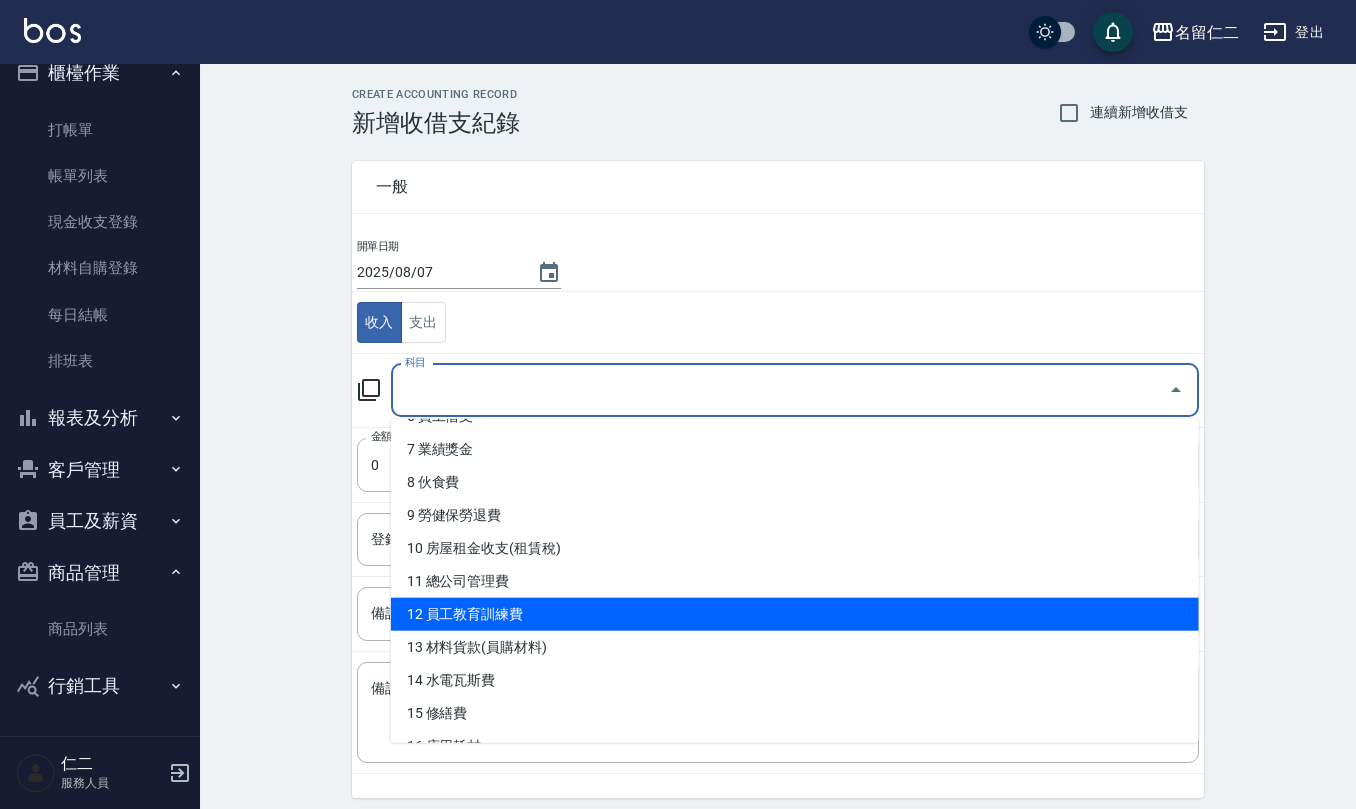 scroll, scrollTop: 266, scrollLeft: 0, axis: vertical 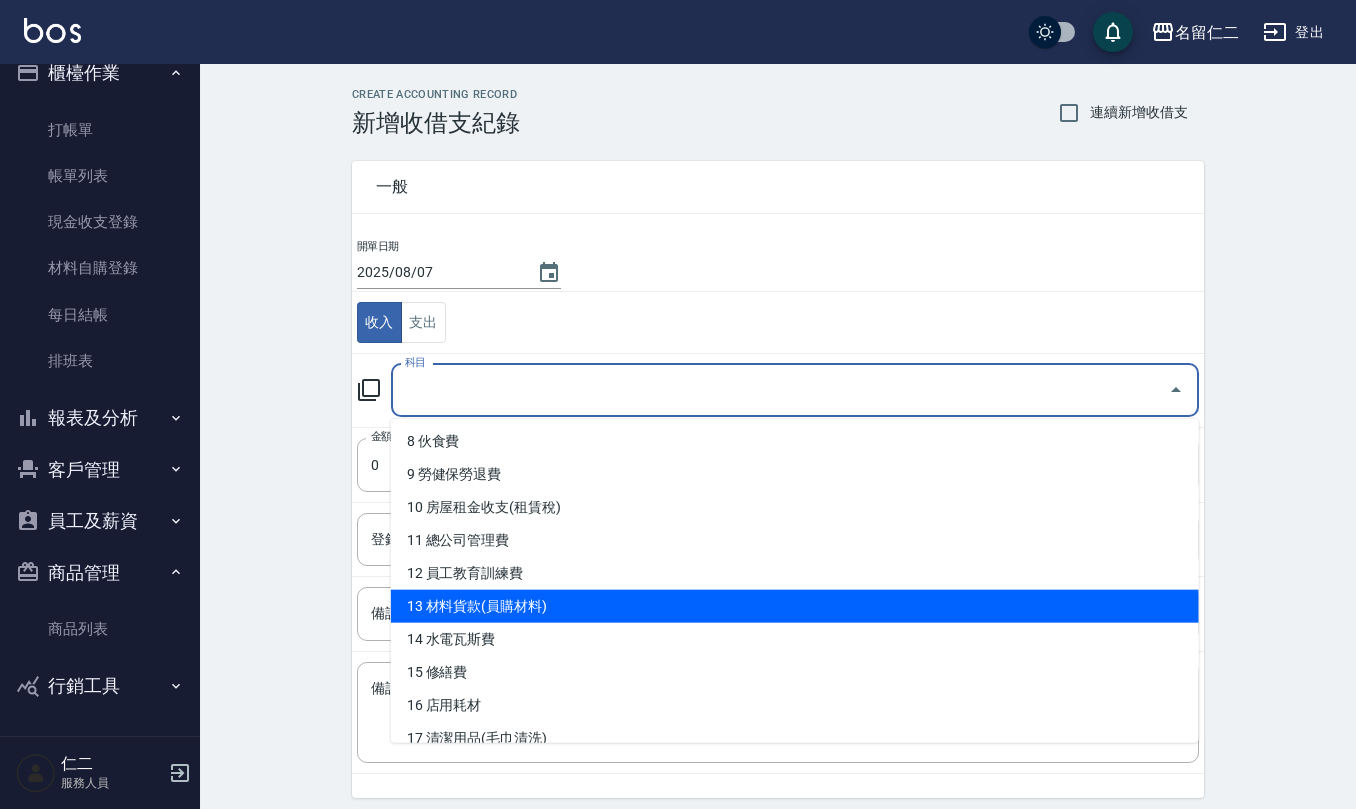 click on "13 材料貨款(員購材料)" at bounding box center (795, 606) 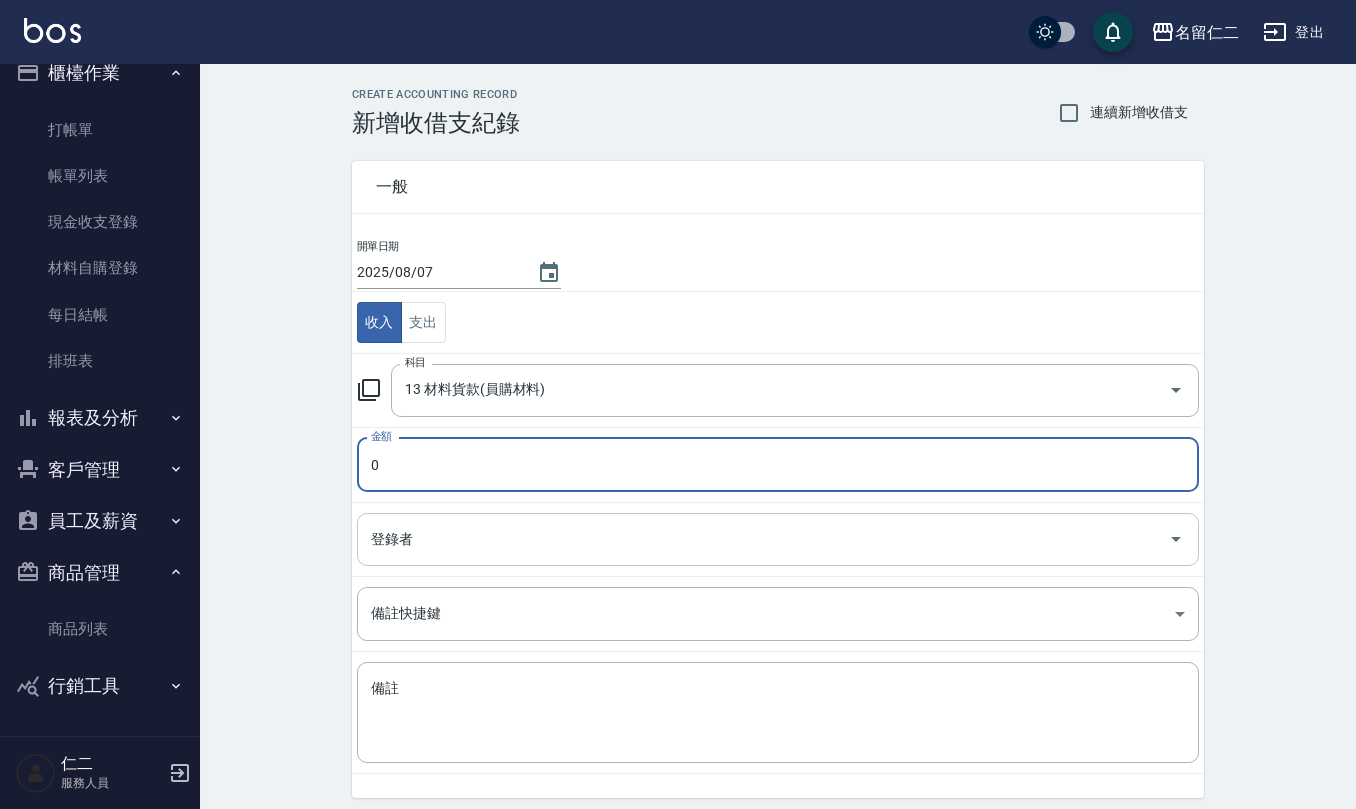 type on "[PRICE]" 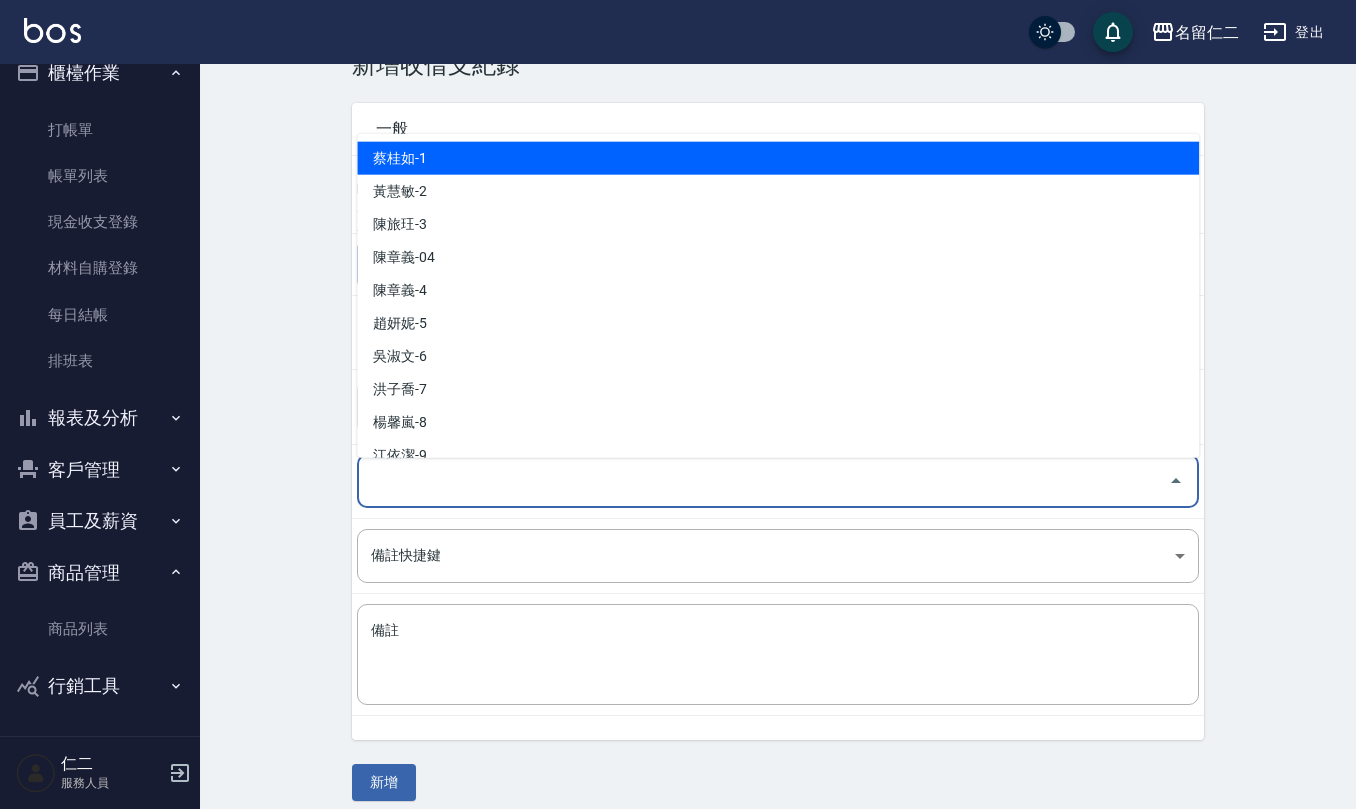 scroll, scrollTop: 76, scrollLeft: 0, axis: vertical 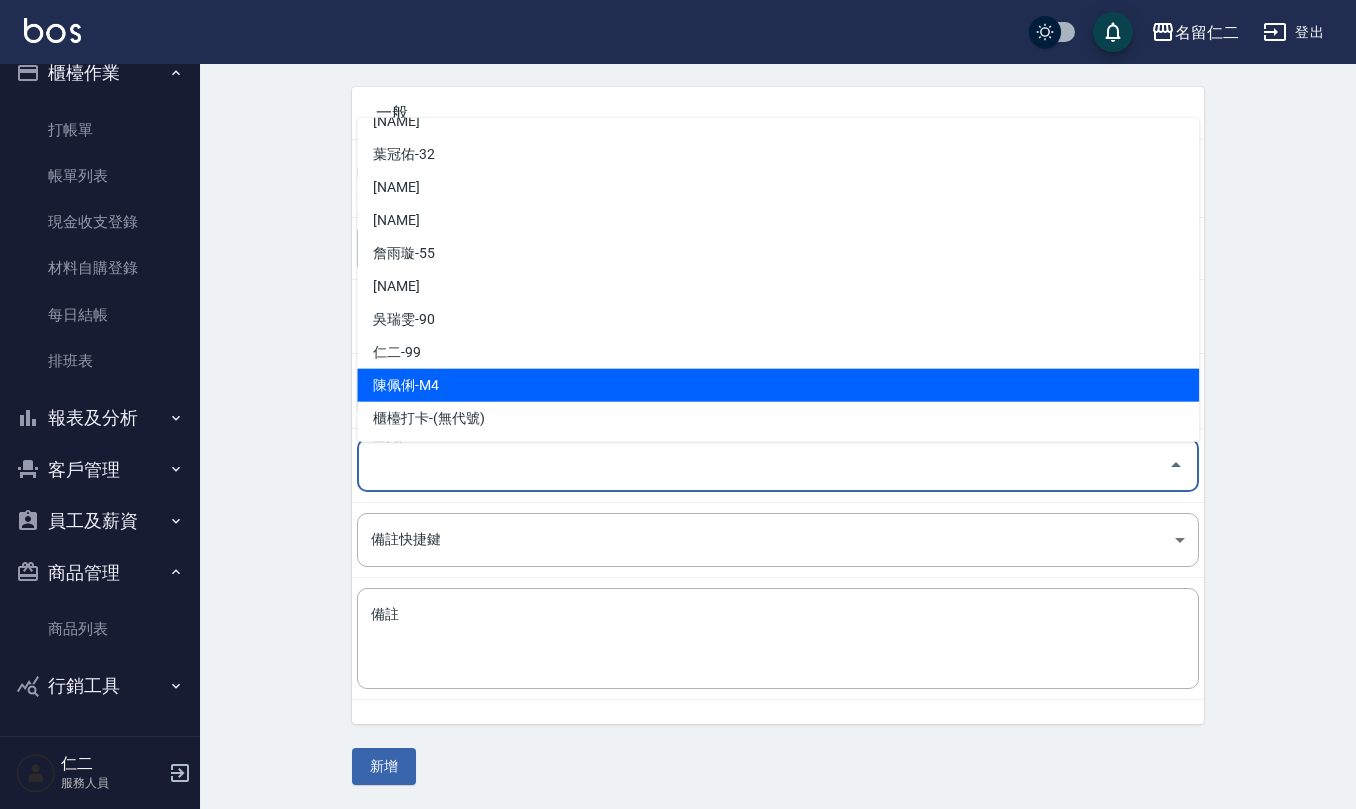 click on "陳佩俐-M4" at bounding box center (778, 385) 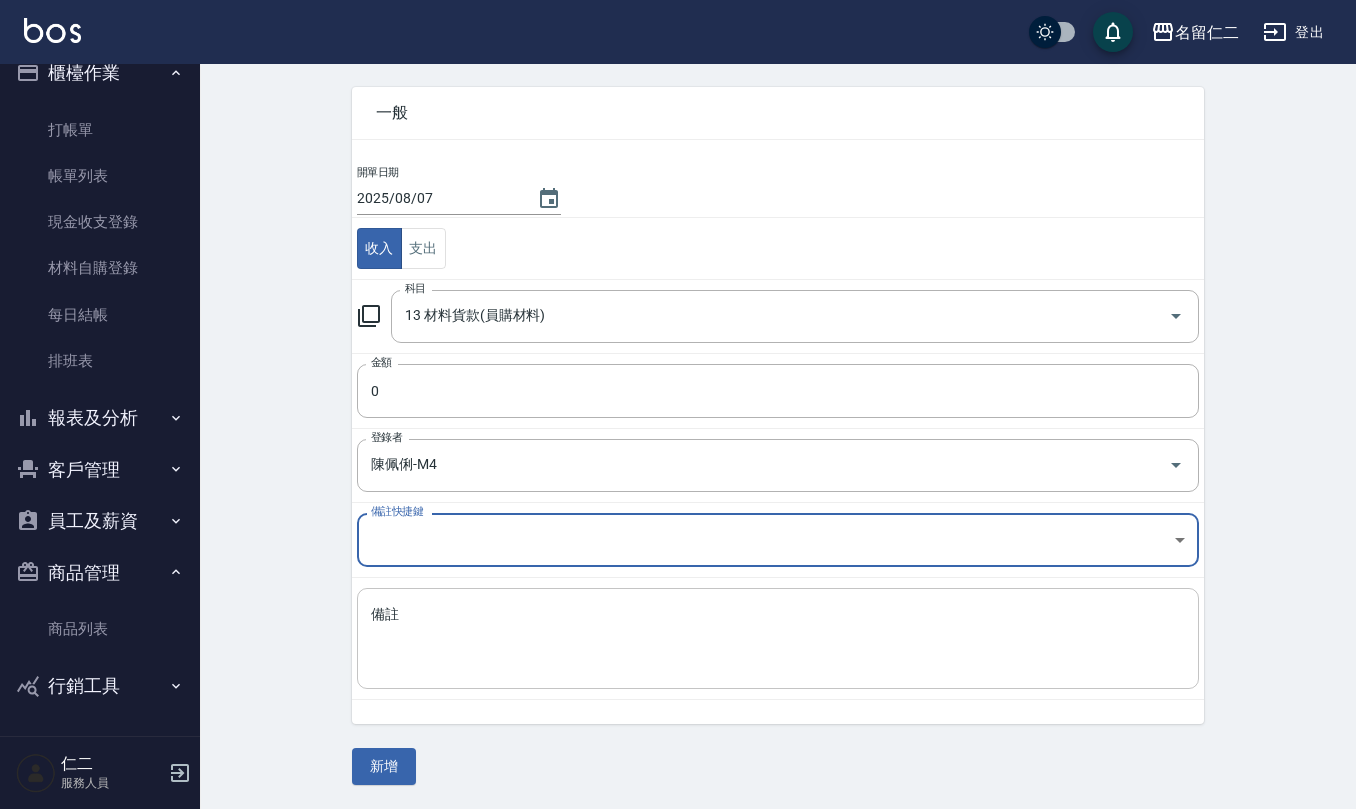 click on "備註" at bounding box center [778, 639] 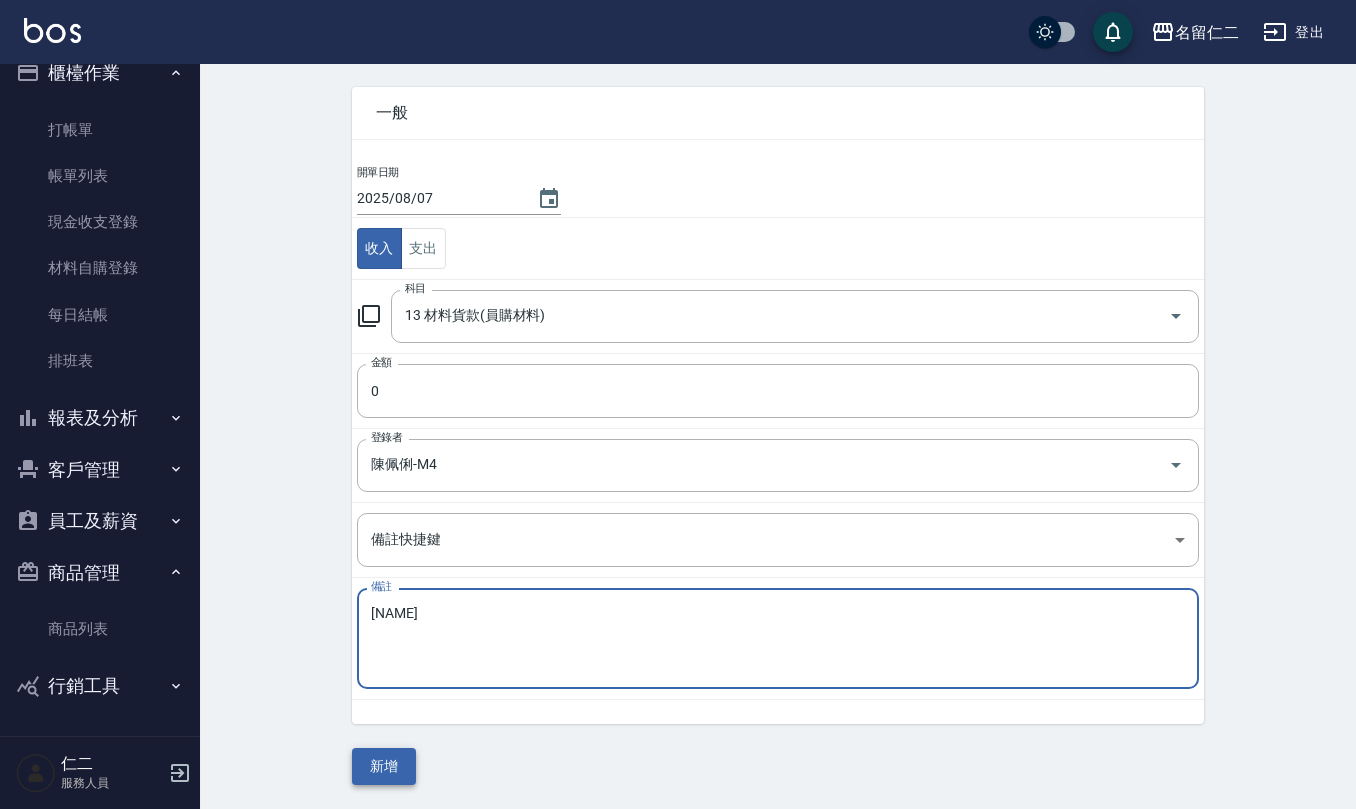 type on "[NAME]" 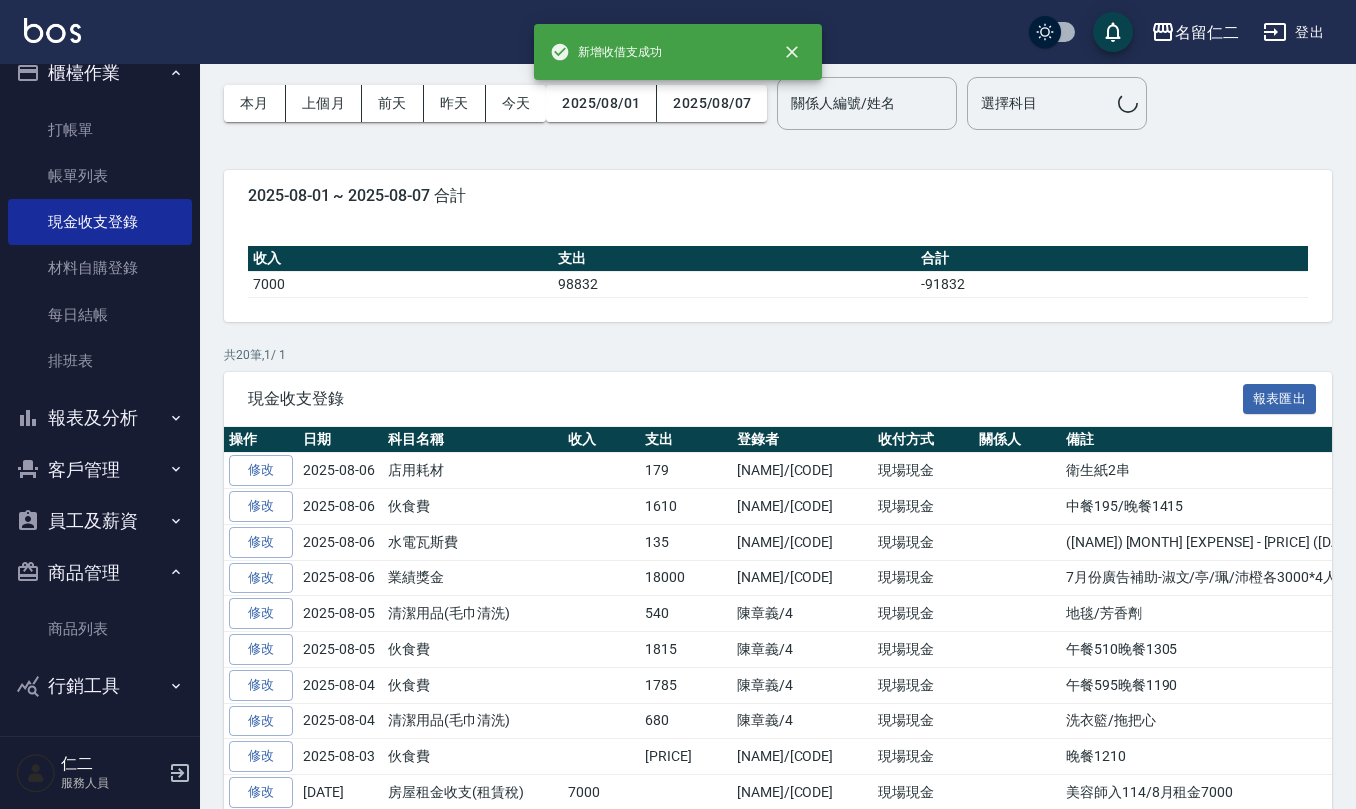 scroll, scrollTop: 0, scrollLeft: 0, axis: both 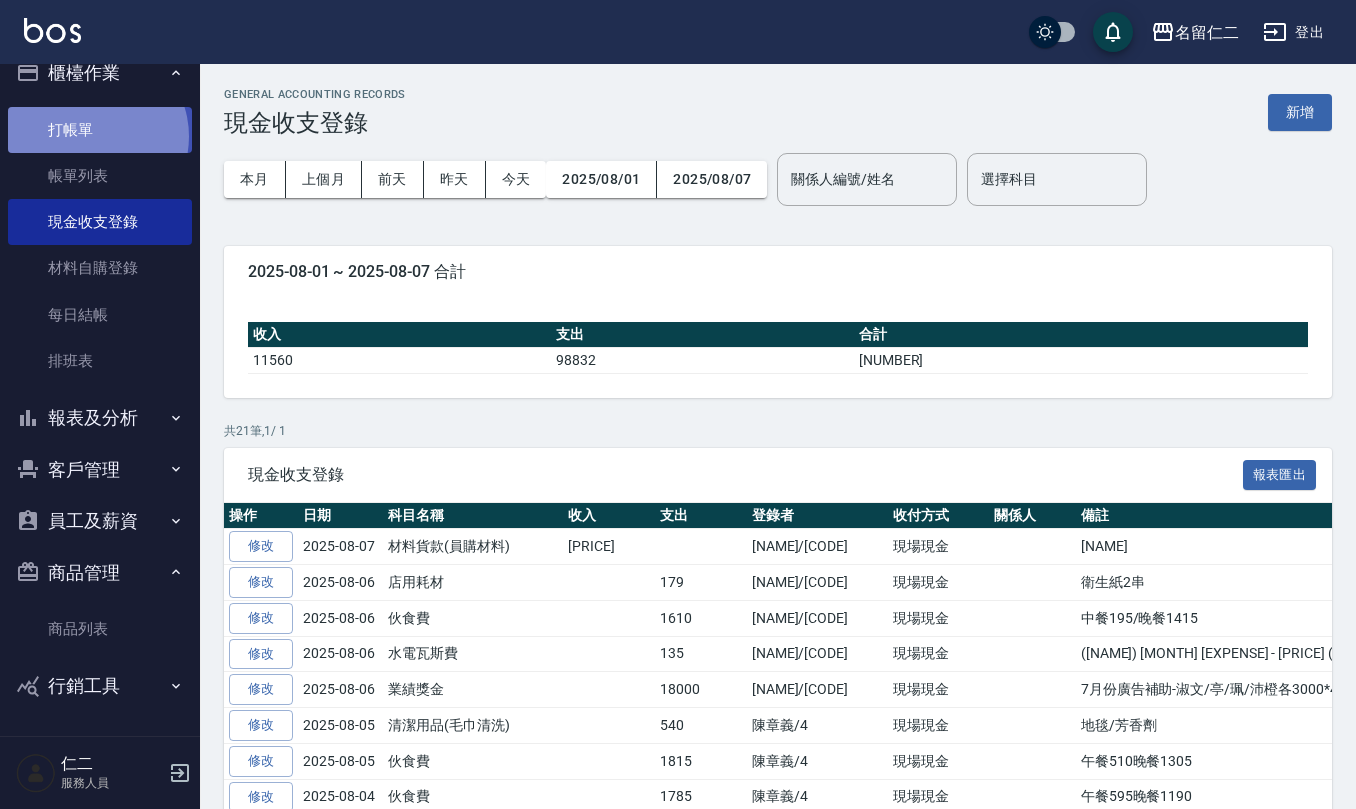 drag, startPoint x: 89, startPoint y: 136, endPoint x: 128, endPoint y: 120, distance: 42.154476 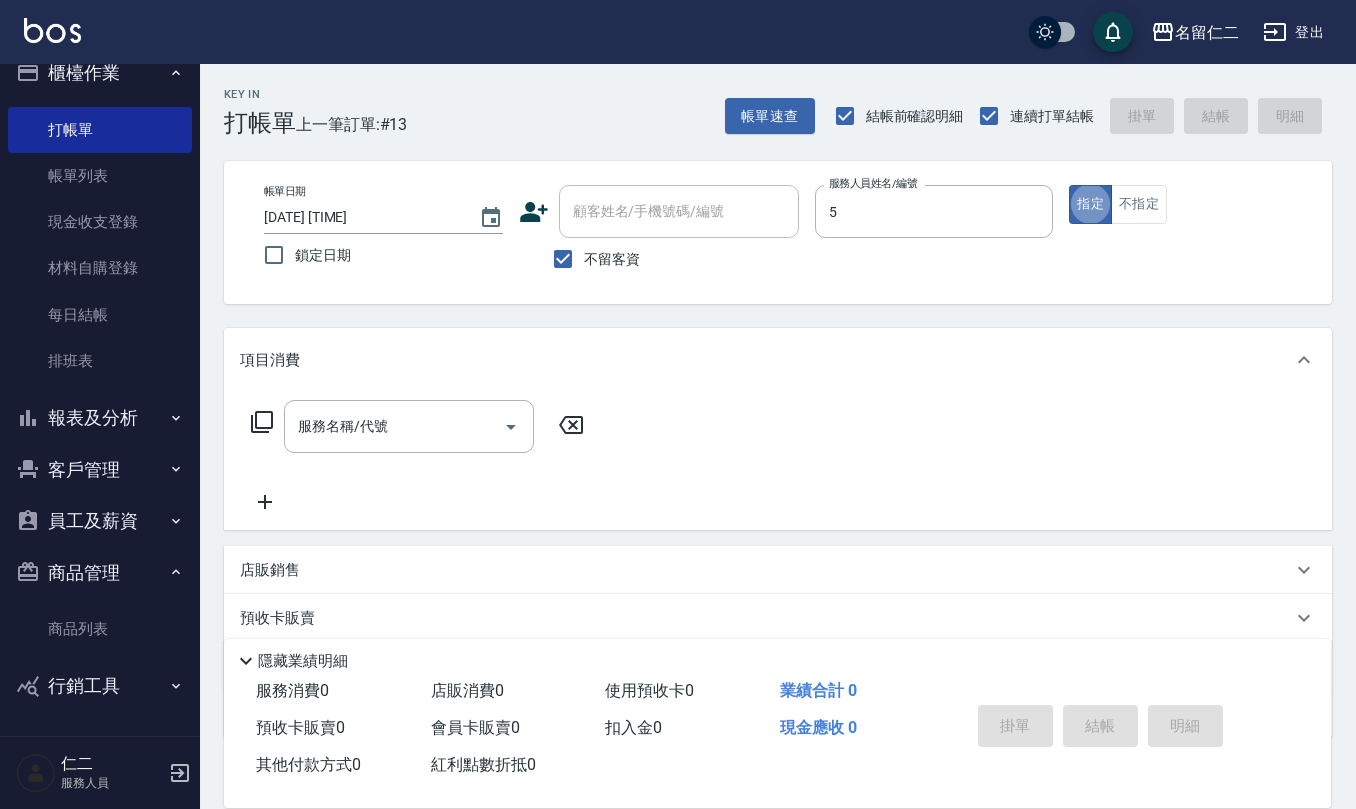 type on "趙妍妮-5" 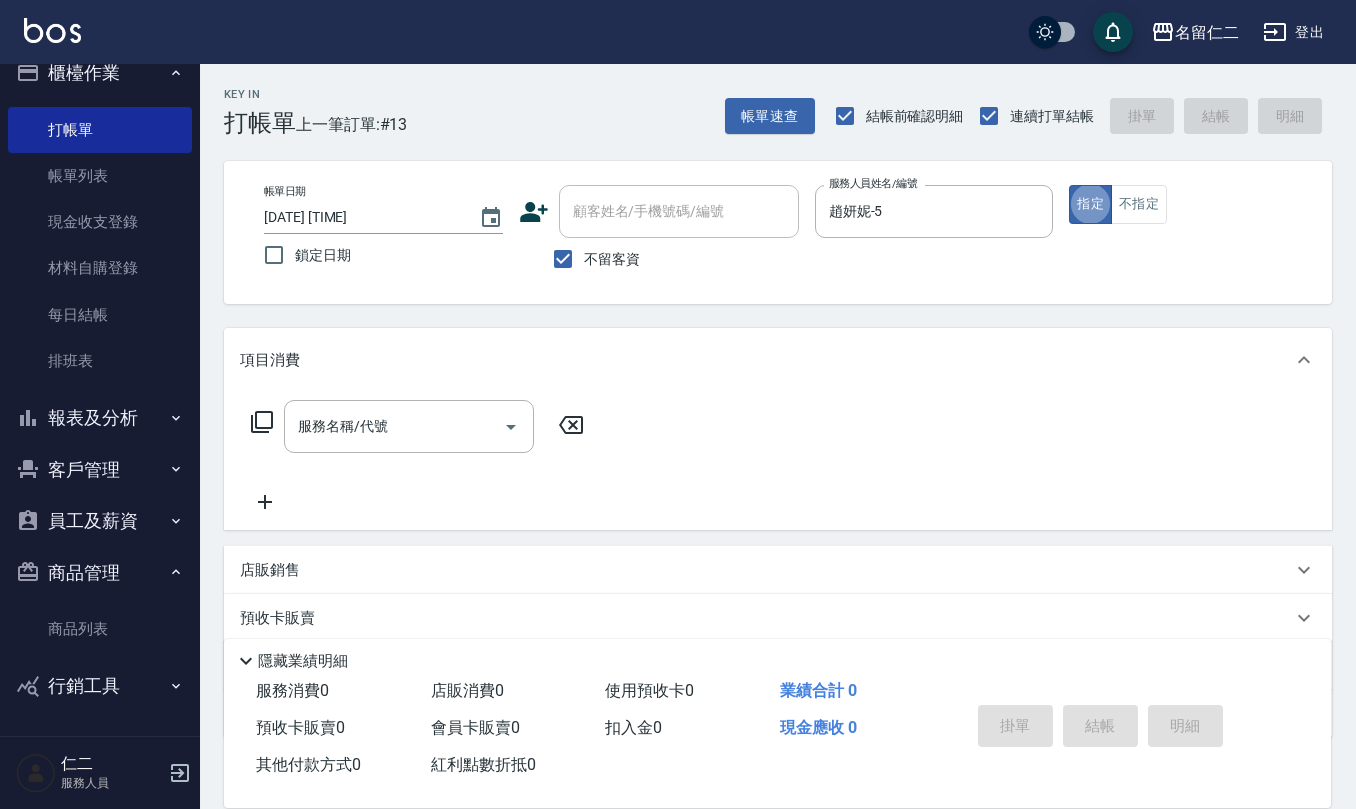 type on "true" 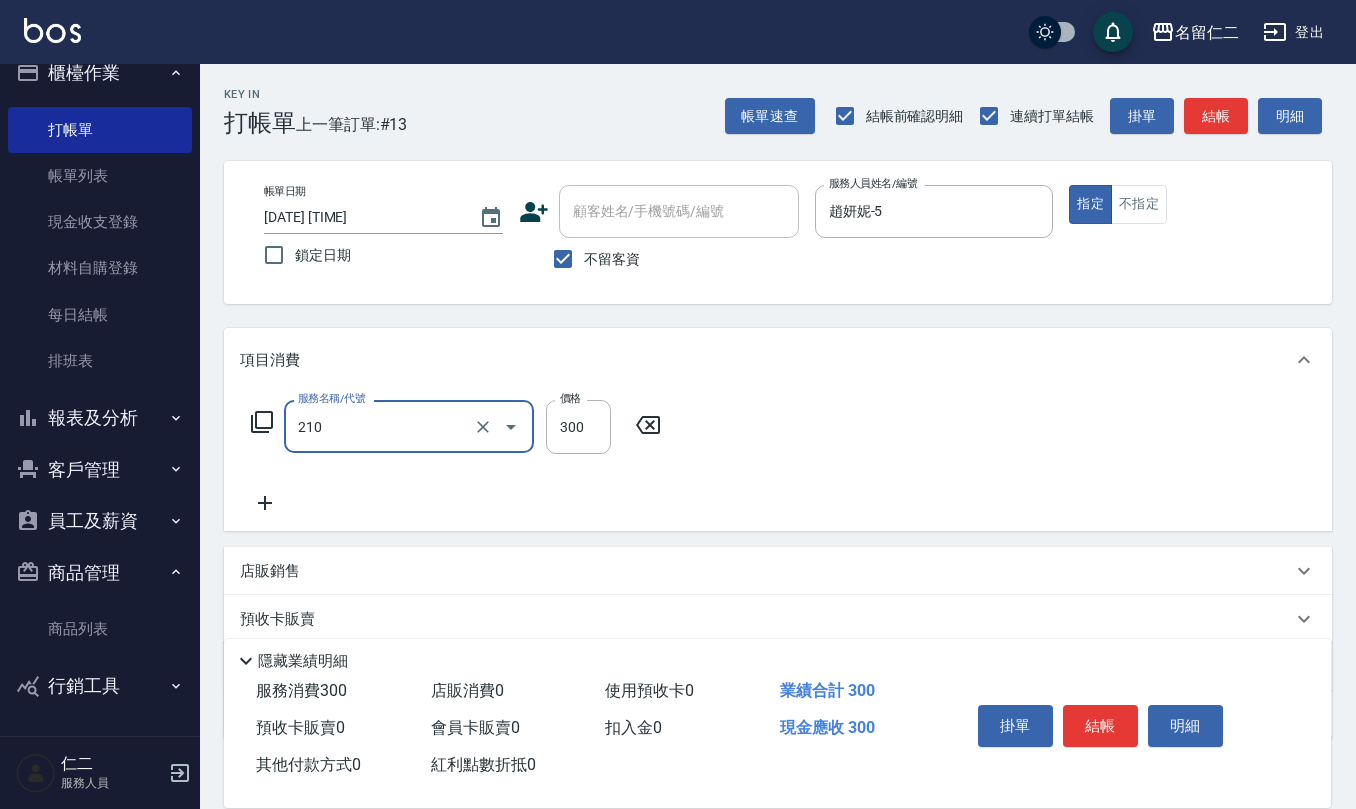 type on "歐娜洗髮精(210)" 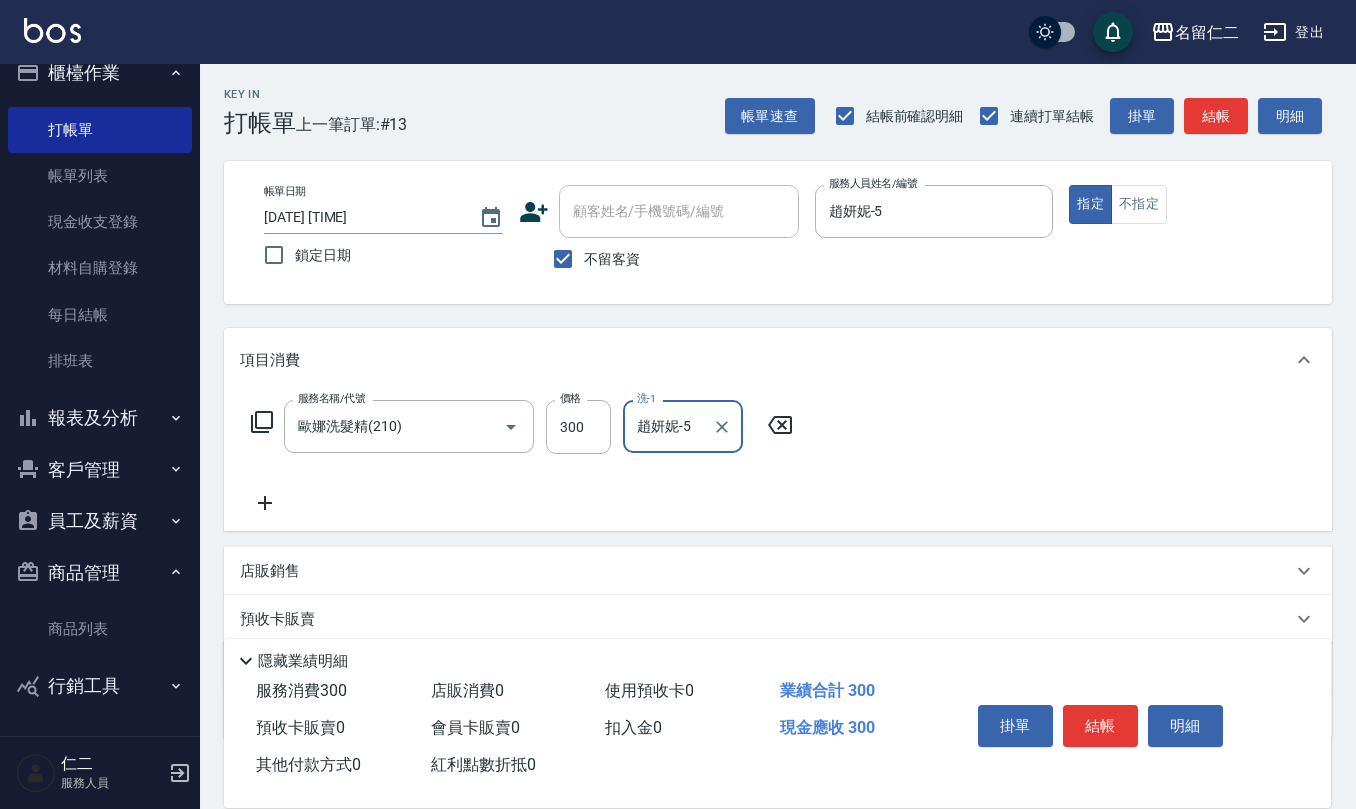 type on "趙妍妮-5" 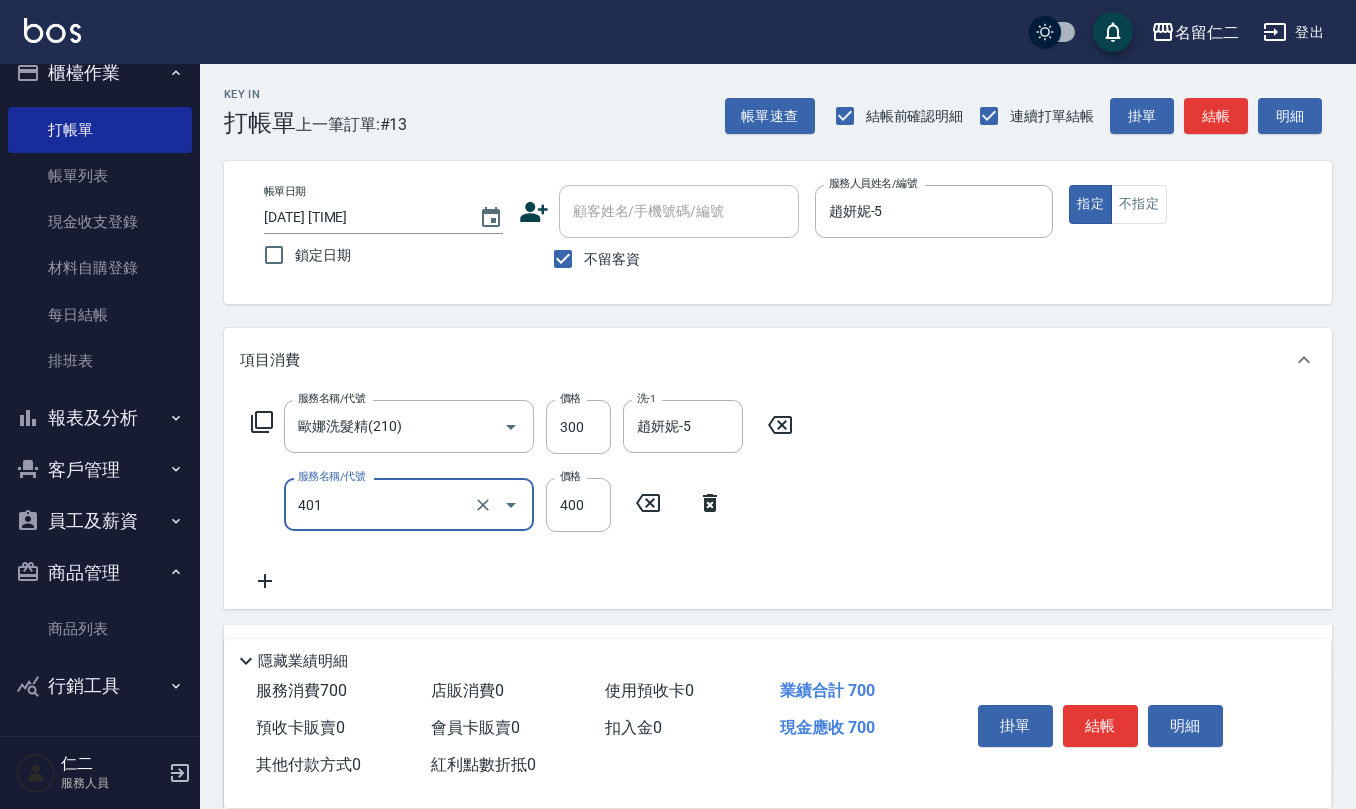 type on "剪髮(401)" 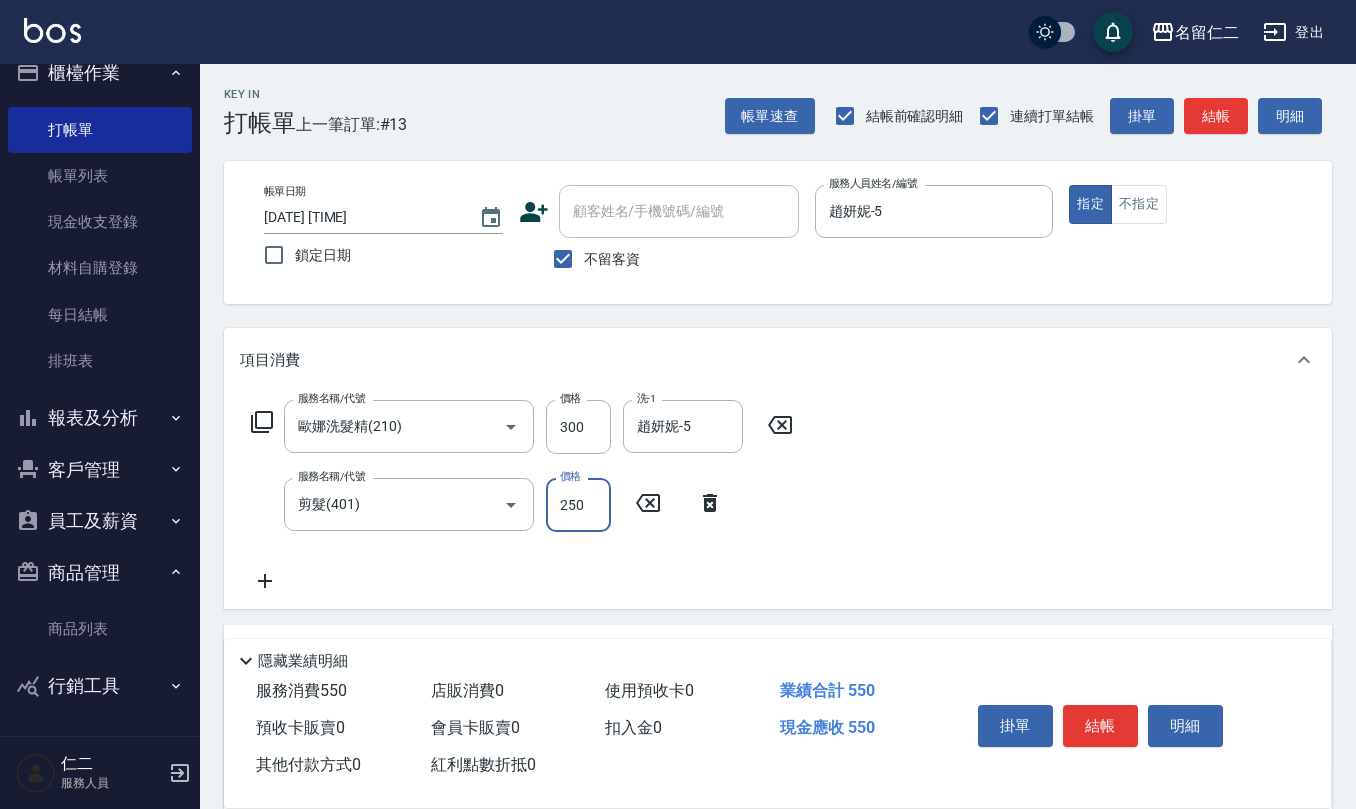 type on "250" 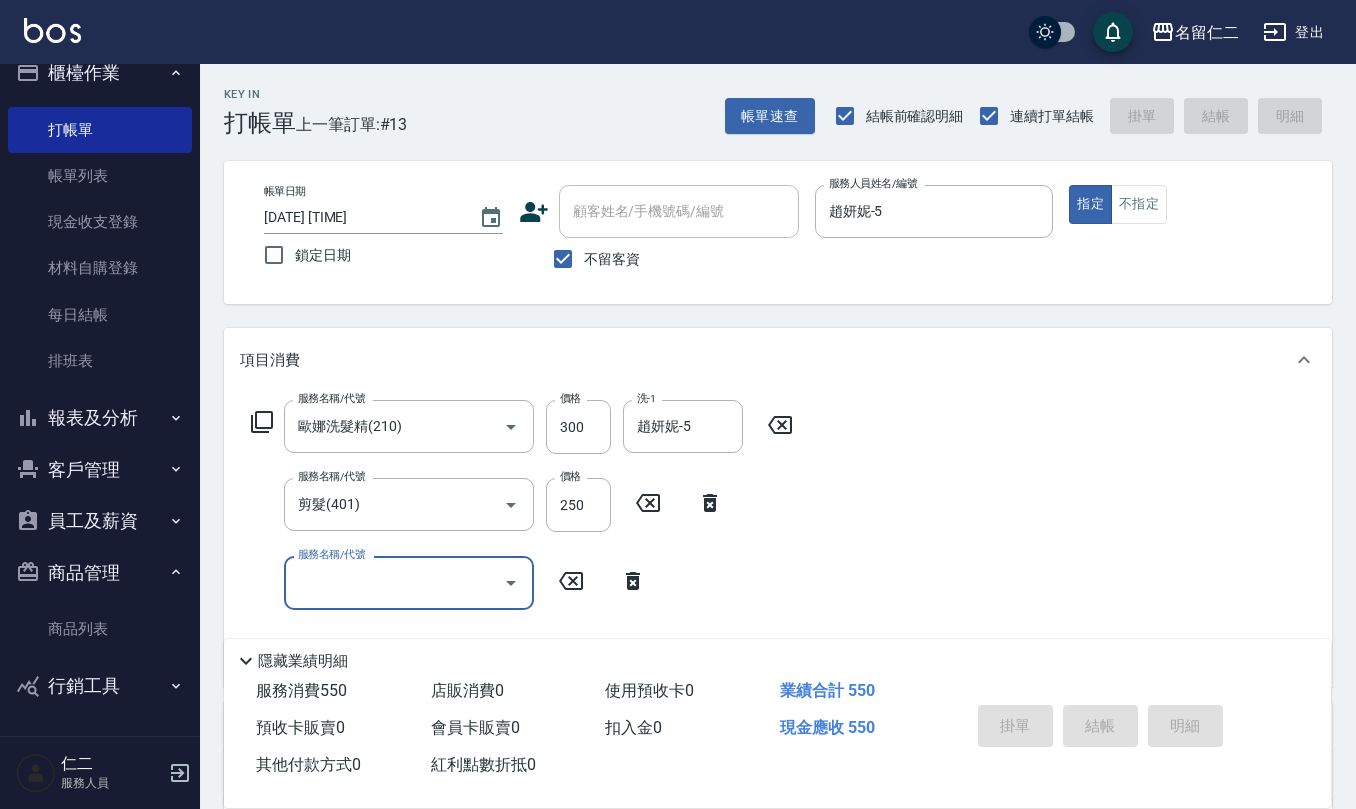 type 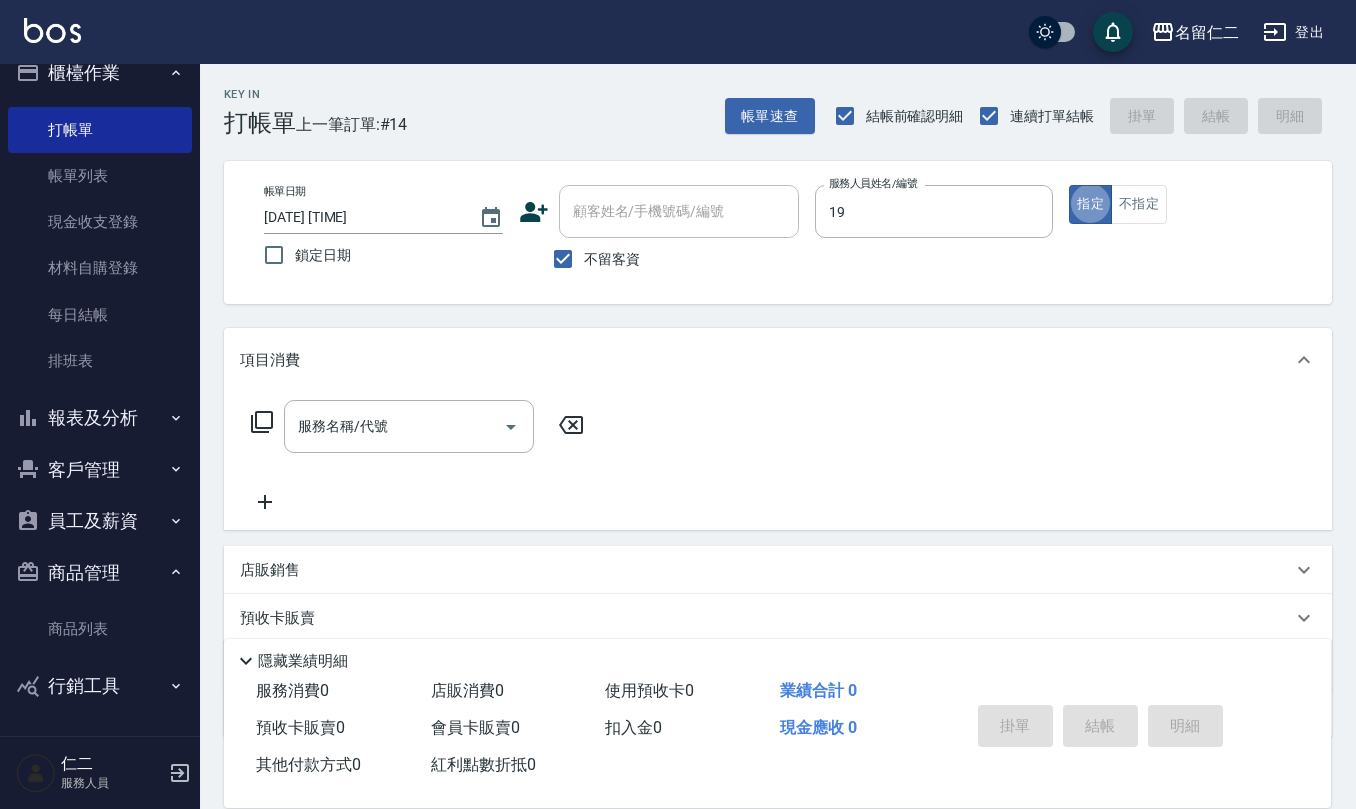 type on "林語涵-19" 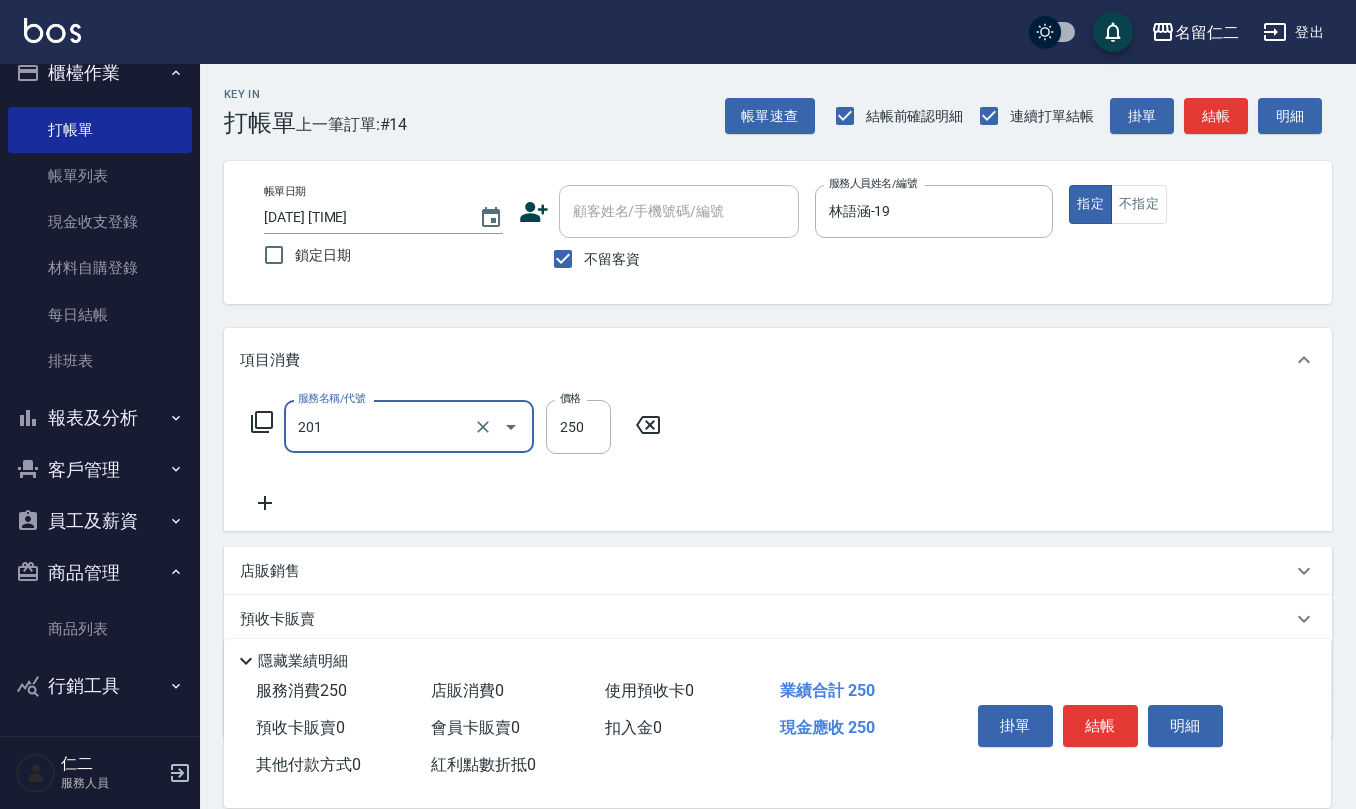 type on "洗髮(201)" 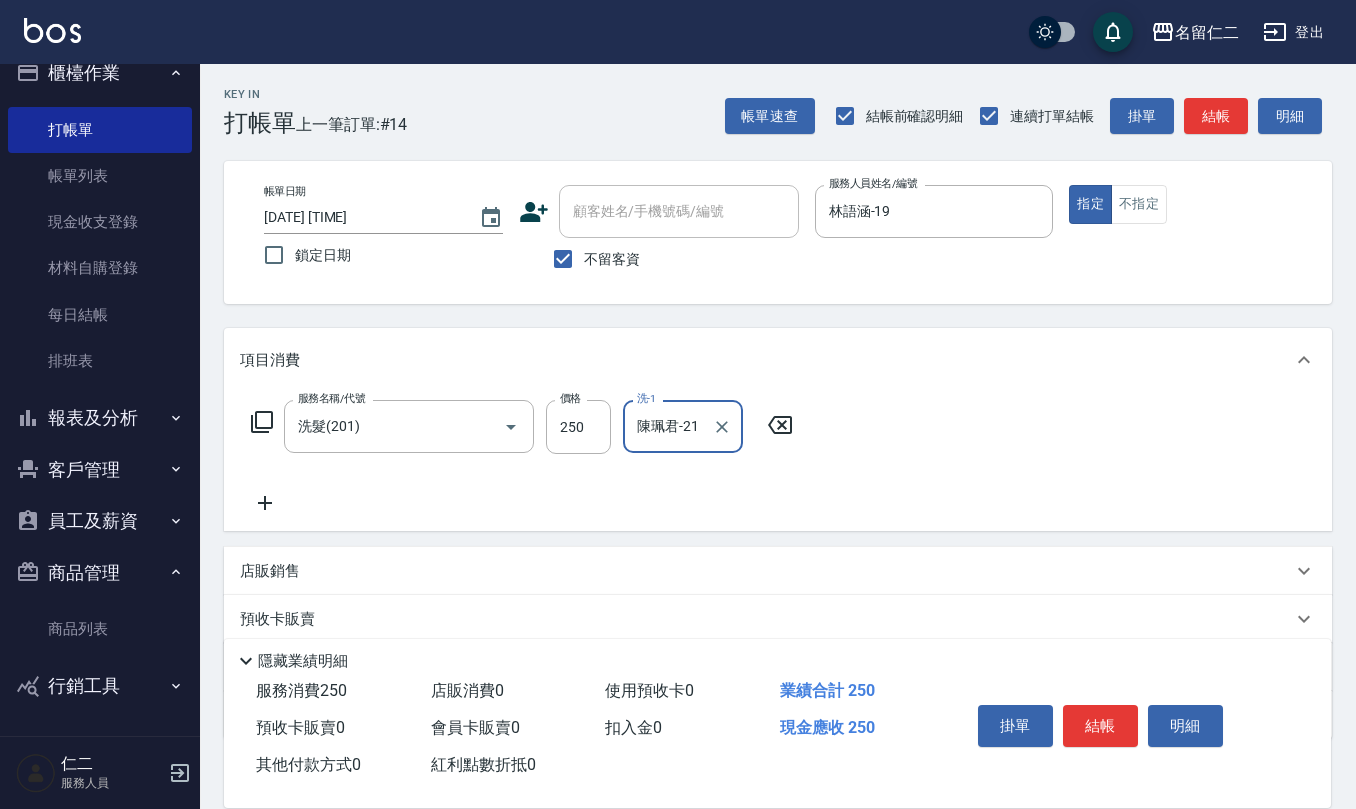 type on "陳珮君-21" 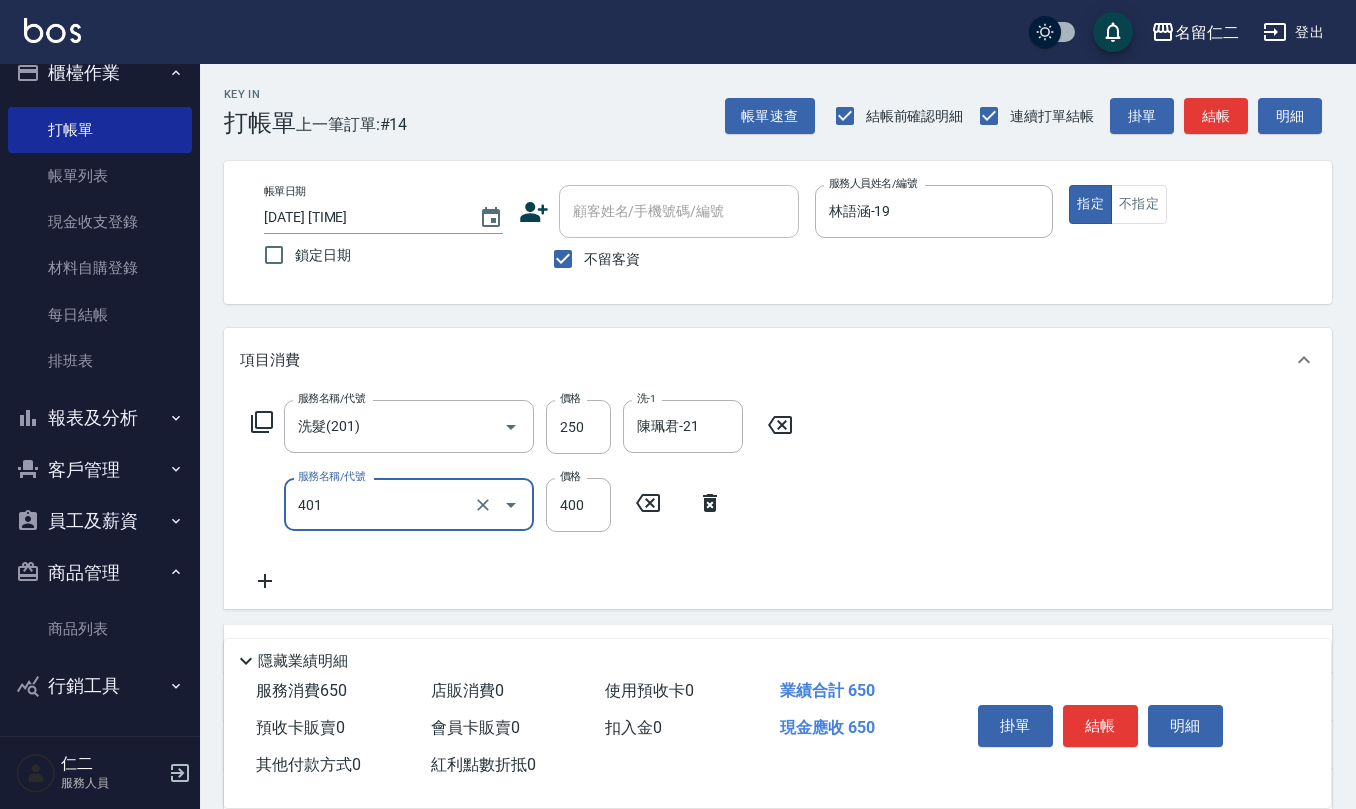type on "剪髮(401)" 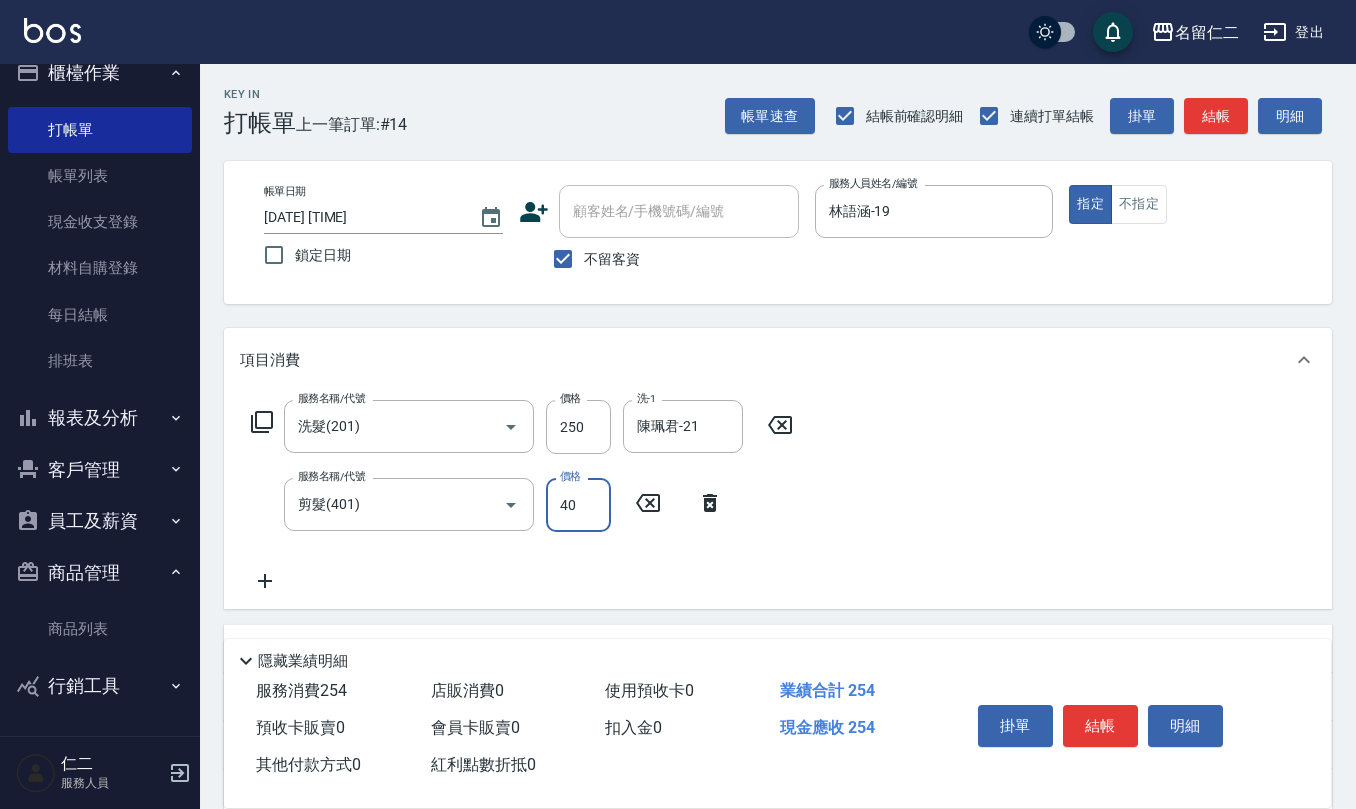 type on "400" 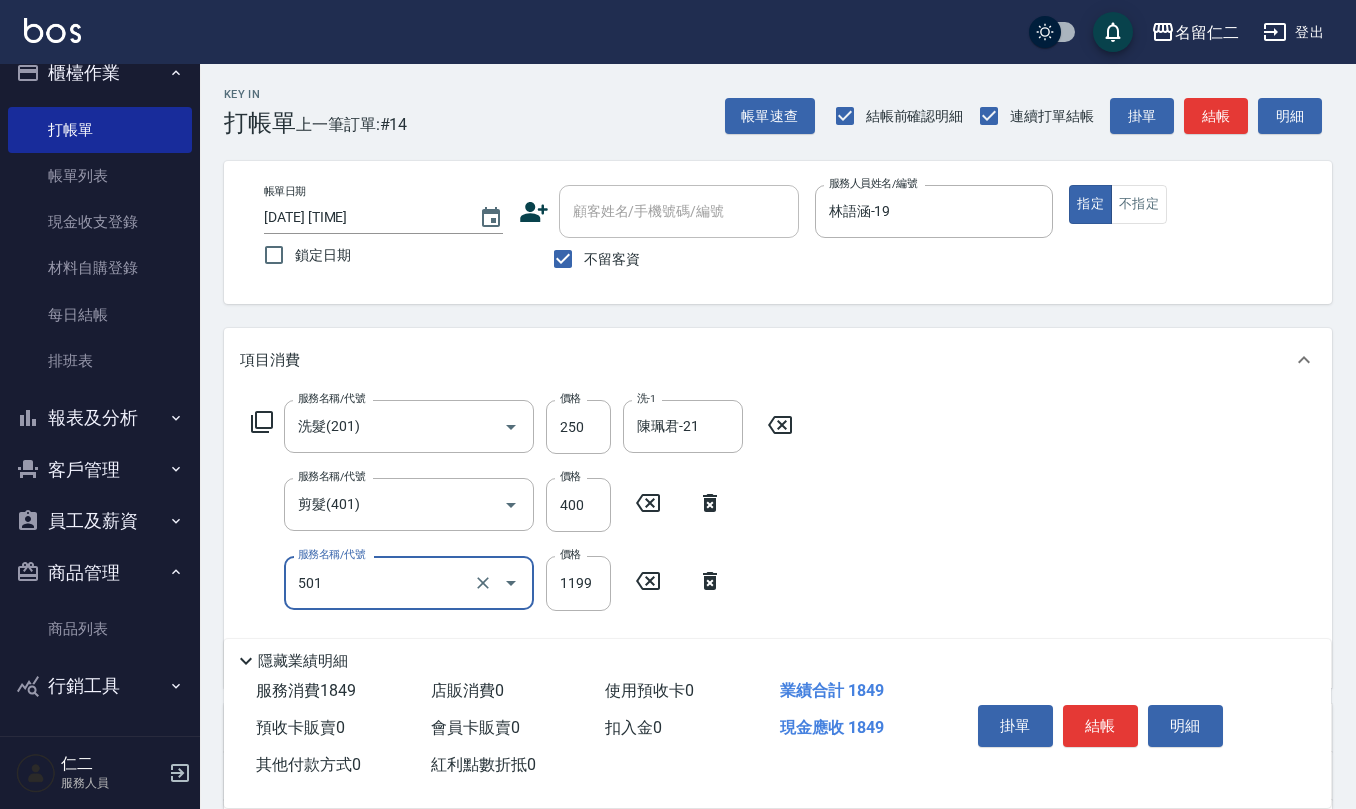 type on "染髮(501)" 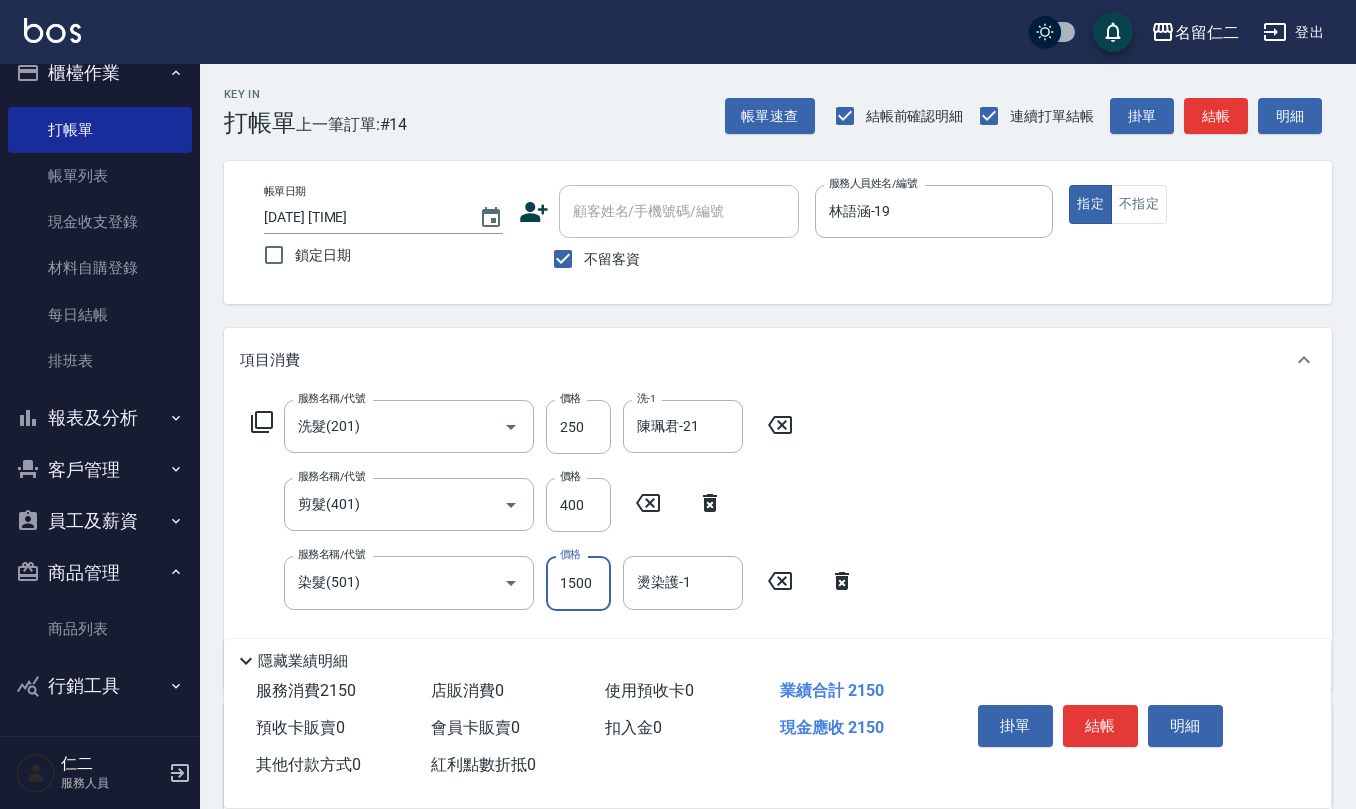 type on "1500" 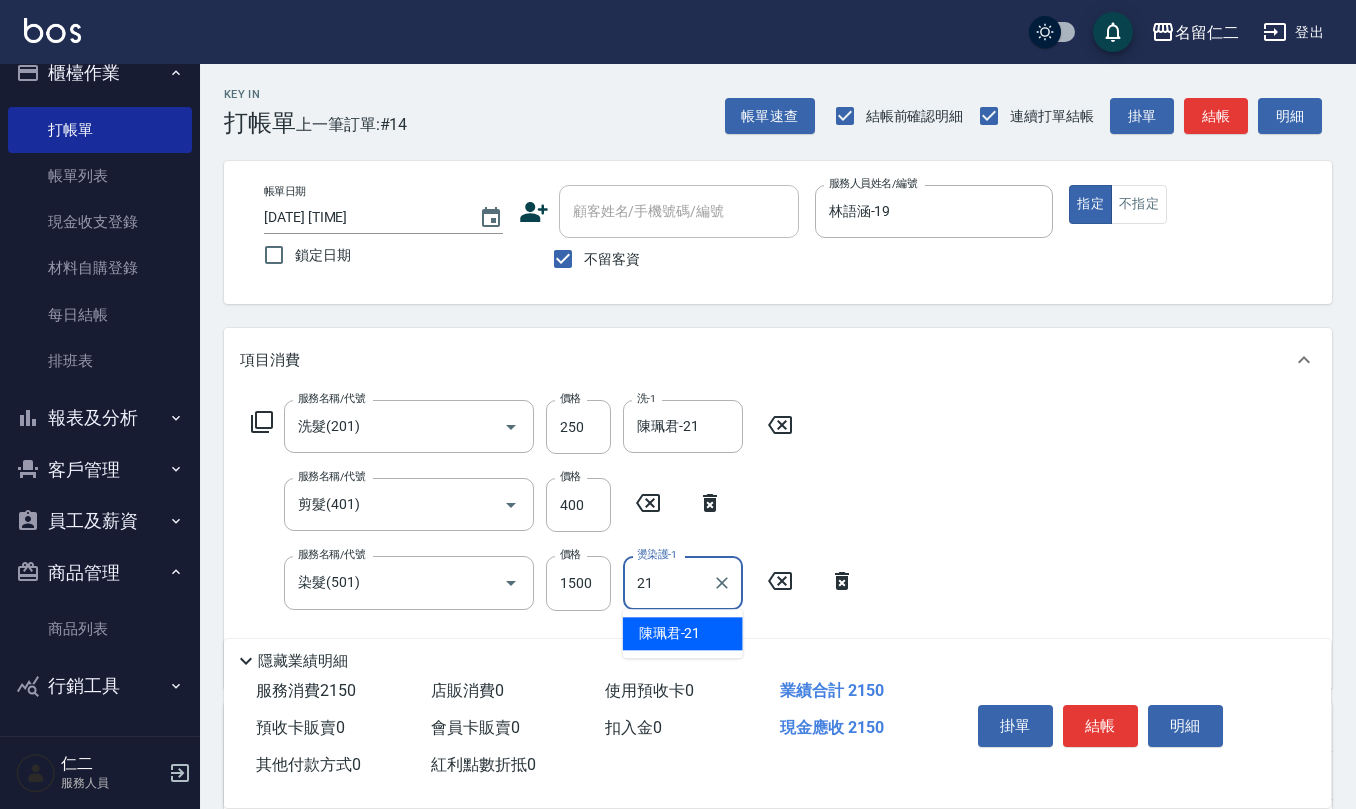 type on "陳珮君-21" 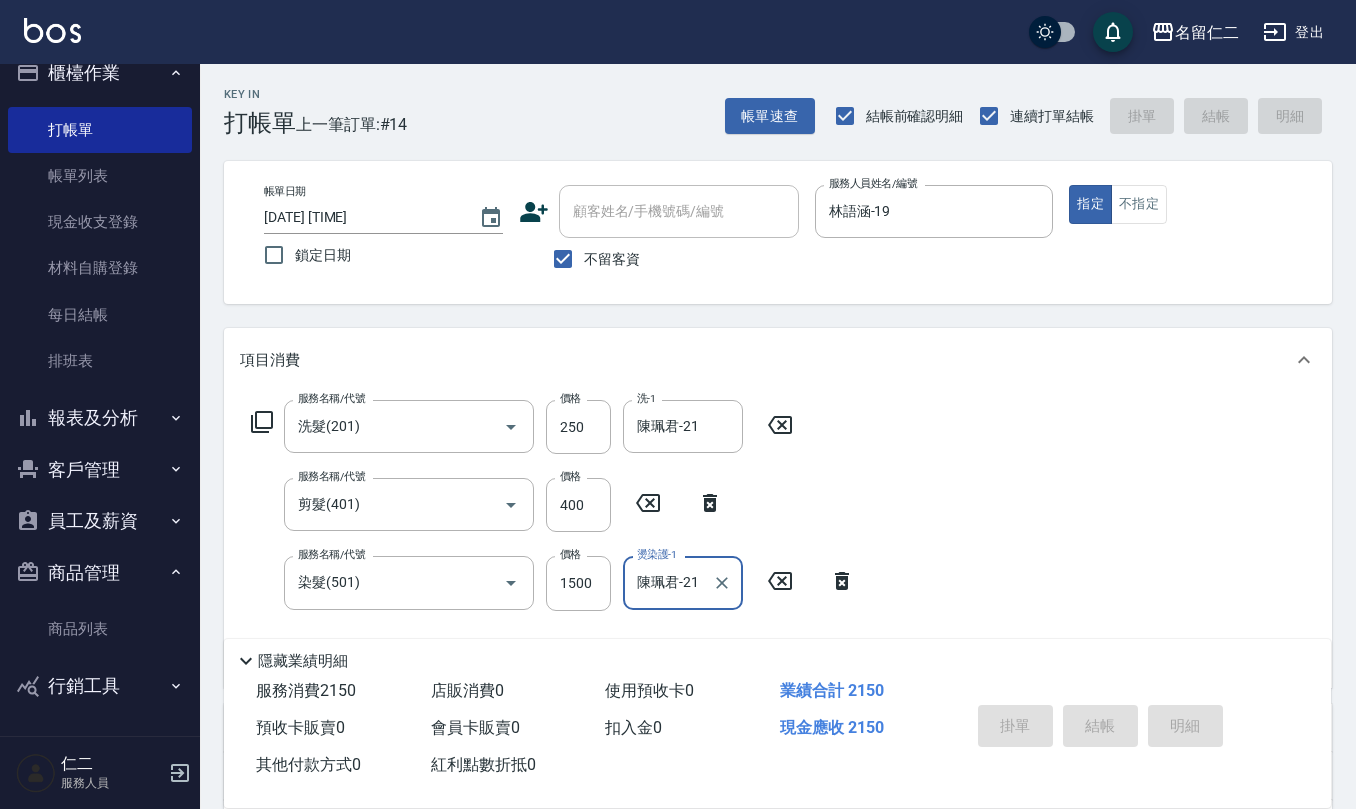 type on "[DATE] [TIME]" 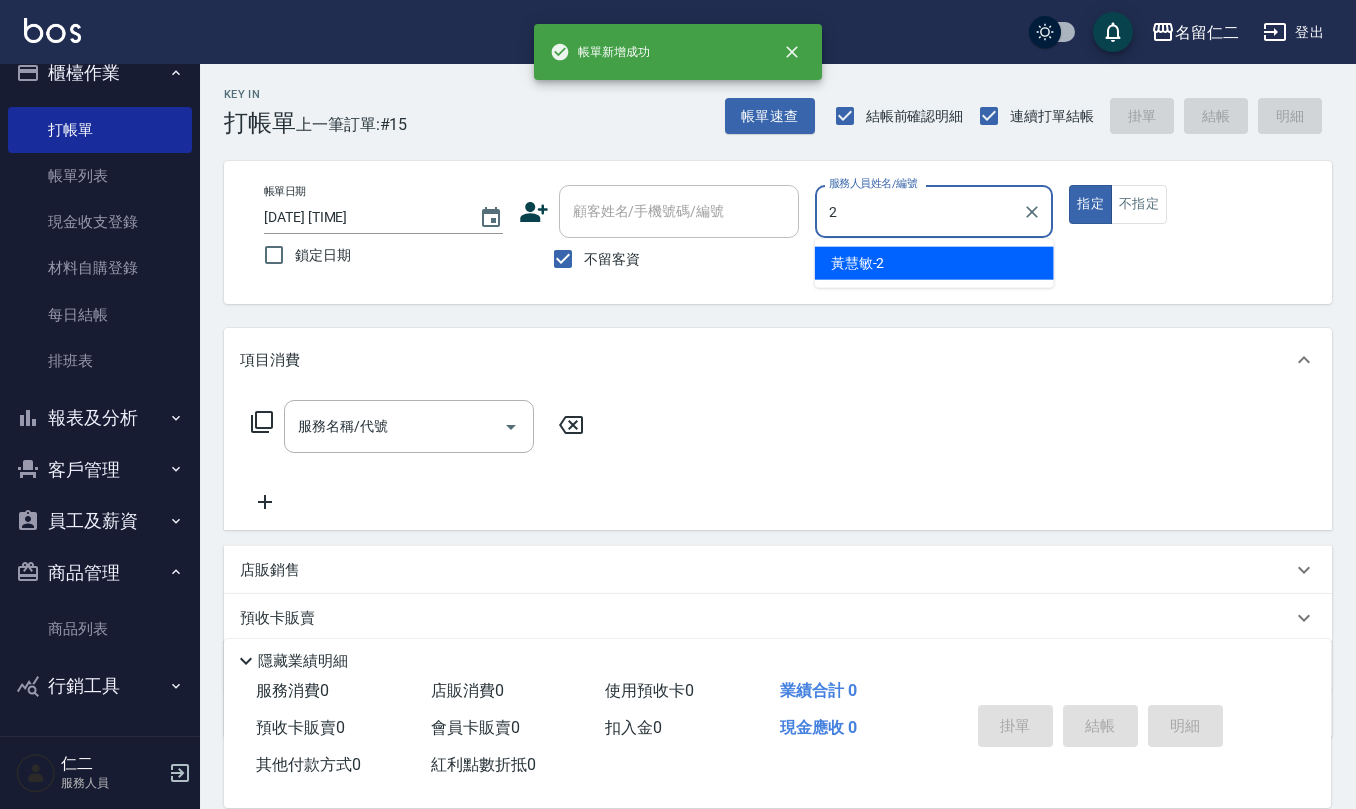 type on "黃慧敏-2" 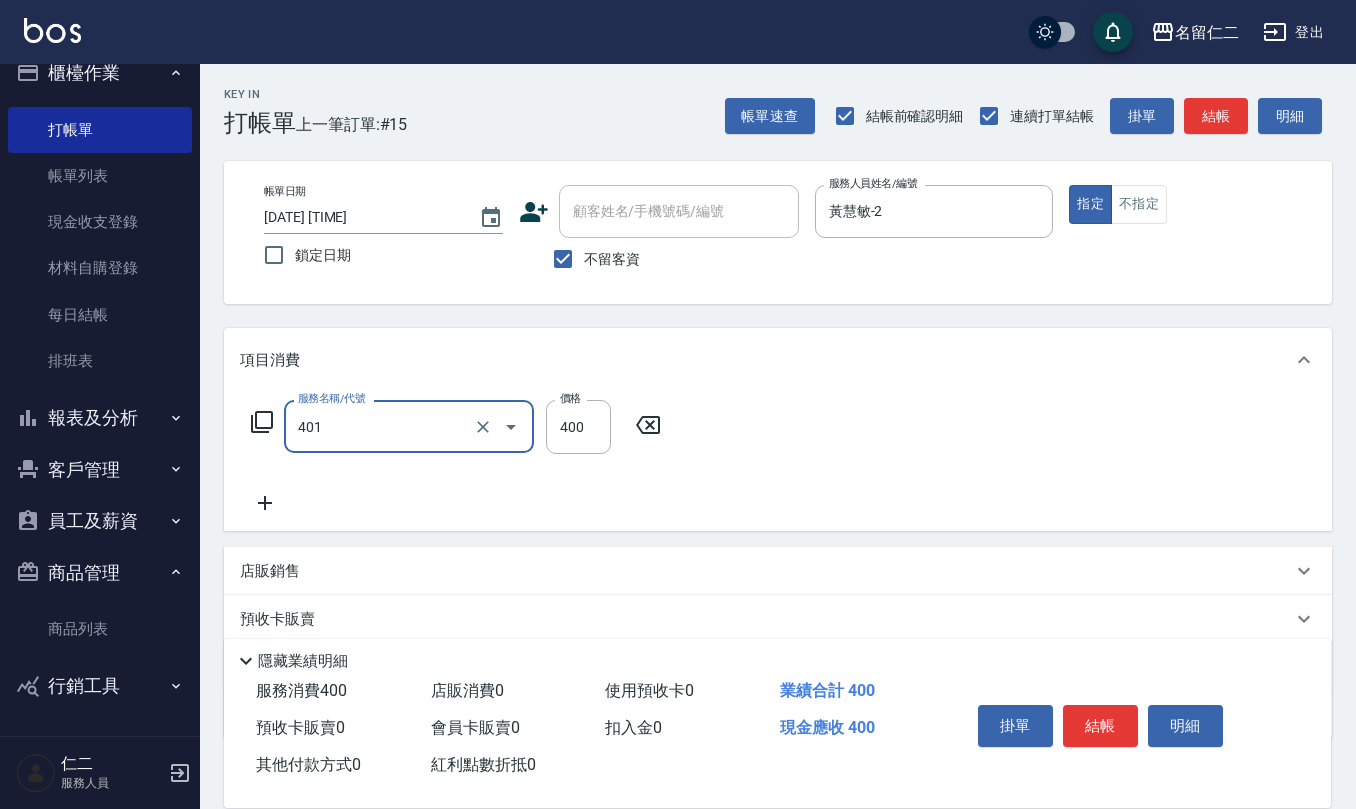 type on "剪髮(401)" 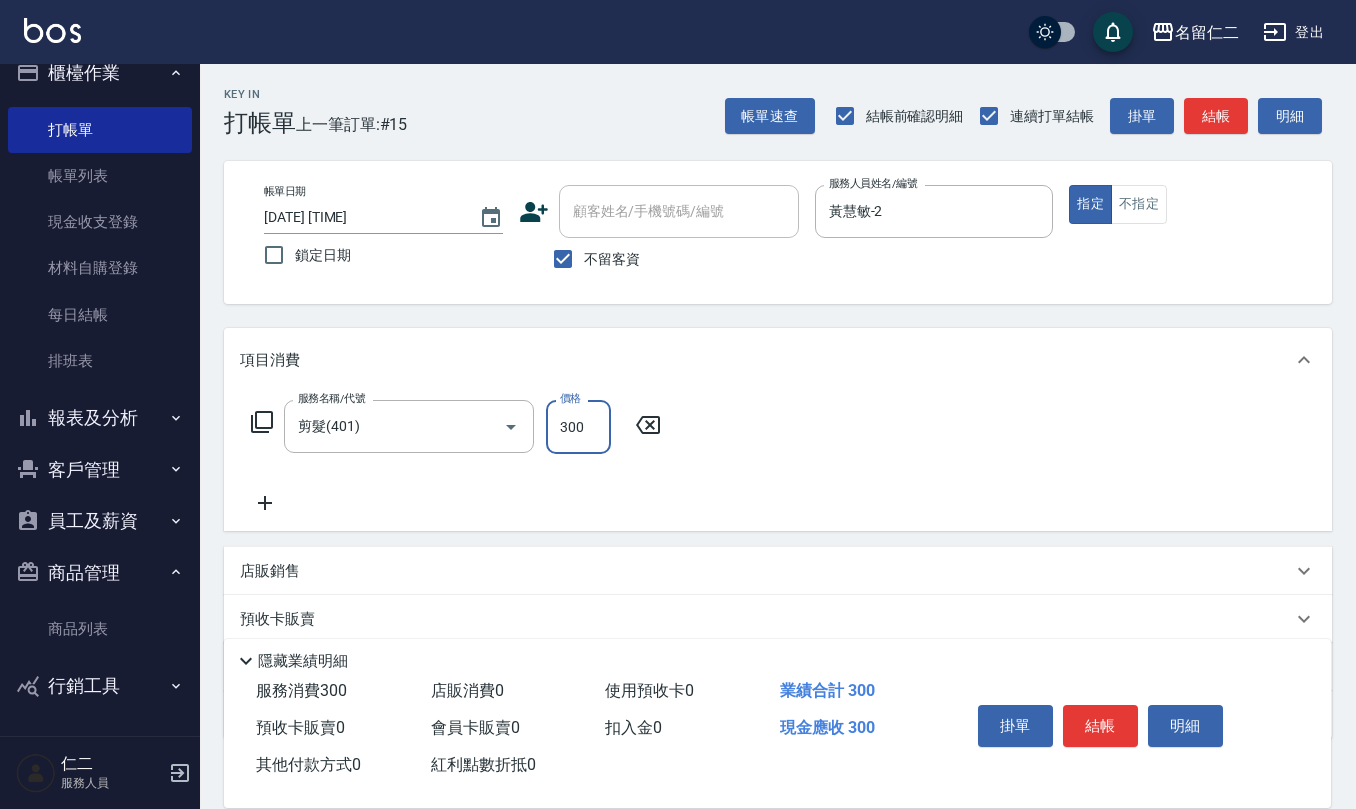 type on "300" 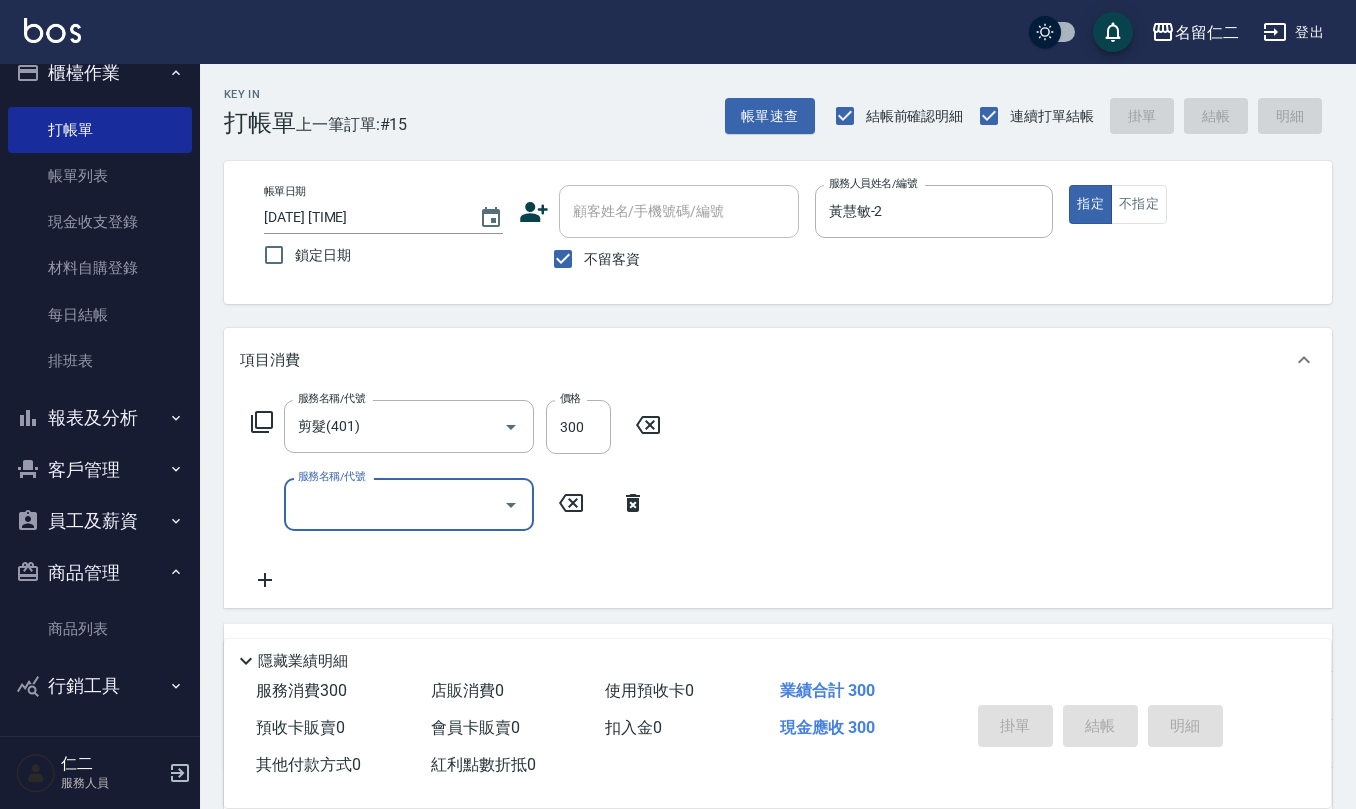 type 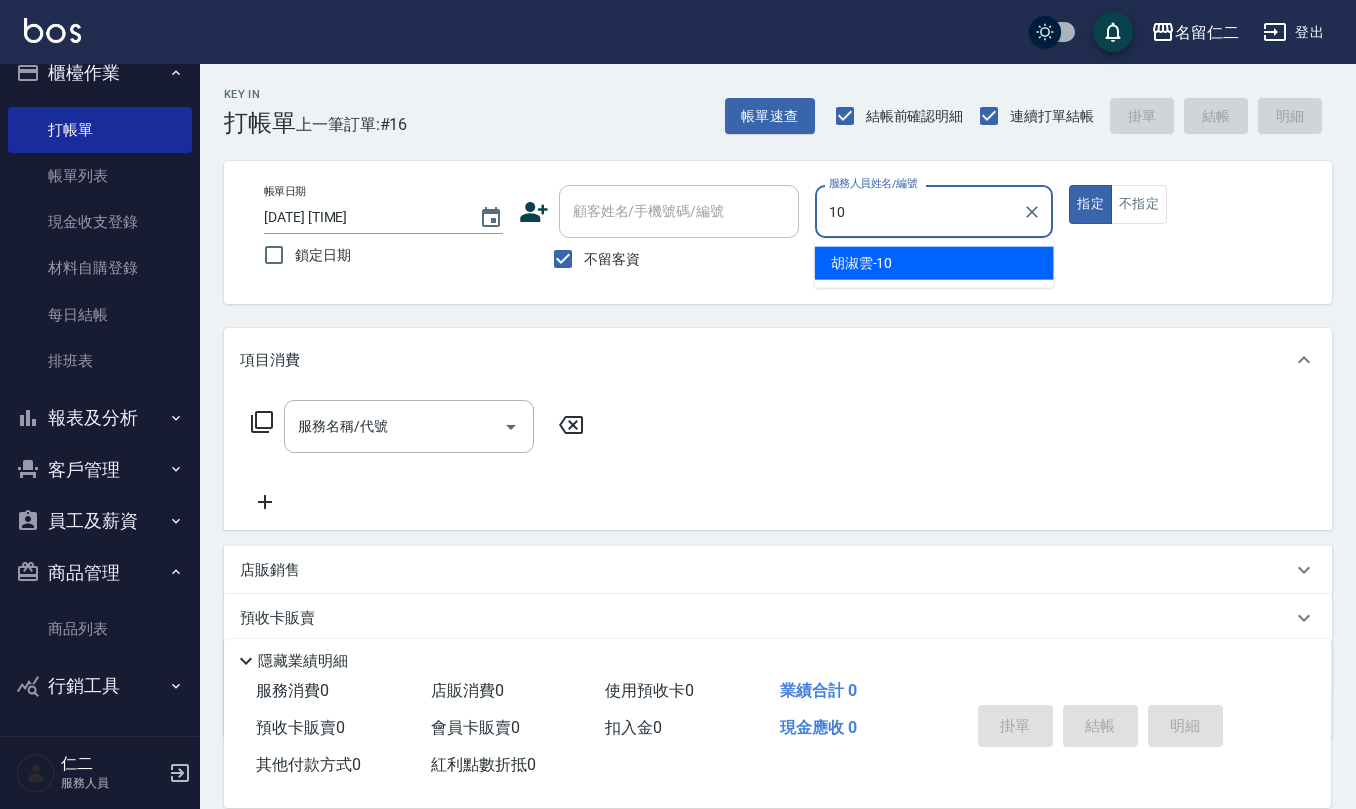 type on "胡淑雲-10" 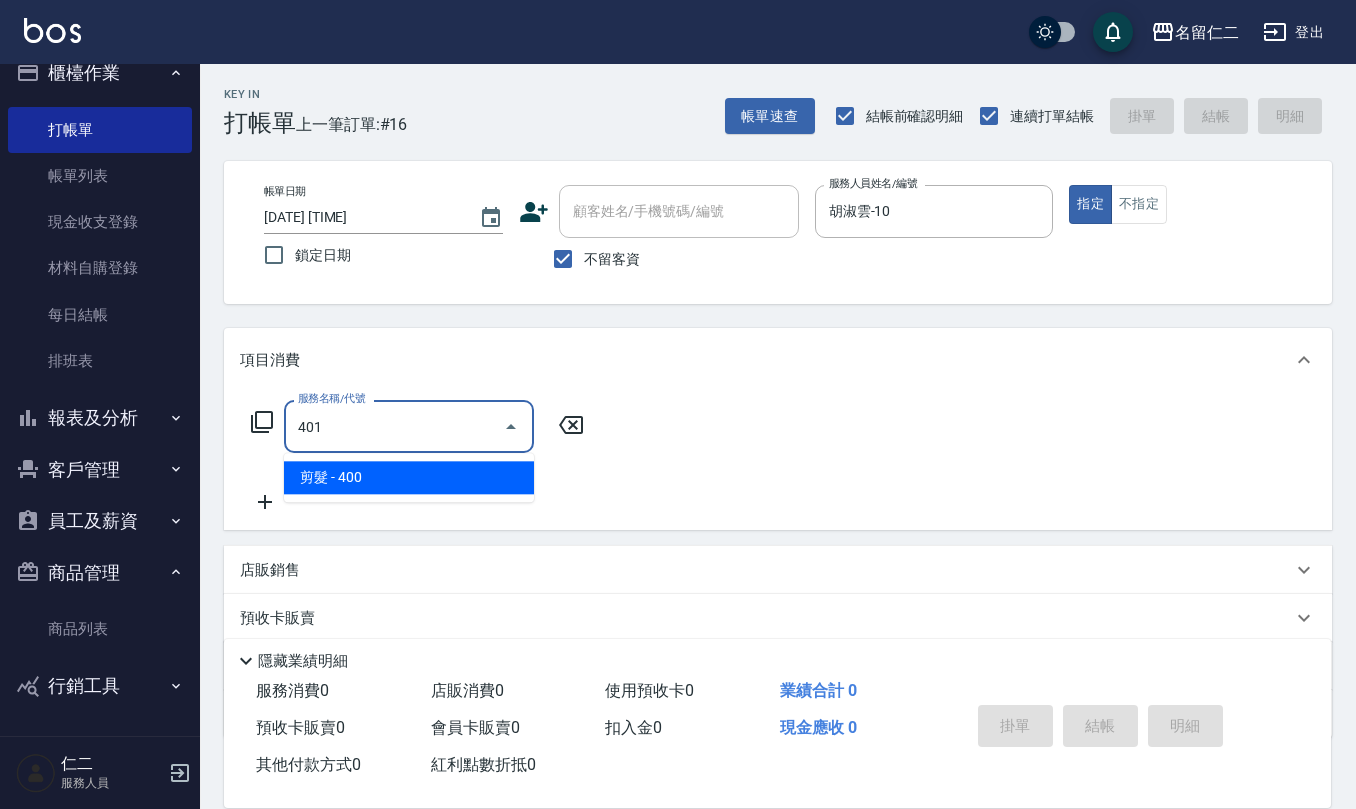 type on "剪髮(401)" 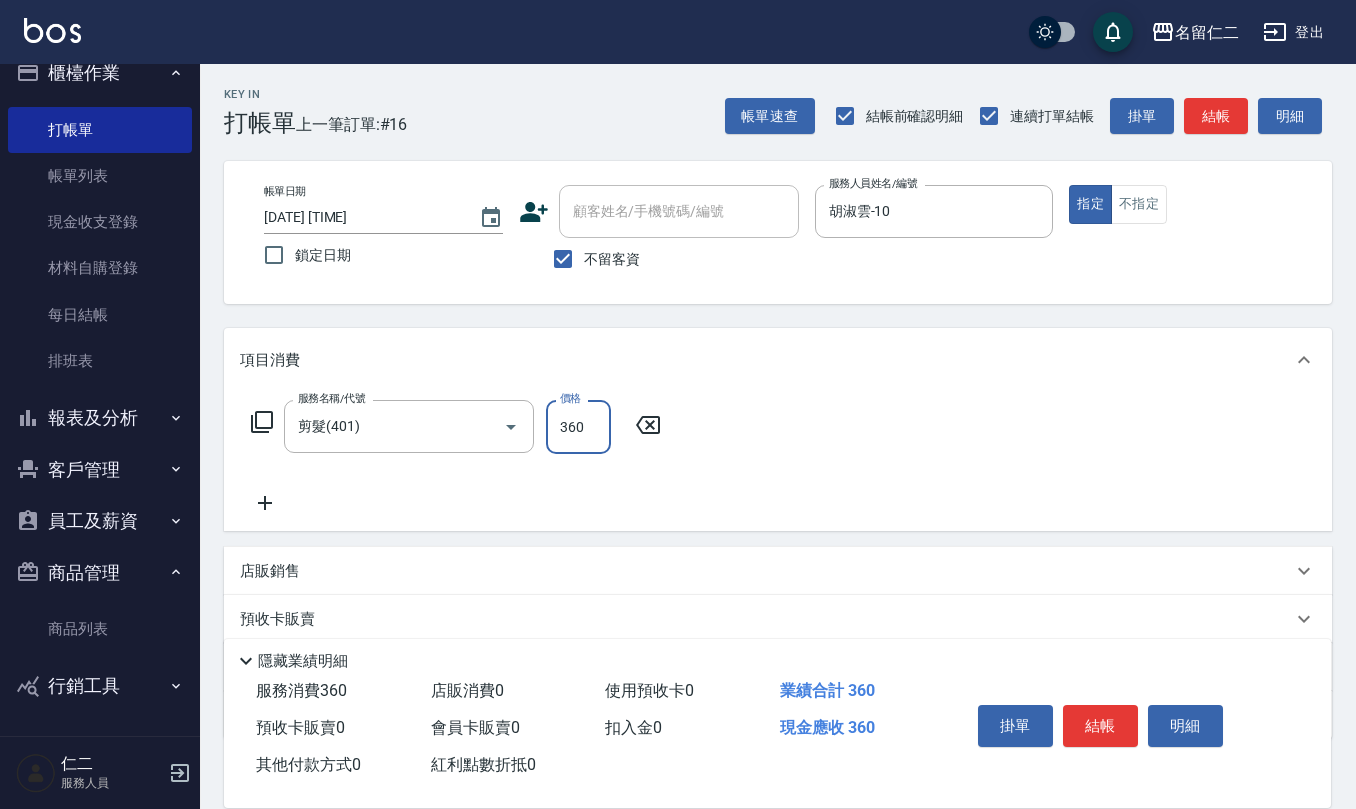type on "360" 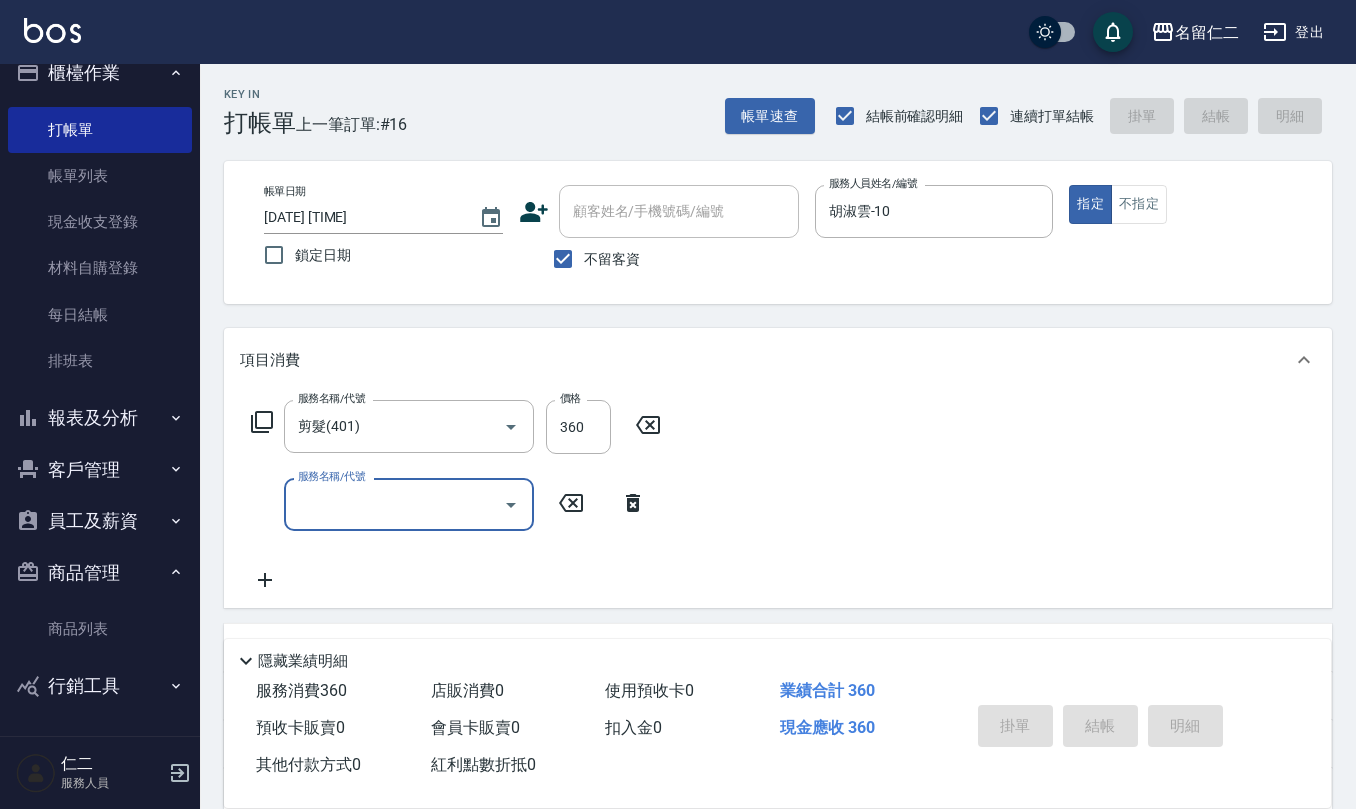 type 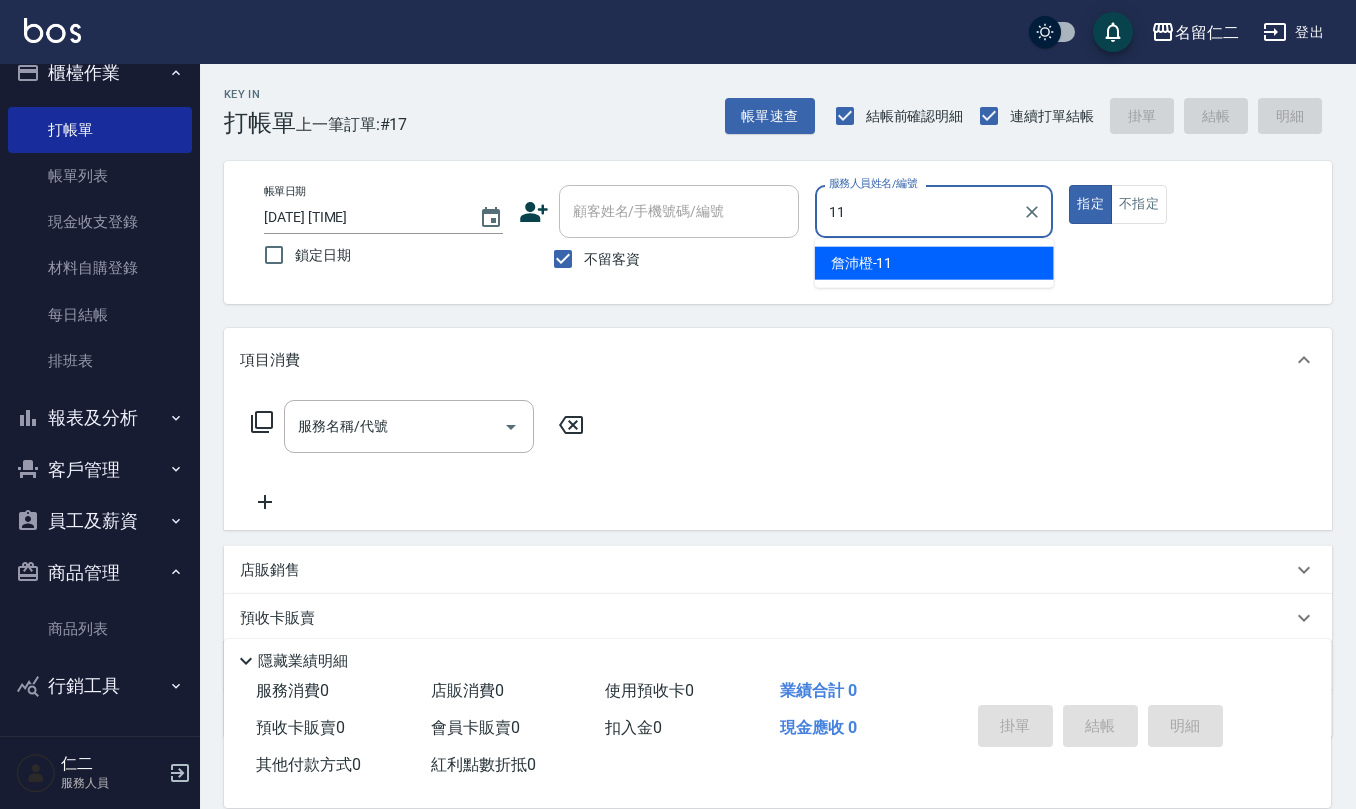 type on "詹沛橙-11" 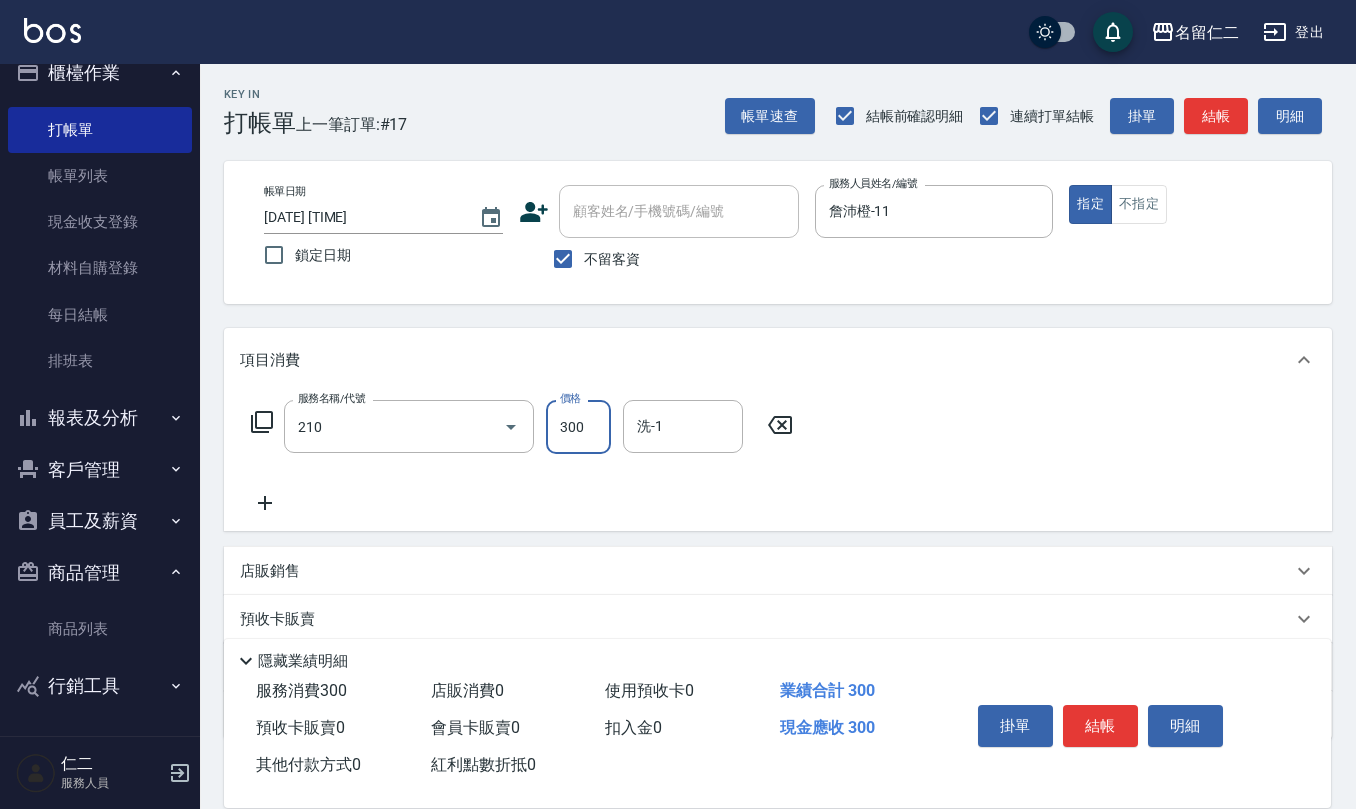 type on "歐娜洗髮精(210)" 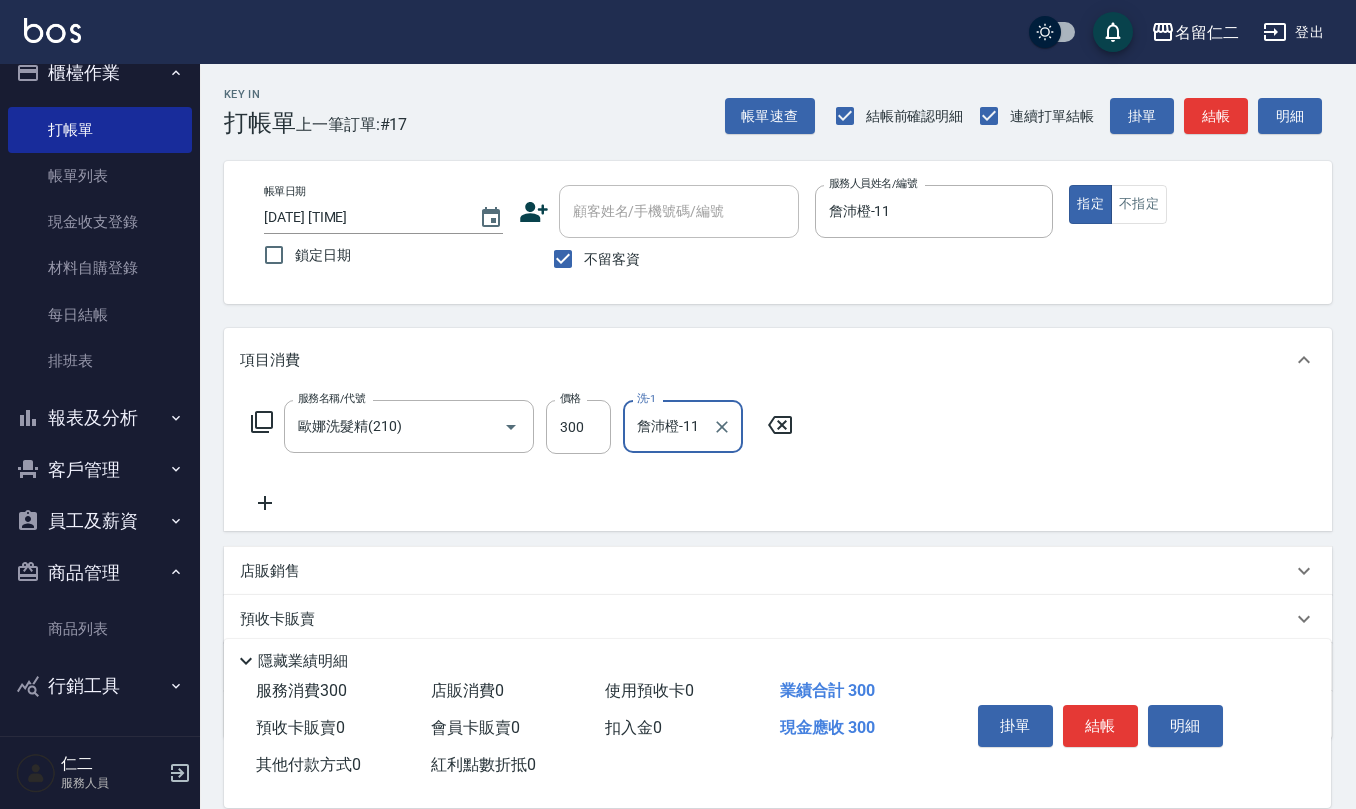 type on "詹沛橙-11" 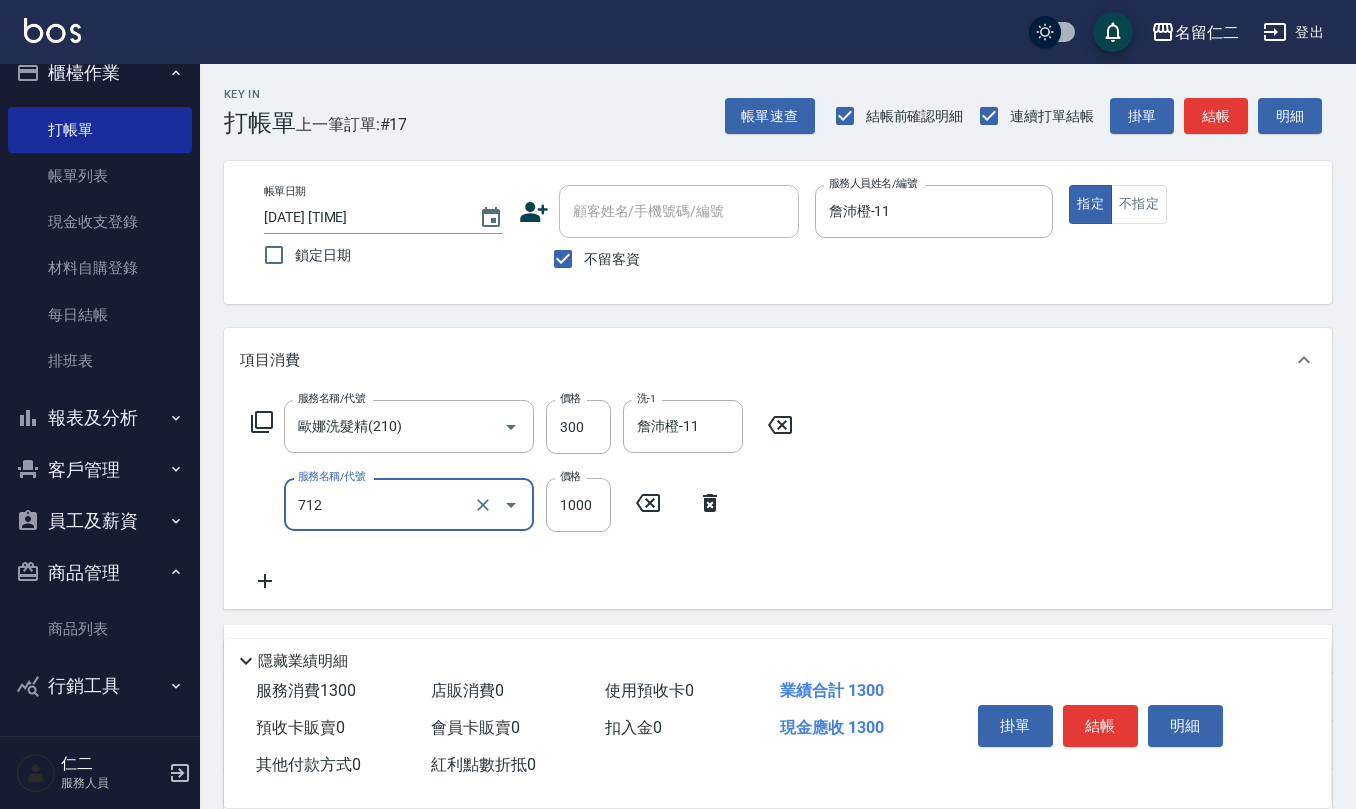 type on "伊蘭洋甘菊1000(712)" 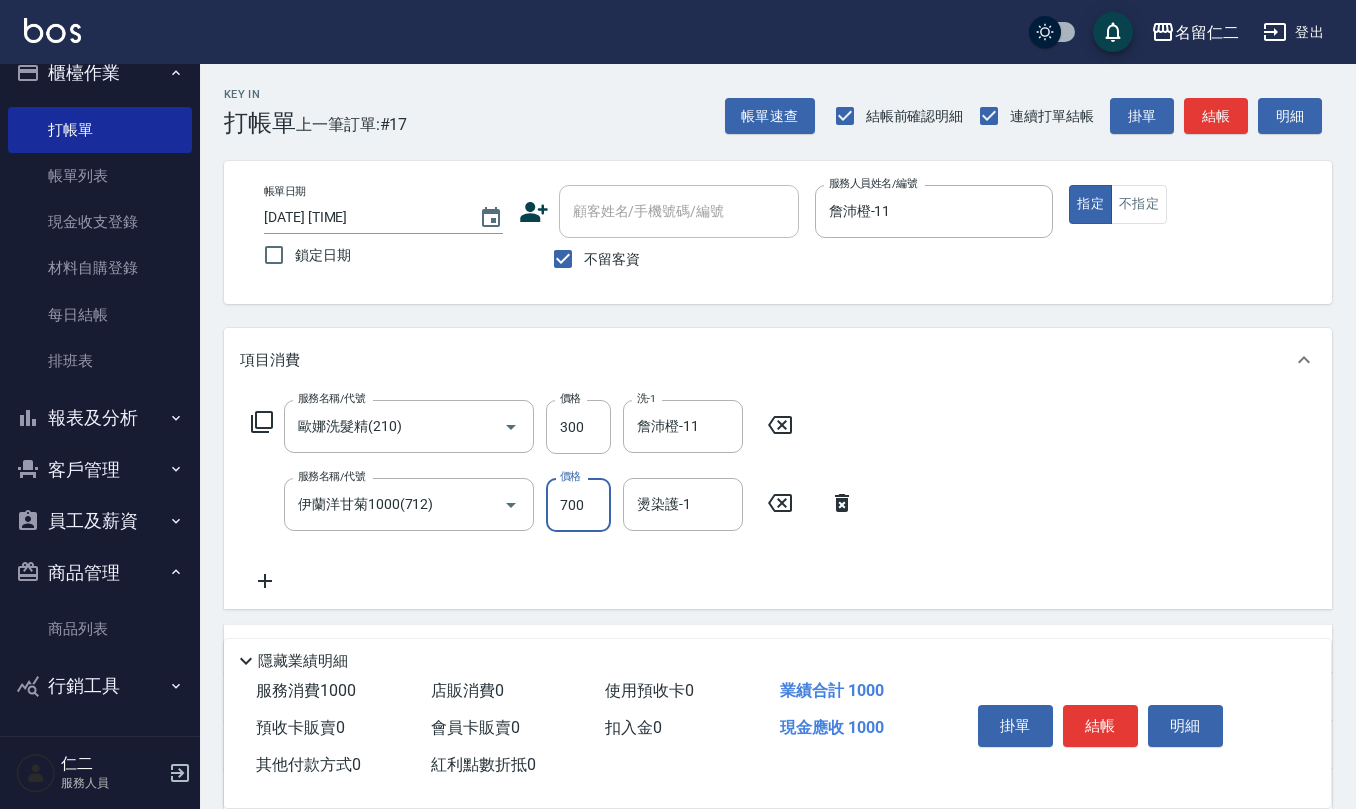 type on "700" 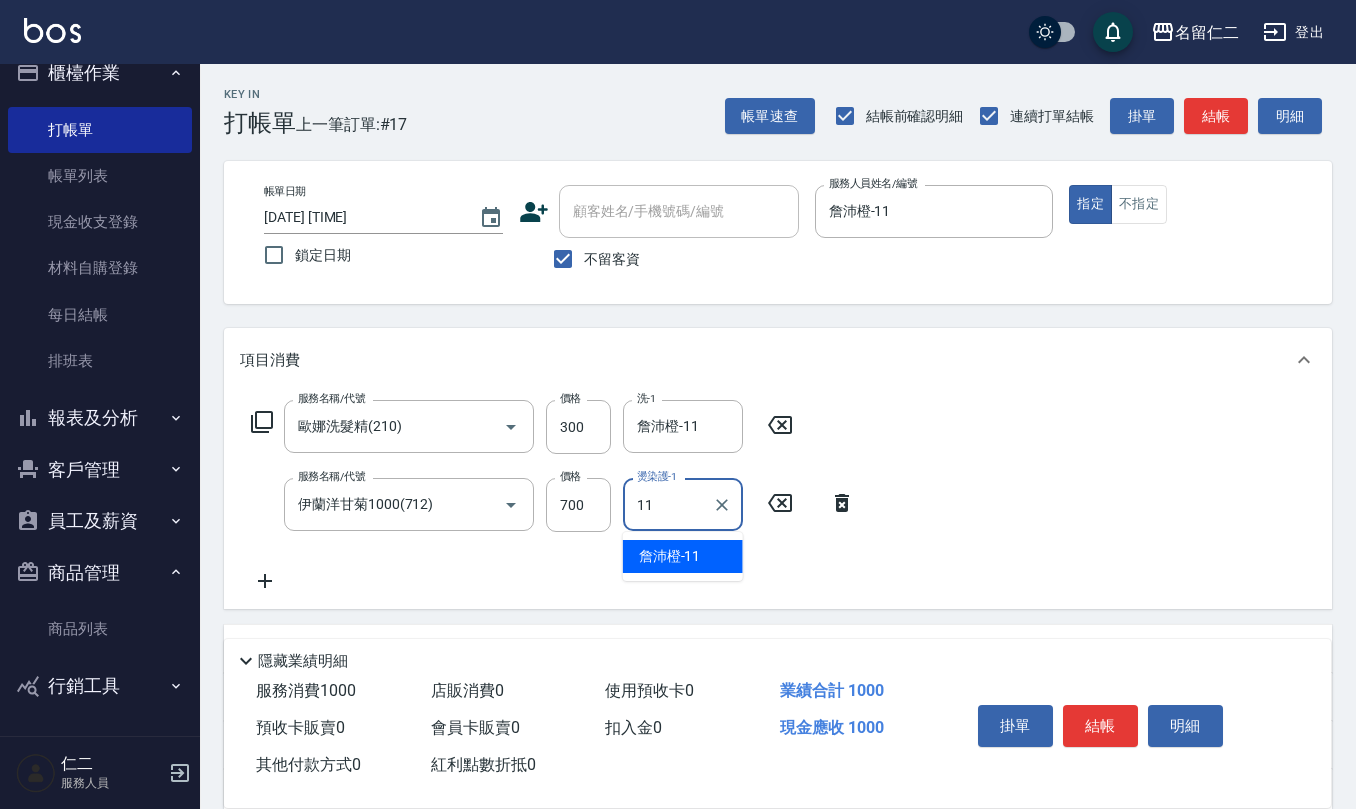 type on "詹沛橙-11" 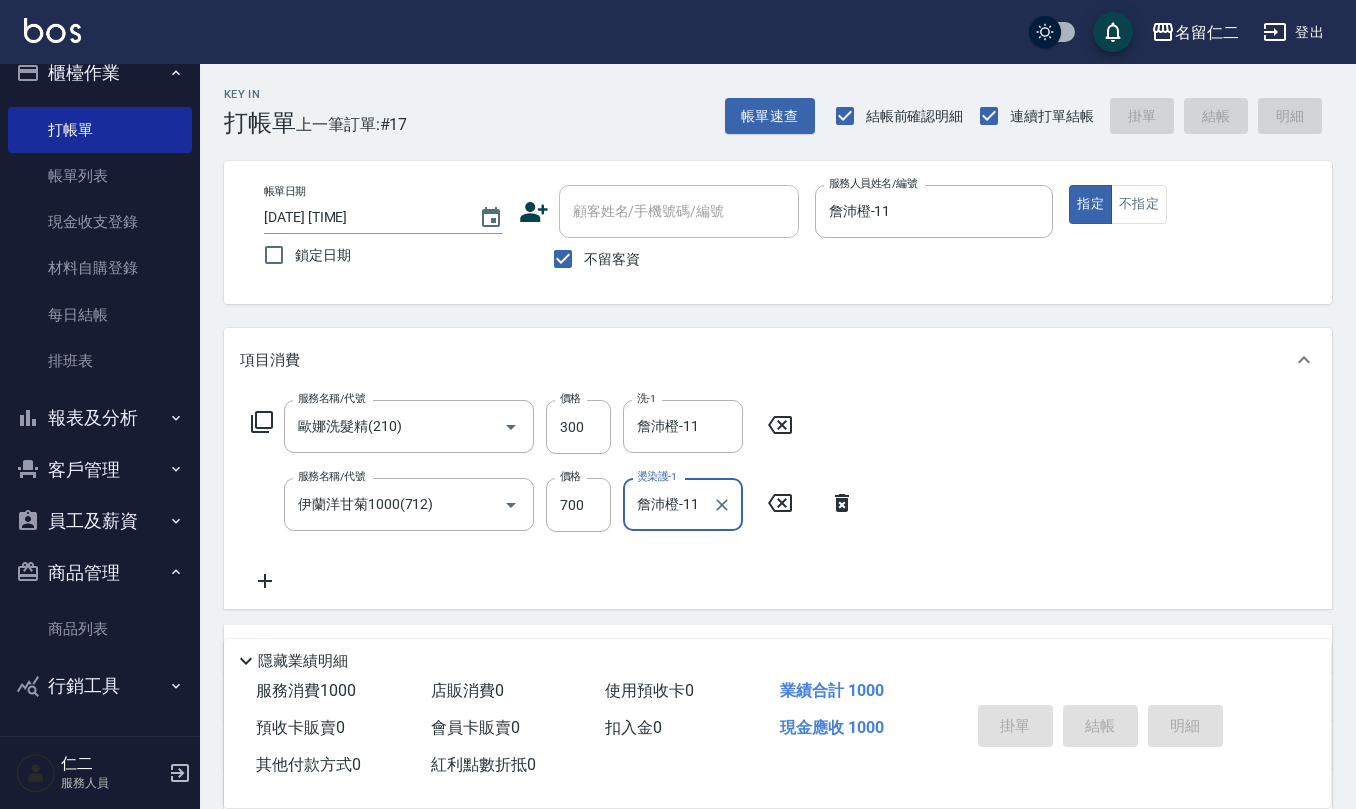 type 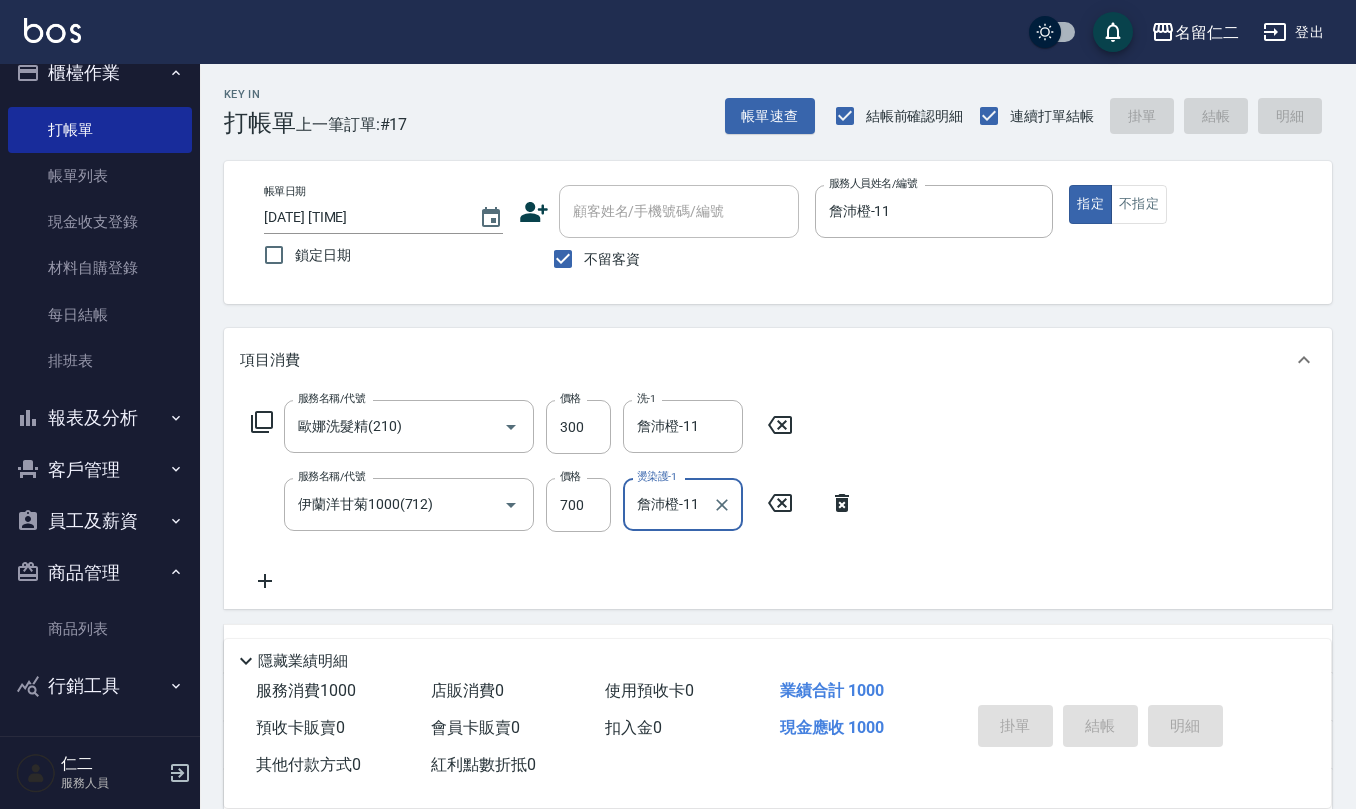 type 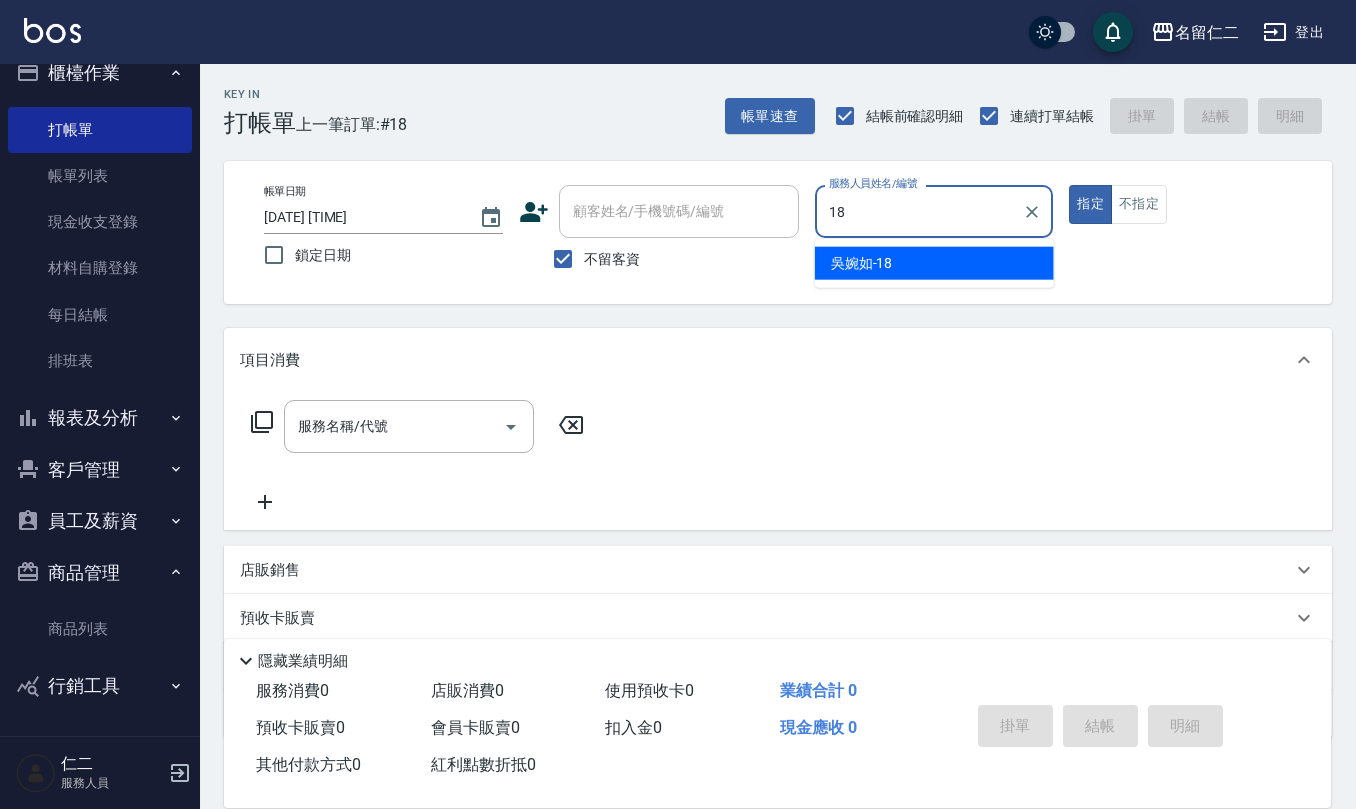 type on "吳婉如-18" 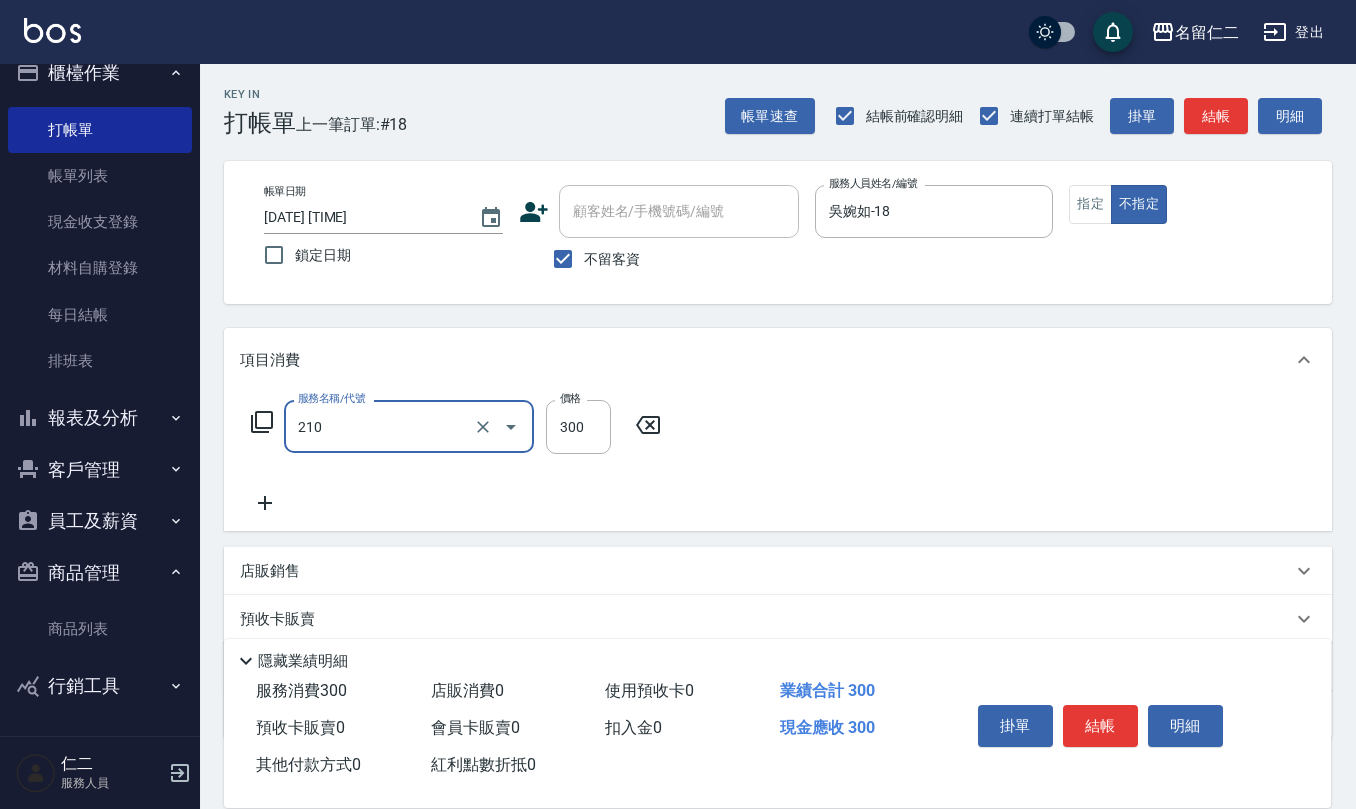 type on "歐娜洗髮精(210)" 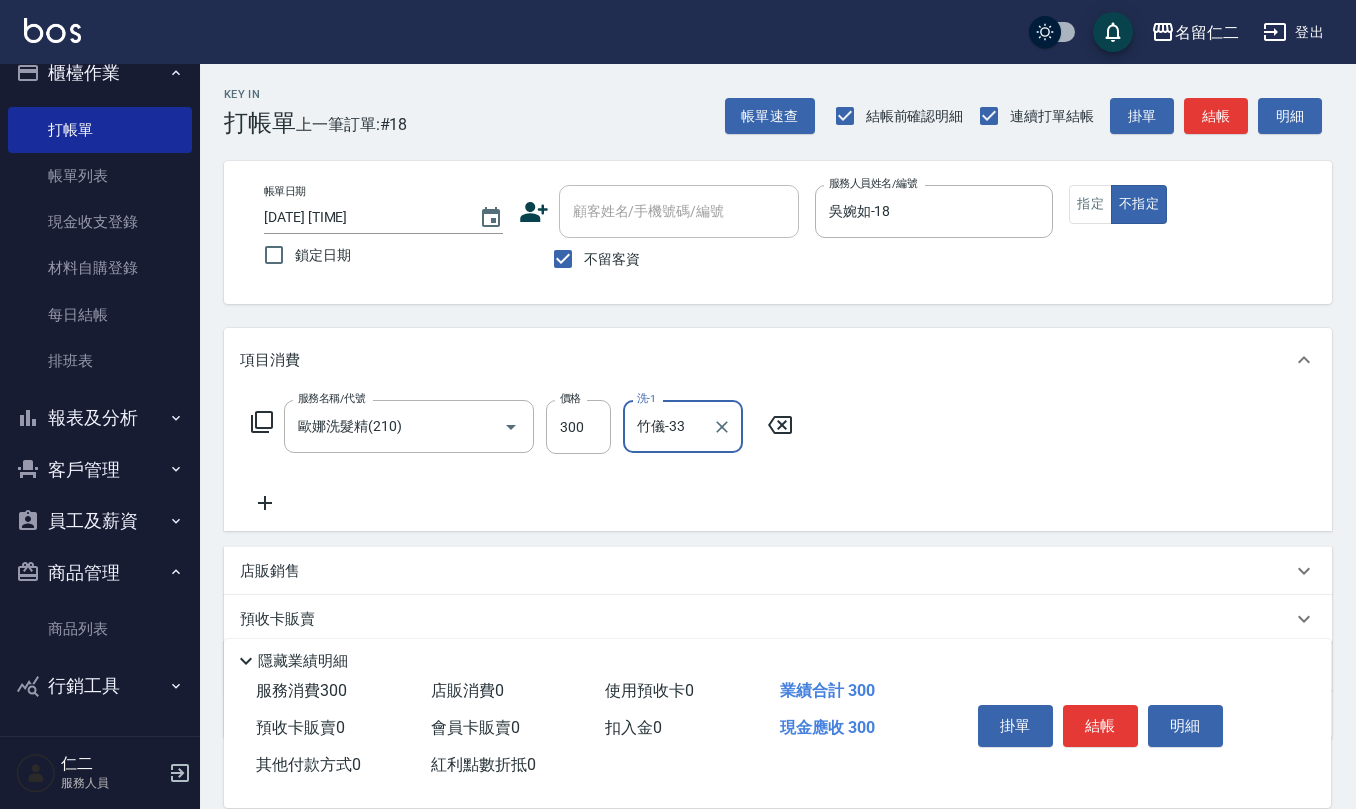 type on "竹儀-33" 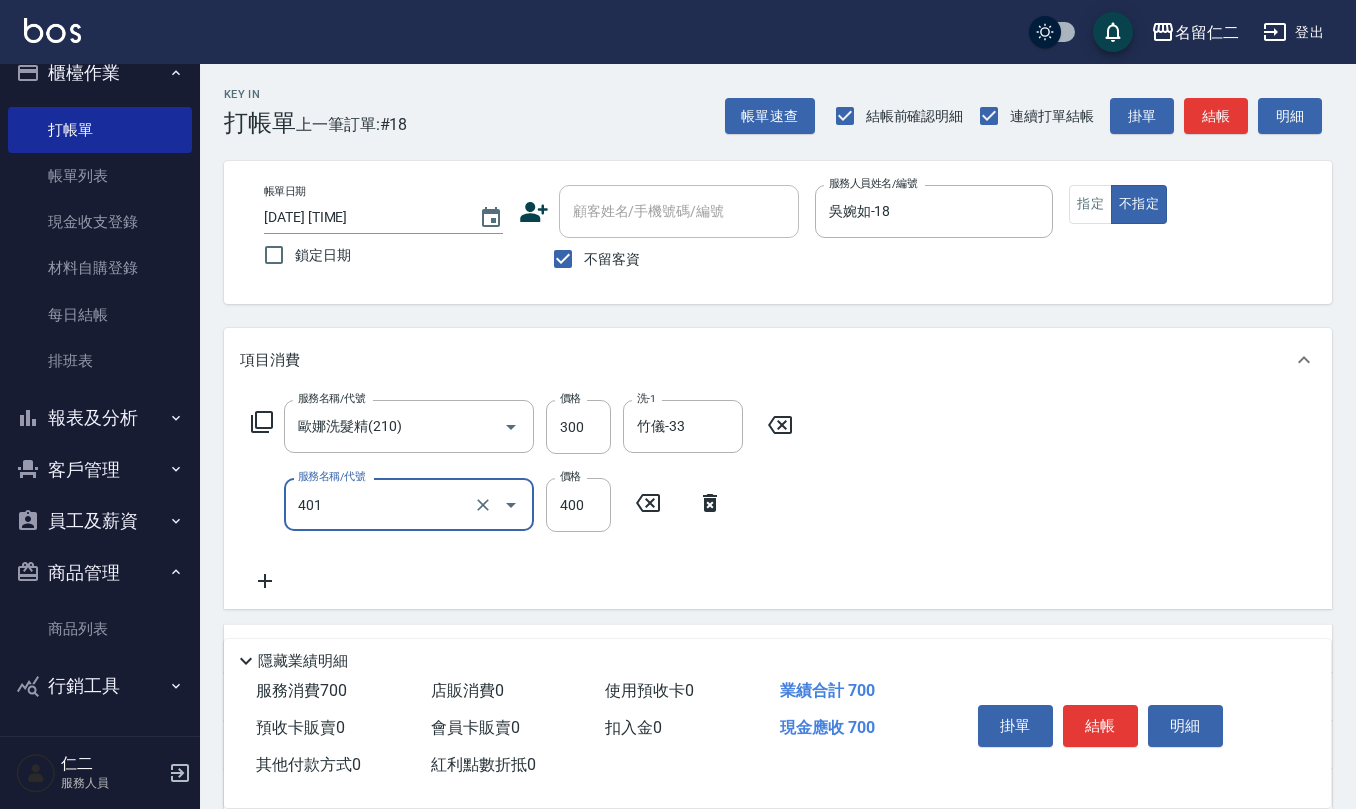 type on "剪髮(401)" 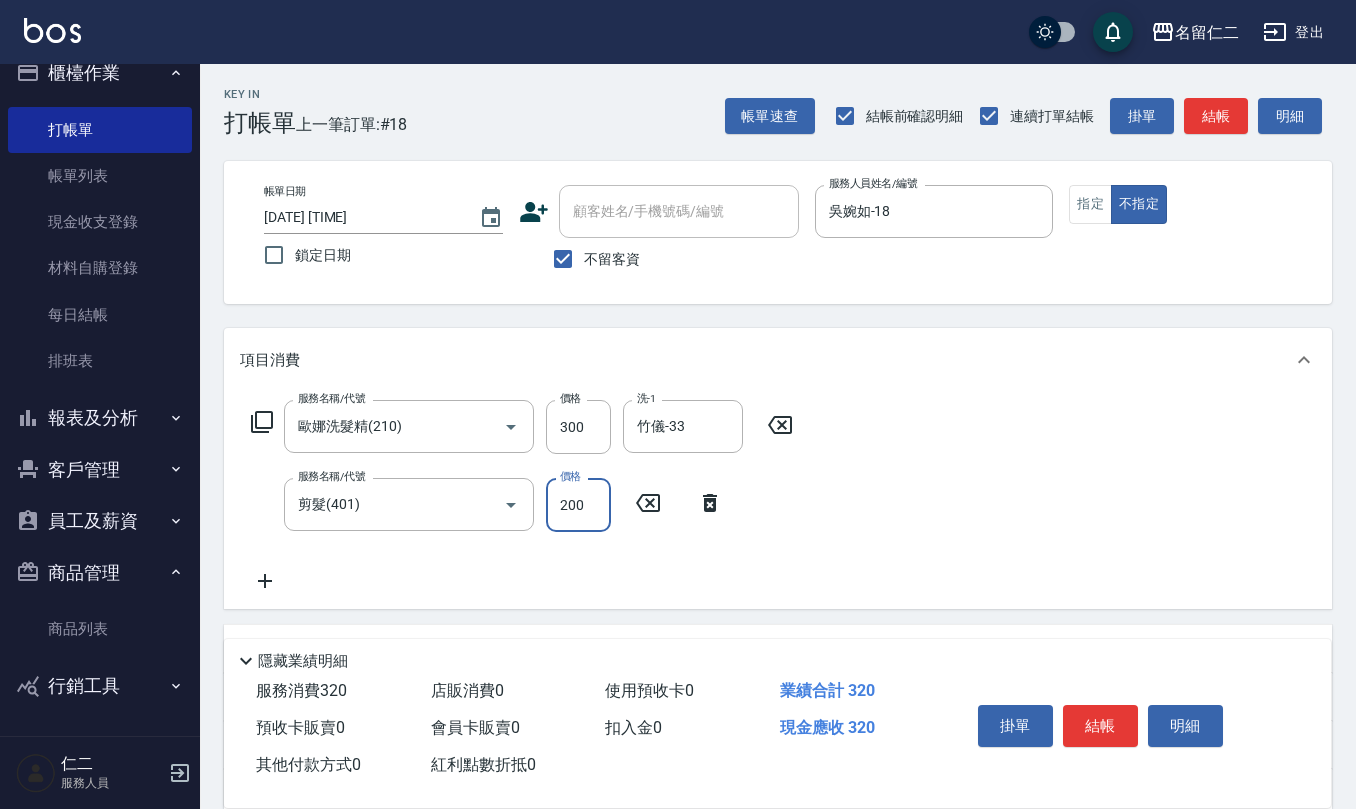 type on "200" 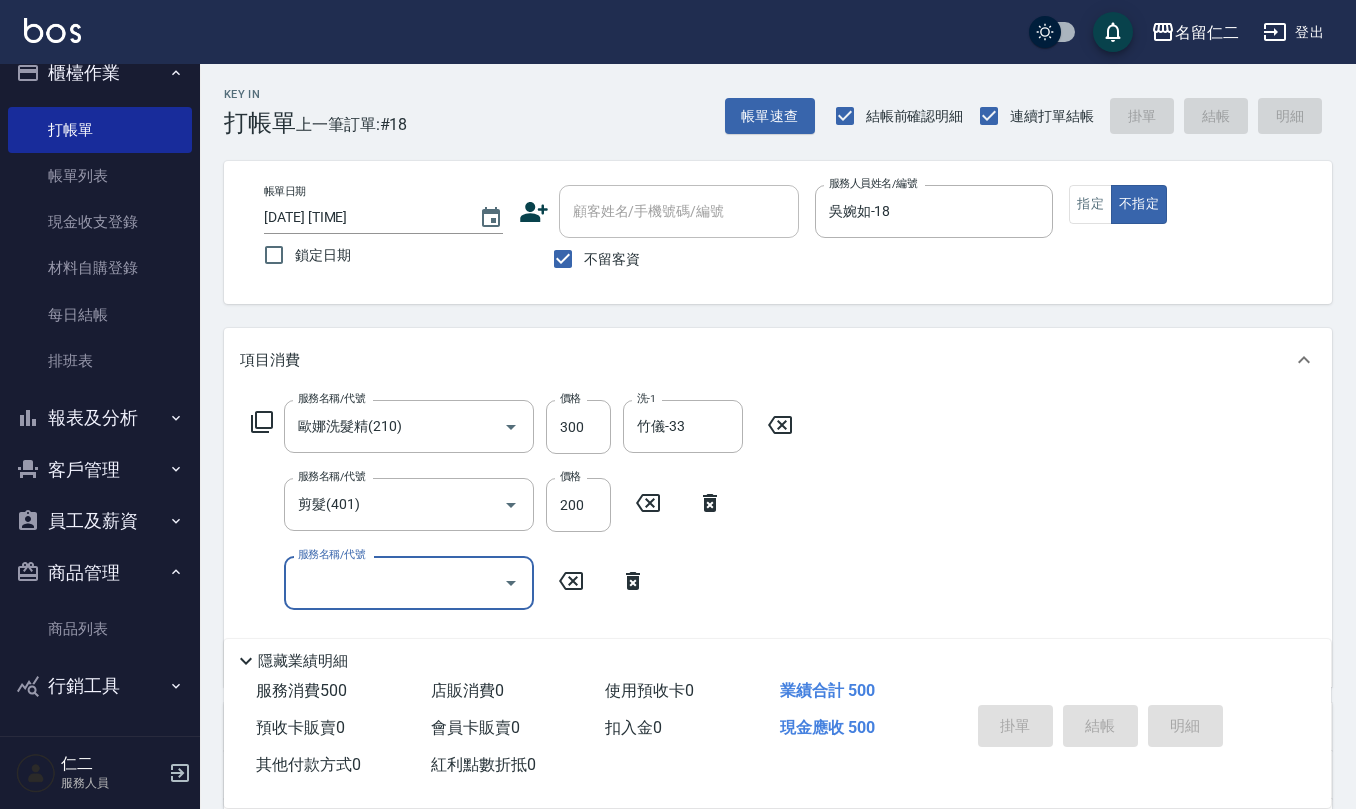 type 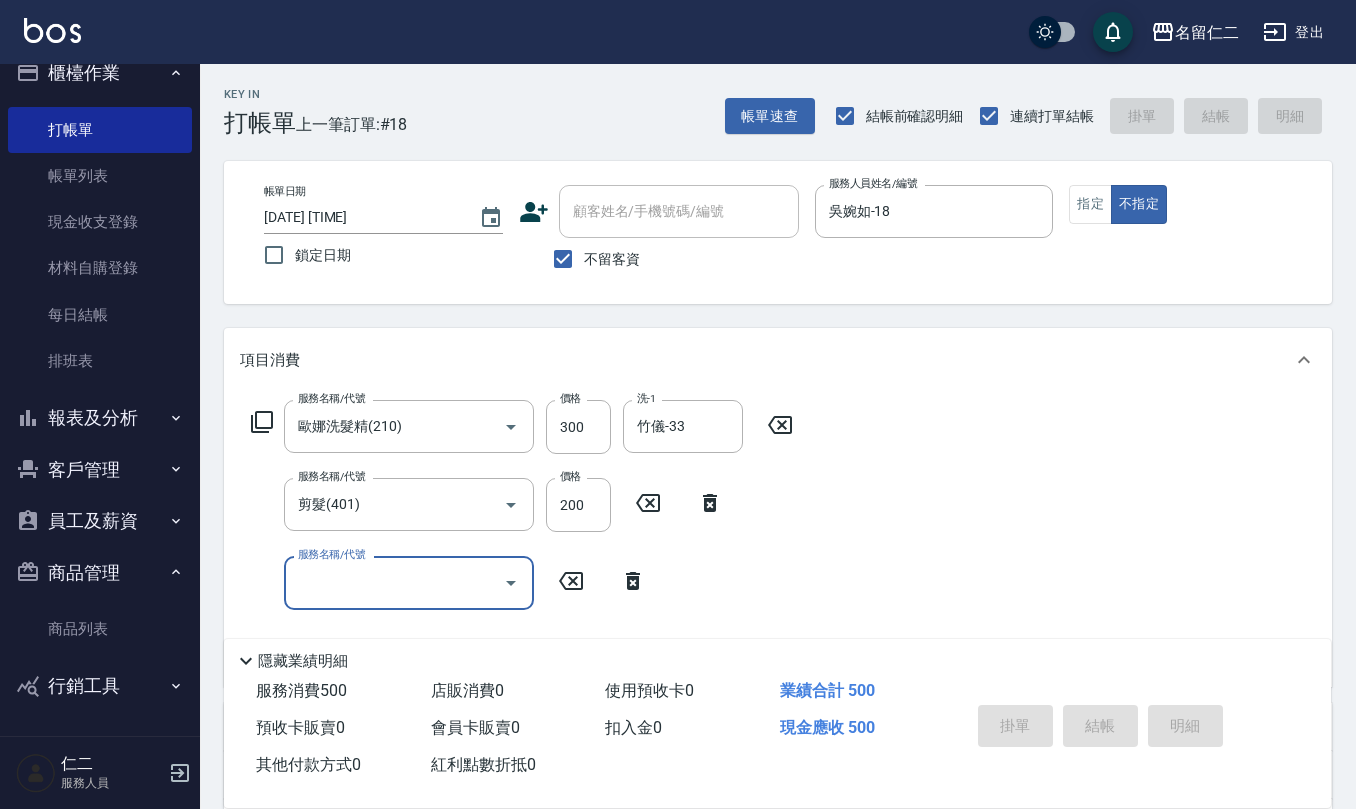 type 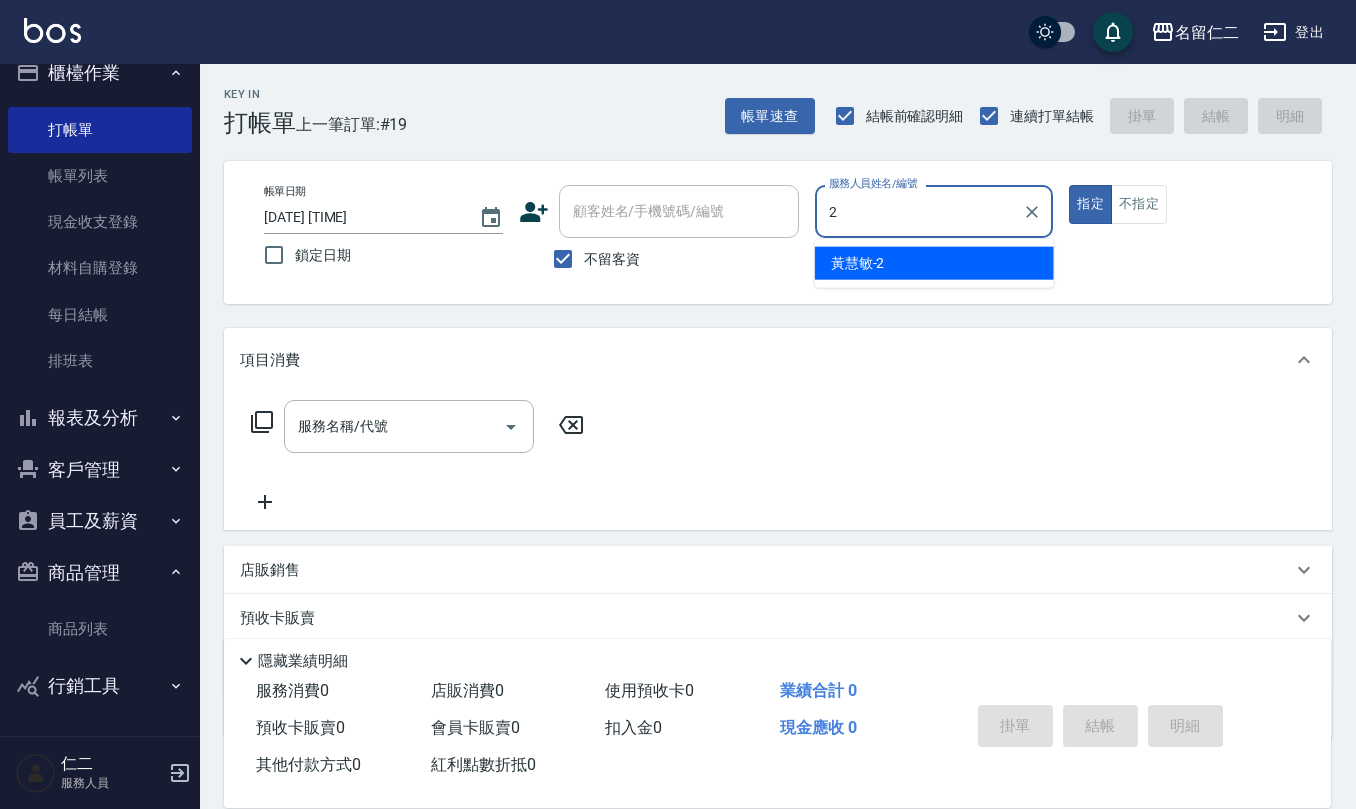 type on "黃慧敏-2" 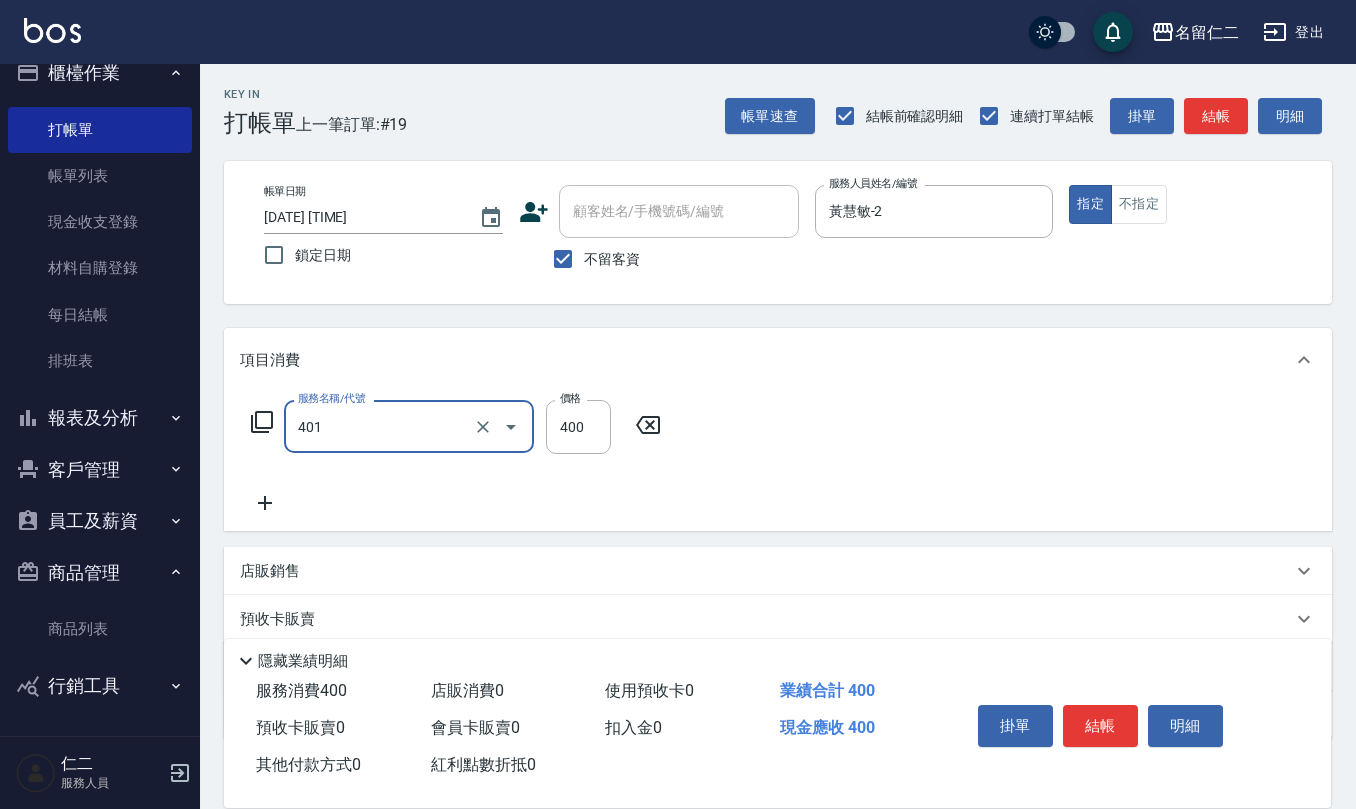 type on "剪髮(401)" 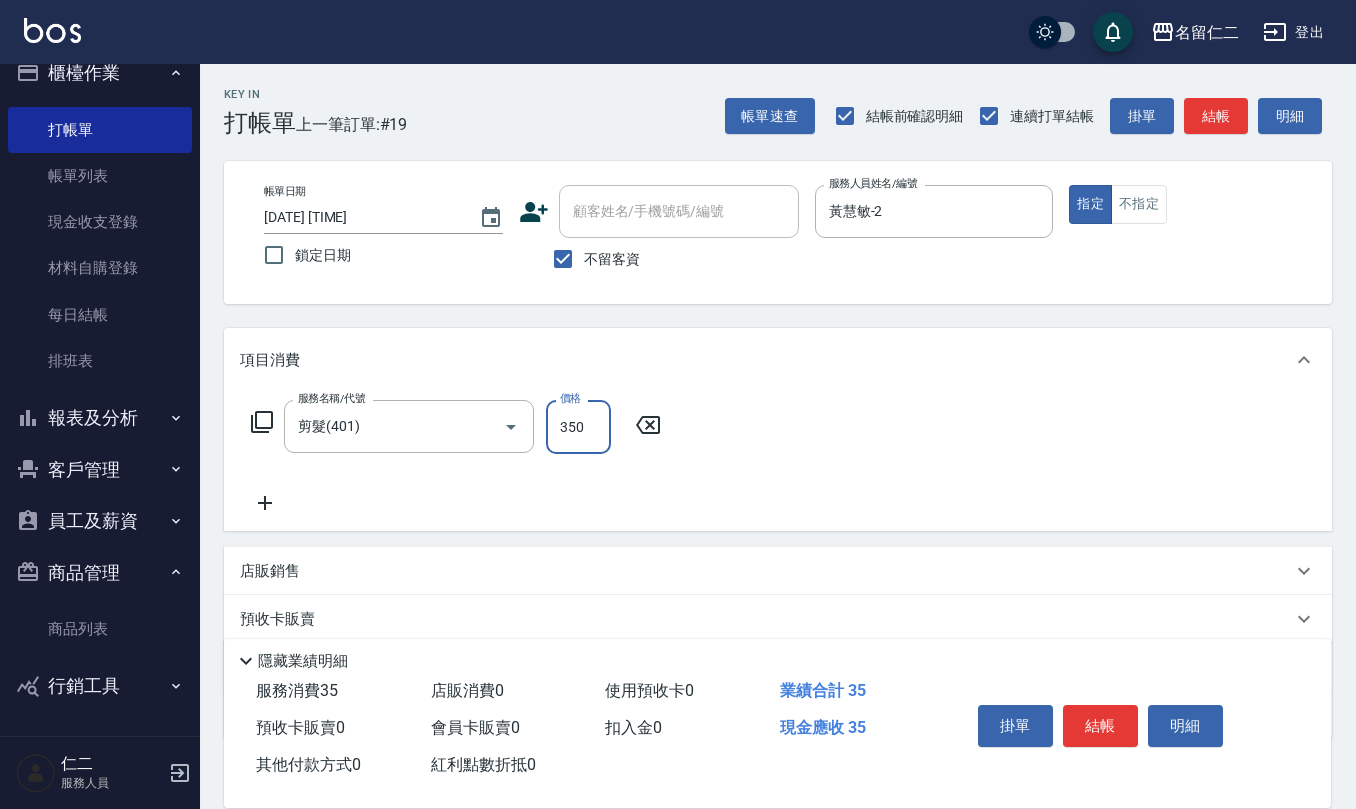 type on "350" 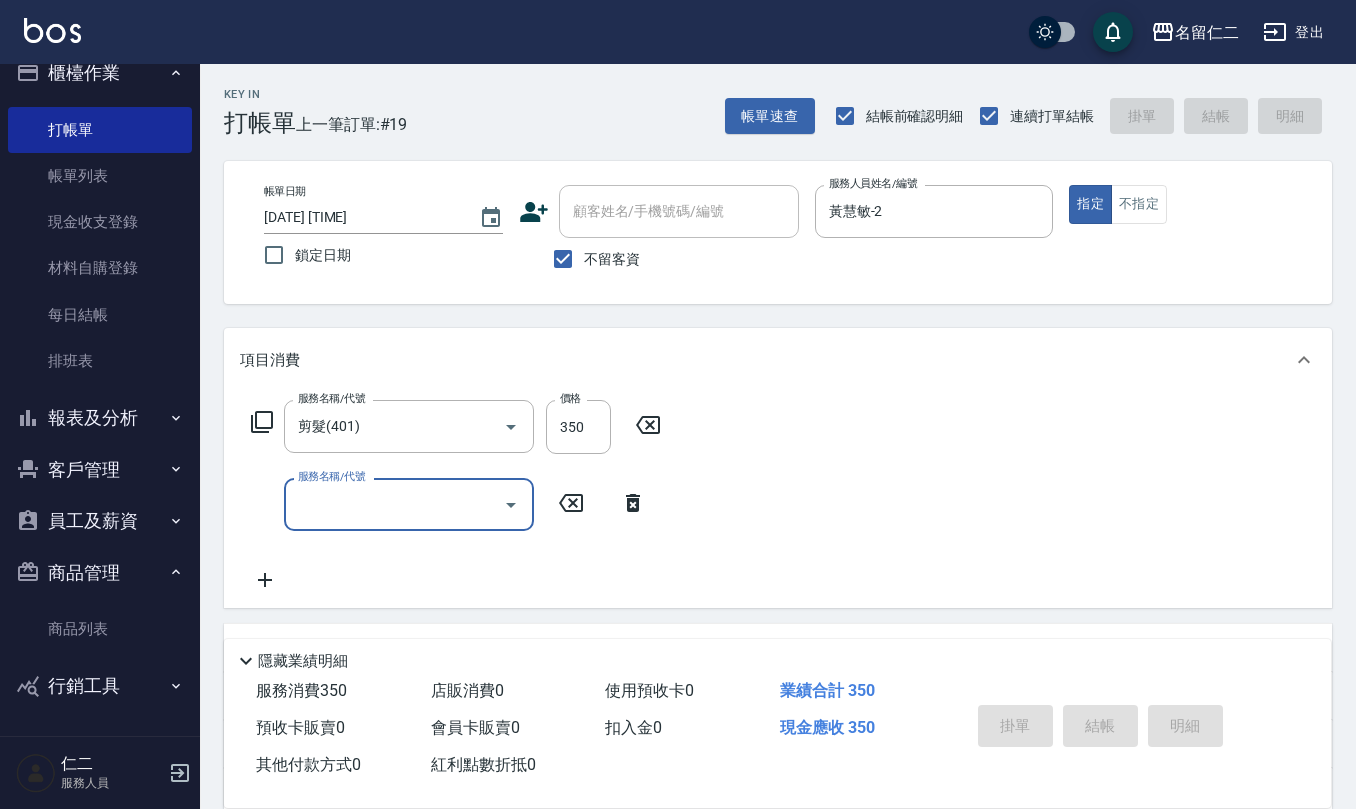 type on "[DATE] [TIME]" 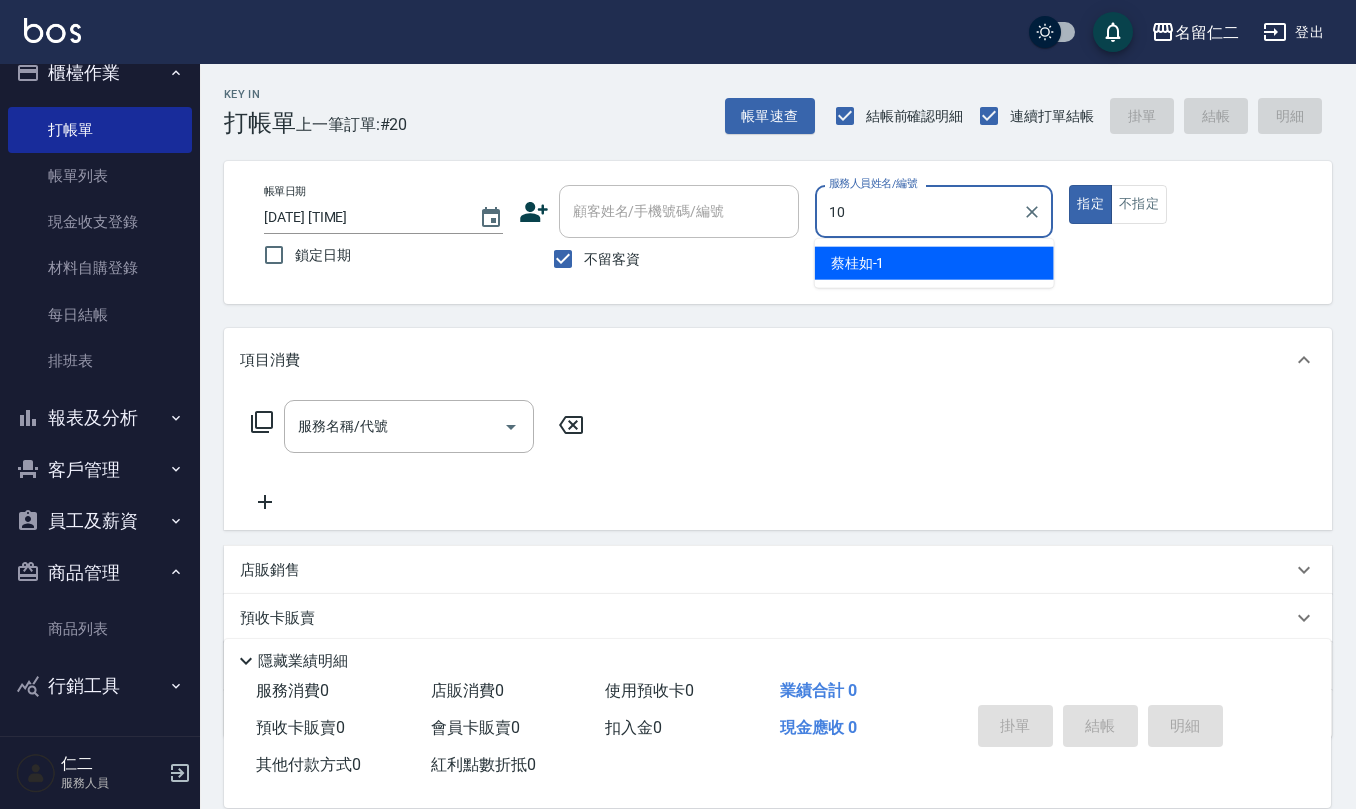 type on "胡淑雲-10" 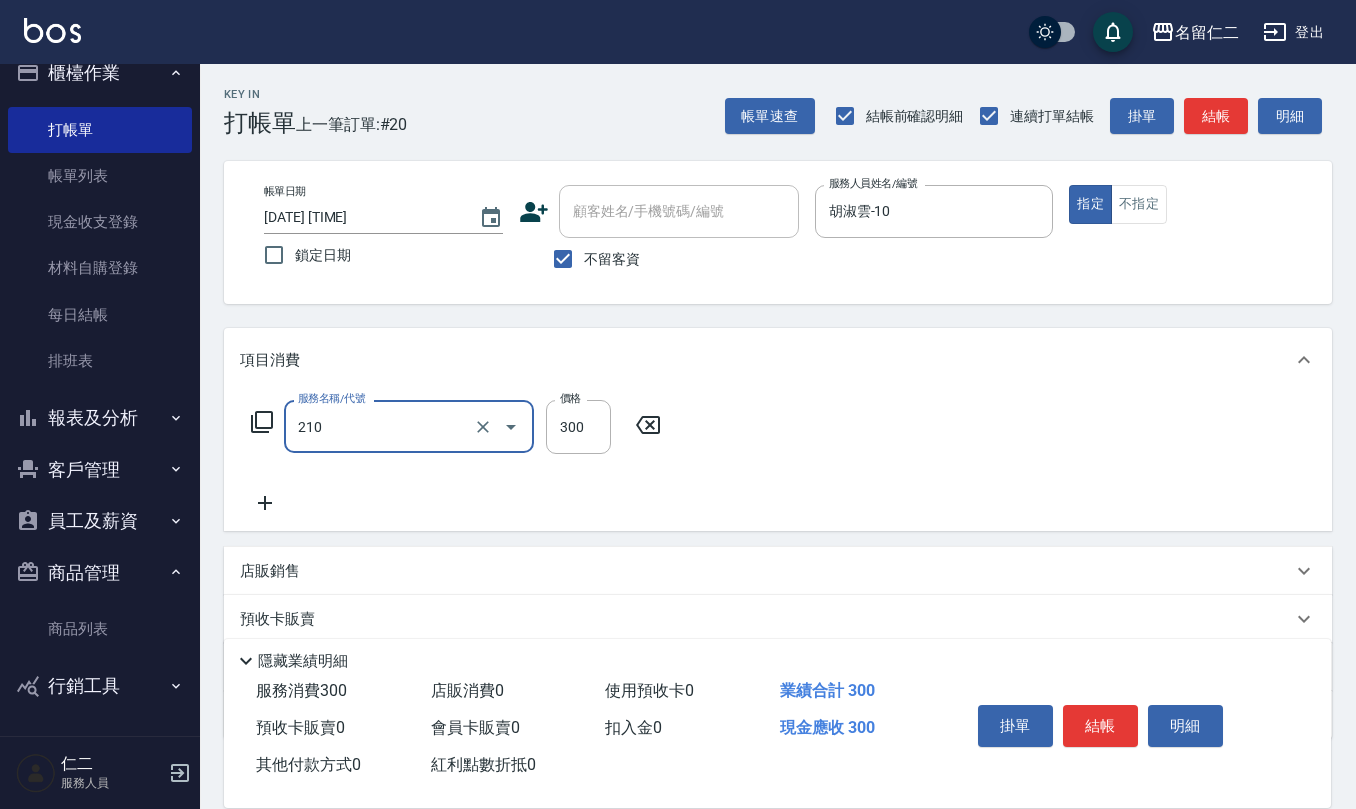 type on "歐娜洗髮精(210)" 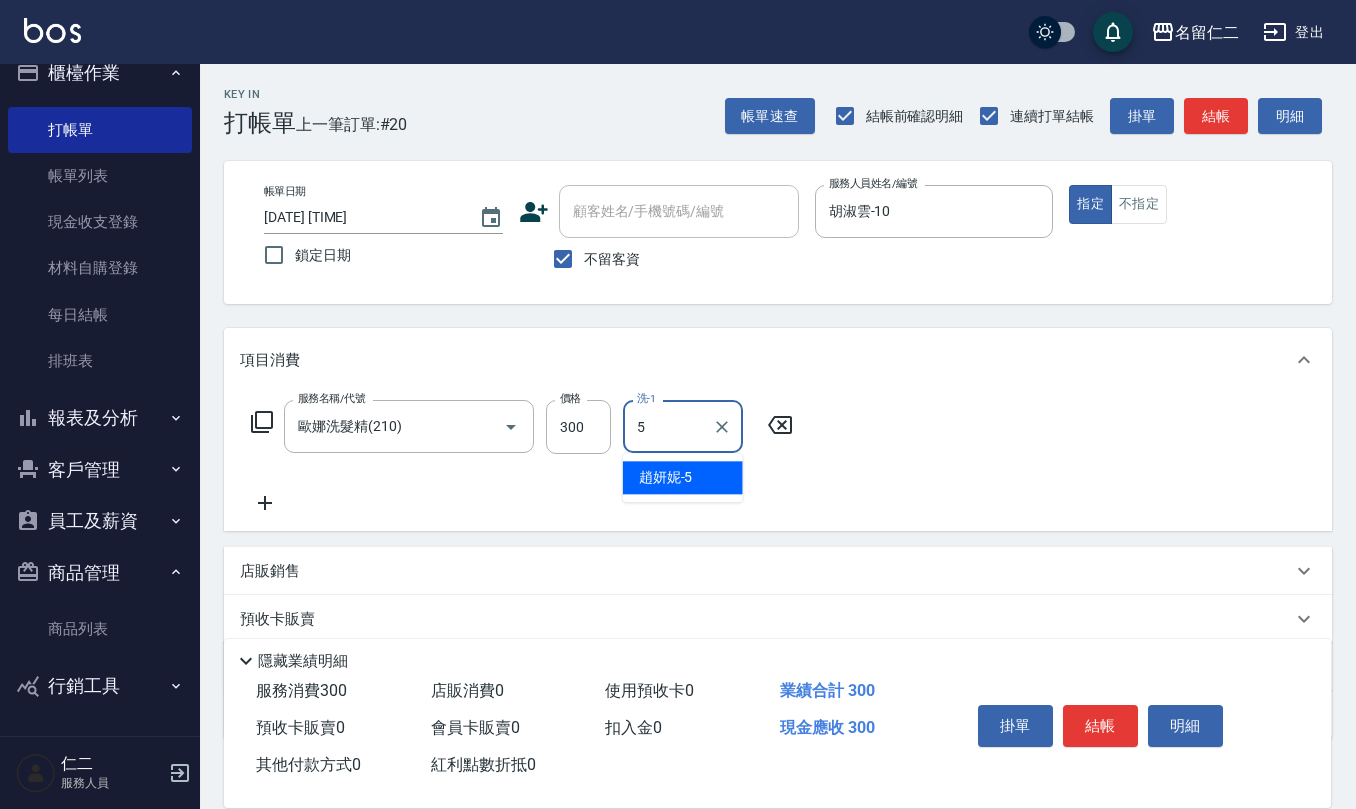 type on "趙妍妮-5" 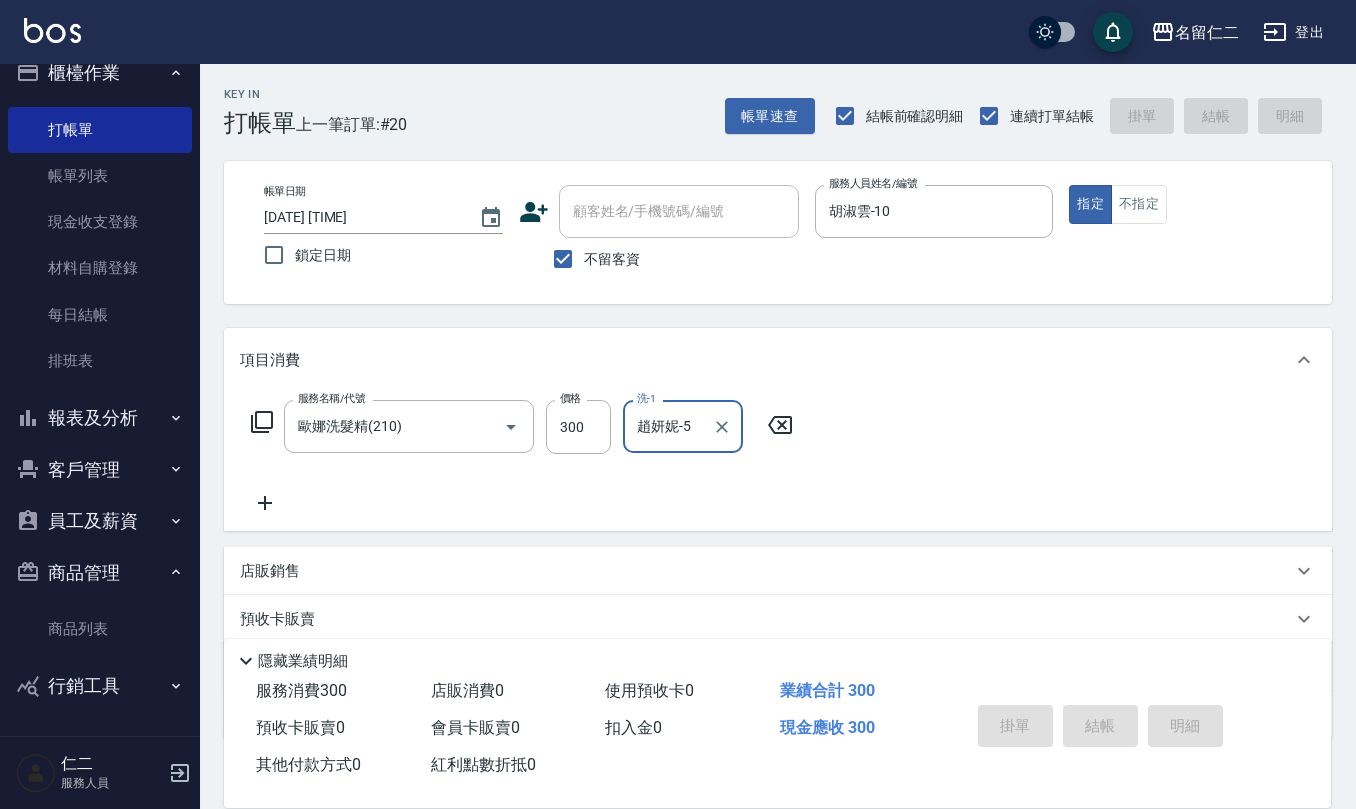 type 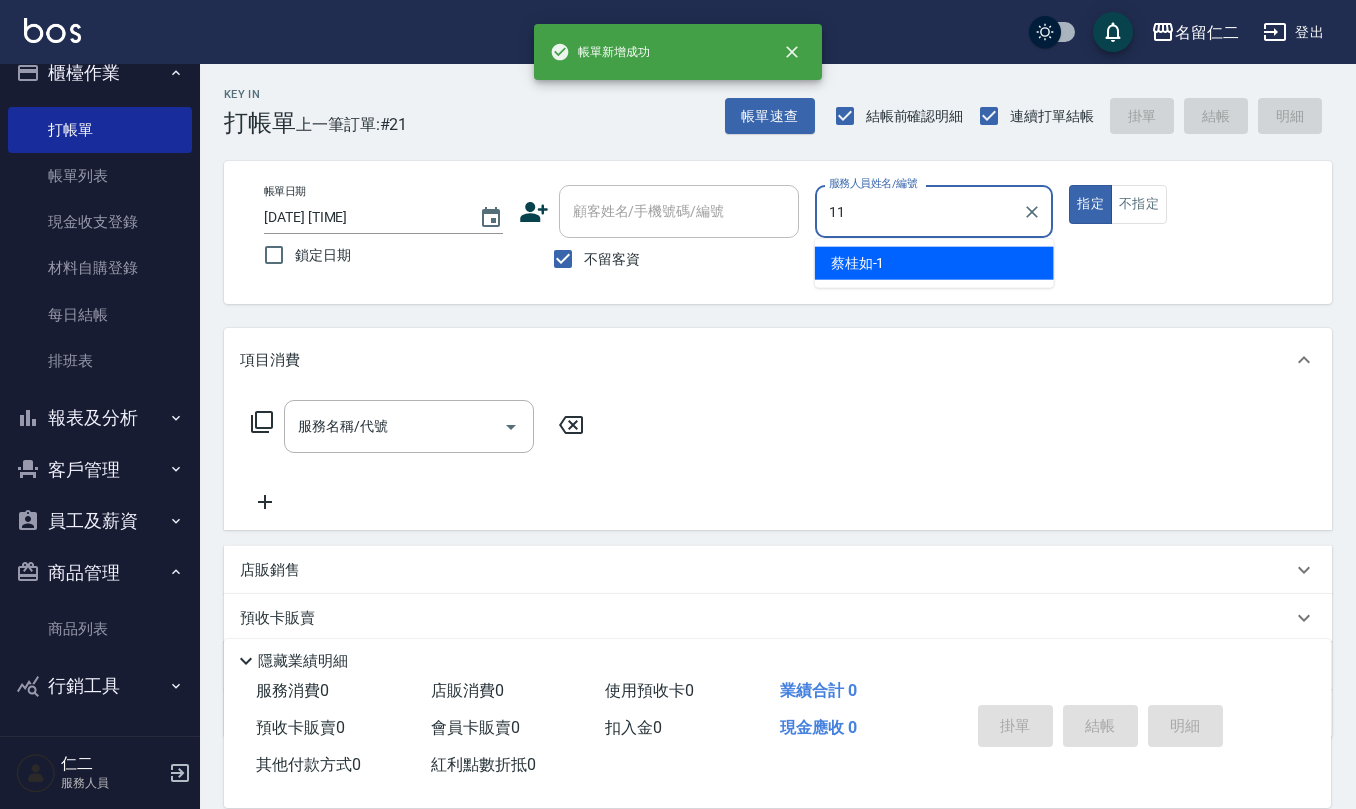 type on "詹沛橙-11" 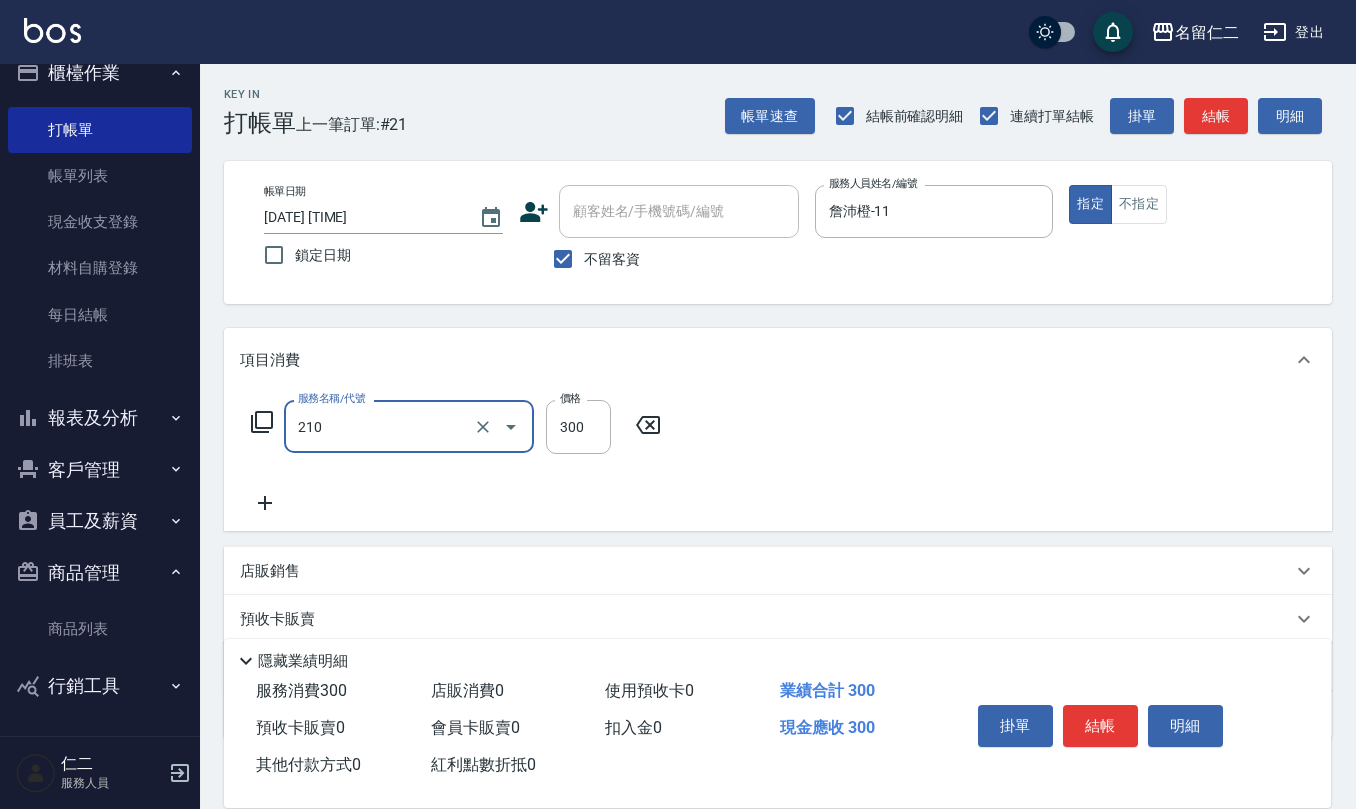type on "歐娜洗髮精(210)" 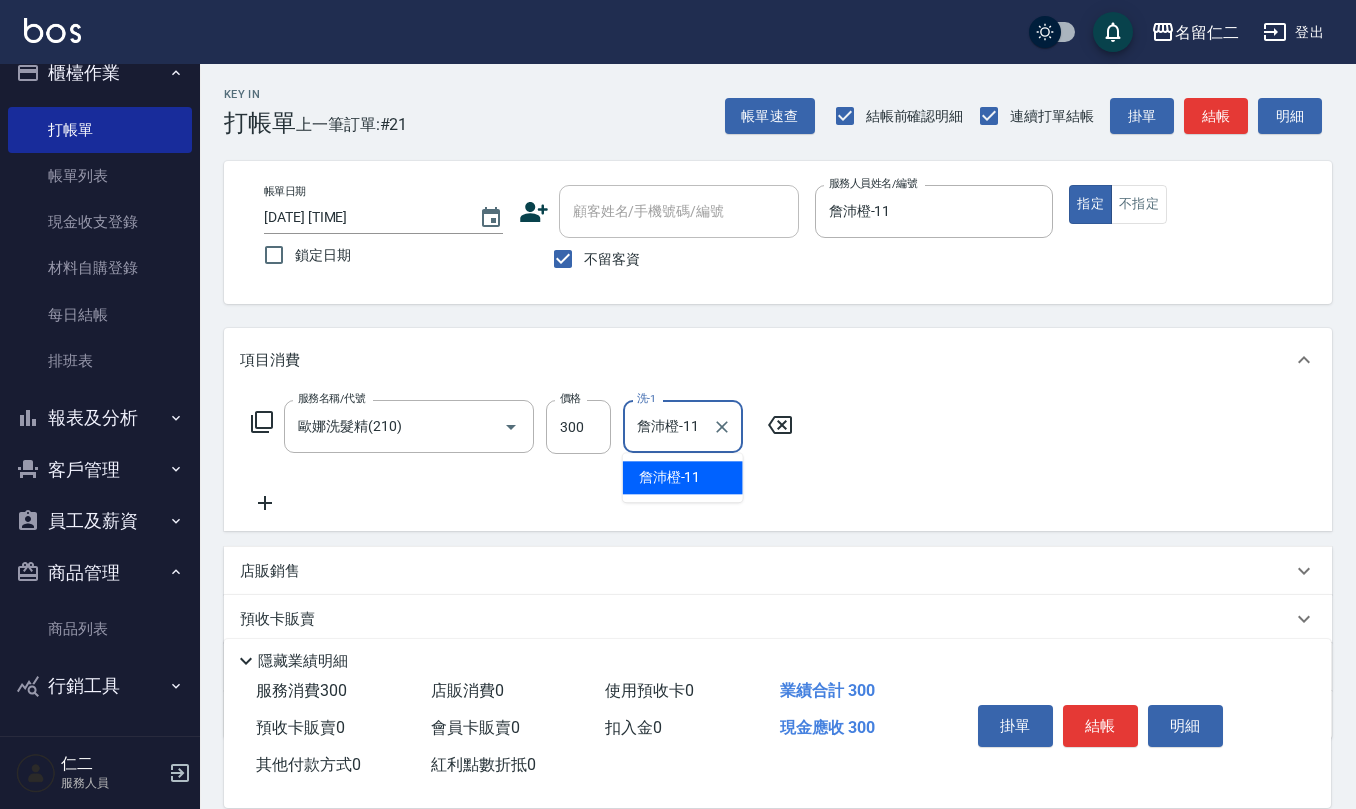 type on "詹沛橙-11" 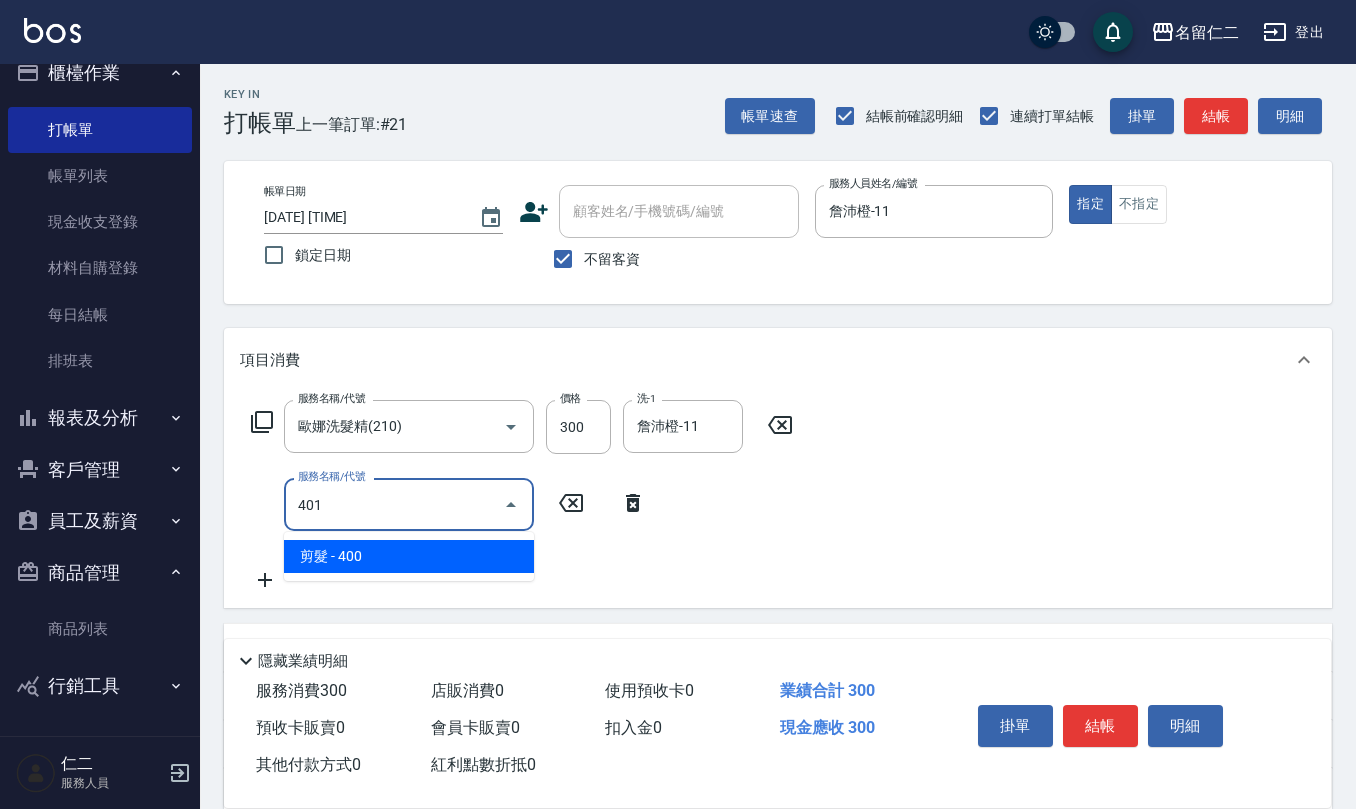 type on "剪髮(401)" 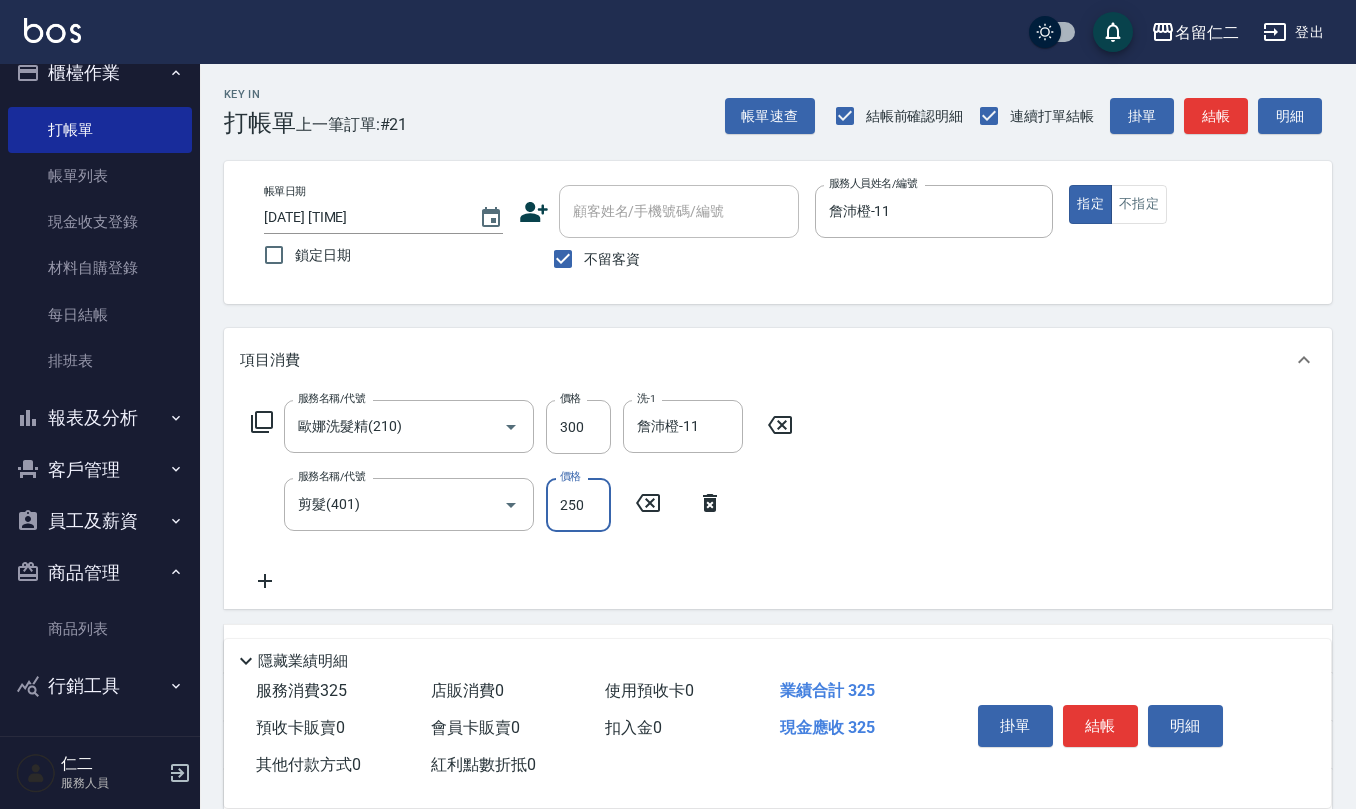 type on "250" 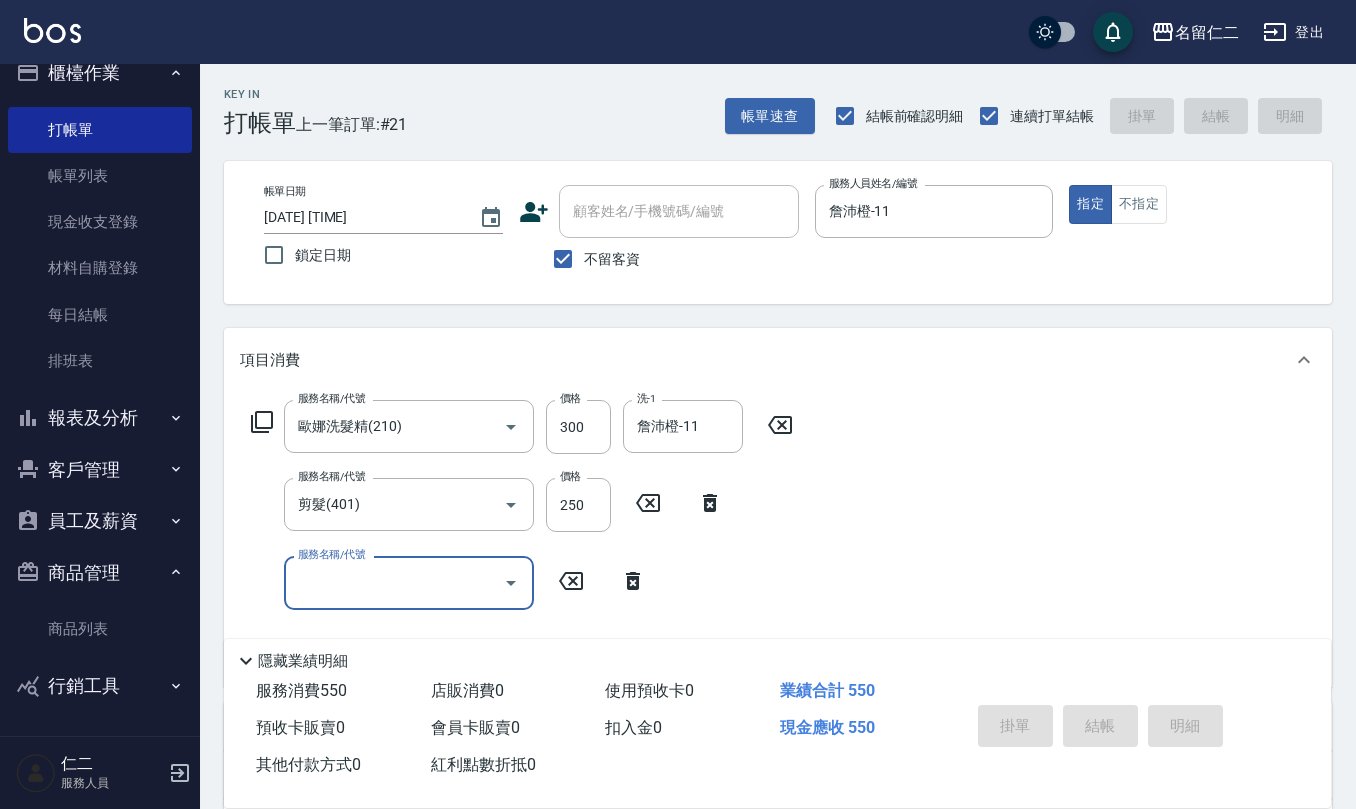 type 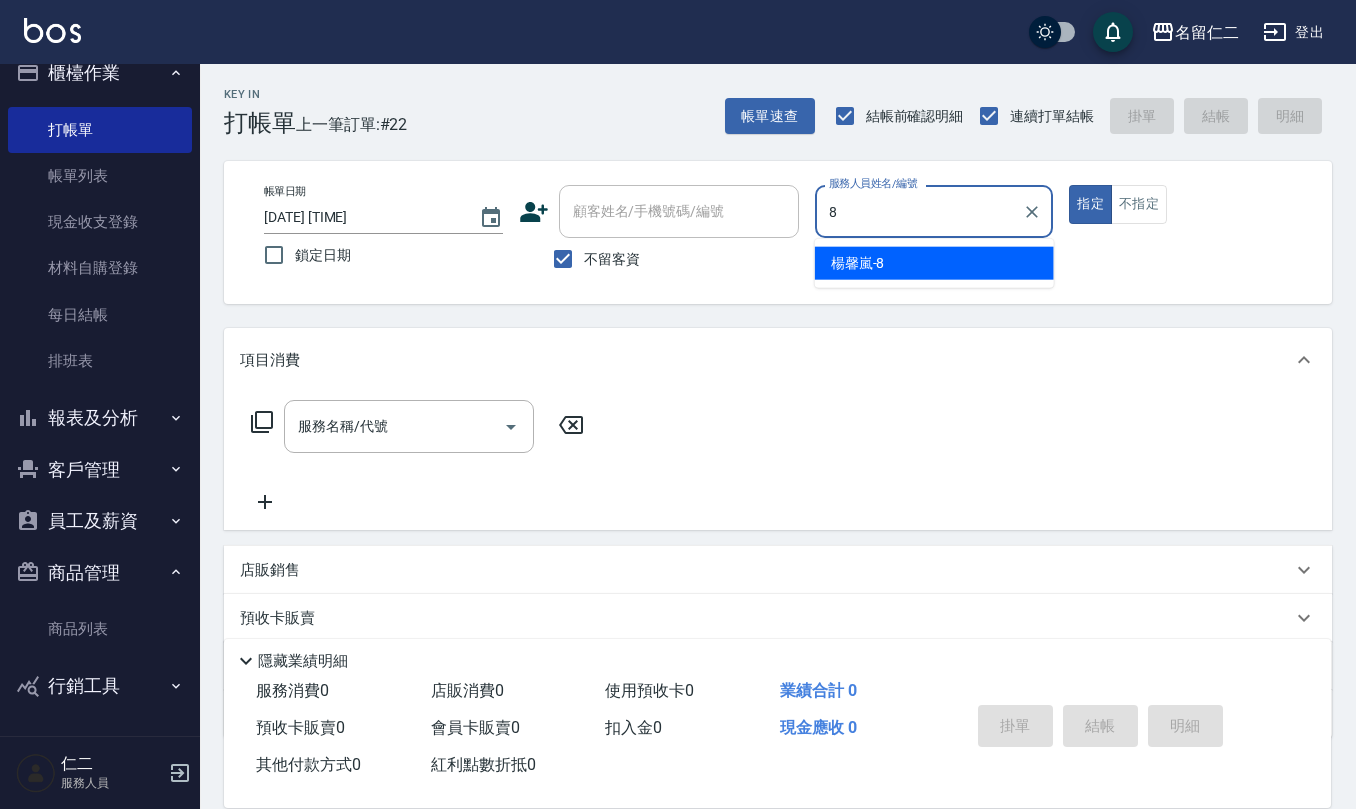 type on "楊馨嵐-8" 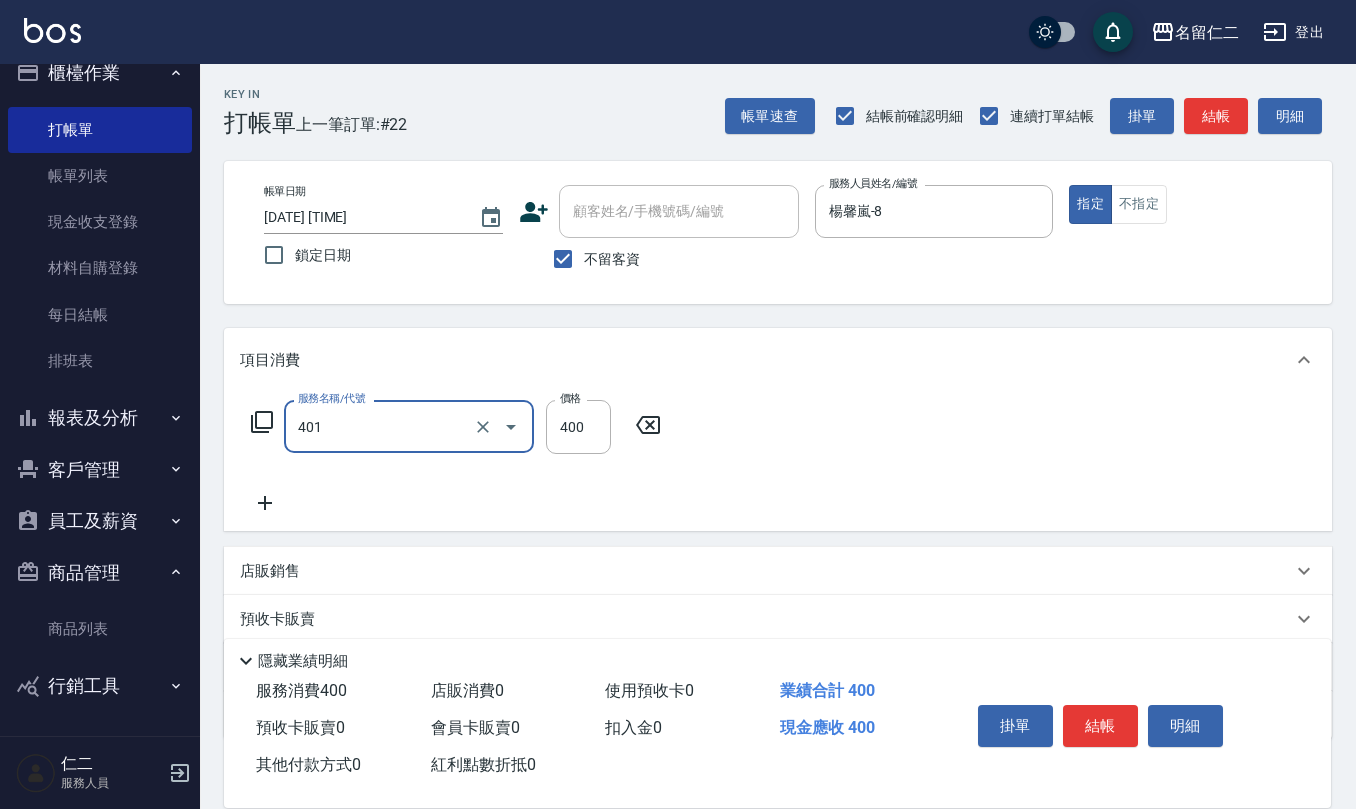 type on "剪髮(401)" 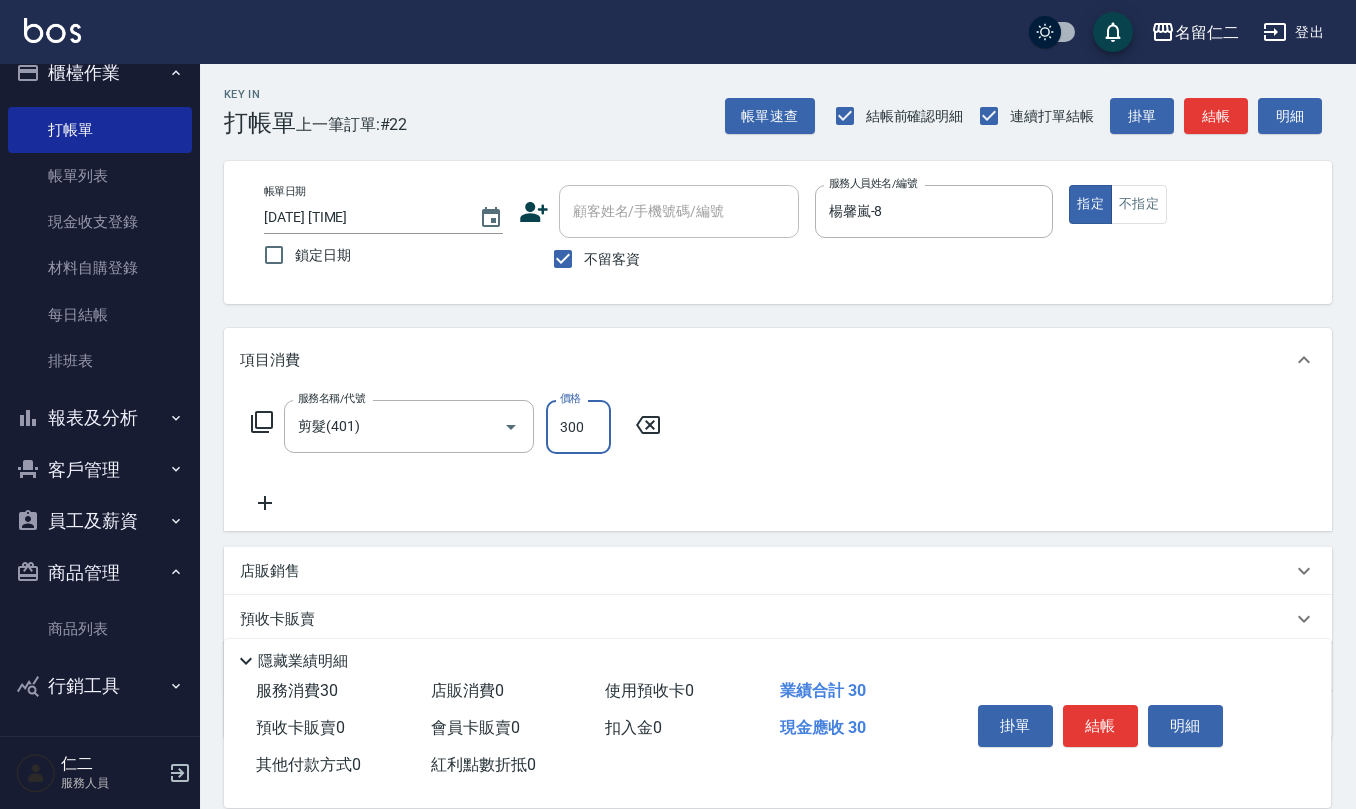 type on "300" 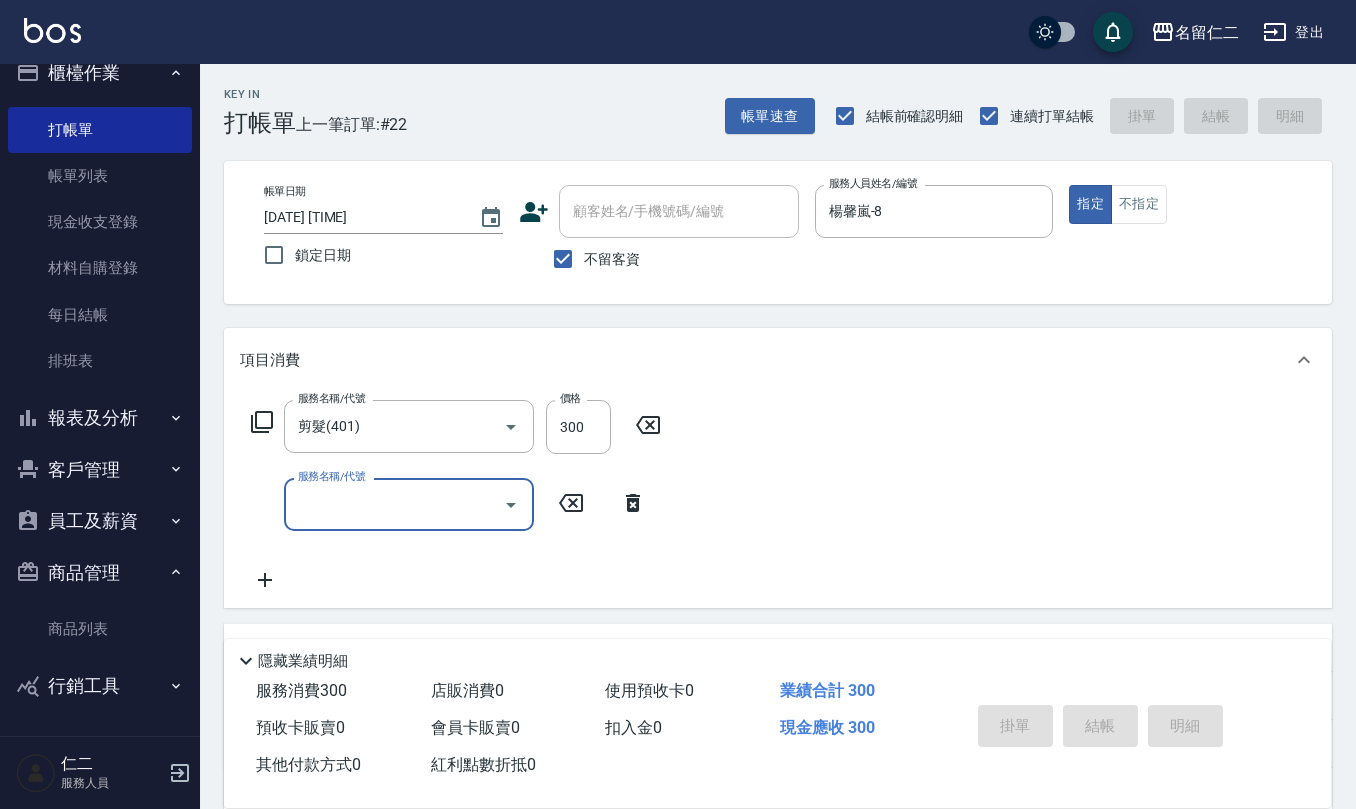 type 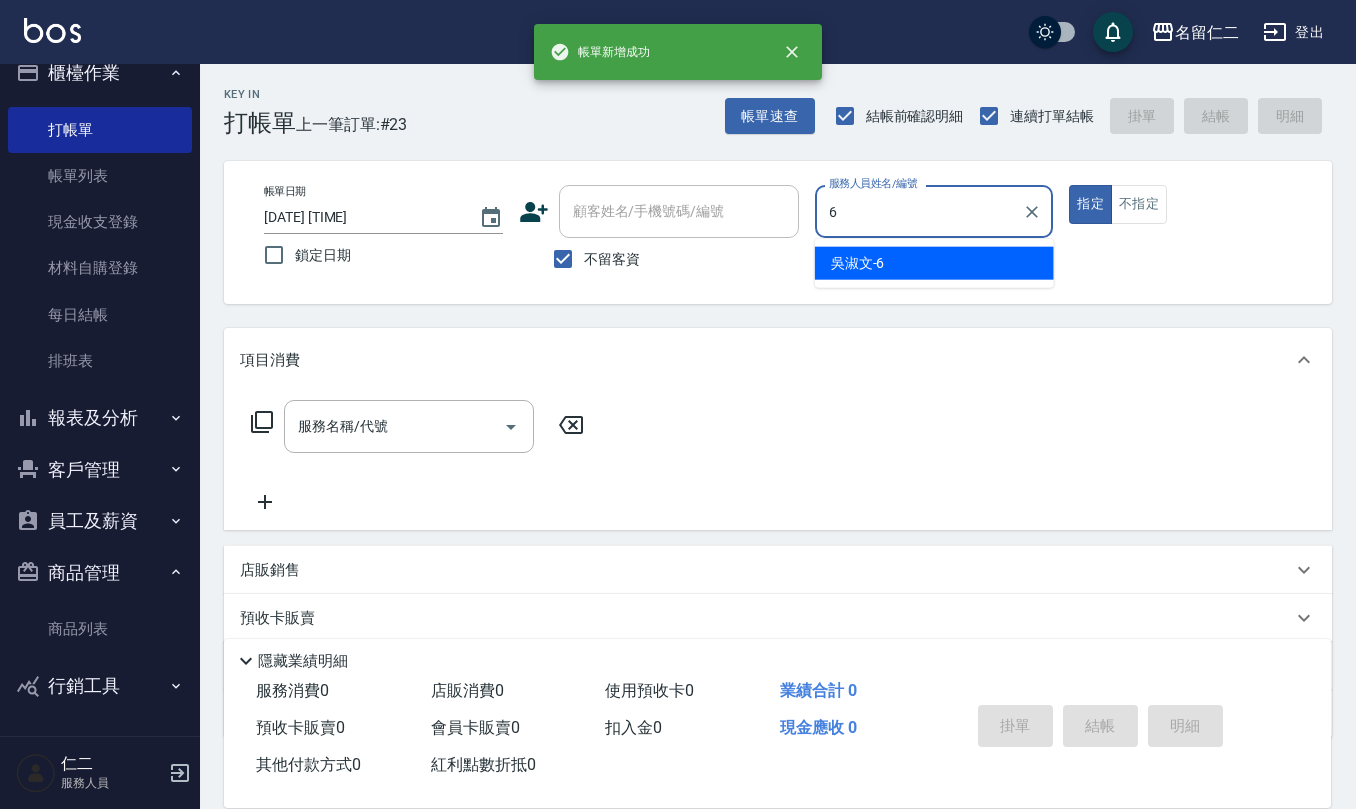 type on "吳淑文-6" 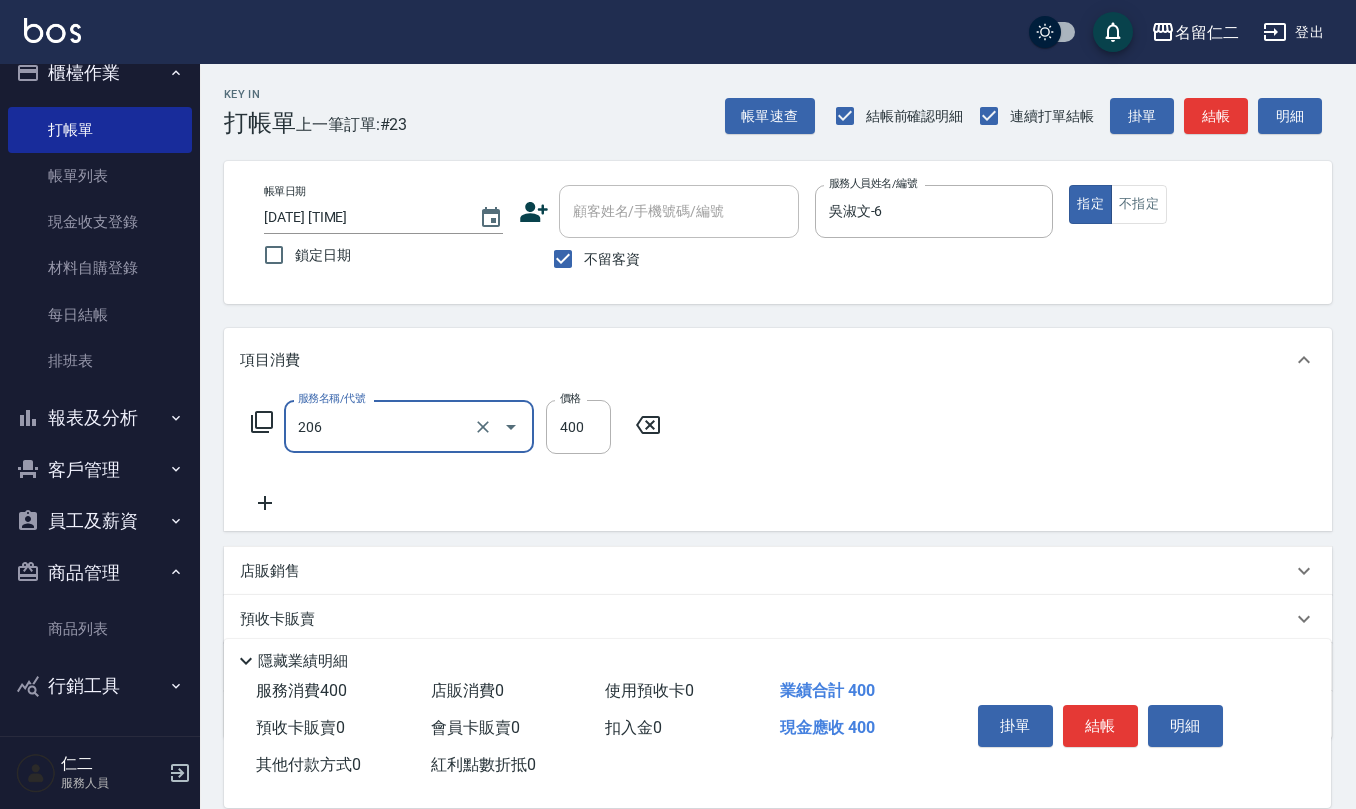 type on "健康洗(206)" 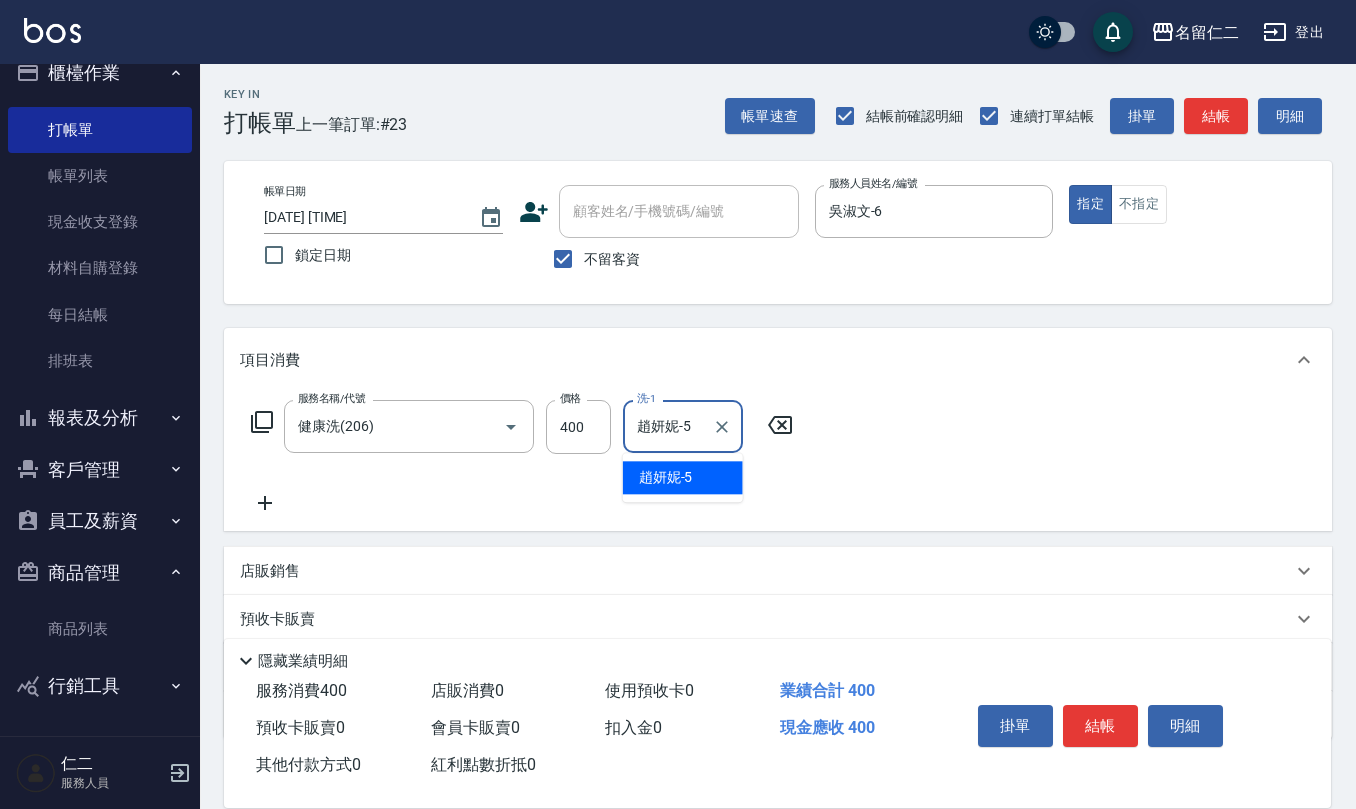 type on "趙妍妮-5" 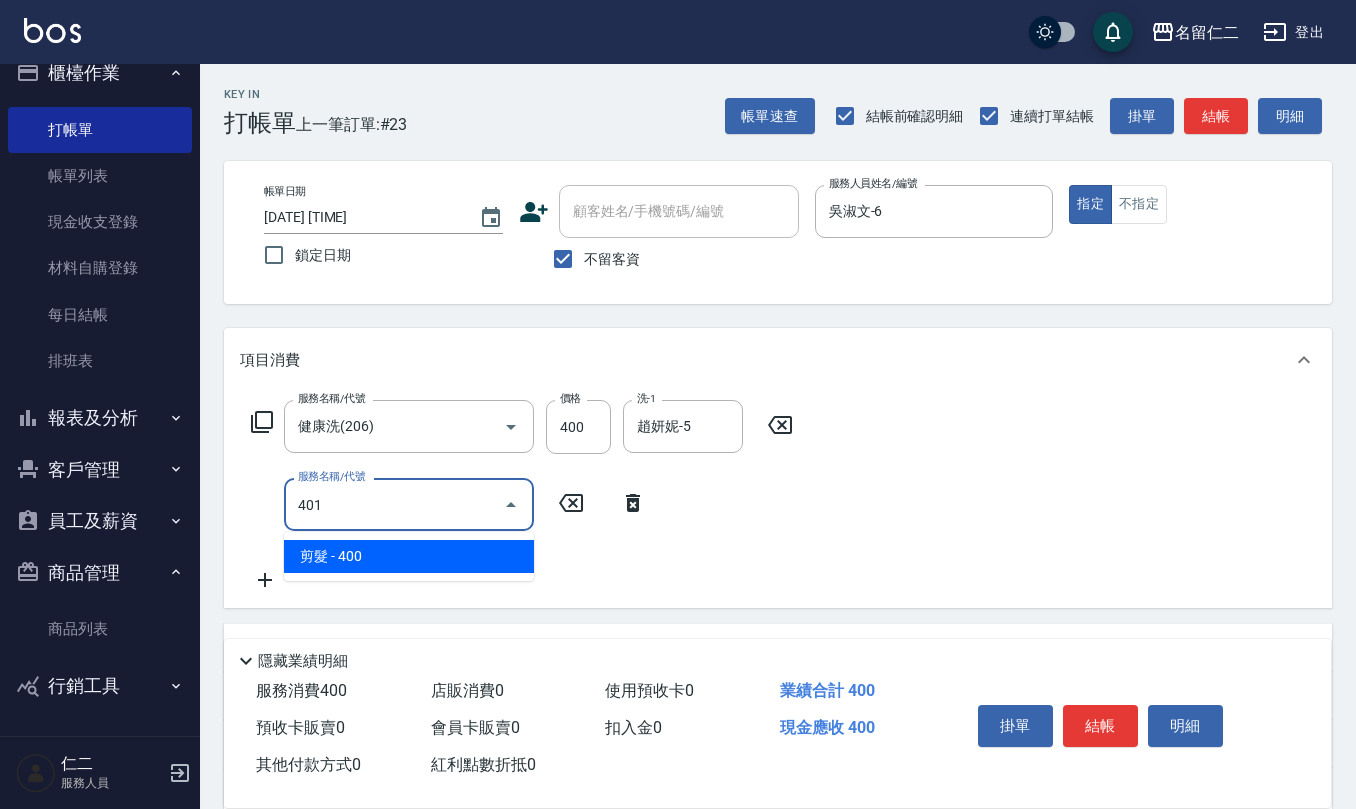 type on "剪髮(401)" 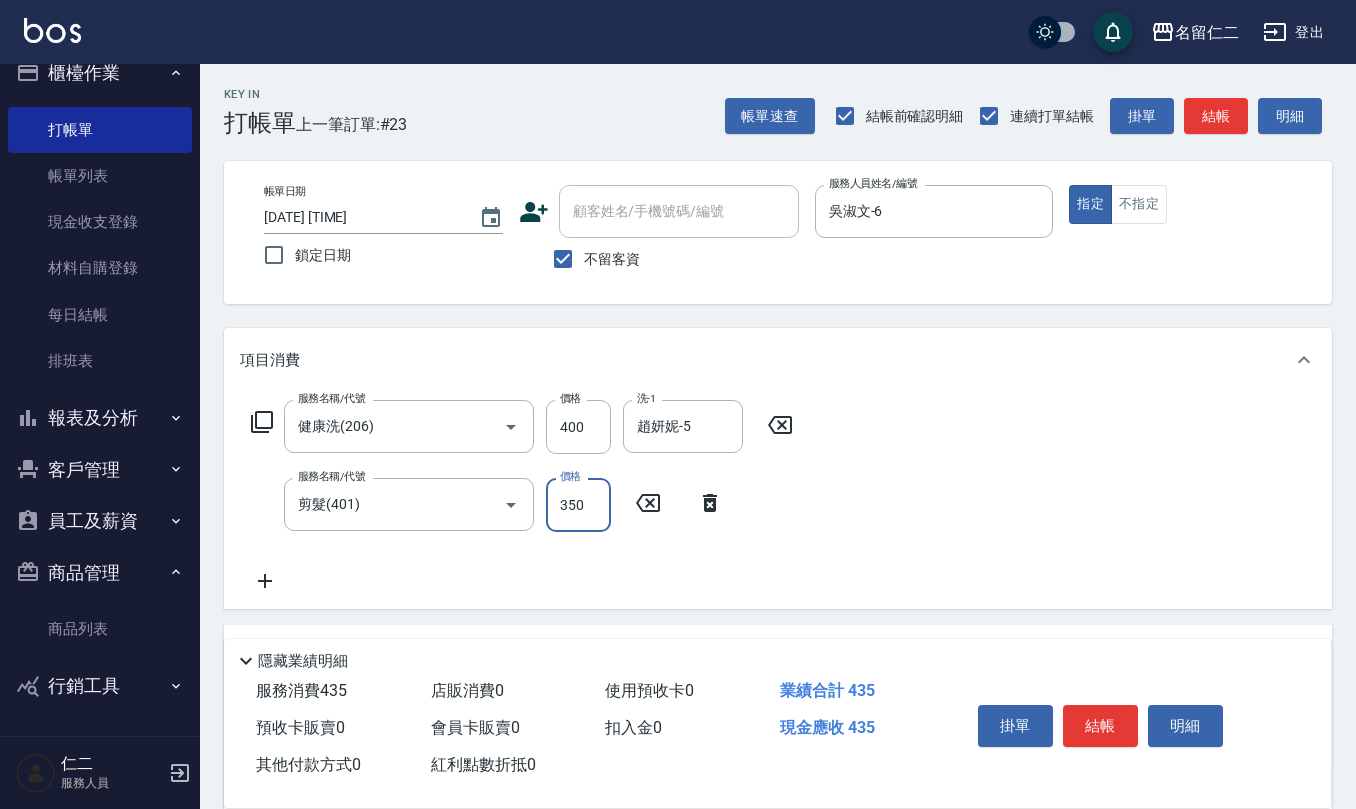 type on "350" 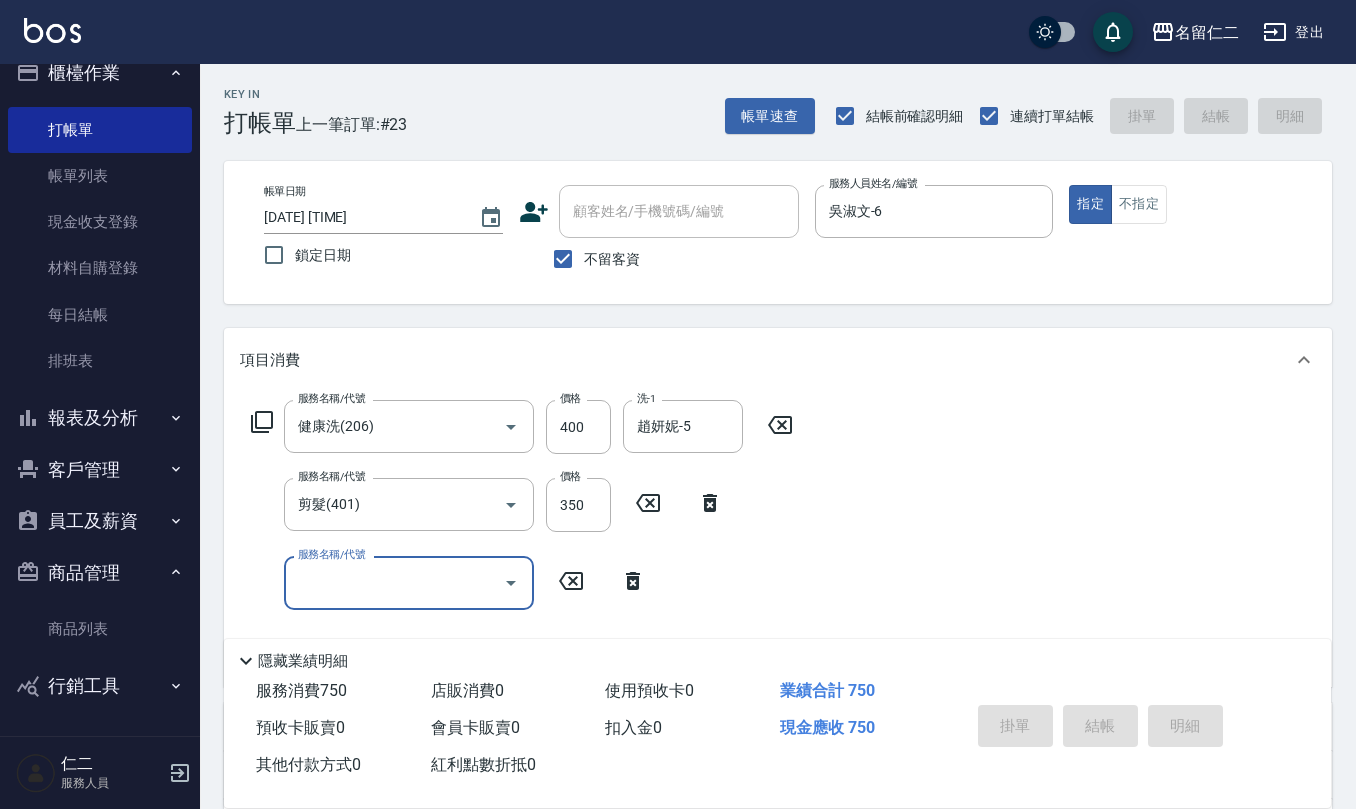 type 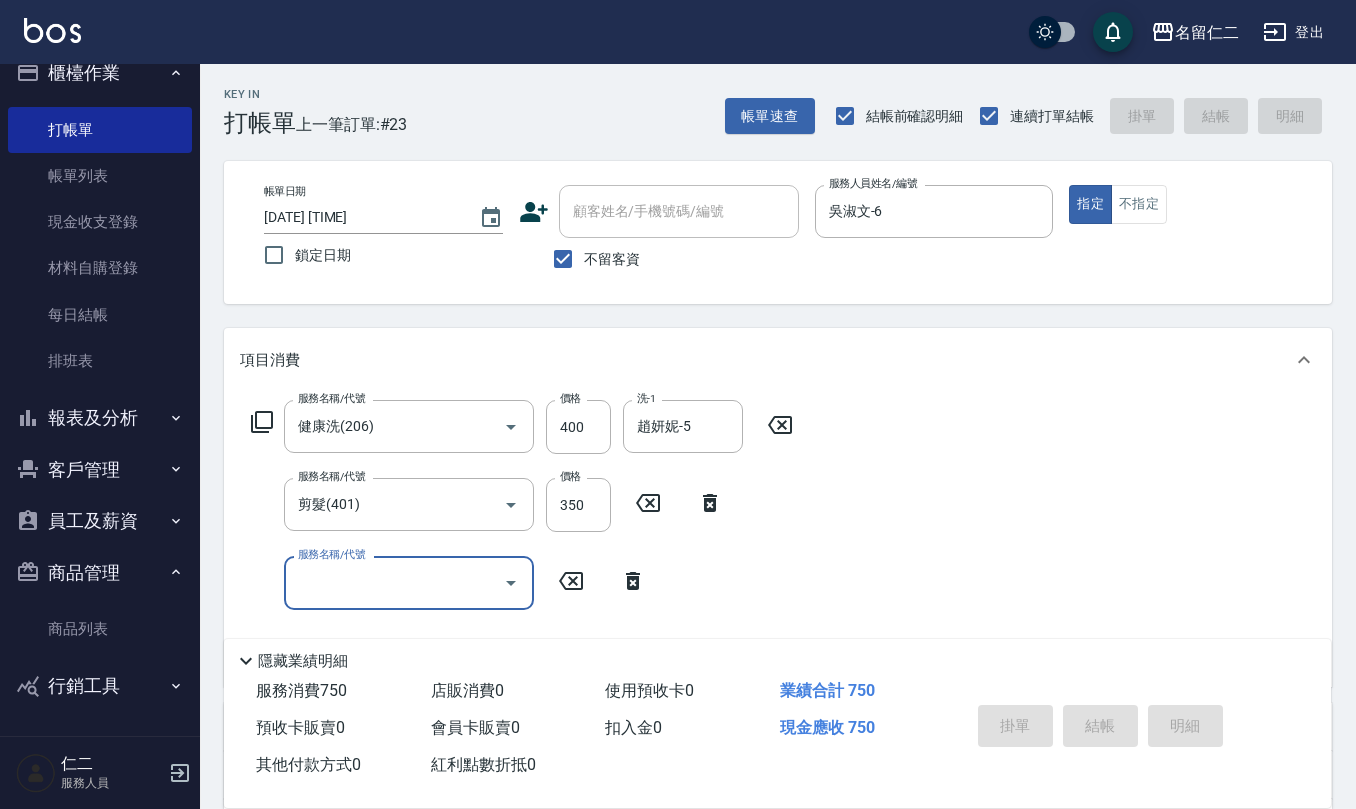 type 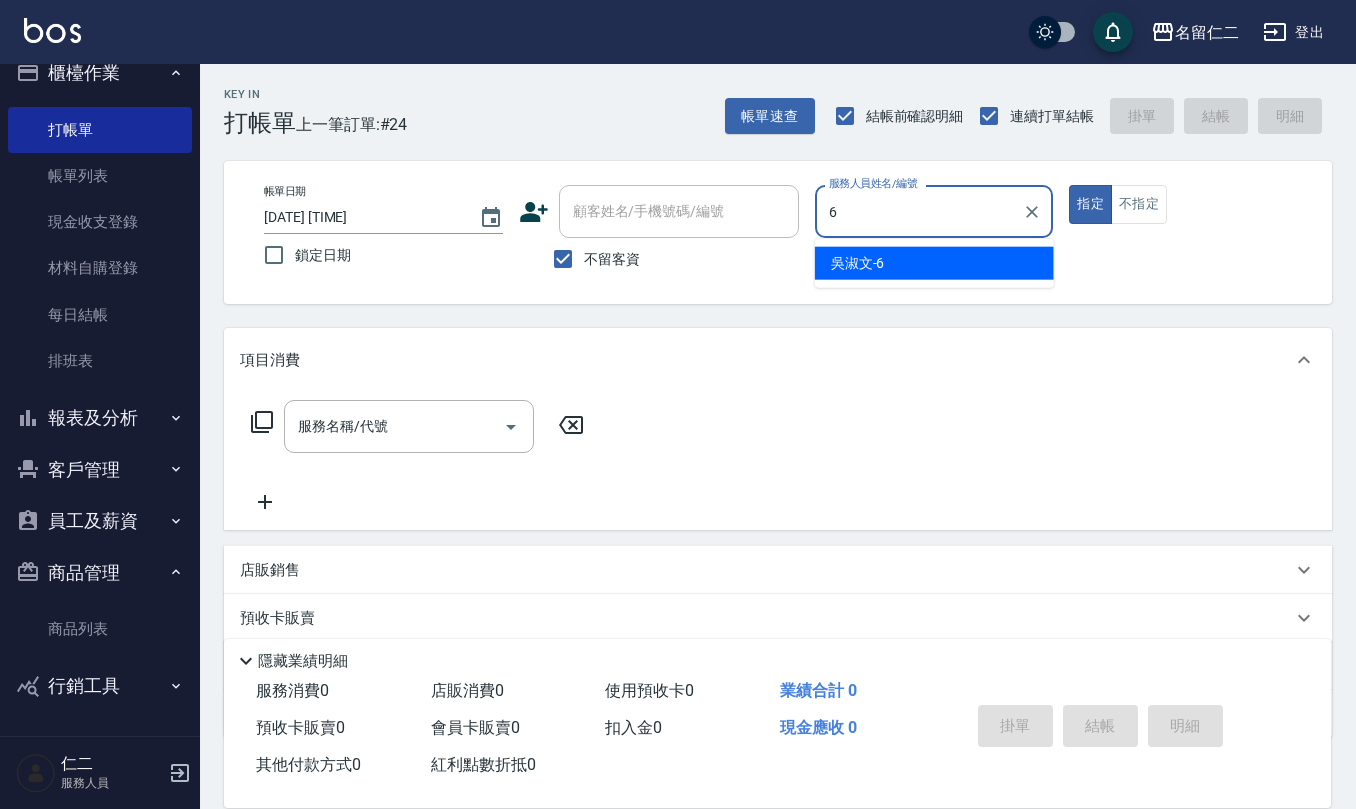 type on "吳淑文-6" 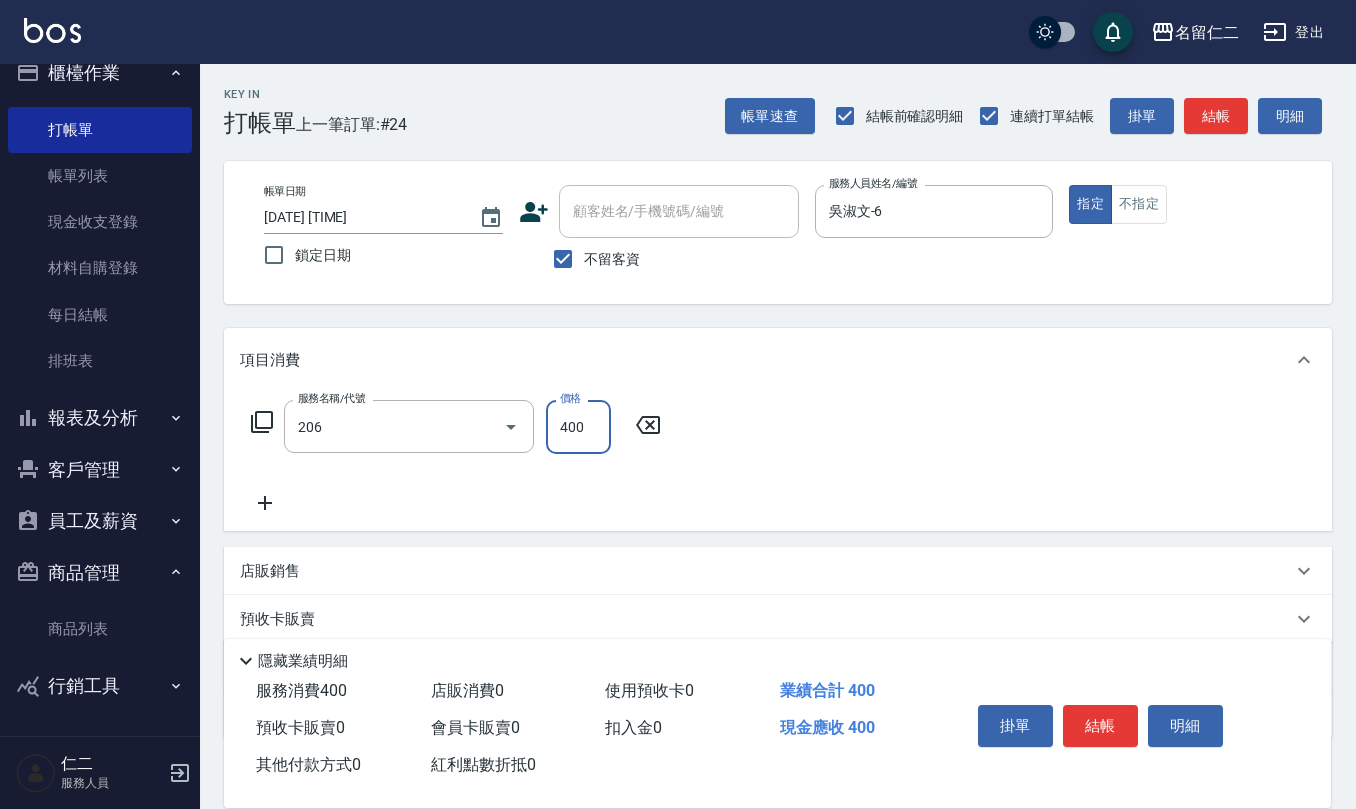 type on "健康洗(206)" 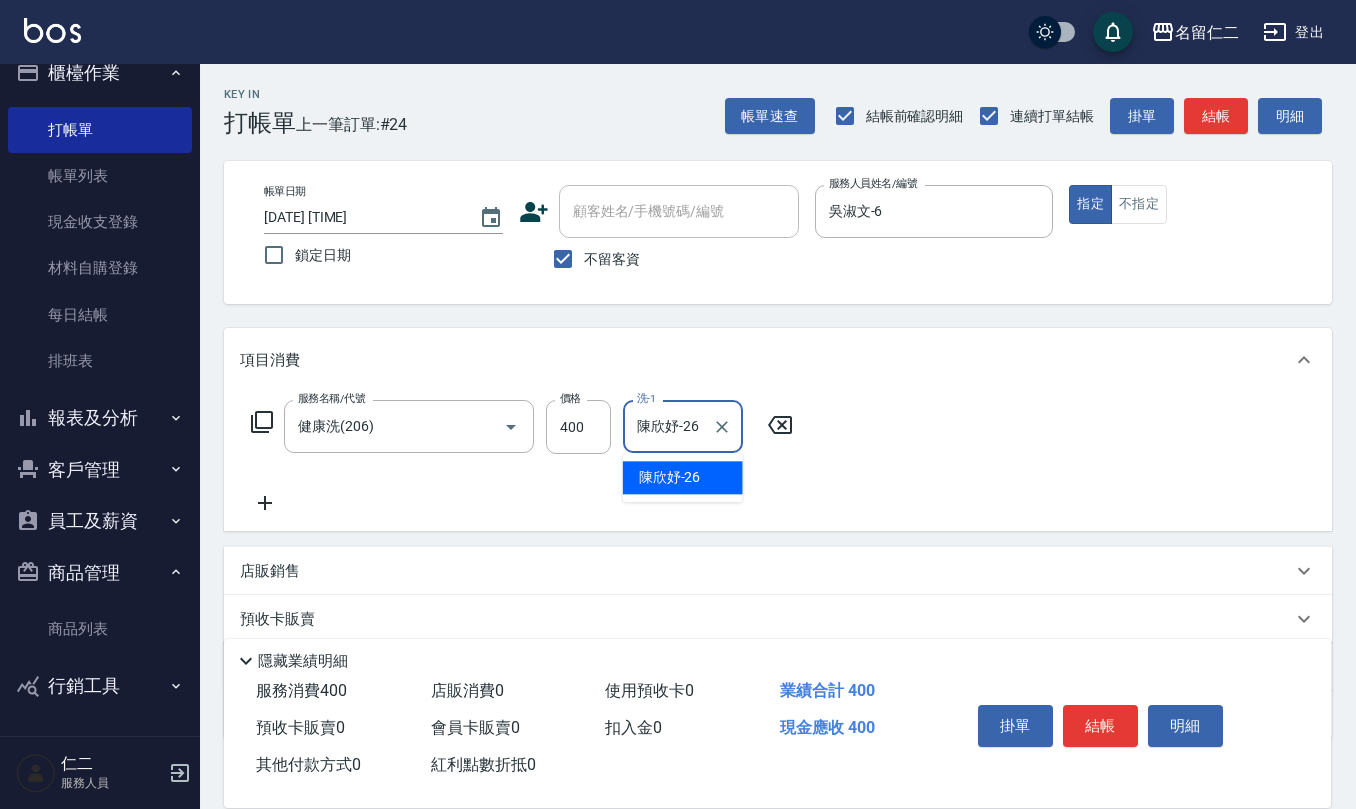 type 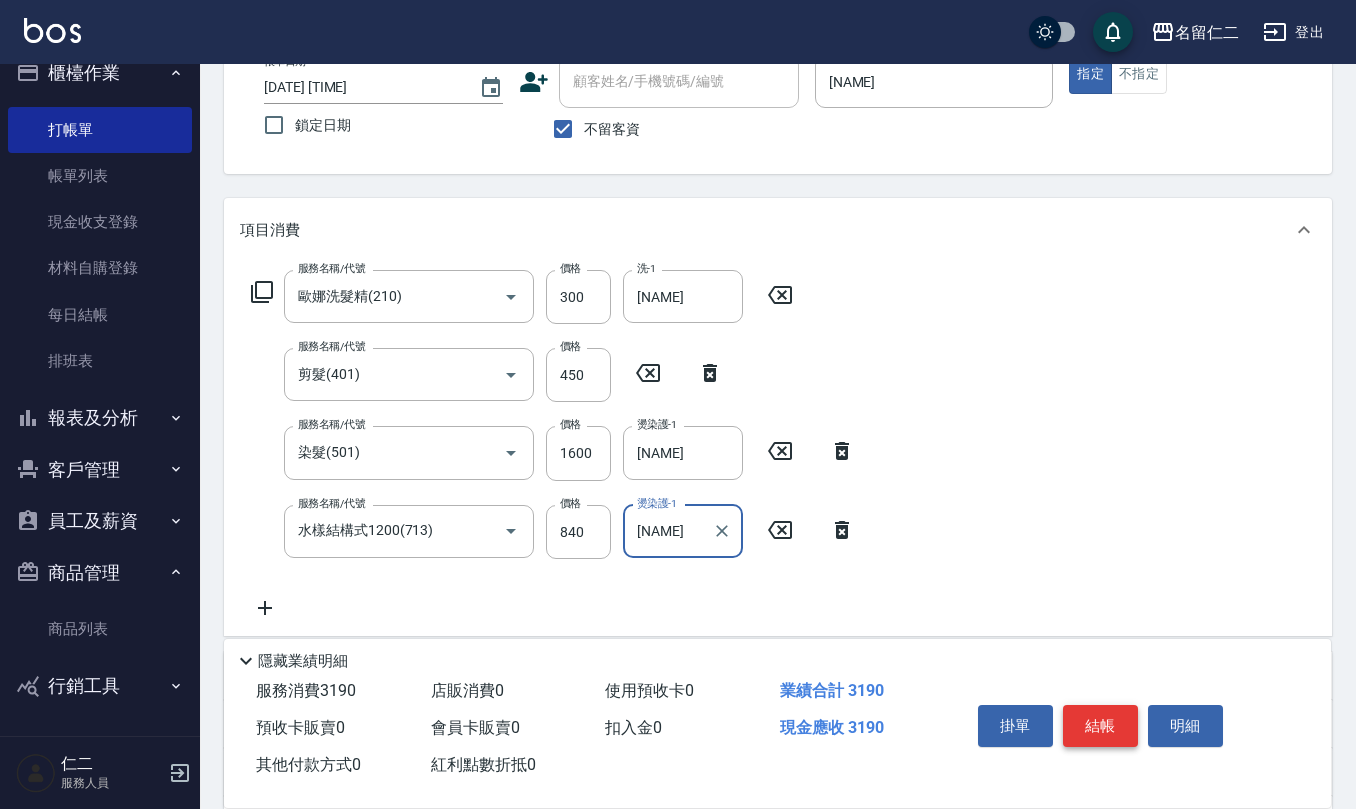 scroll, scrollTop: 0, scrollLeft: 0, axis: both 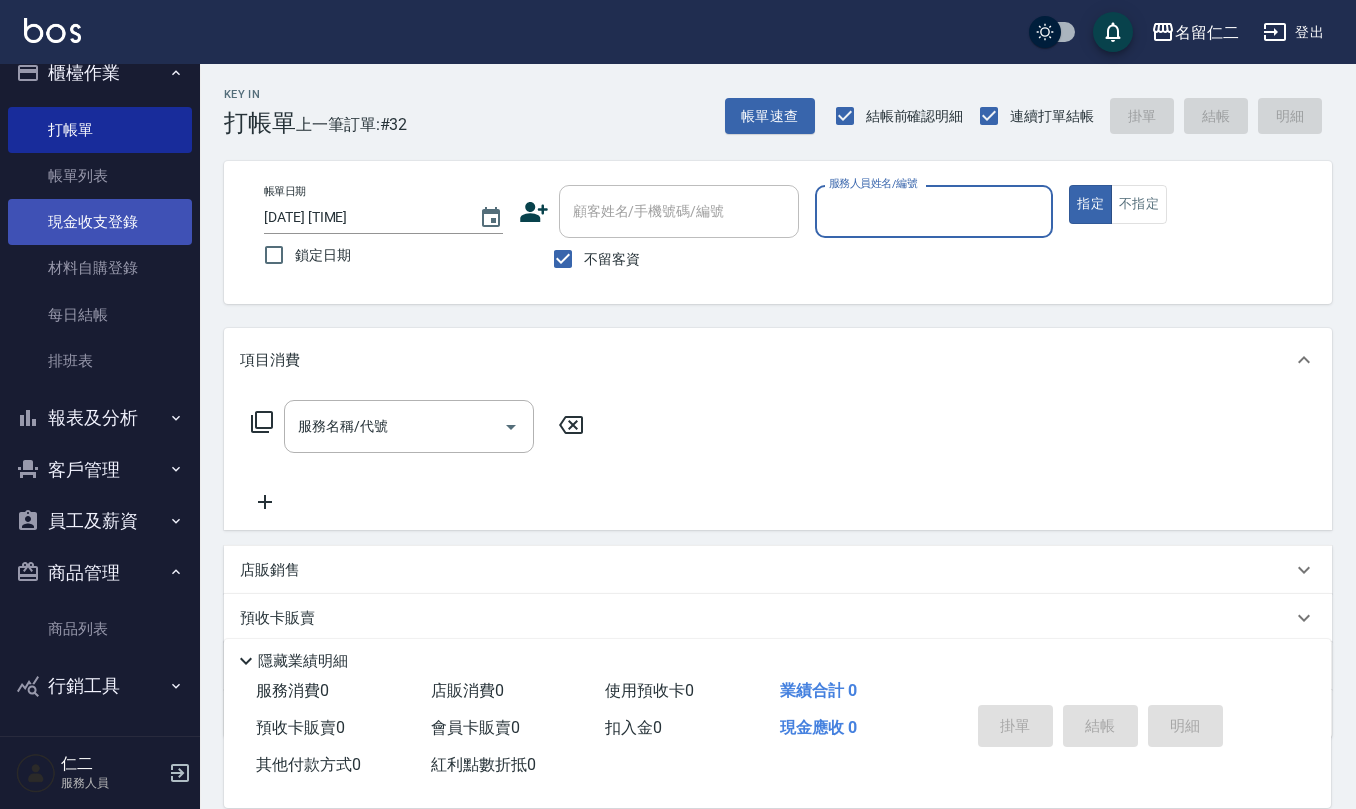 click on "現金收支登錄" at bounding box center [100, 222] 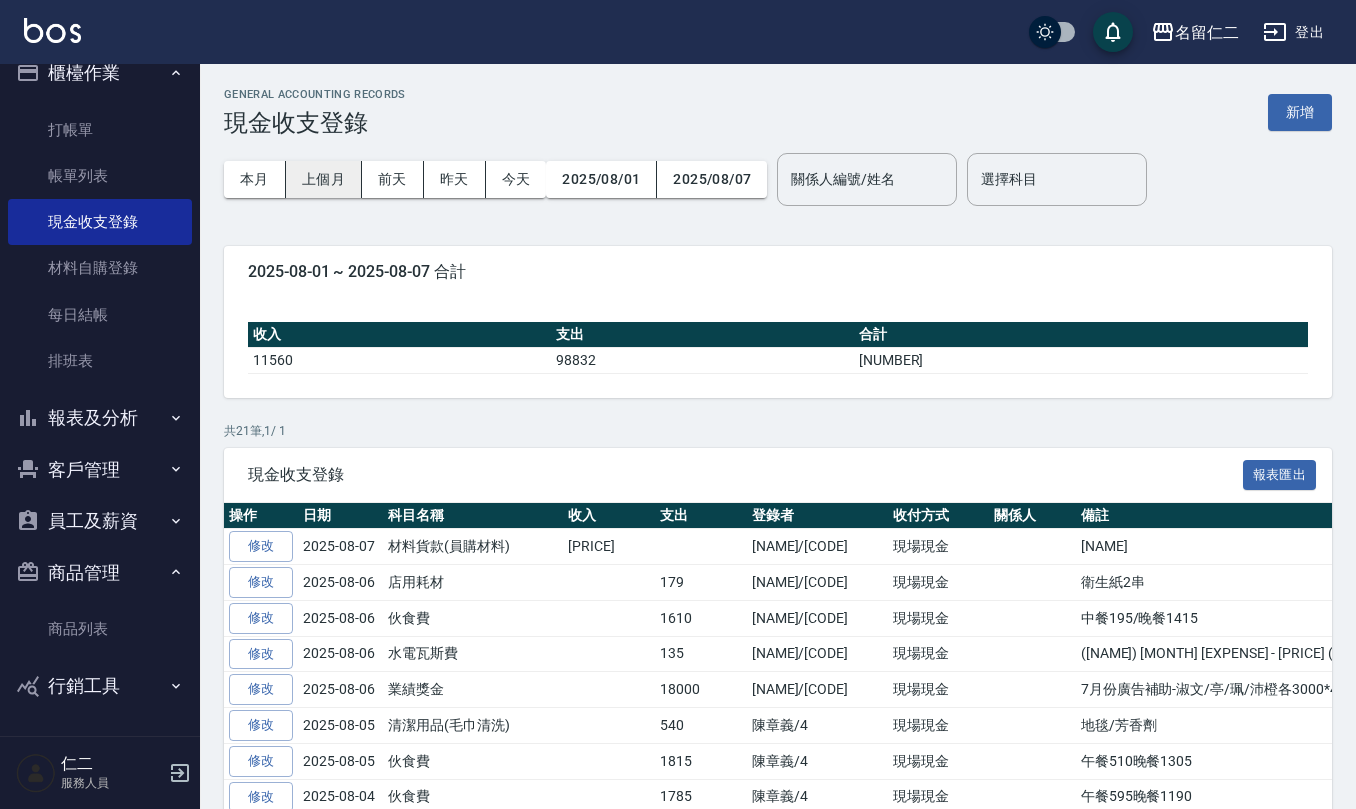 click on "上個月" at bounding box center [324, 179] 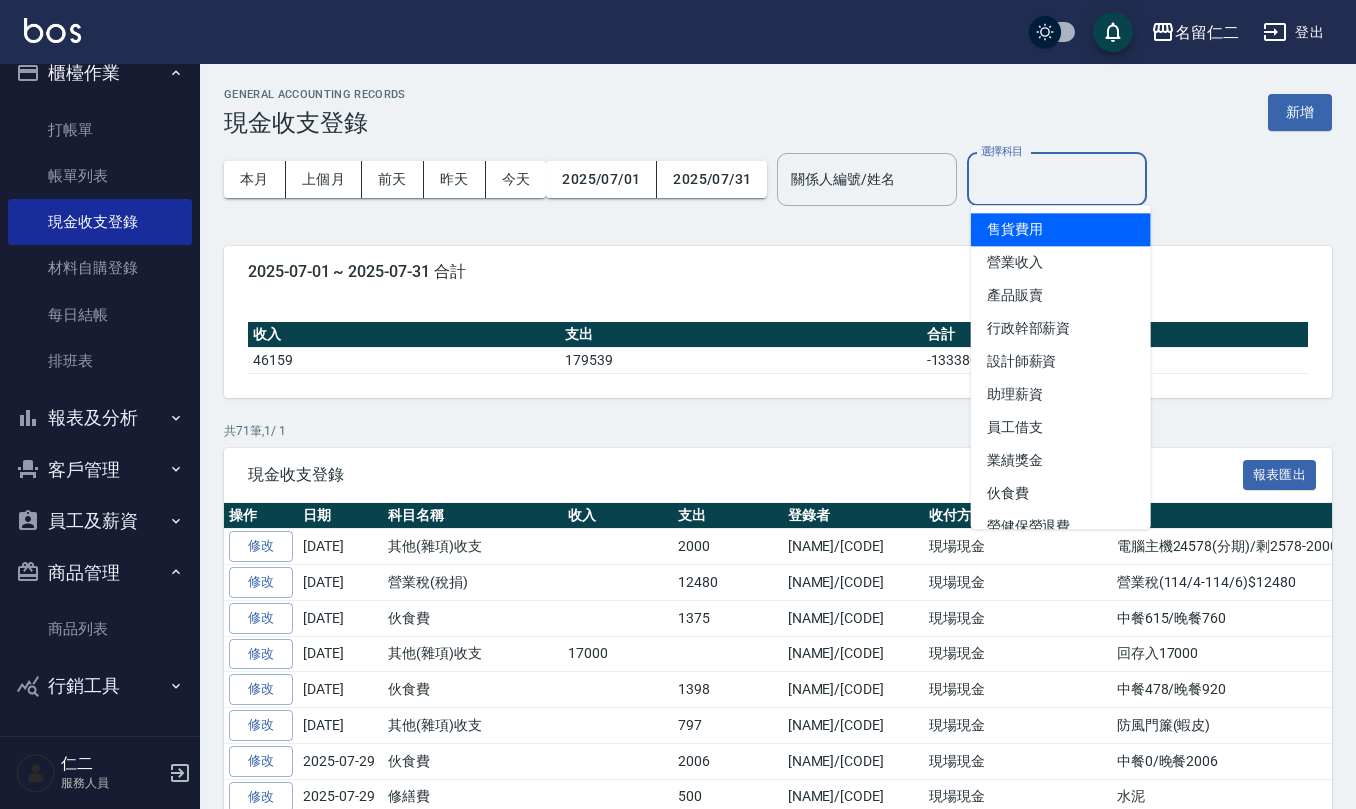 click on "選擇科目" at bounding box center [1057, 179] 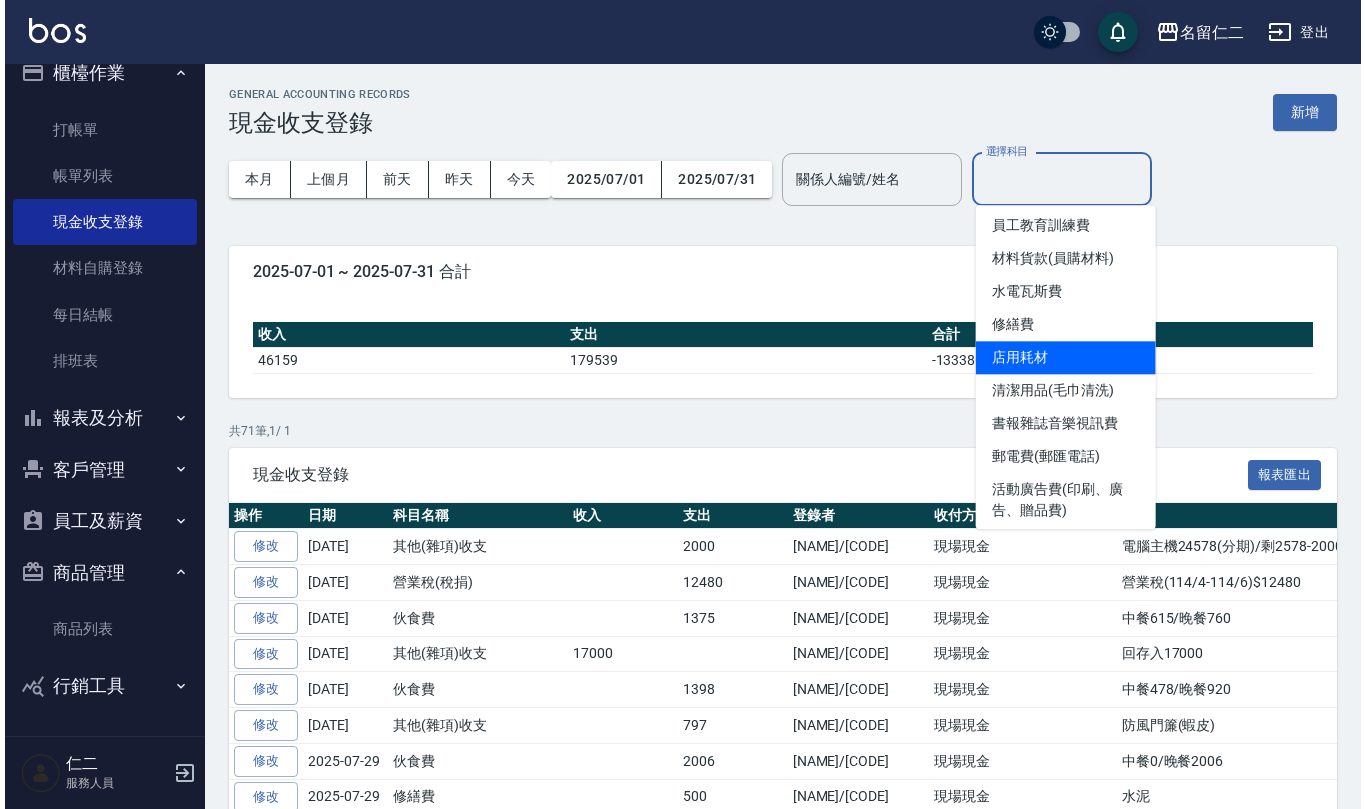 scroll, scrollTop: 266, scrollLeft: 0, axis: vertical 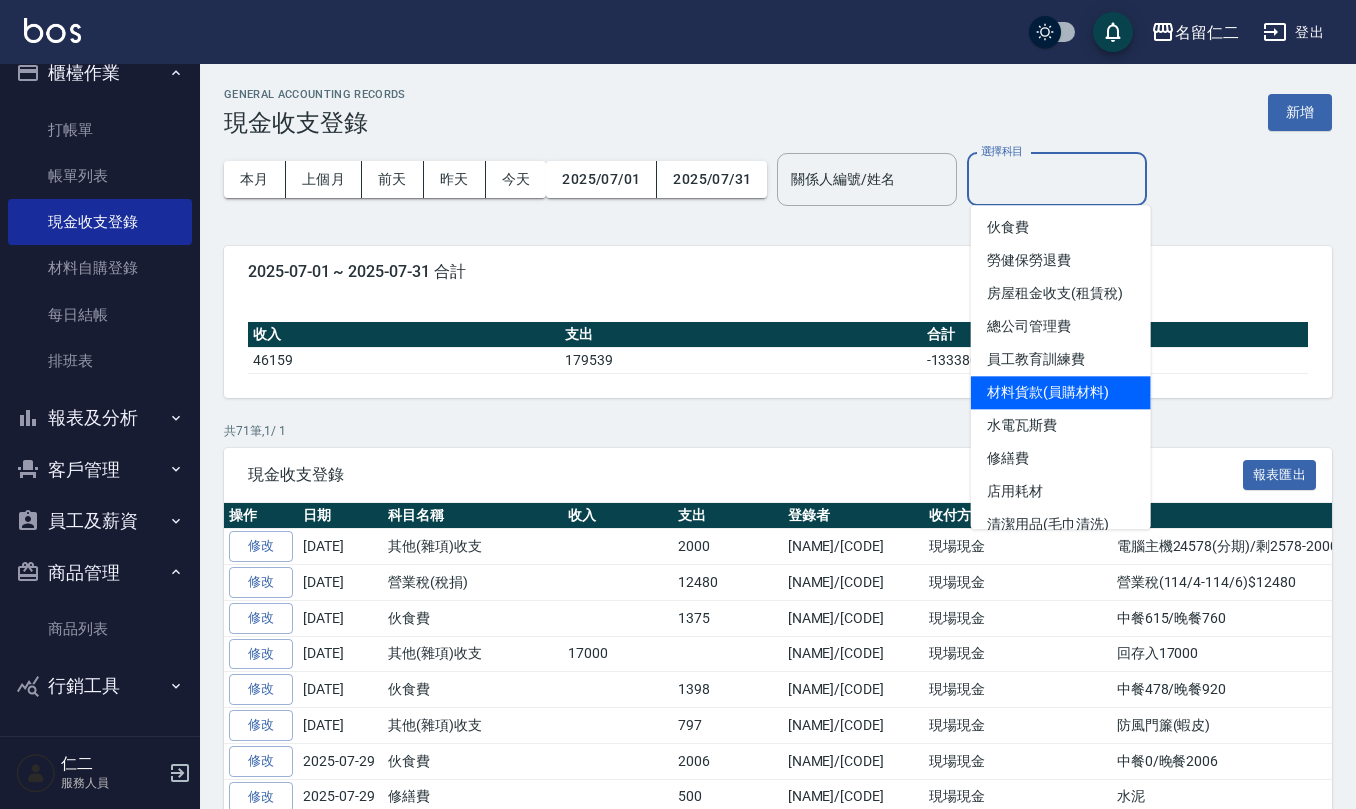 click on "材料貨款(員購材料)" at bounding box center (1061, 392) 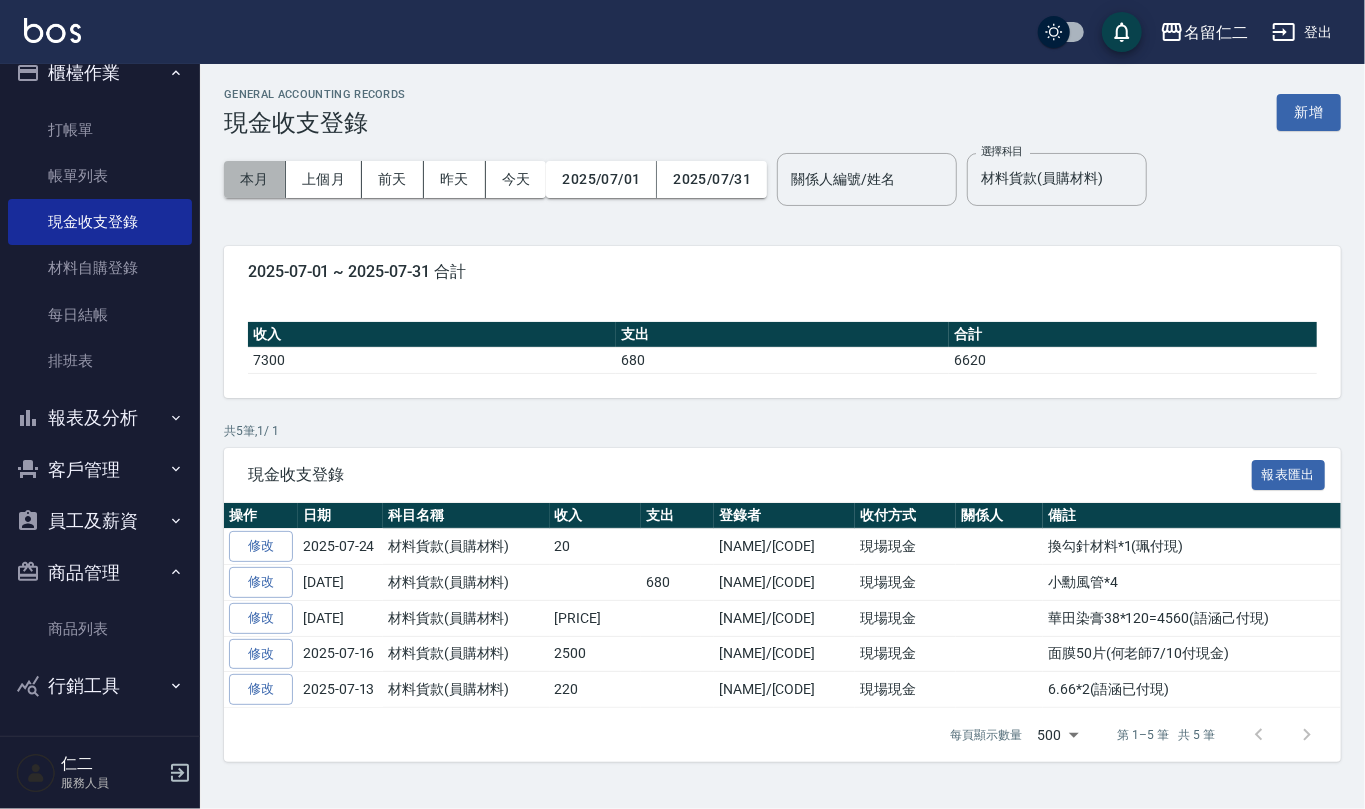 click on "本月" at bounding box center (255, 179) 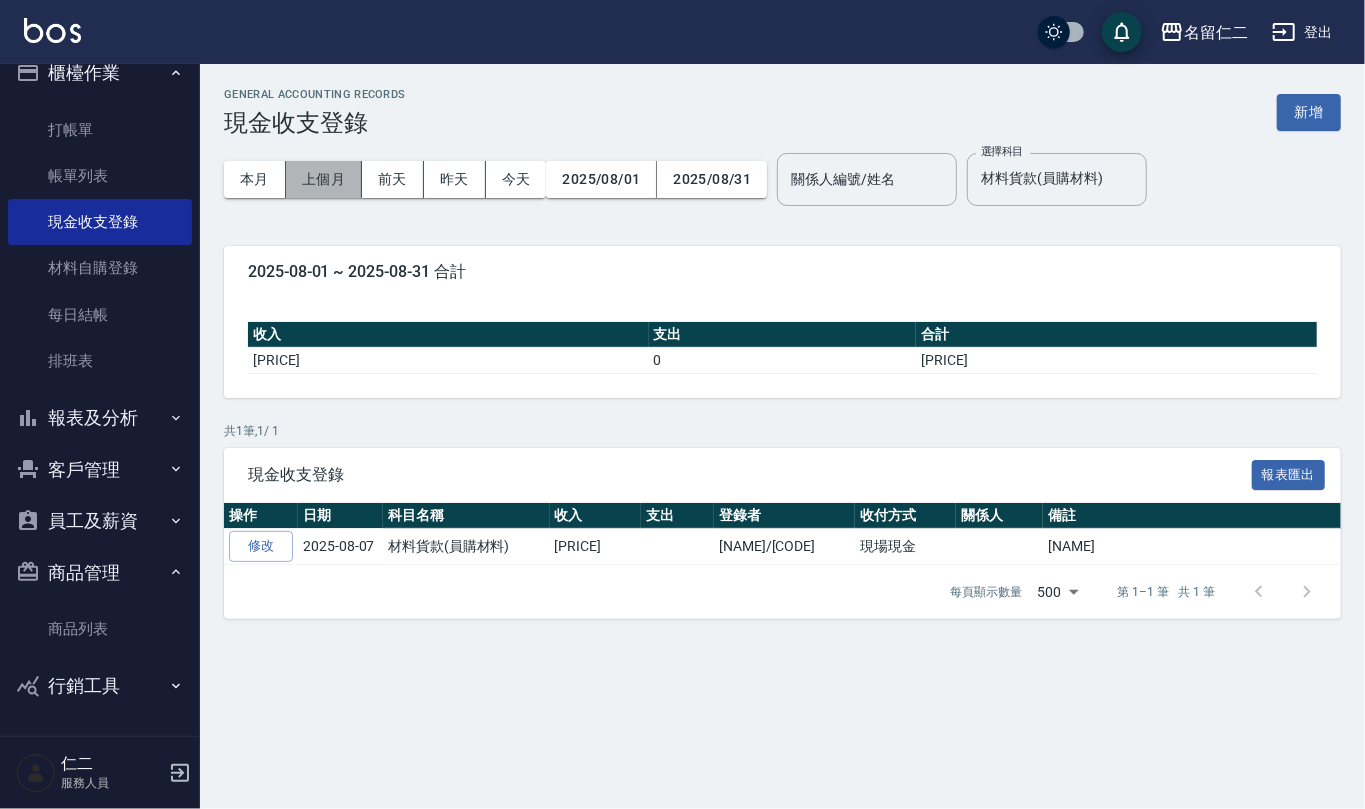 click on "上個月" at bounding box center (324, 179) 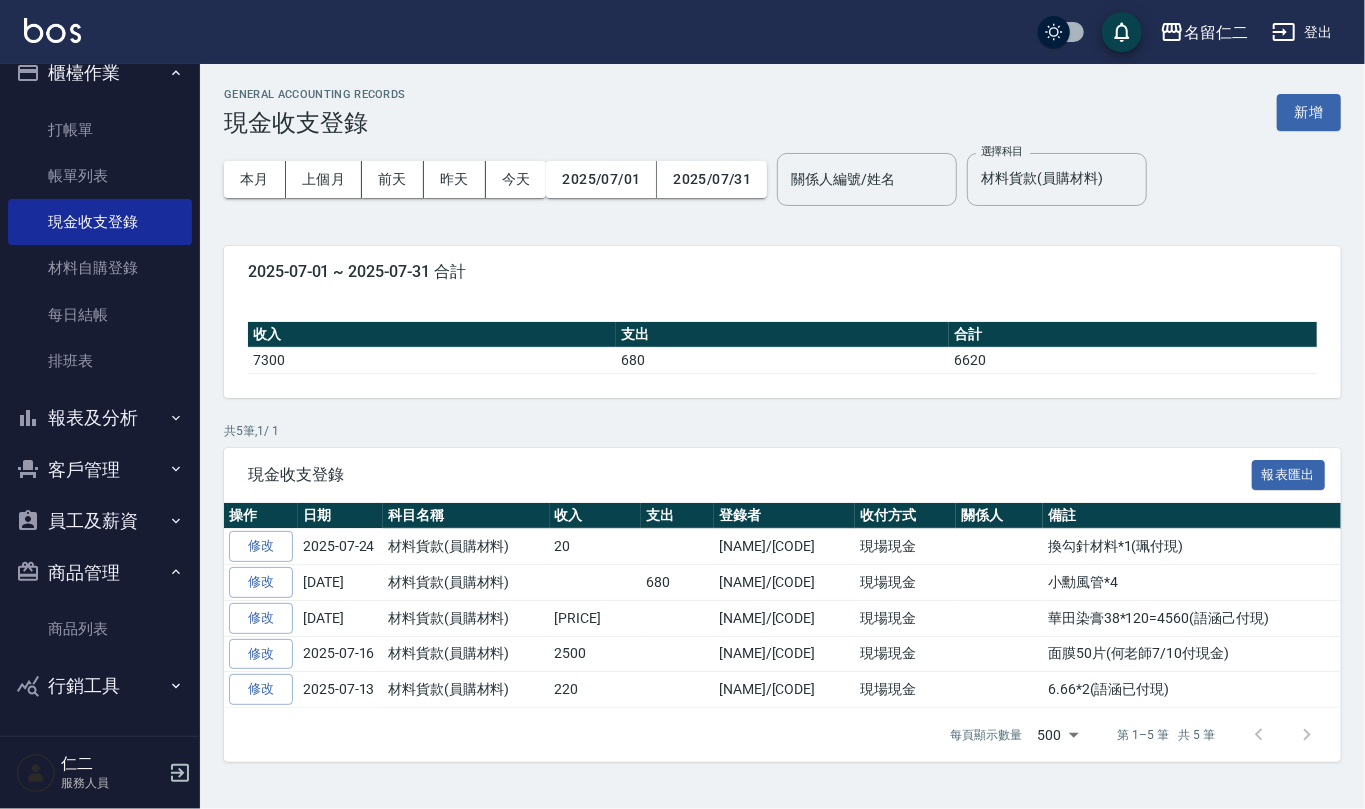 click on "報表及分析" at bounding box center (100, 418) 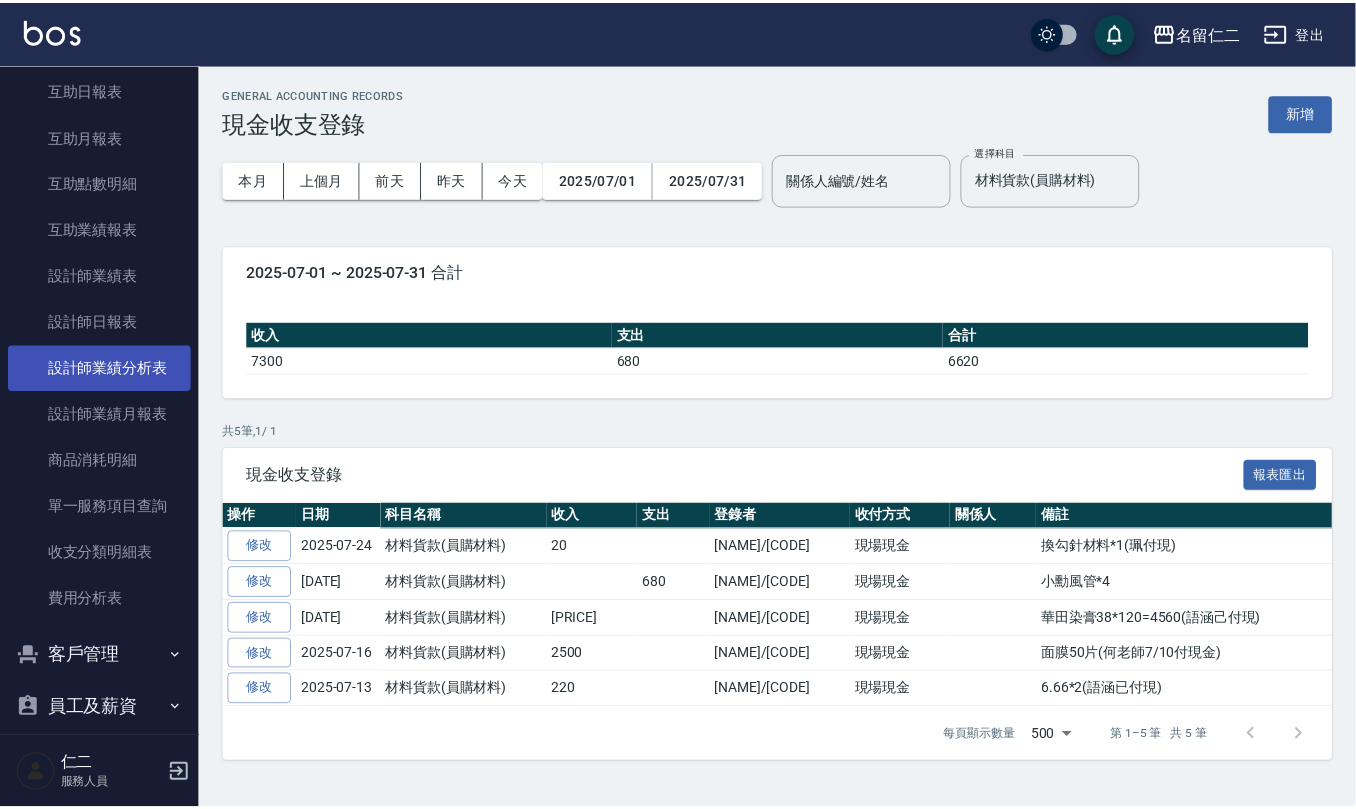 scroll, scrollTop: 558, scrollLeft: 0, axis: vertical 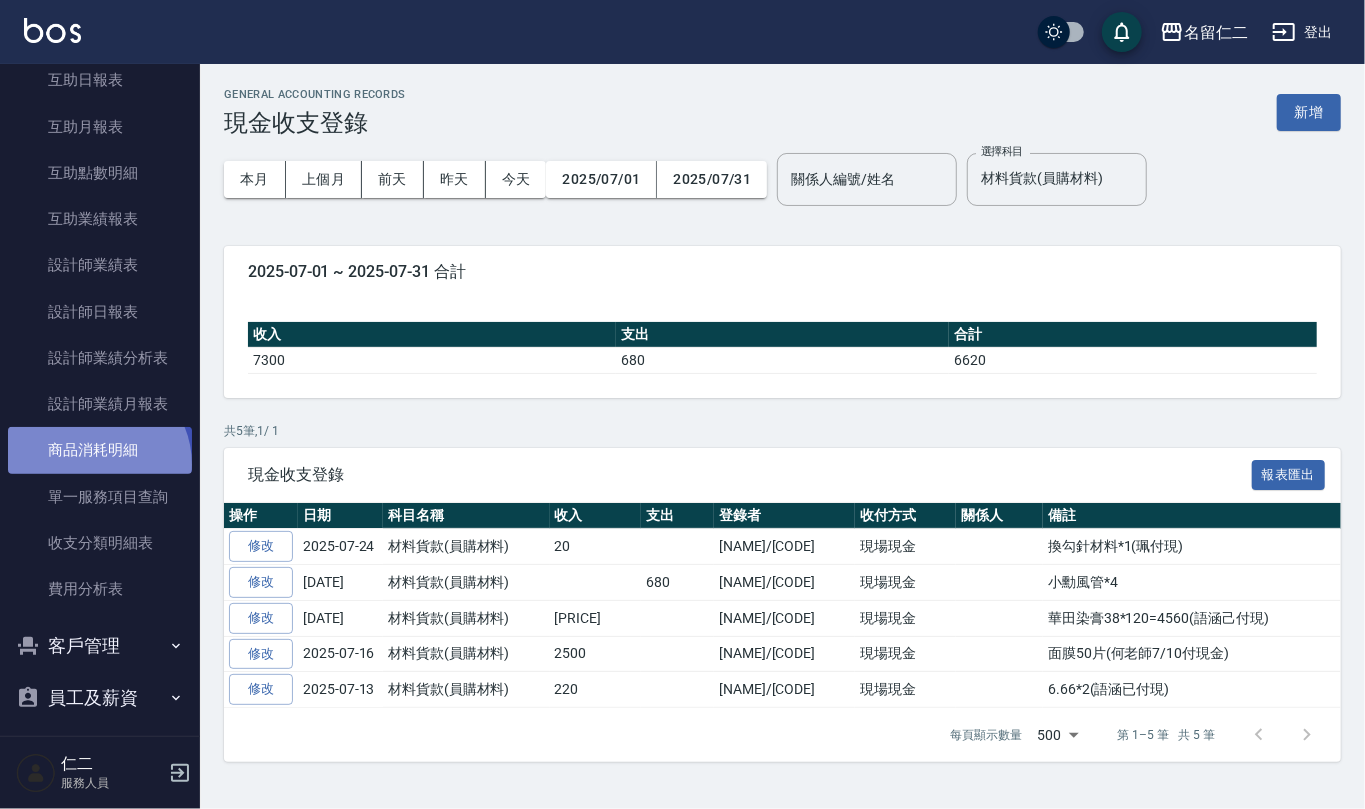 click on "商品消耗明細" at bounding box center [100, 450] 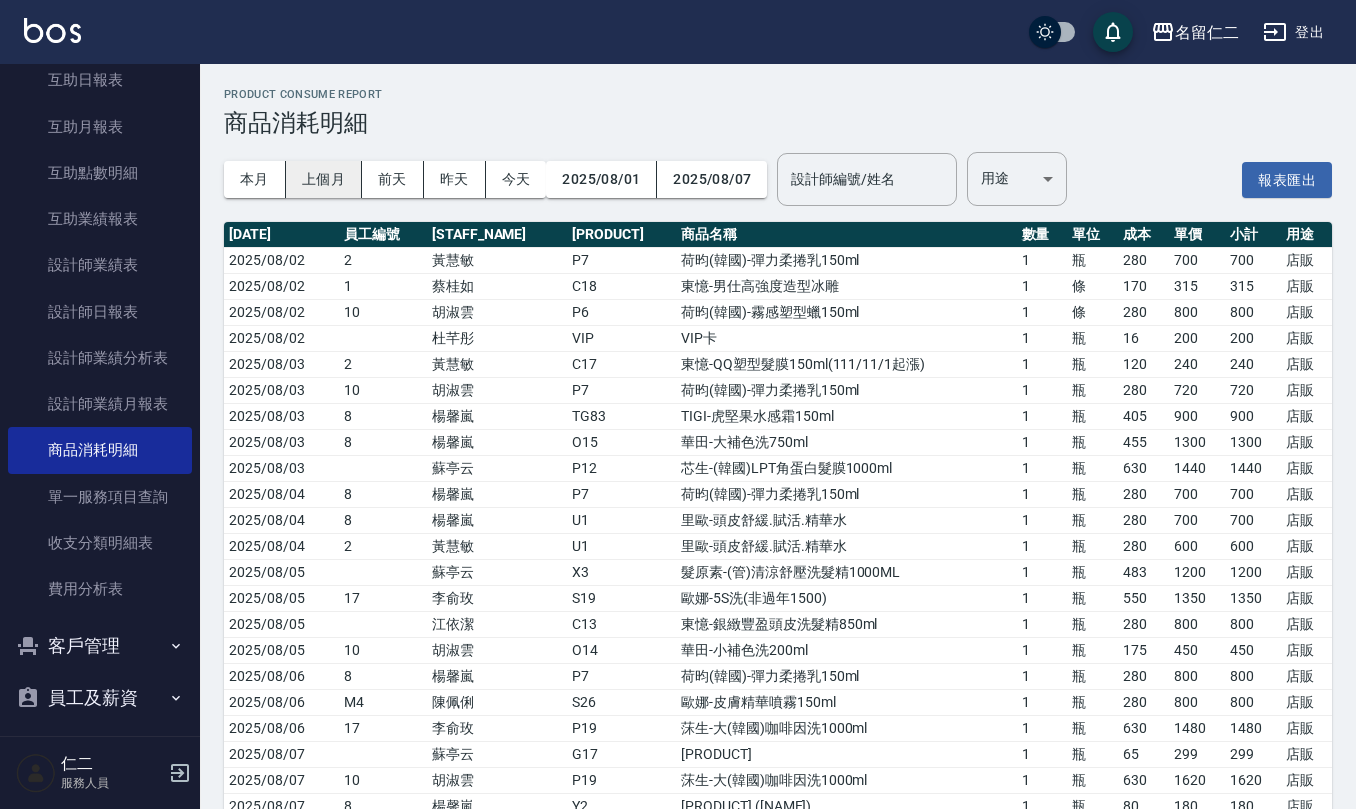 click on "上個月" at bounding box center (324, 179) 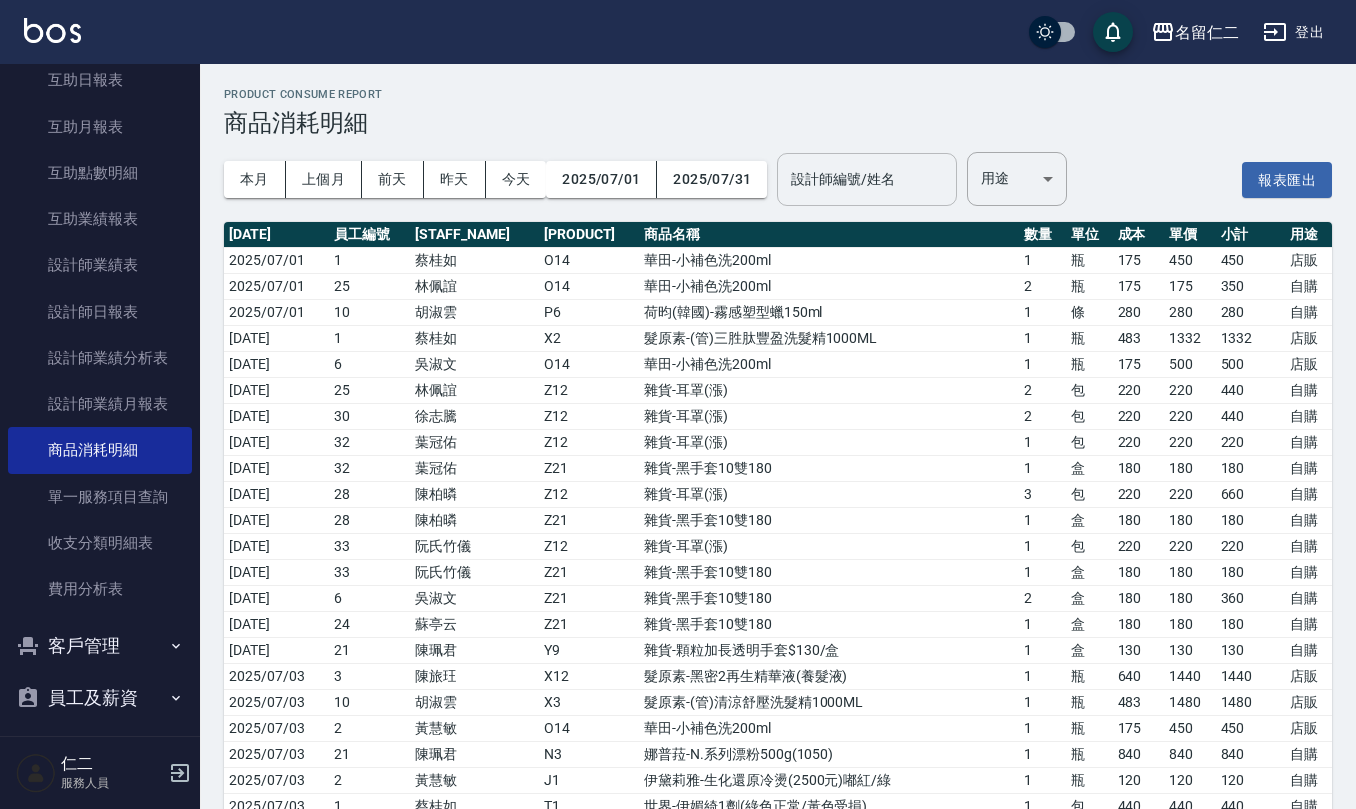 click on "設計師編號/姓名" at bounding box center (867, 179) 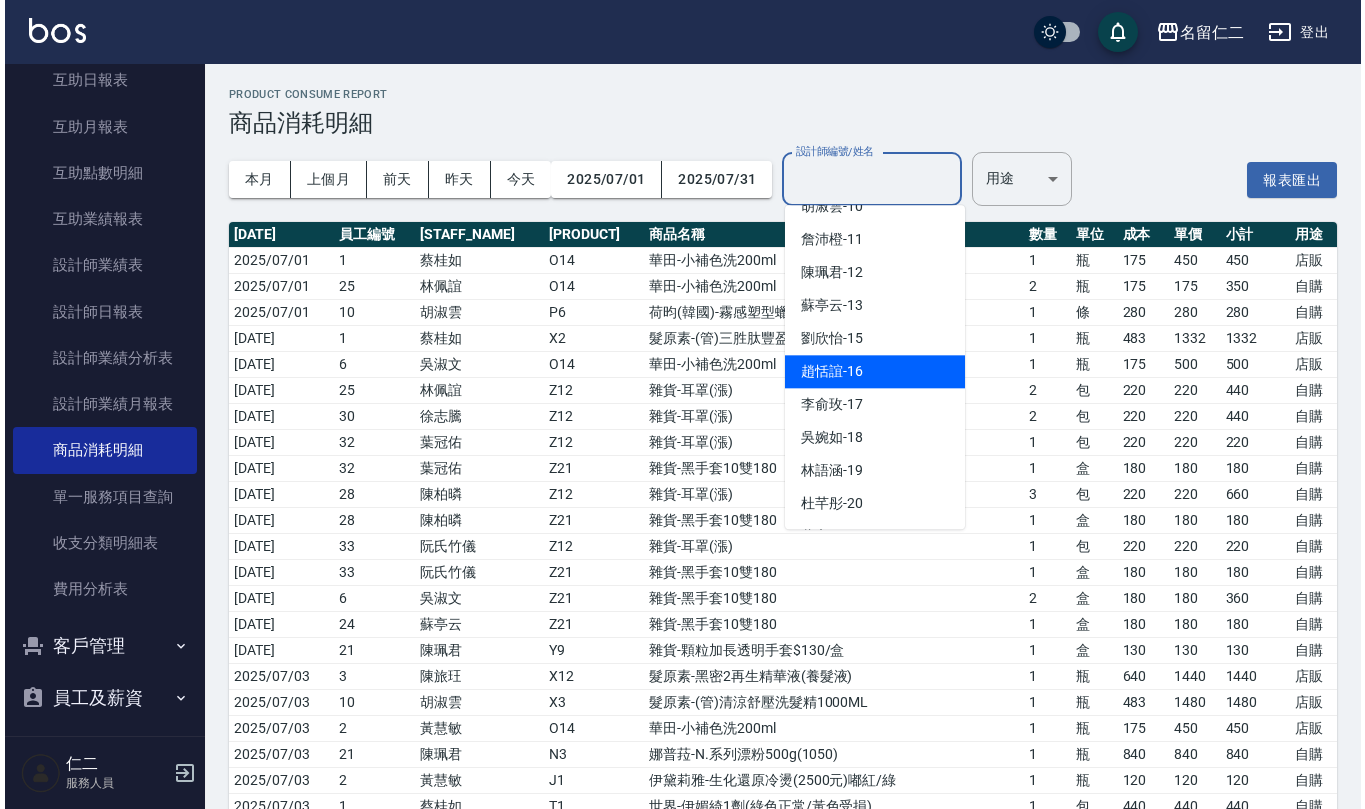 scroll, scrollTop: 400, scrollLeft: 0, axis: vertical 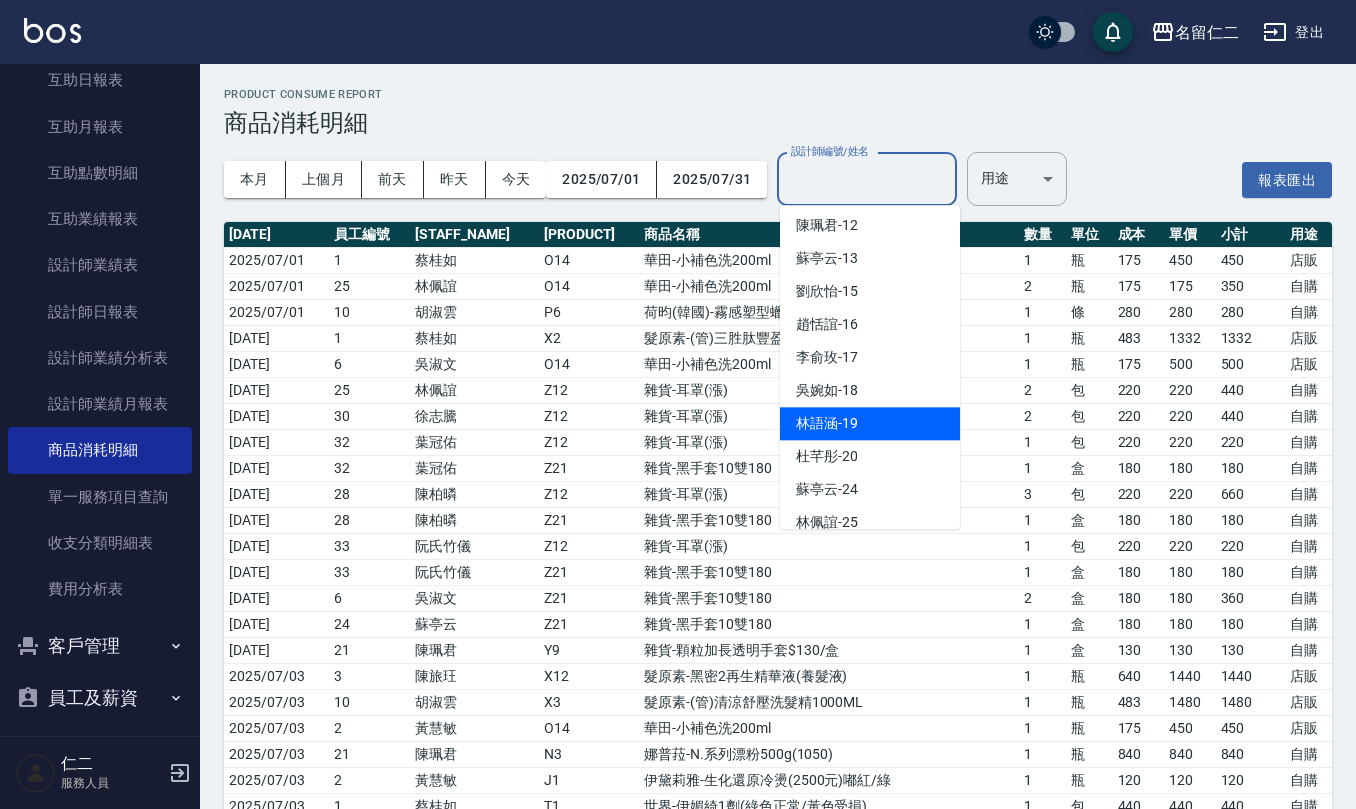 click on "[NAME] - [NUMBER]" at bounding box center [870, 423] 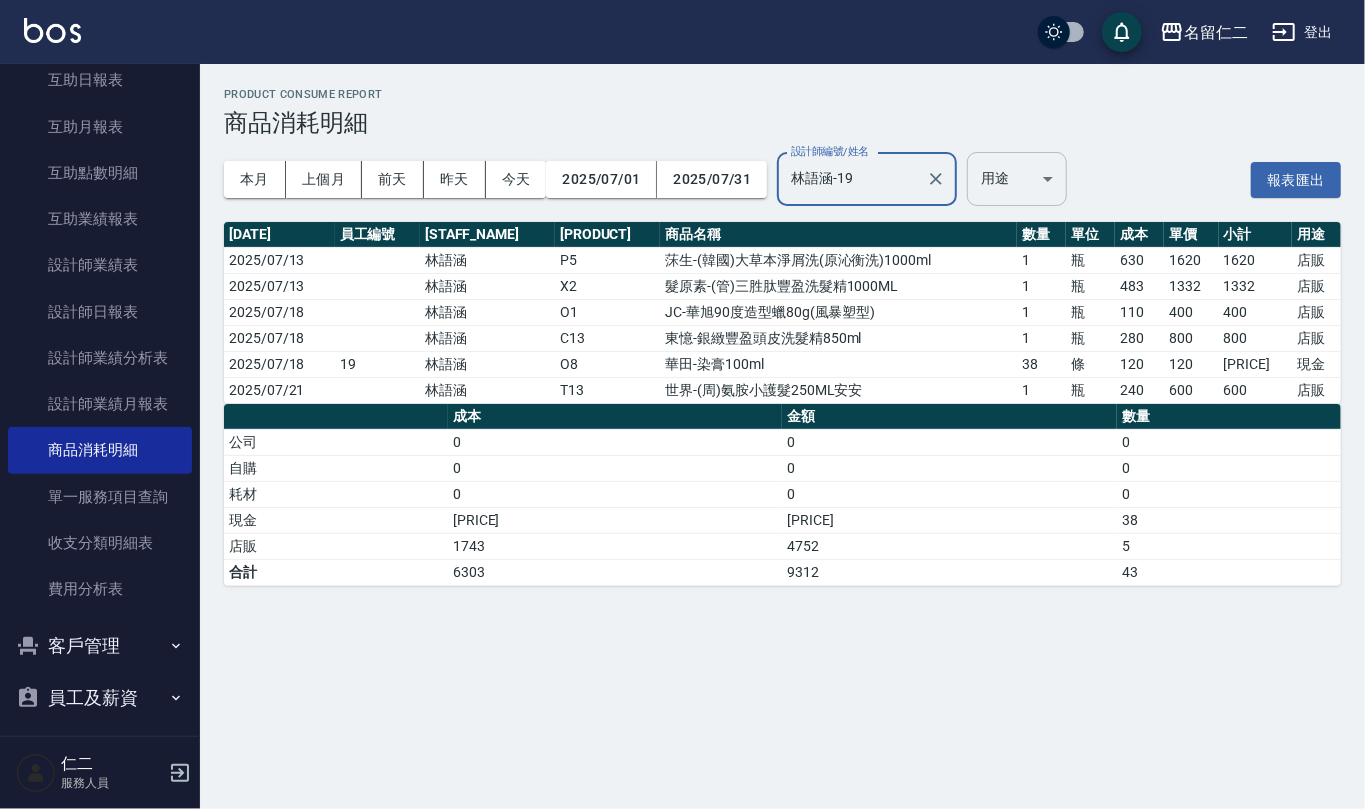 click on "[NAME] [DATE] [NAME] [PRODUCT] [QUANTITY] [UNIT] [COST] [PRICE] [TOTAL] [PURPOSE] [DATE] [NAME] [CODE] [PRODUCT] [QUANTITY] [UNIT] [COST] [PRICE] [TOTAL] [PURPOSE]" at bounding box center (682, 404) 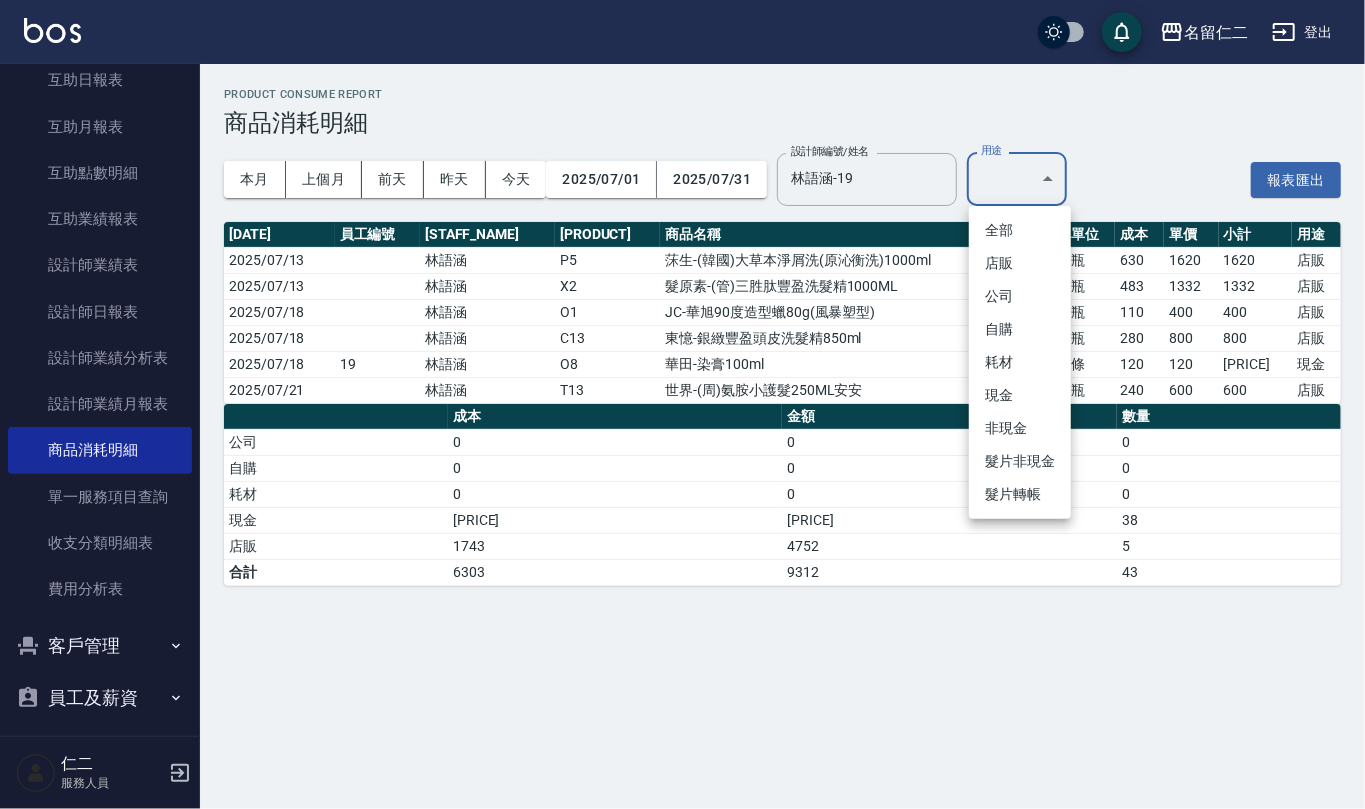 click on "現金" at bounding box center (1020, 395) 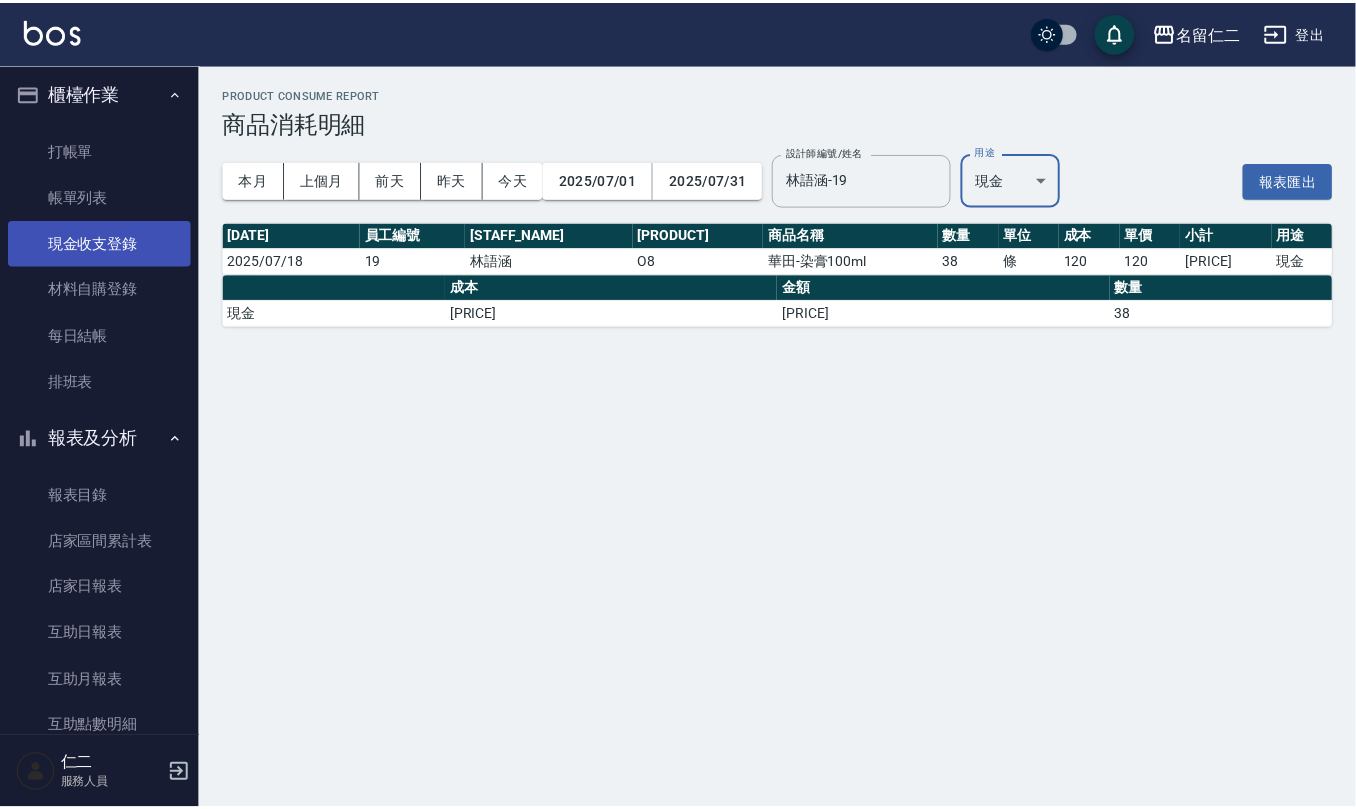 scroll, scrollTop: 0, scrollLeft: 0, axis: both 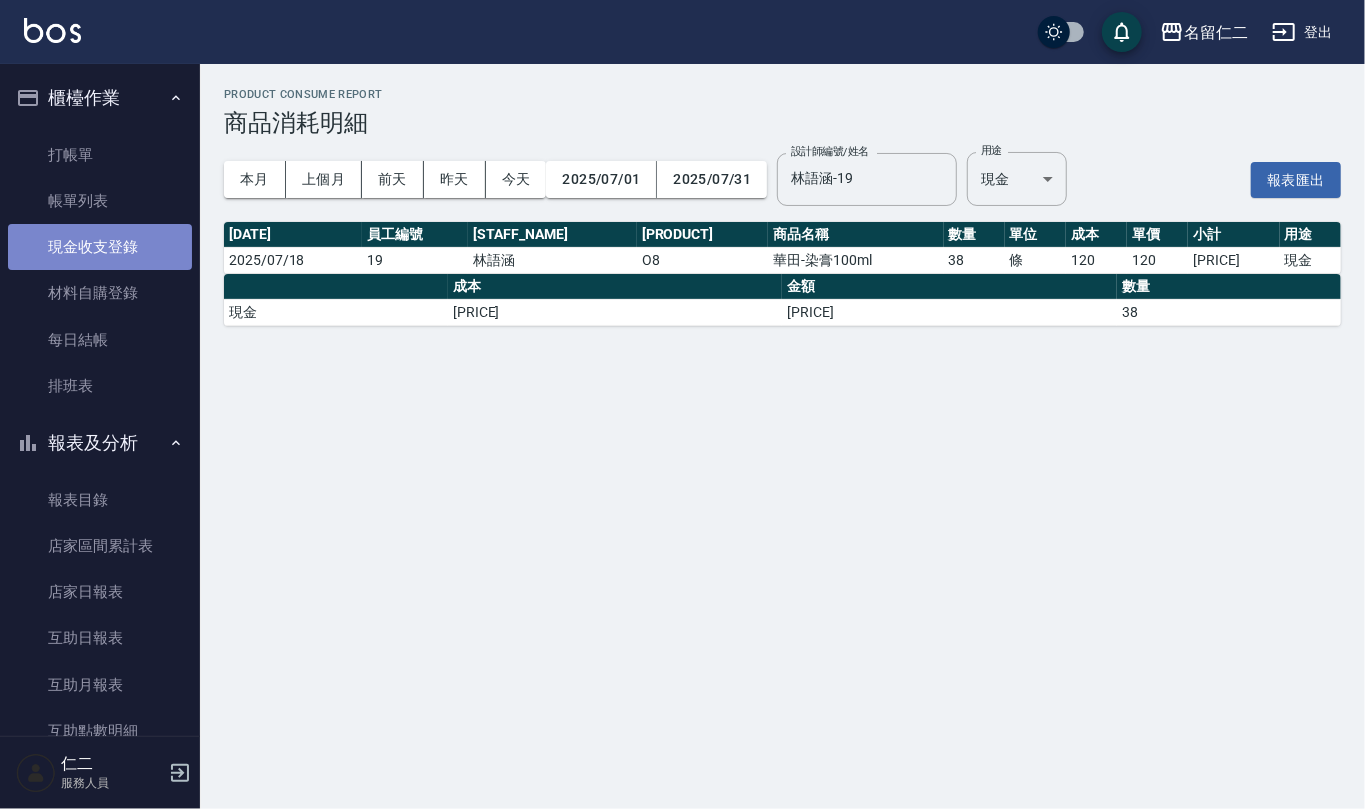 click on "現金收支登錄" at bounding box center [100, 247] 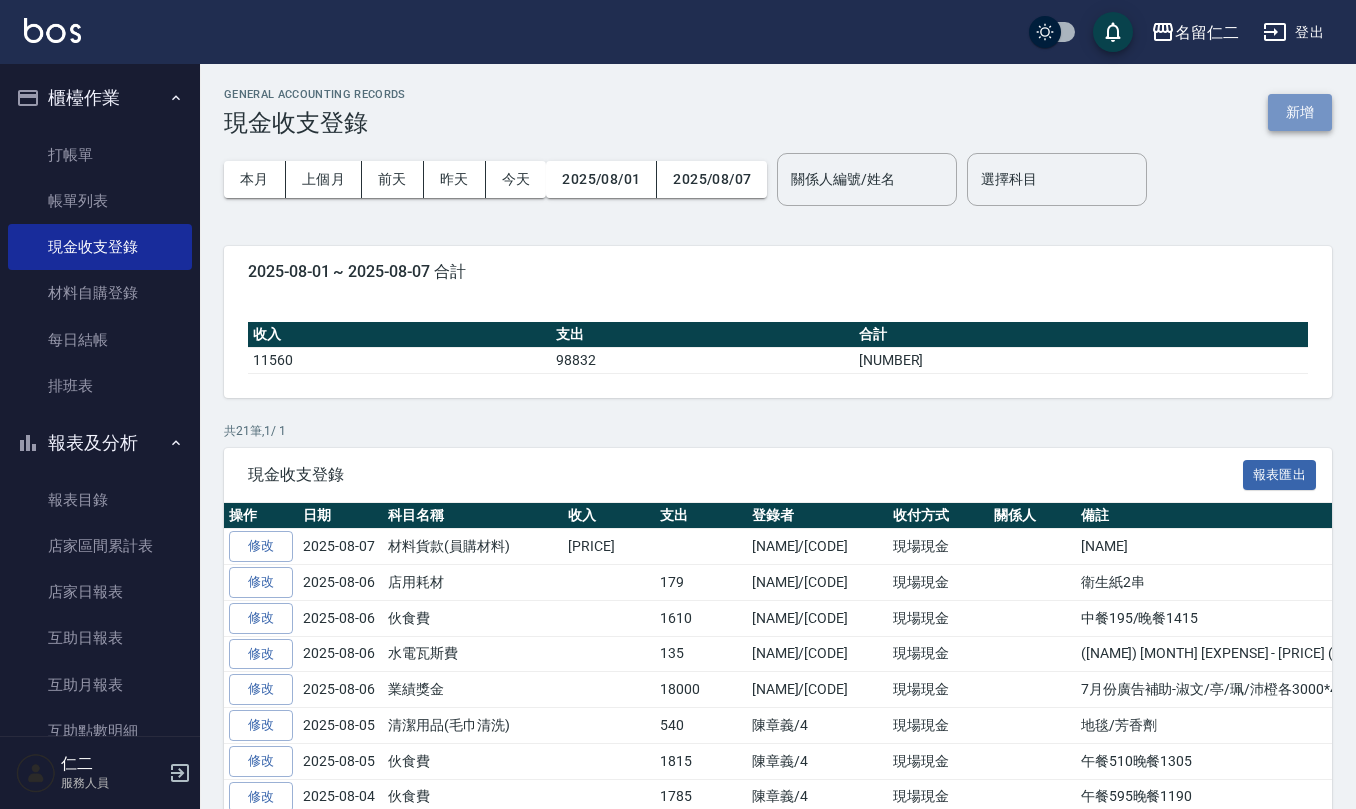 click on "新增" at bounding box center (1300, 112) 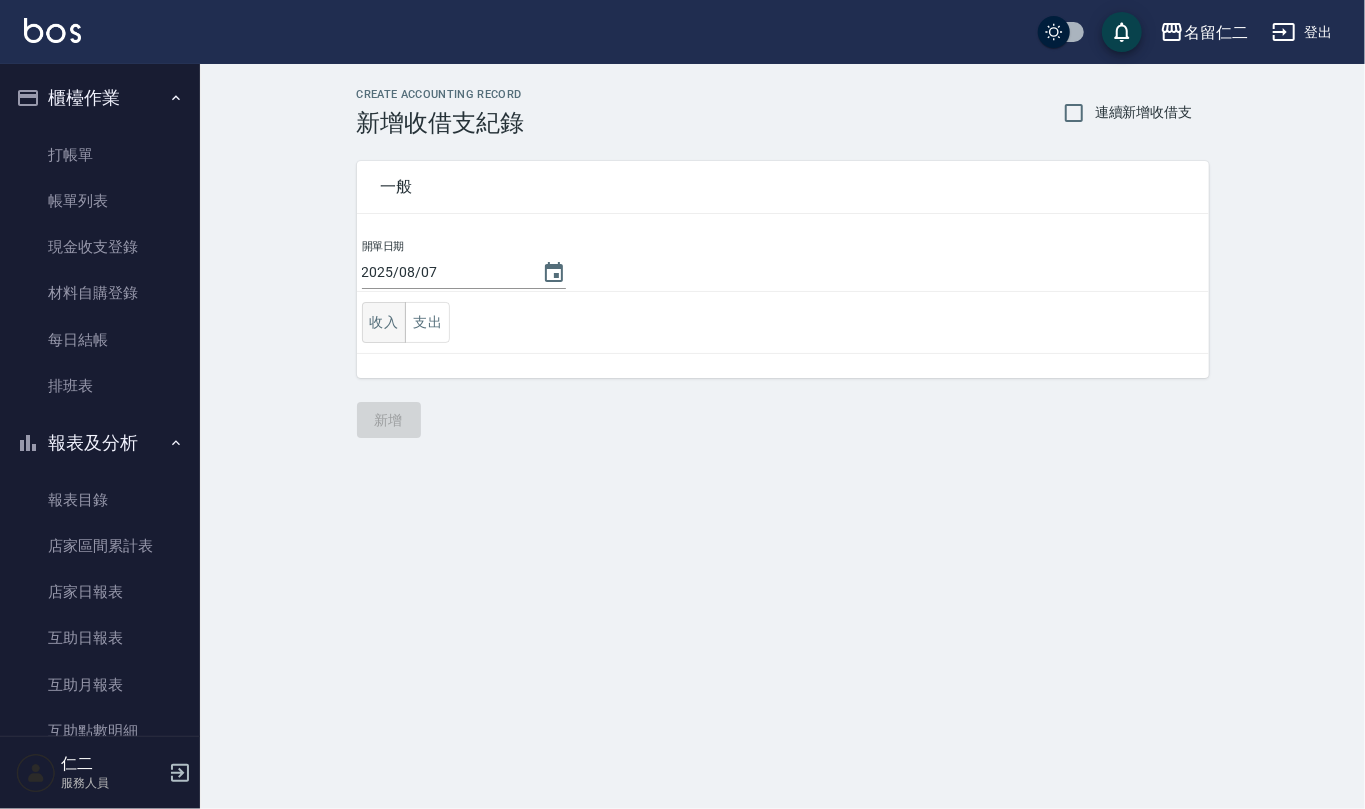 click on "收入" at bounding box center [384, 322] 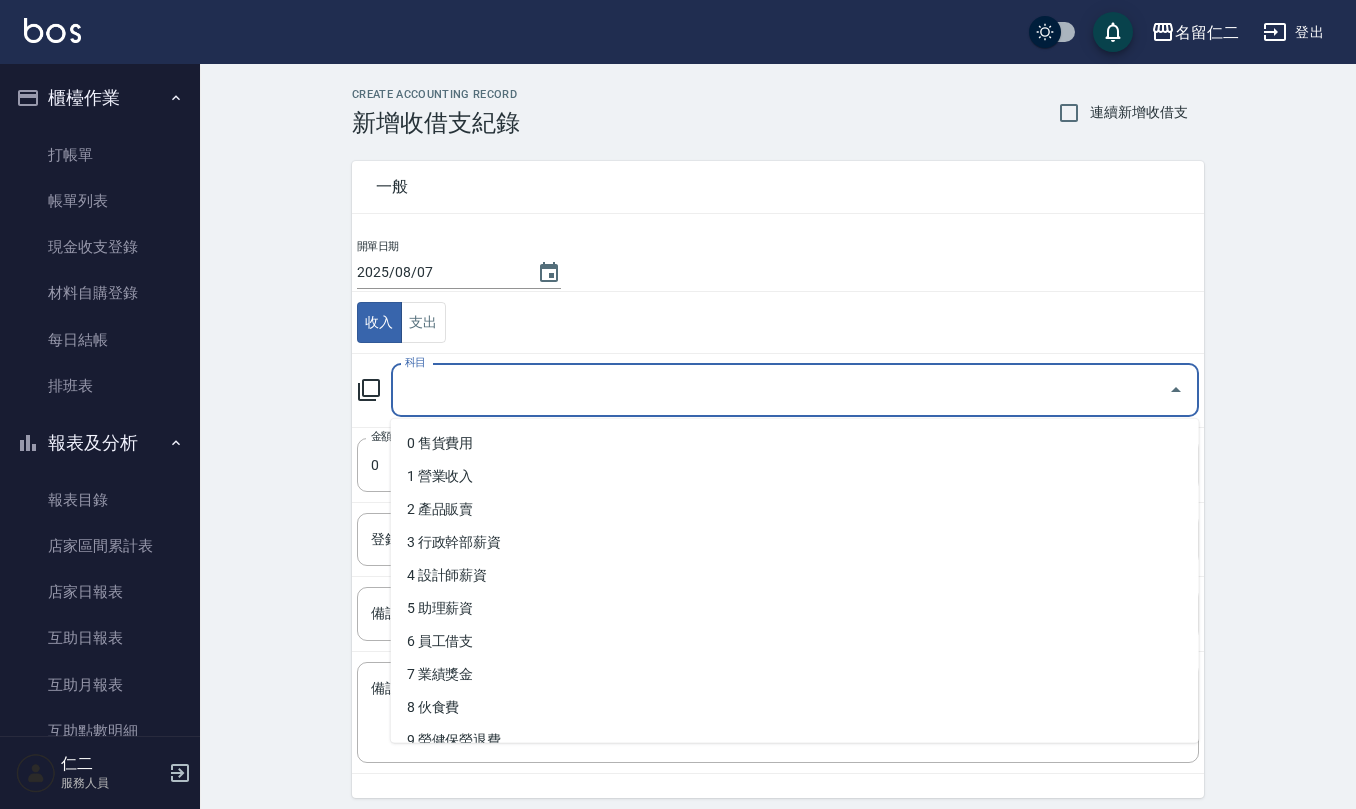 click on "科目" at bounding box center [780, 390] 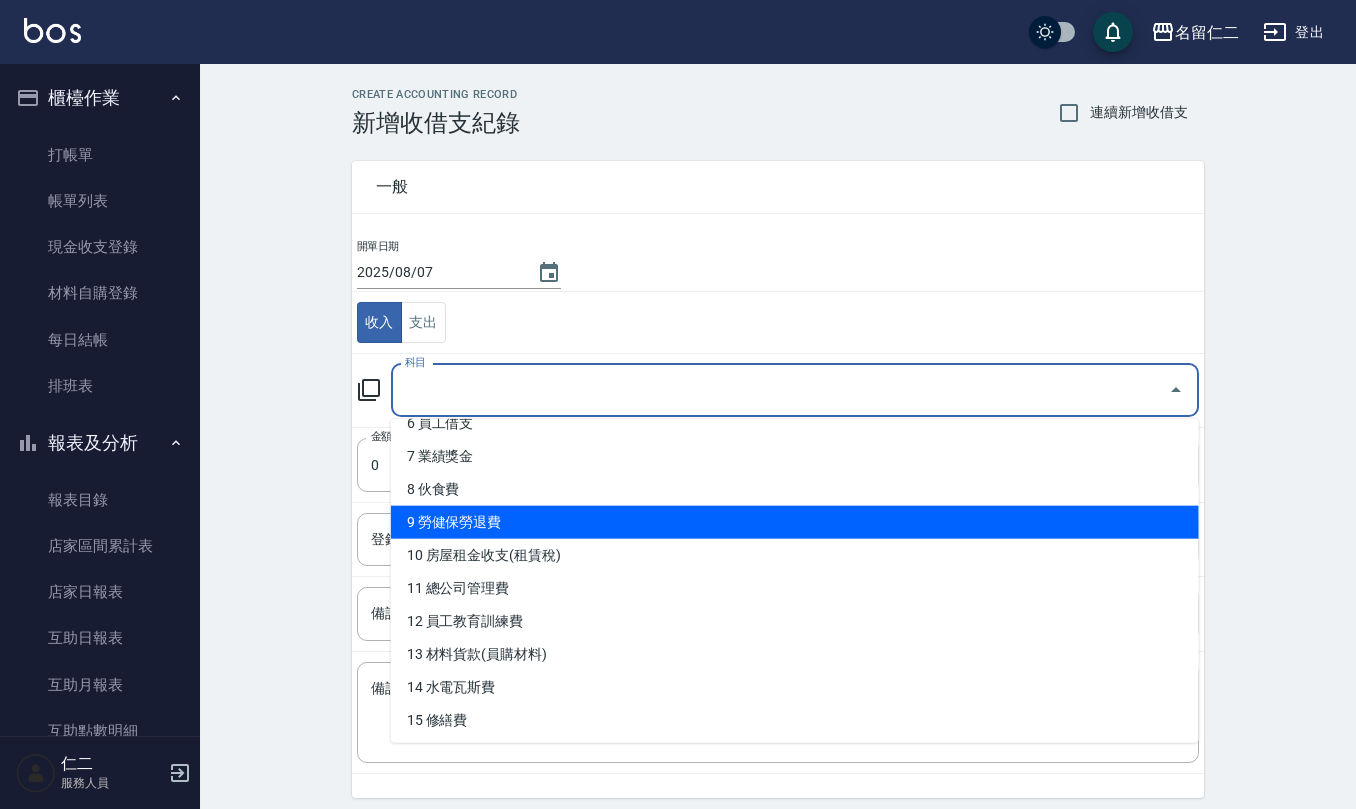 scroll, scrollTop: 266, scrollLeft: 0, axis: vertical 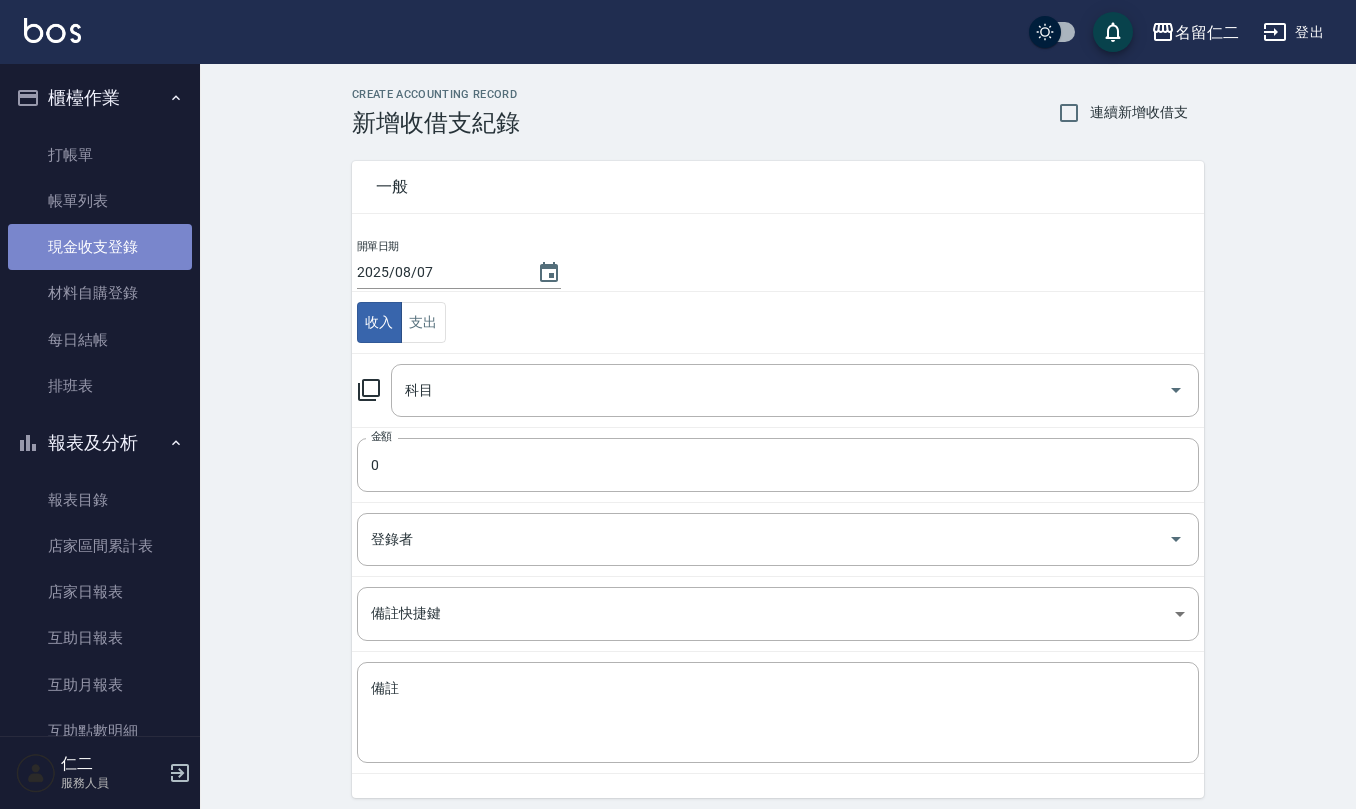 click on "現金收支登錄" at bounding box center [100, 247] 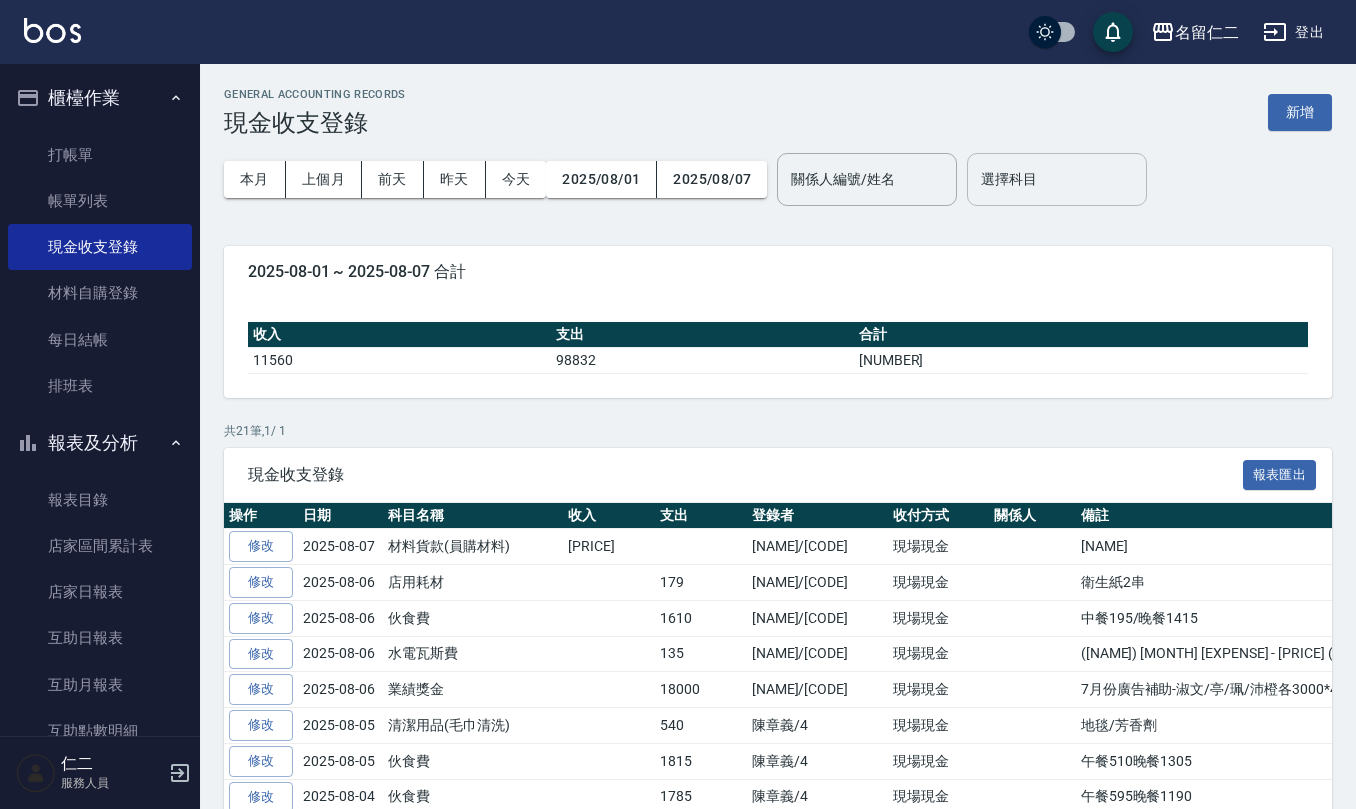 click on "選擇科目" at bounding box center [1057, 179] 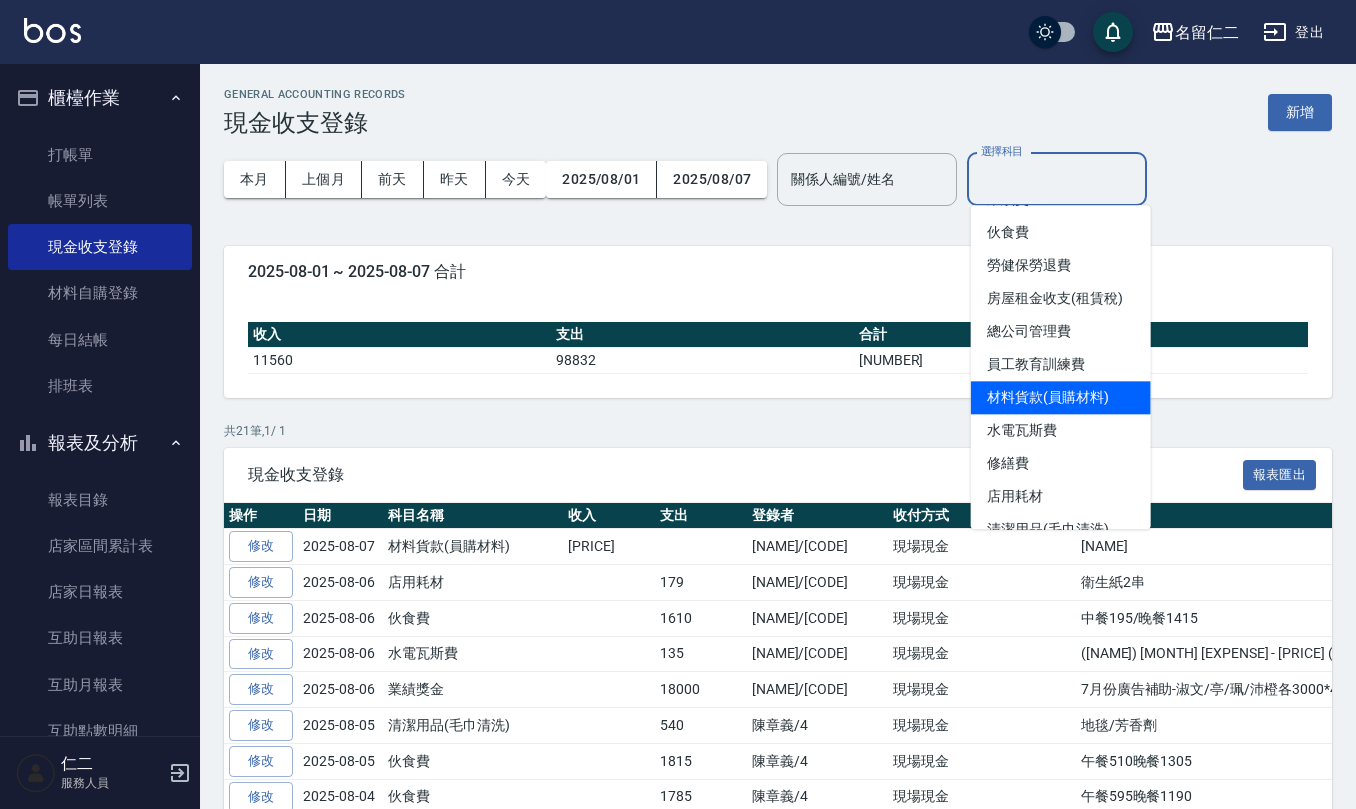scroll, scrollTop: 266, scrollLeft: 0, axis: vertical 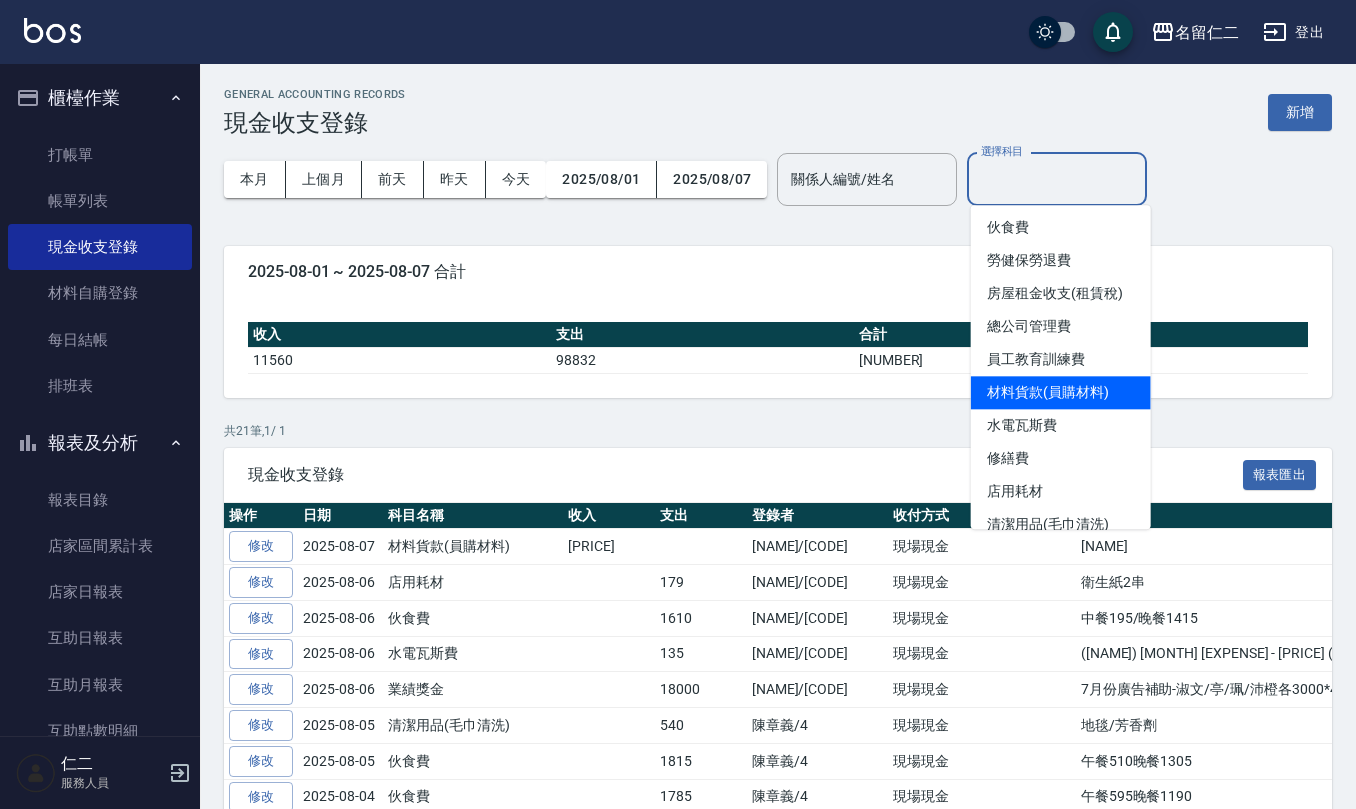 click on "材料貨款(員購材料)" at bounding box center [1061, 392] 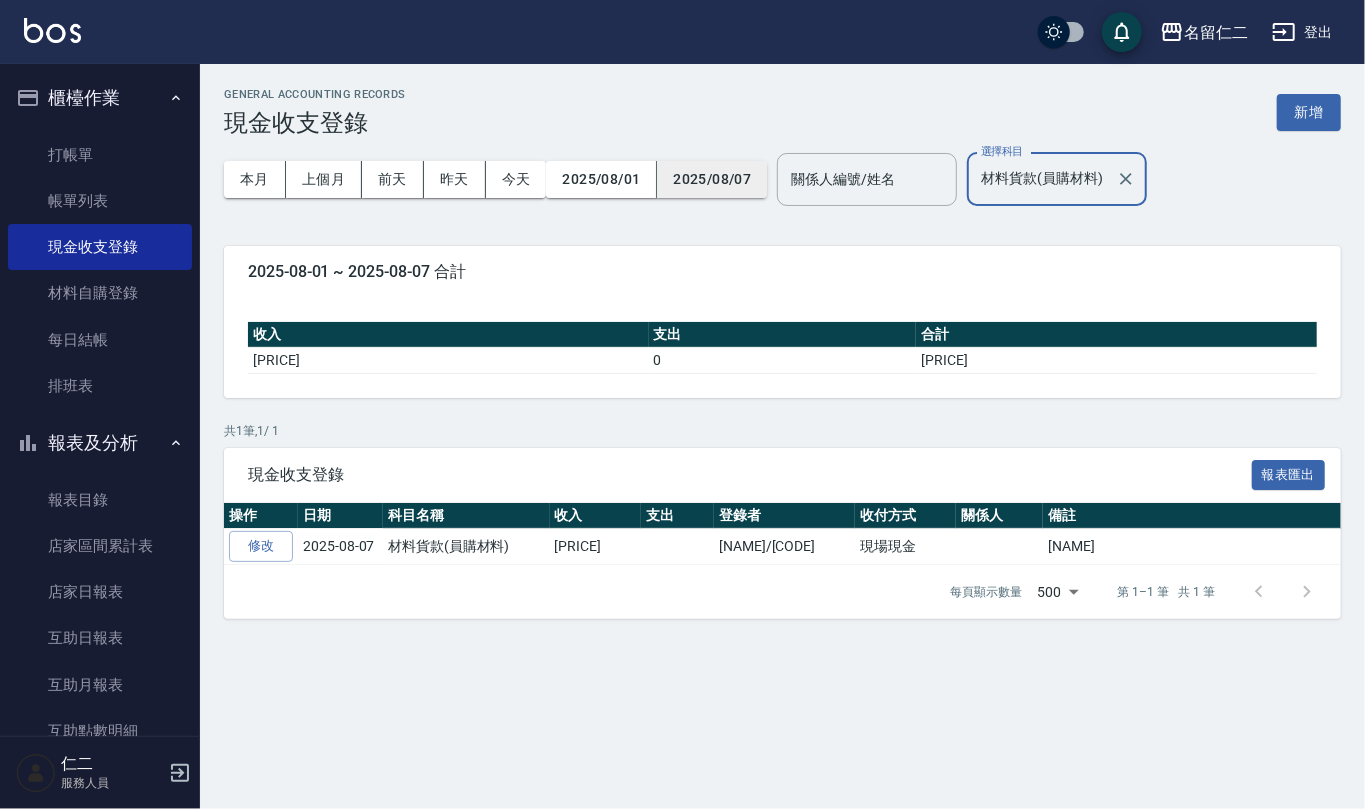 click on "2025/08/07" at bounding box center [712, 179] 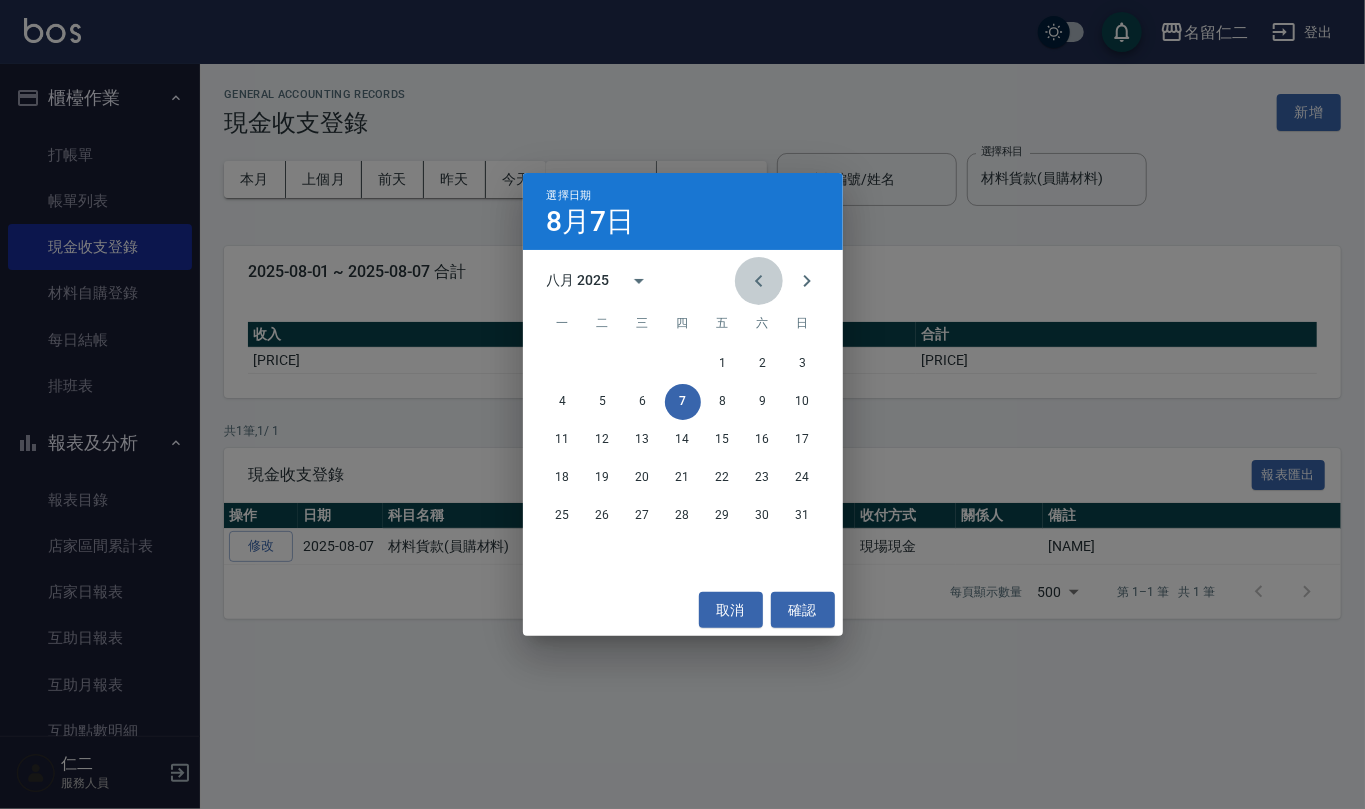 click 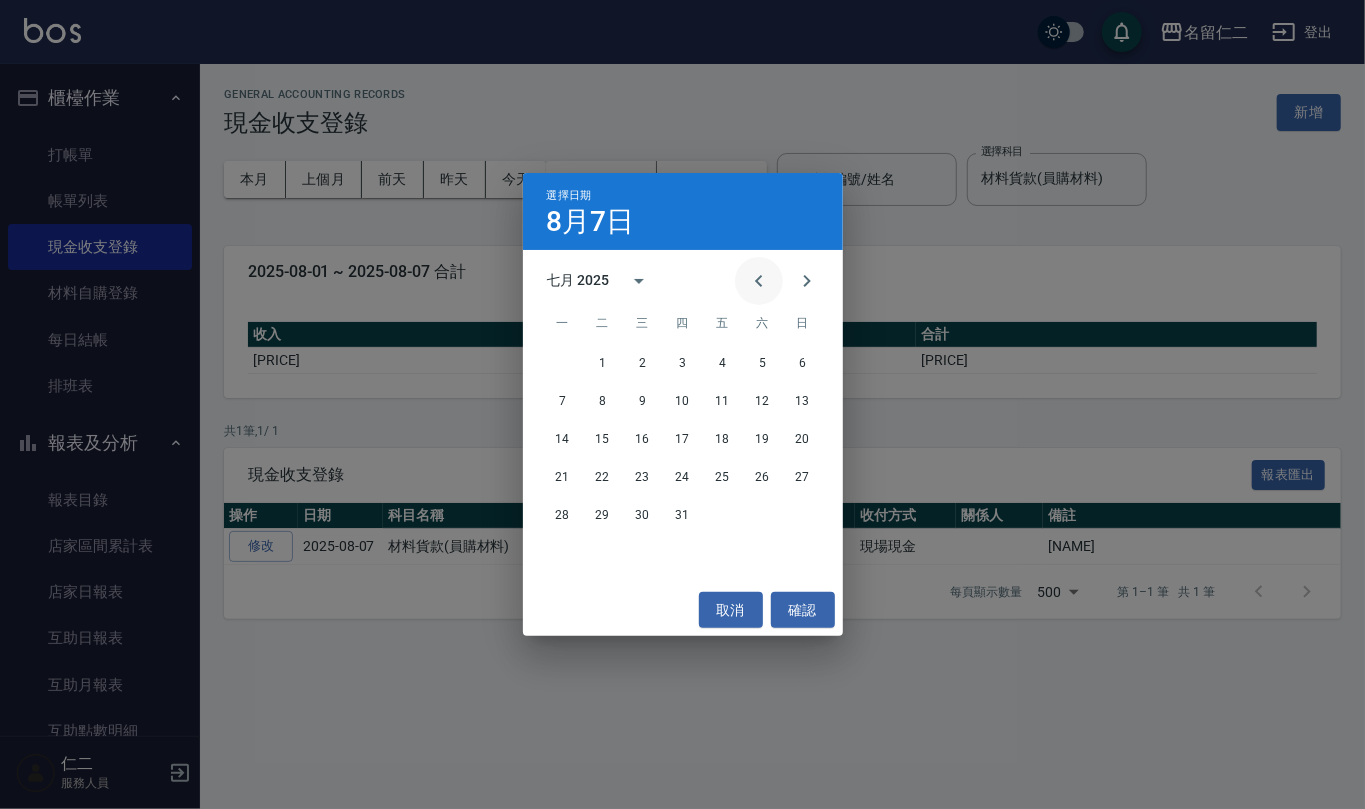click at bounding box center (759, 281) 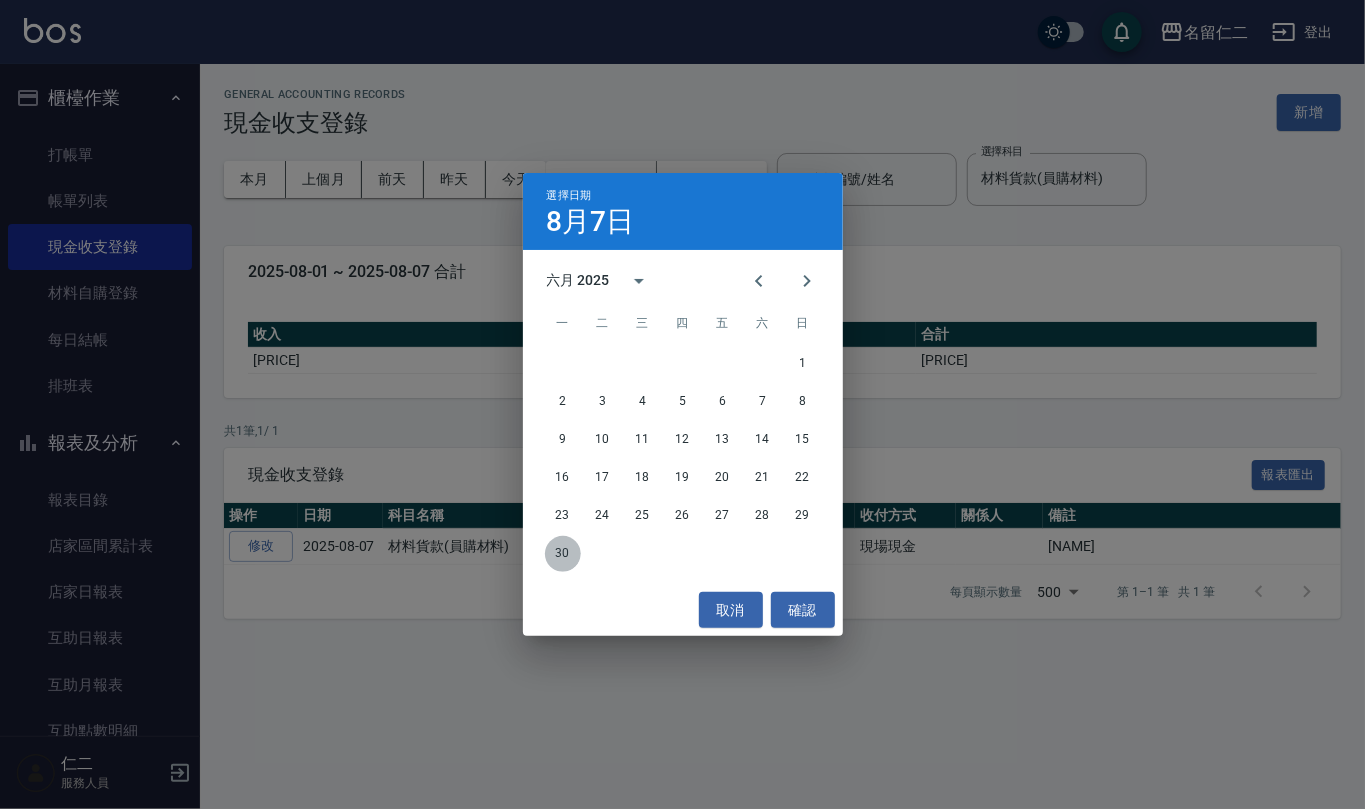 click on "30" at bounding box center [563, 554] 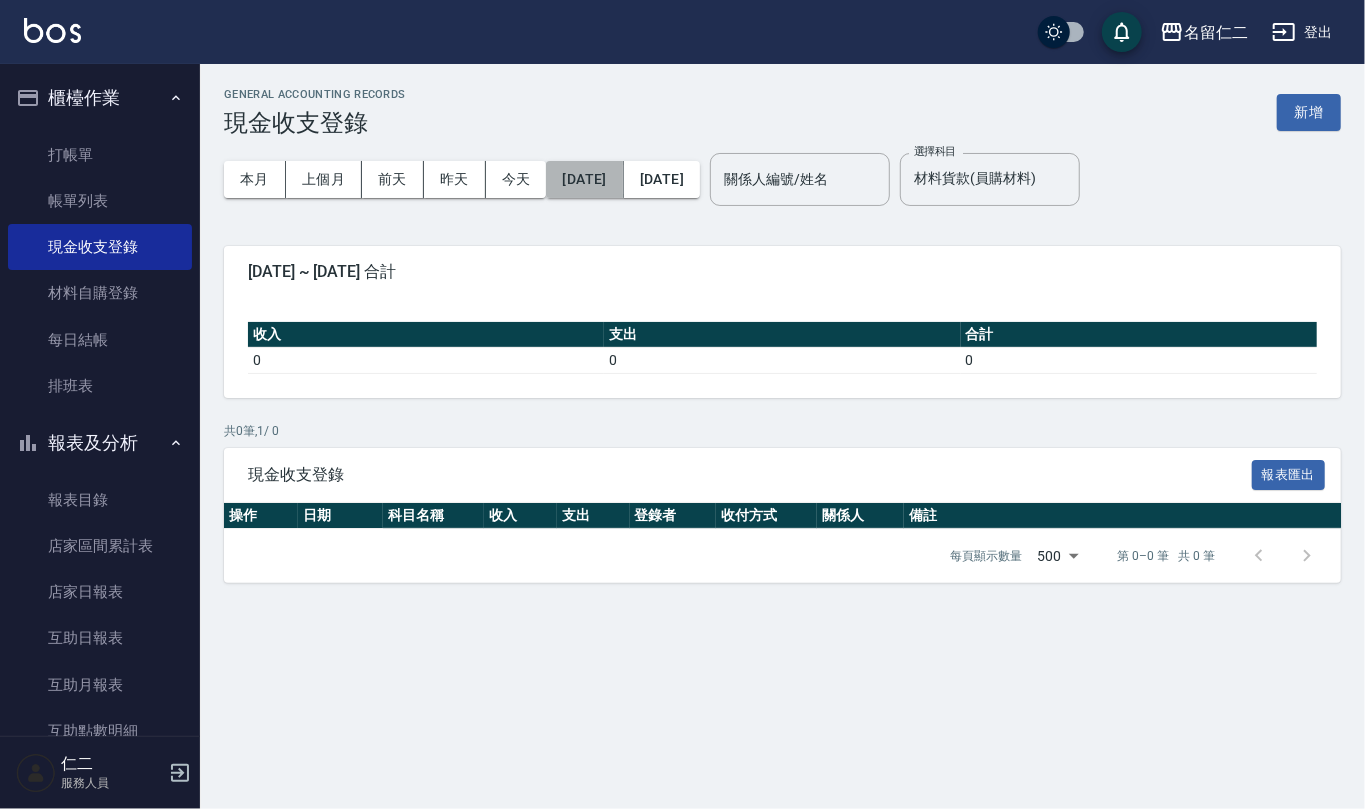 click on "[DATE]" at bounding box center [584, 179] 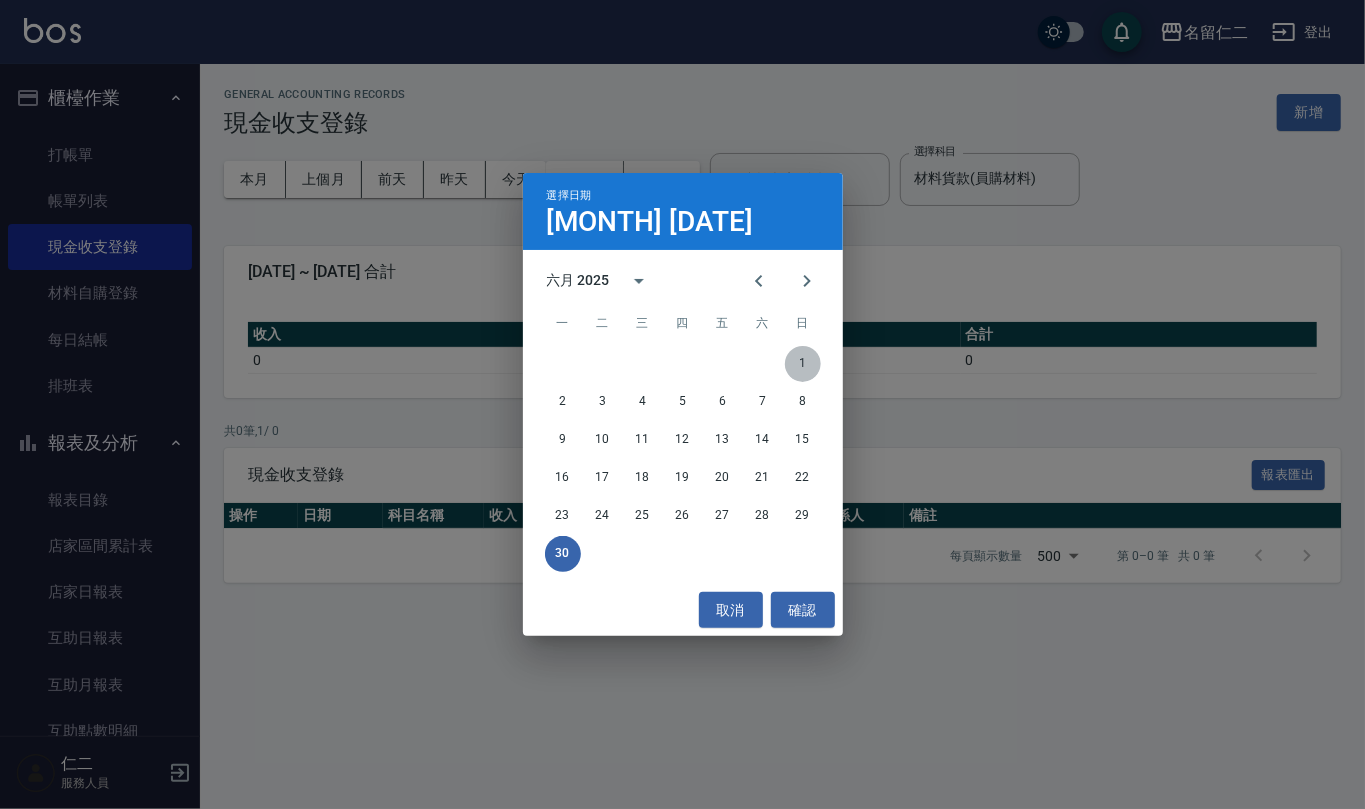 click on "1" at bounding box center [803, 364] 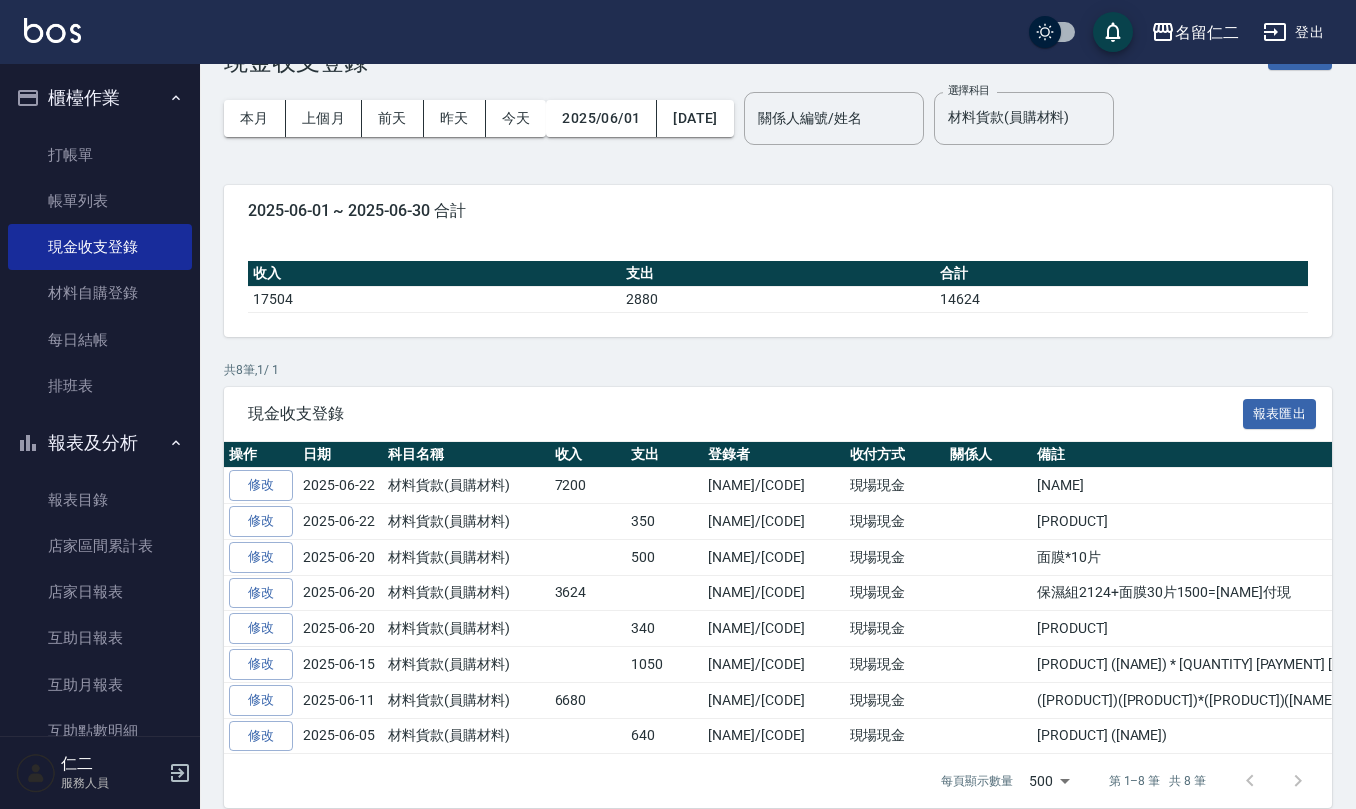 scroll, scrollTop: 93, scrollLeft: 0, axis: vertical 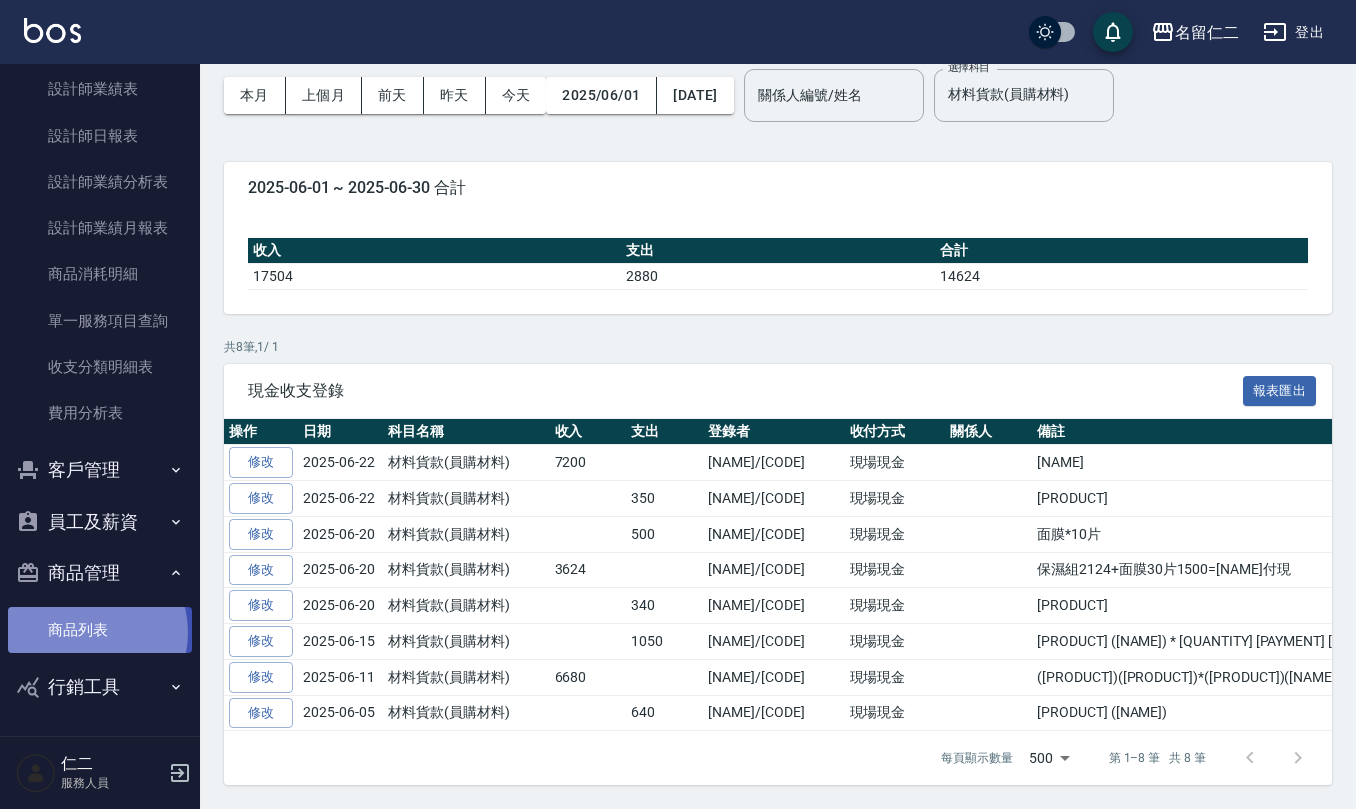 click on "商品列表" at bounding box center [100, 630] 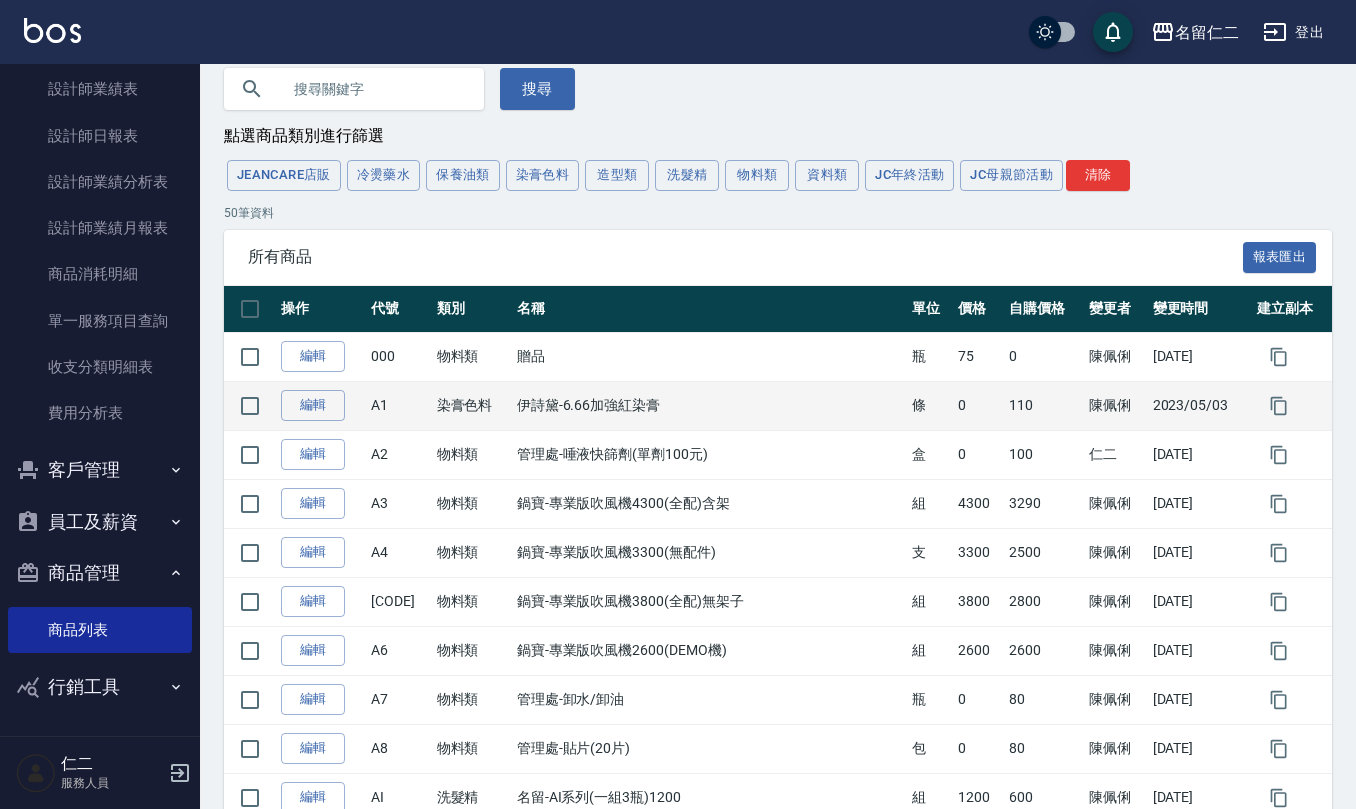 scroll, scrollTop: 0, scrollLeft: 0, axis: both 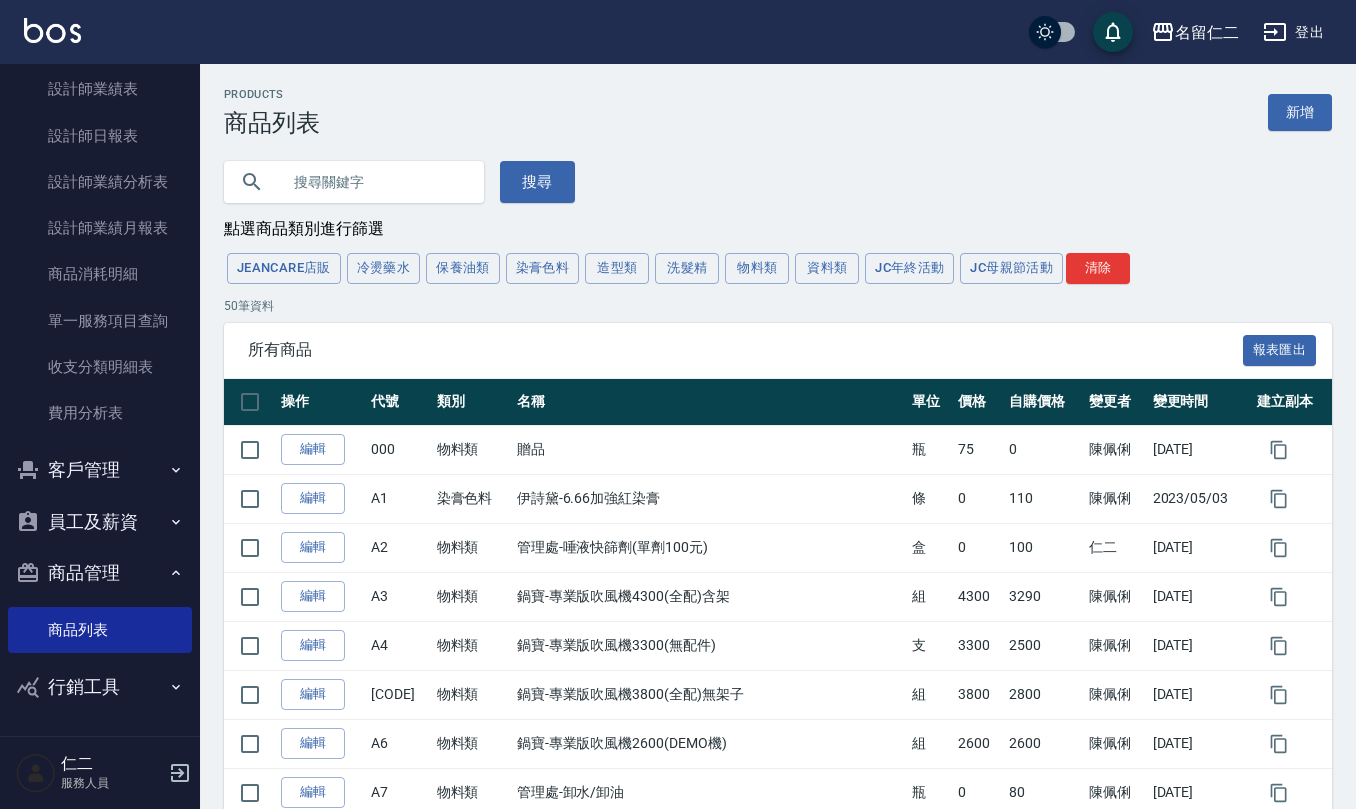 click at bounding box center (374, 182) 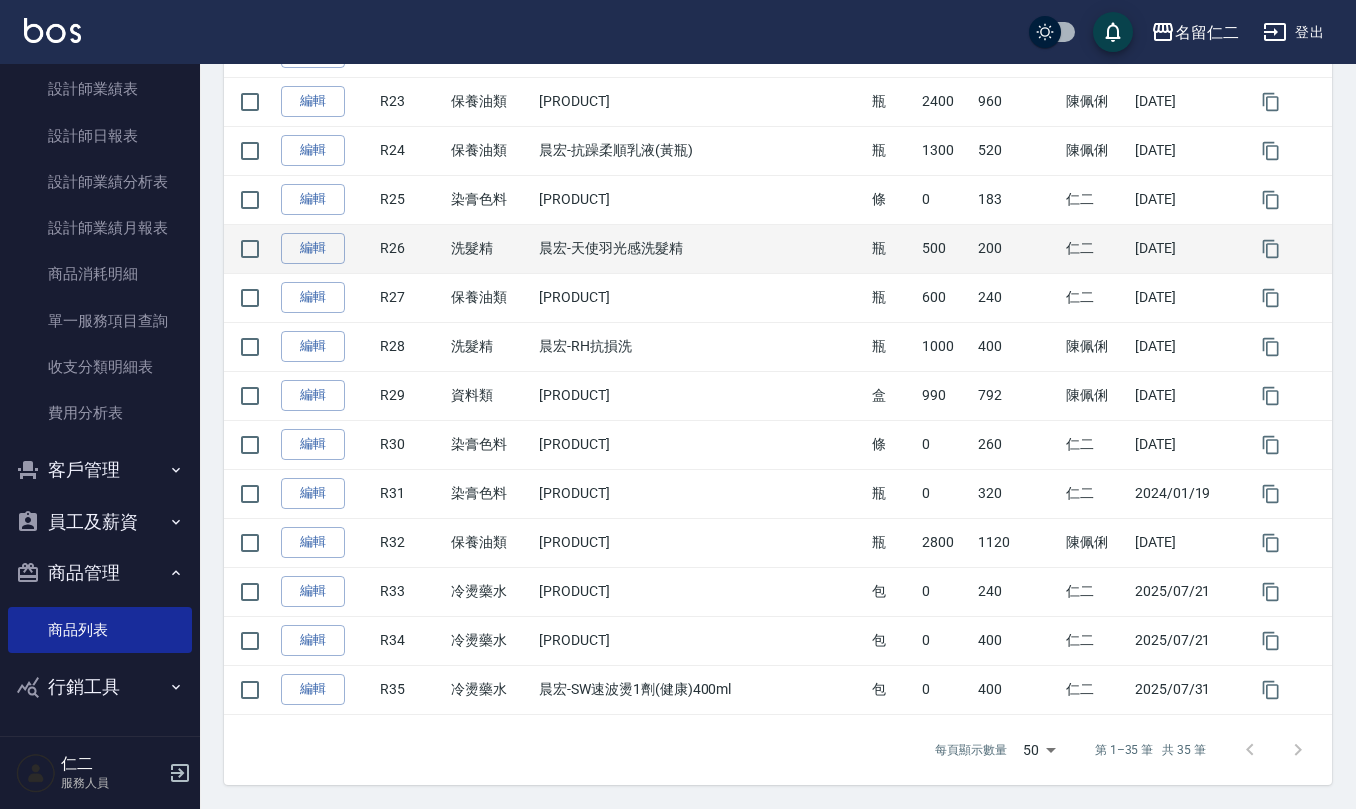 scroll, scrollTop: 1440, scrollLeft: 0, axis: vertical 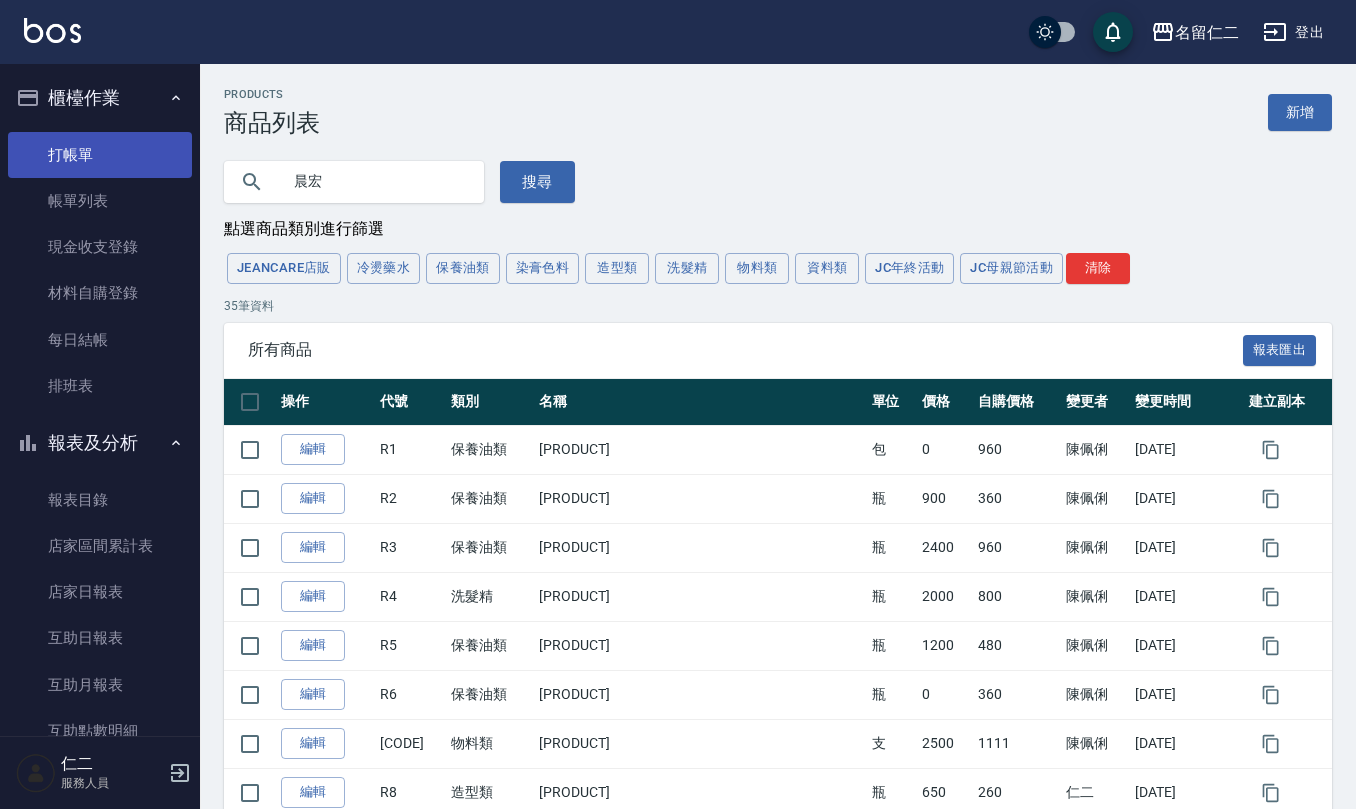 click on "打帳單" at bounding box center (100, 155) 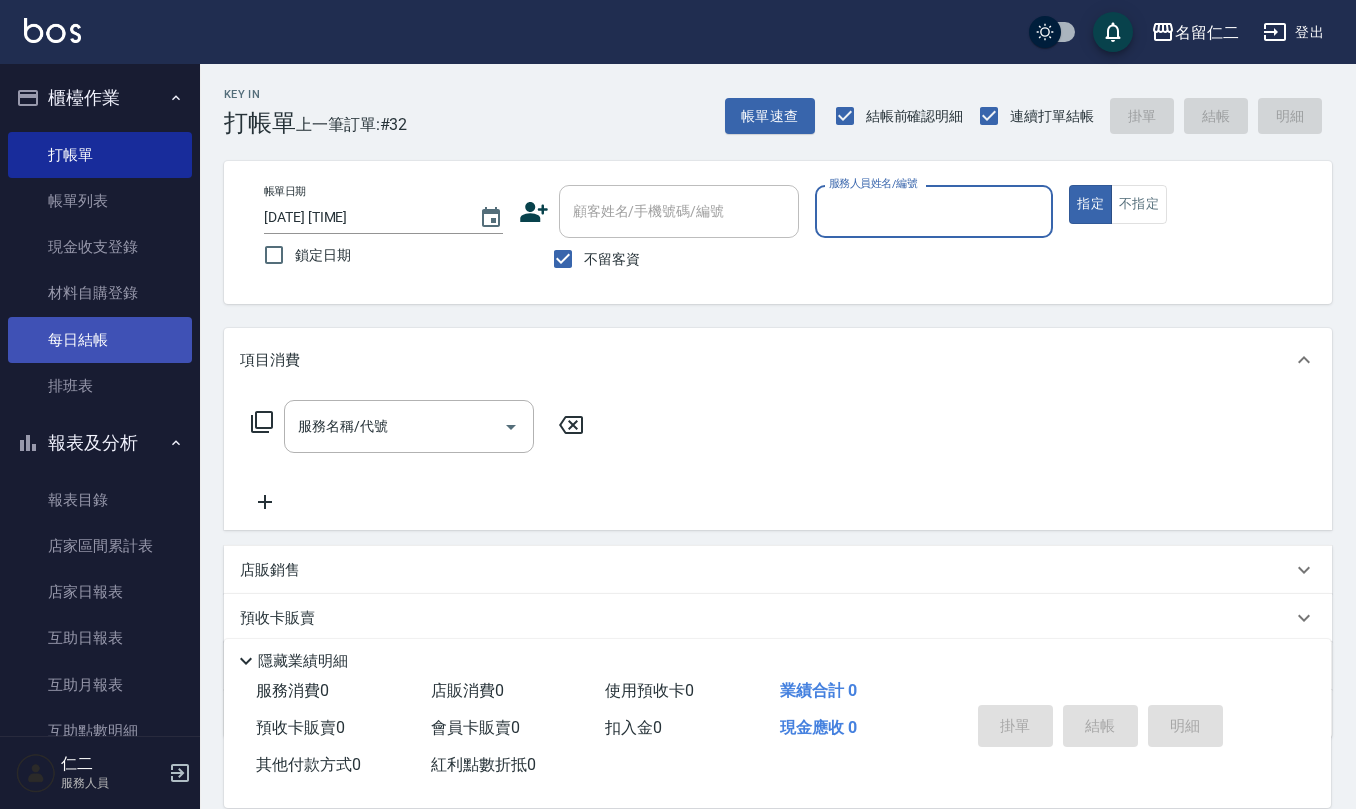 click on "每日結帳" at bounding box center (100, 340) 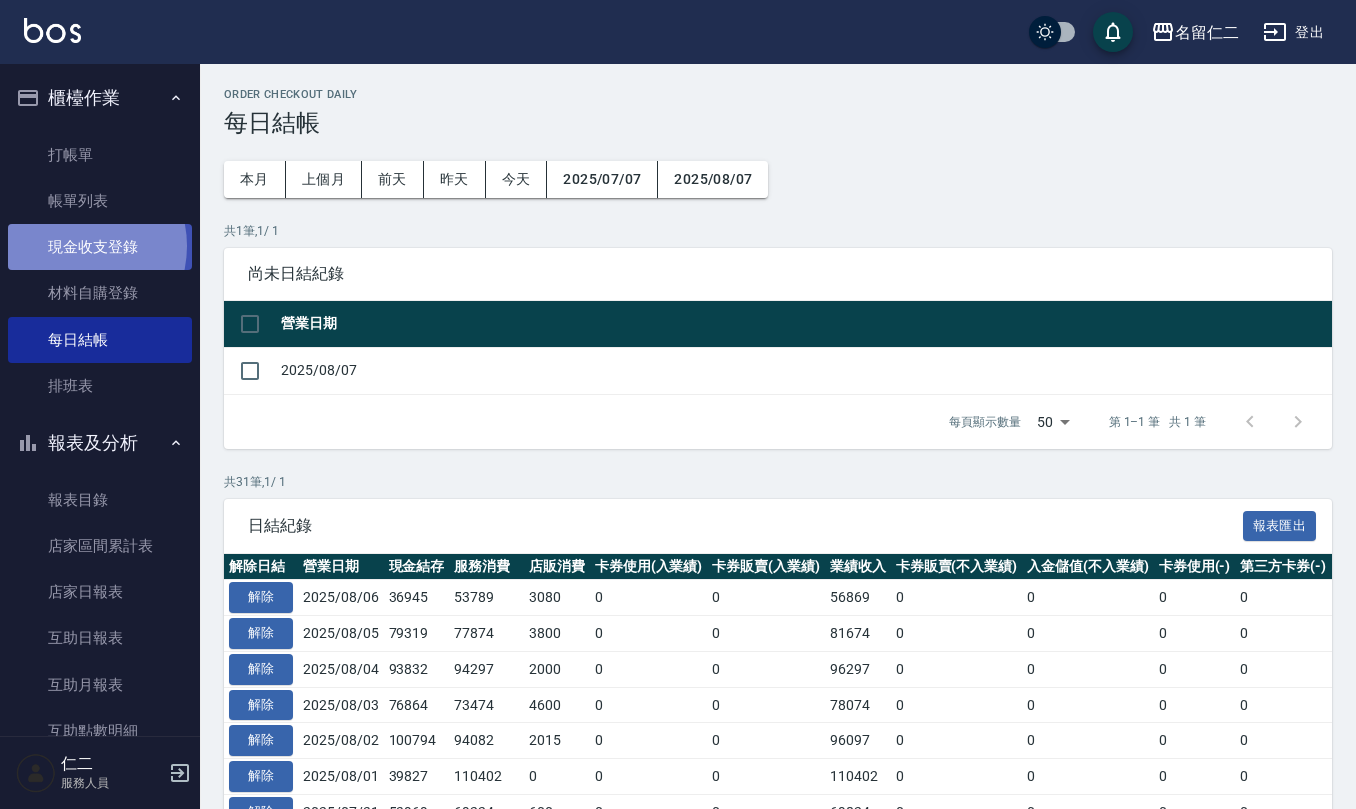 click on "現金收支登錄" at bounding box center [100, 247] 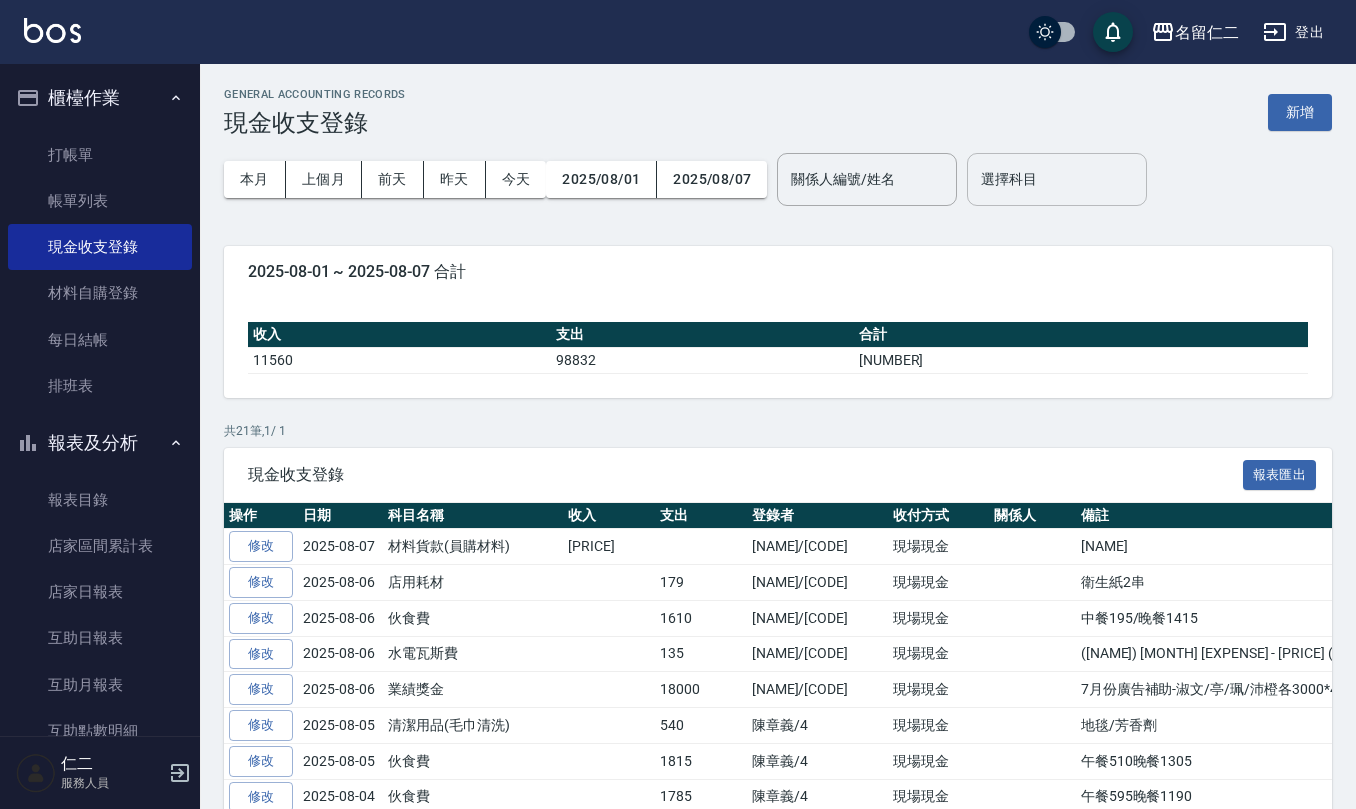 click on "選擇科目" at bounding box center [1057, 179] 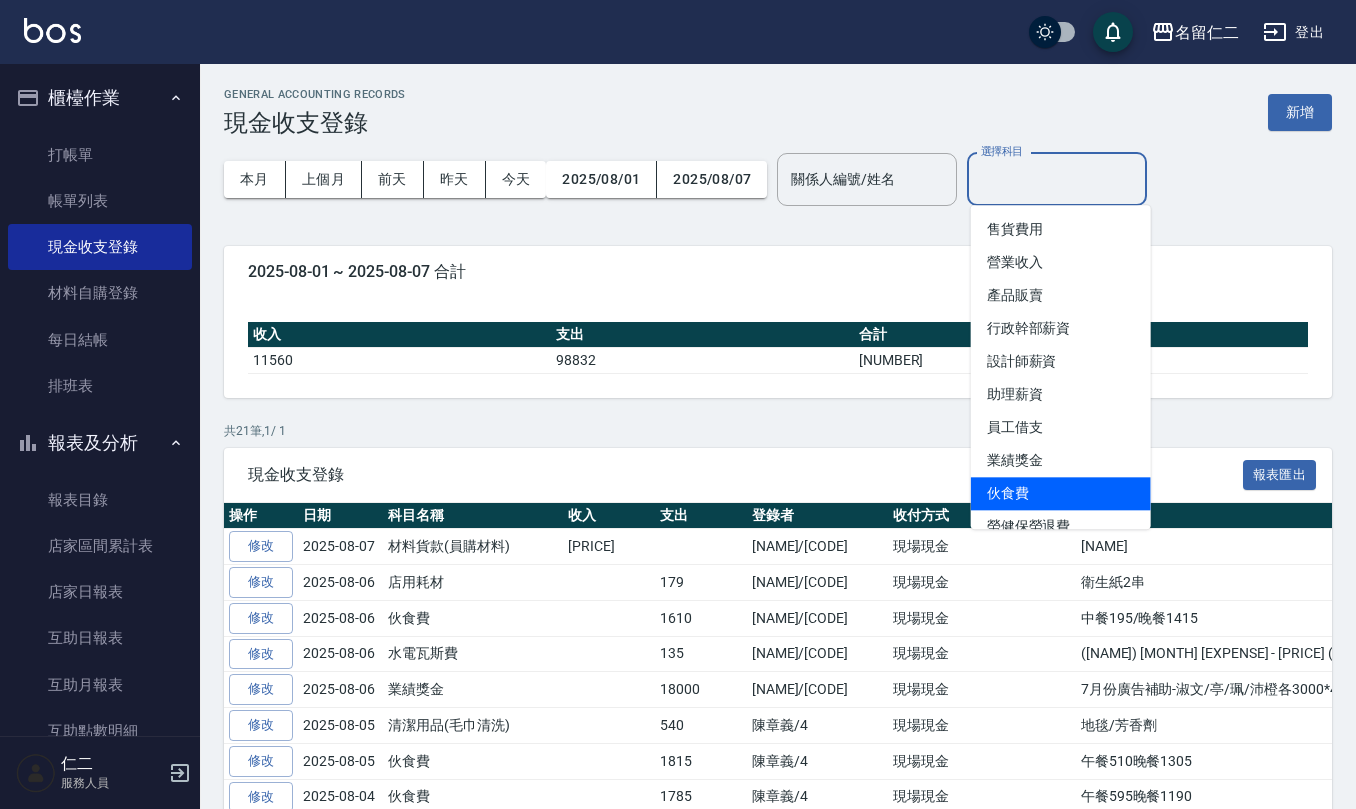 click on "伙食費" at bounding box center [1061, 493] 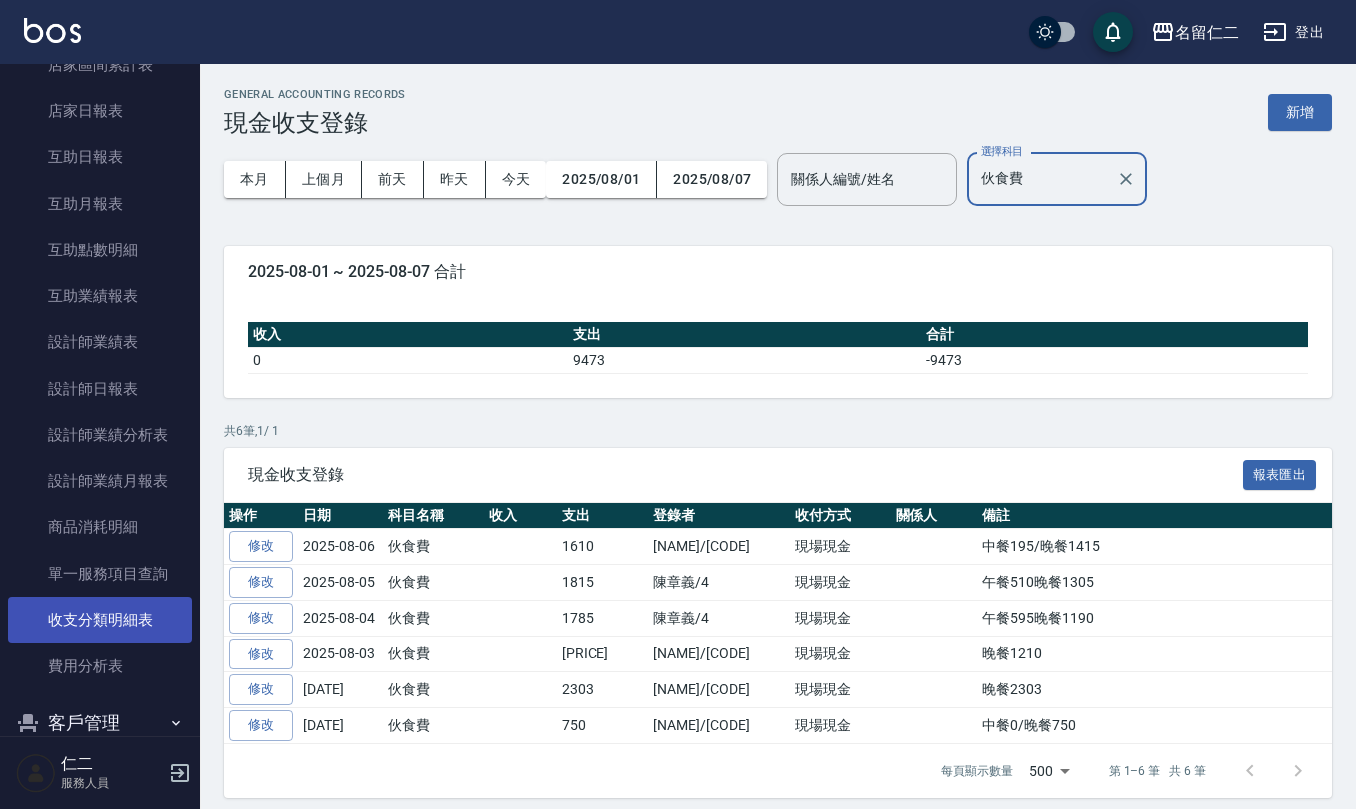 scroll, scrollTop: 533, scrollLeft: 0, axis: vertical 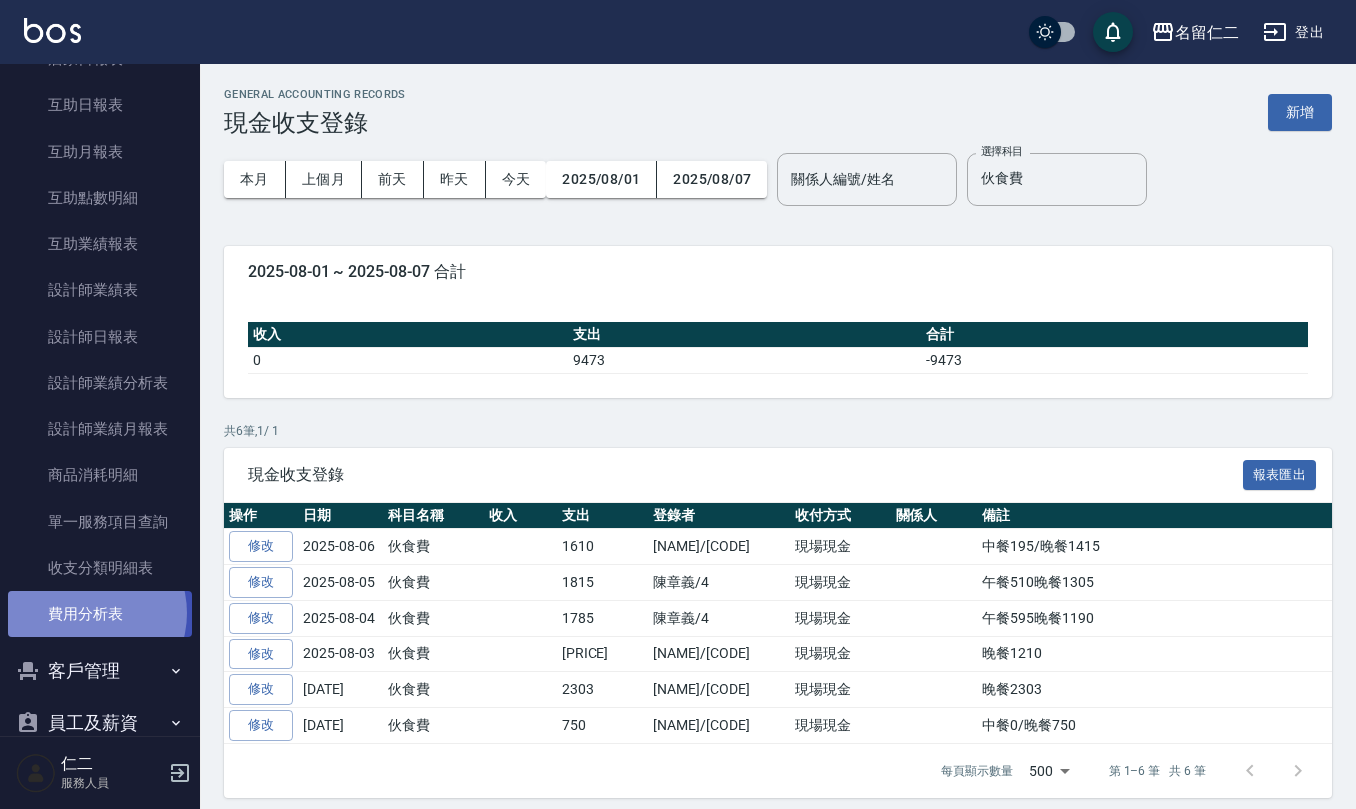 click on "費用分析表" at bounding box center [100, 614] 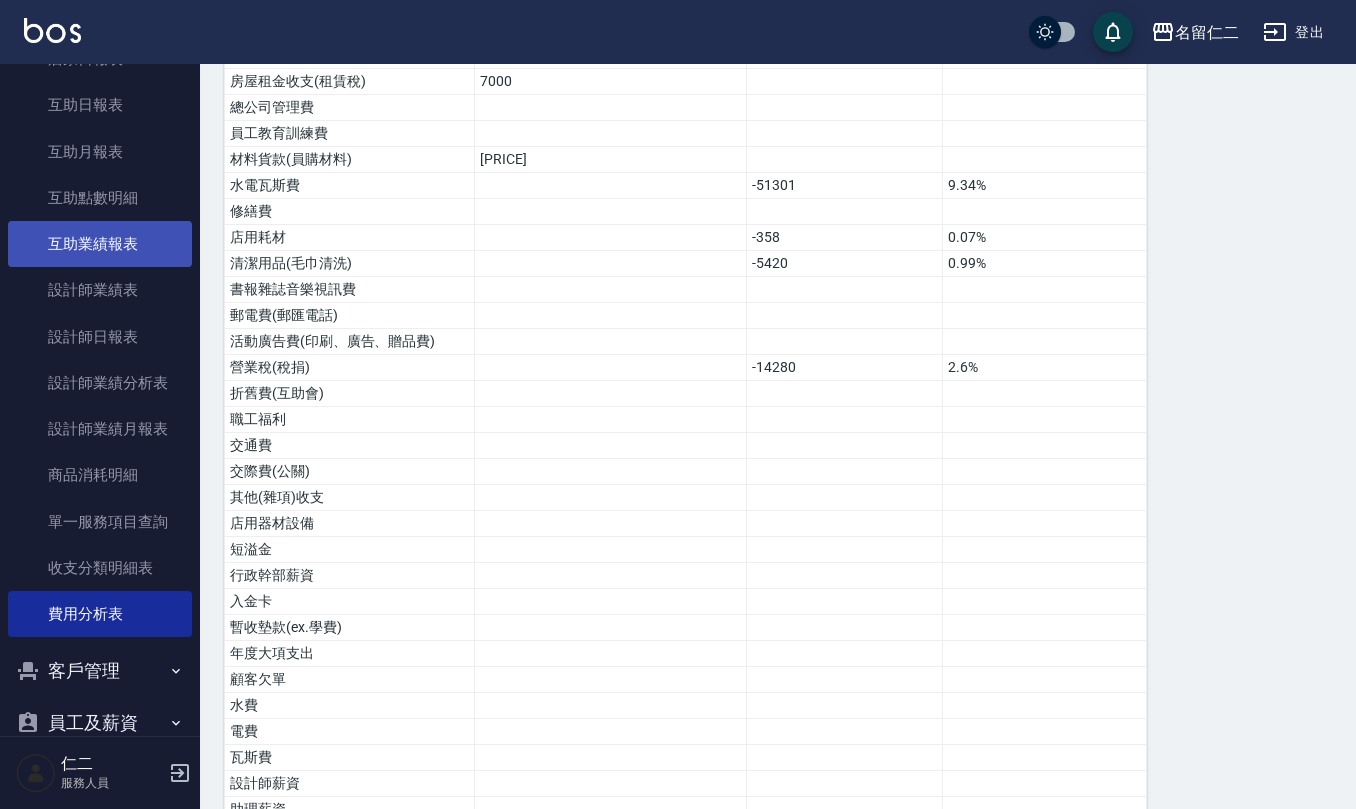scroll, scrollTop: 785, scrollLeft: 0, axis: vertical 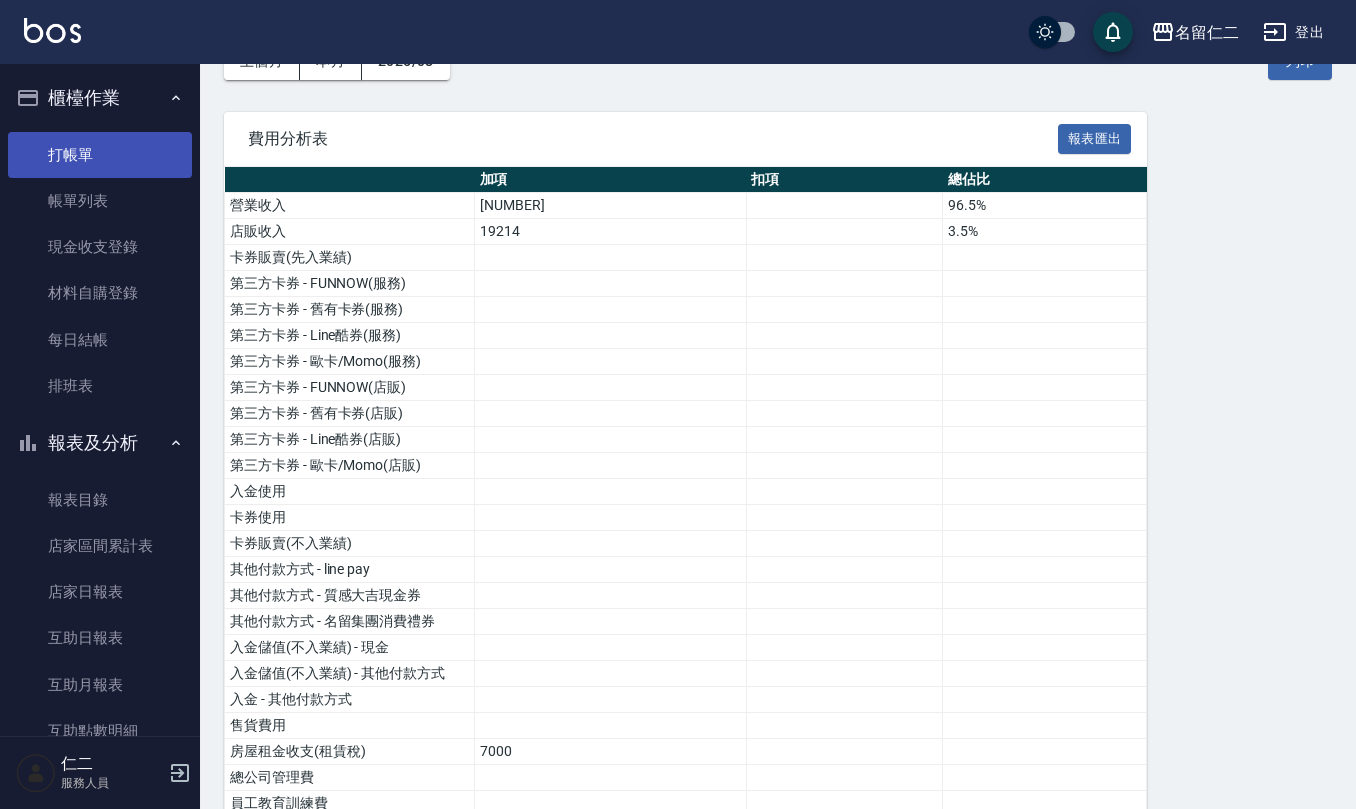 click on "打帳單" at bounding box center [100, 155] 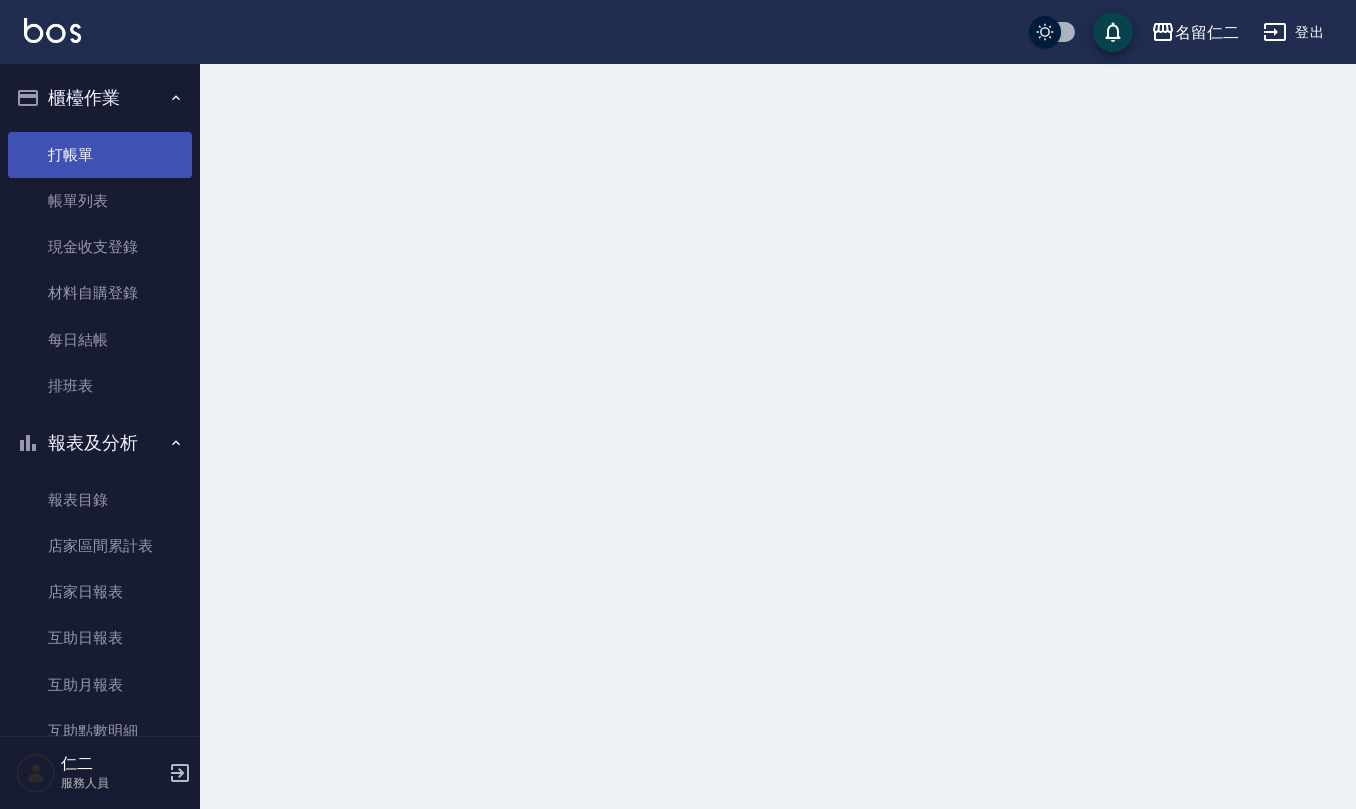 scroll, scrollTop: 0, scrollLeft: 0, axis: both 